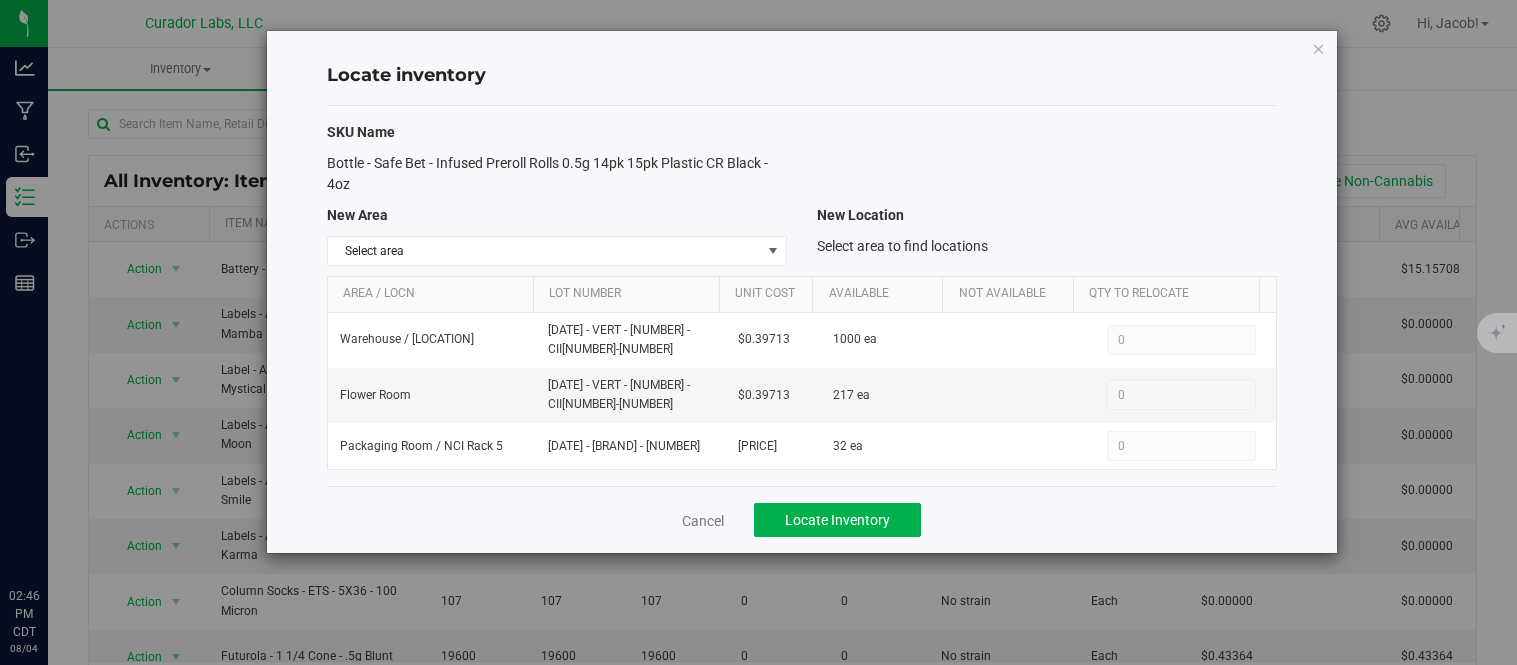 scroll, scrollTop: 0, scrollLeft: 0, axis: both 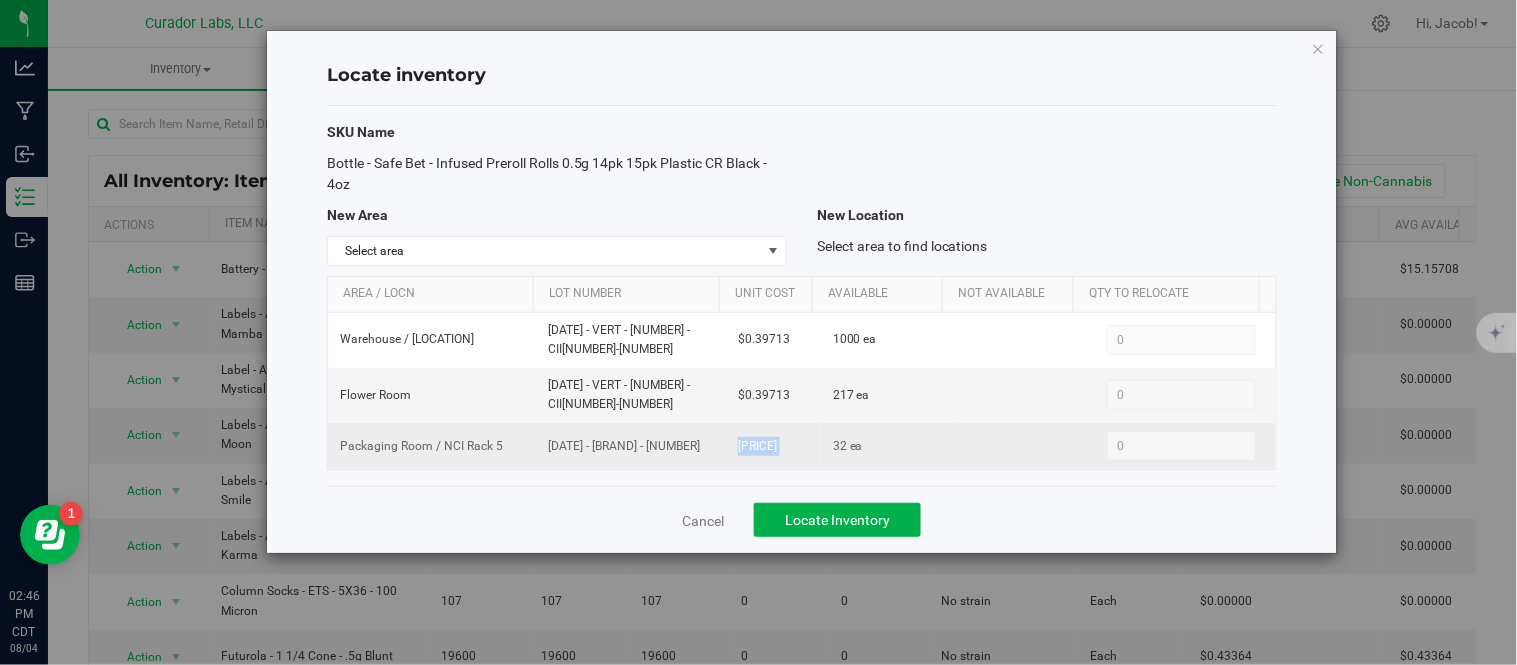 drag, startPoint x: 680, startPoint y: 441, endPoint x: 540, endPoint y: 451, distance: 140.35669 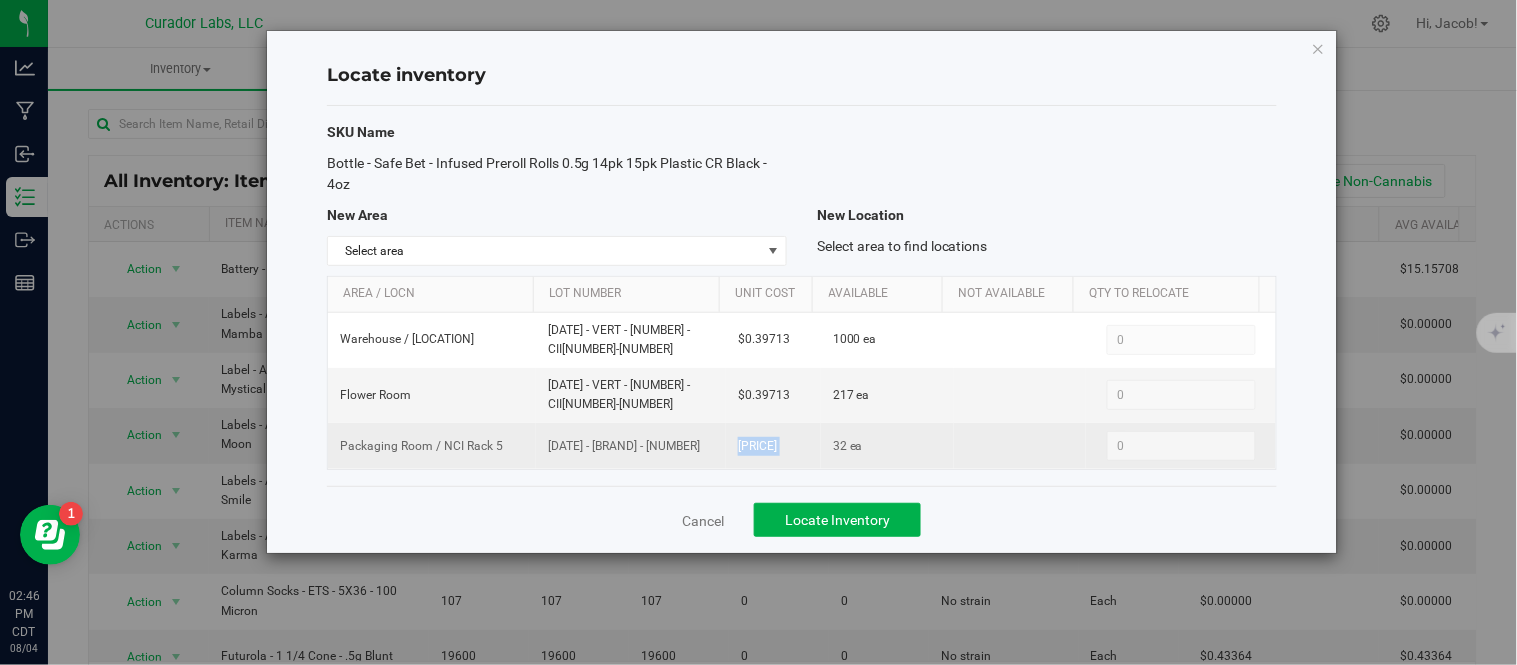 click on "[DATE] - [BRAND] - [NUMBER]" at bounding box center (631, 446) 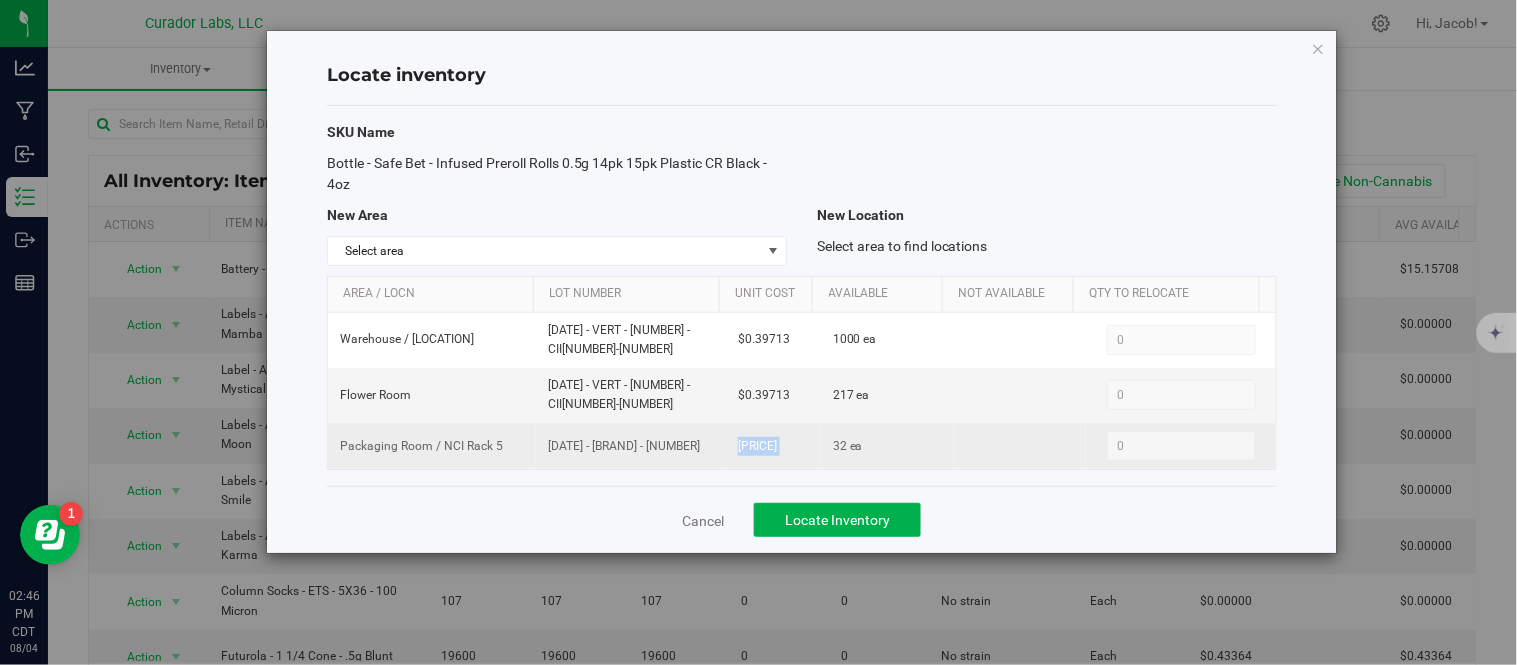 copy on "[DATE] - [BRAND] - [NUMBER]" 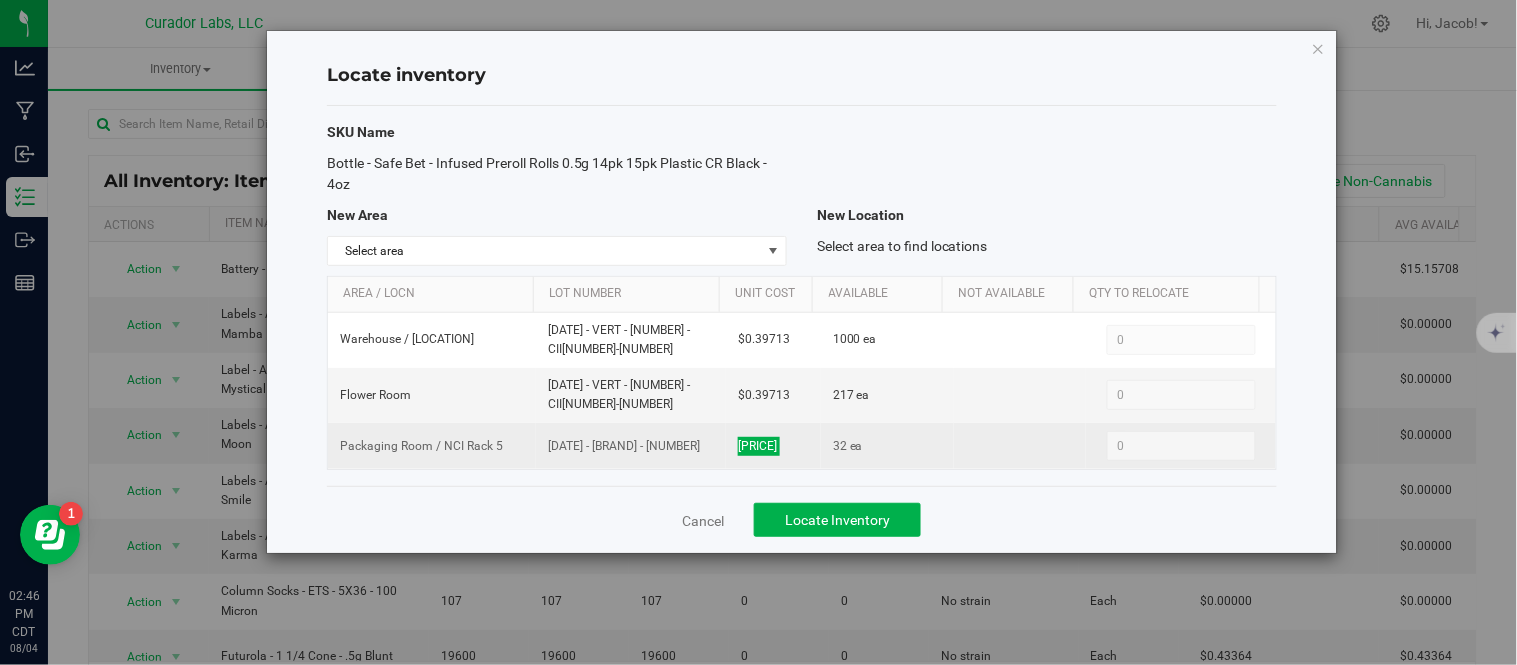 drag, startPoint x: 810, startPoint y: 448, endPoint x: 704, endPoint y: 432, distance: 107.200745 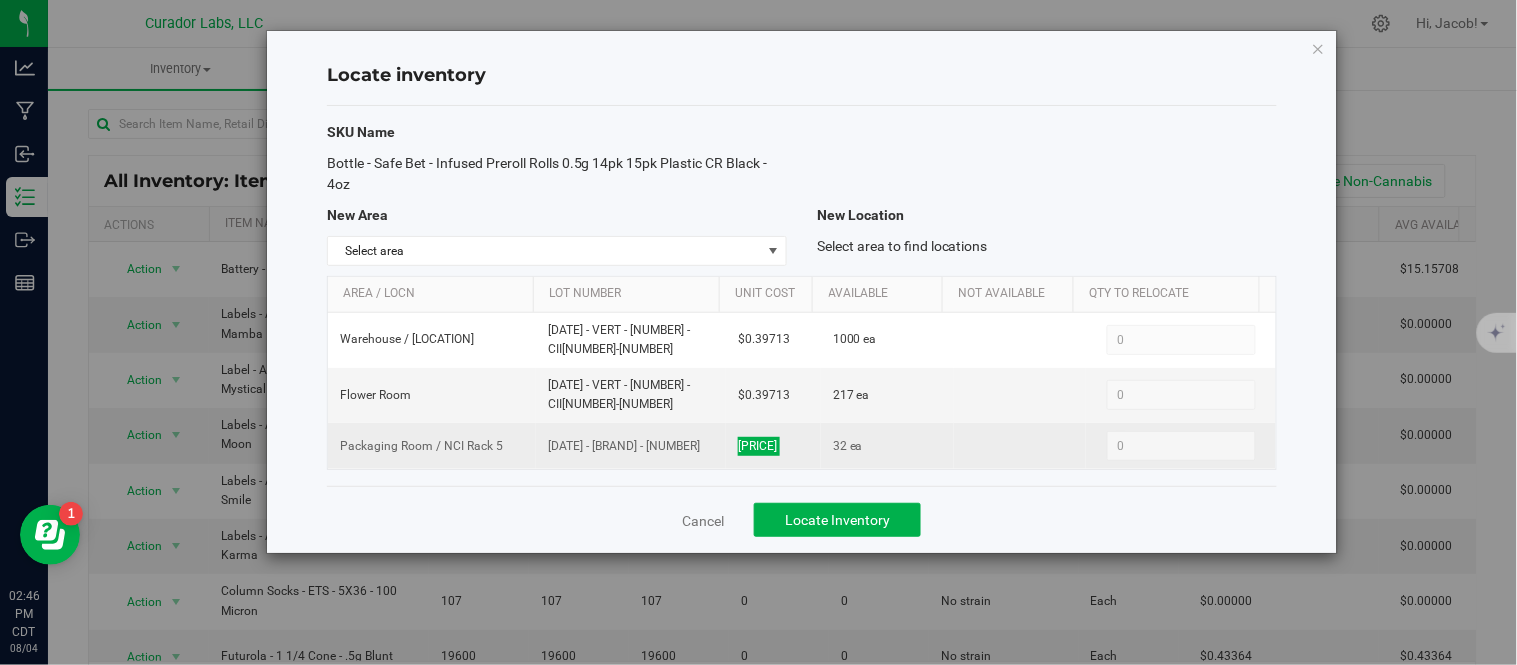 click on "Packaging Room / NCI Rack 5
[DATE] - [BRAND] - [NUMBER]
[PRICE] 32 ea 0 0" at bounding box center (802, 446) 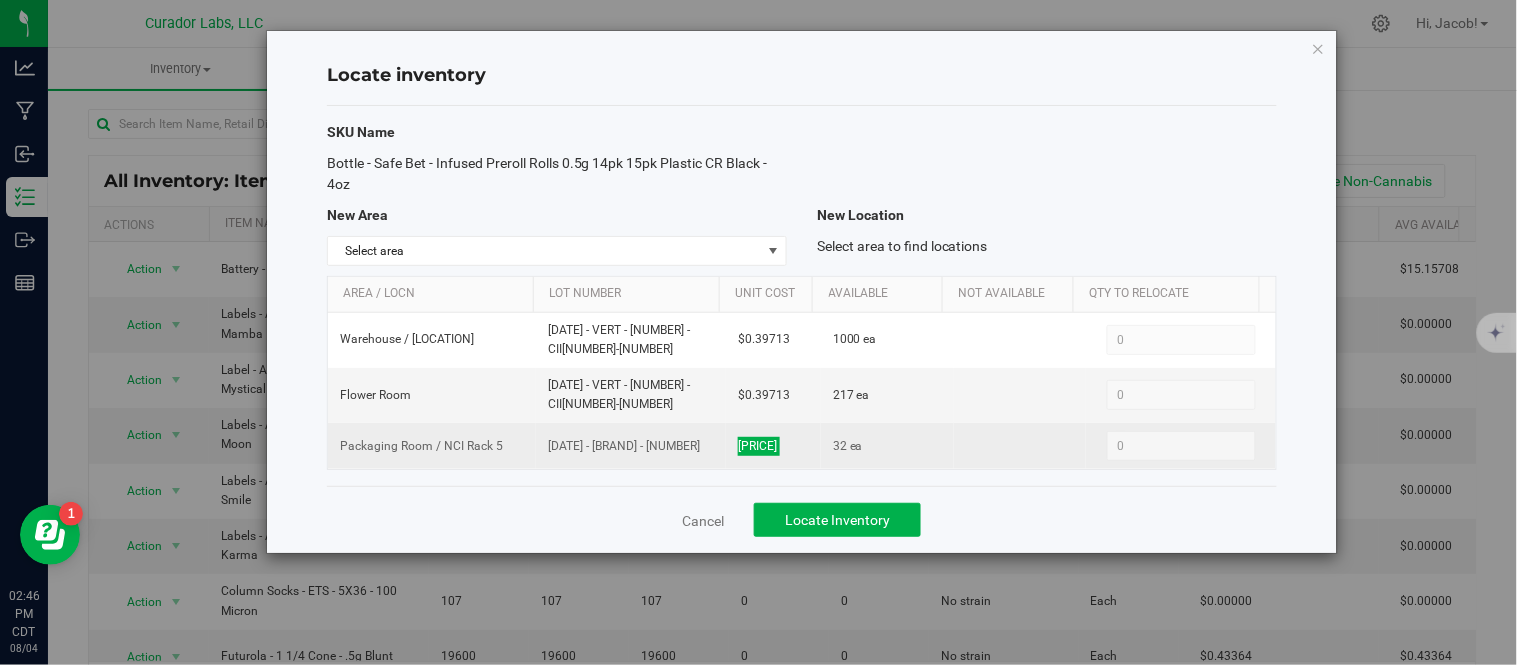copy on "[PRICE]" 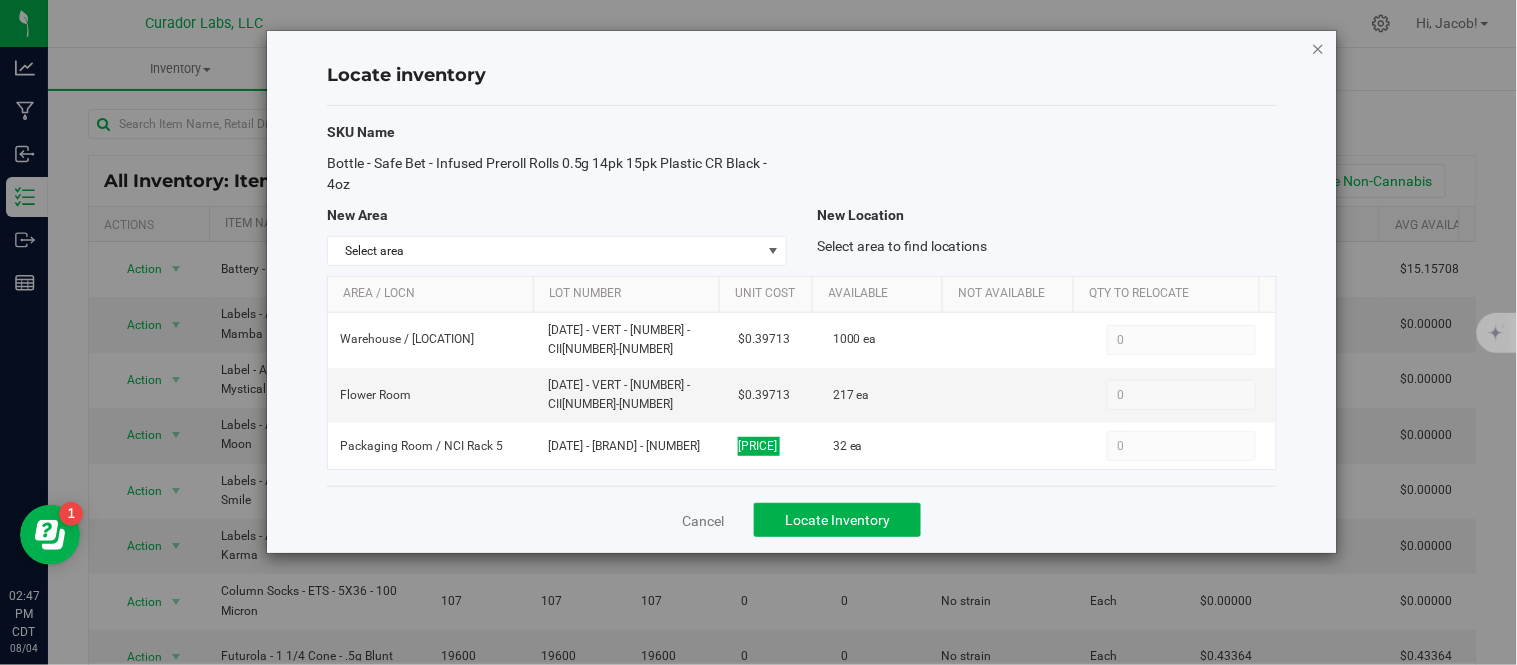 click at bounding box center [1319, 48] 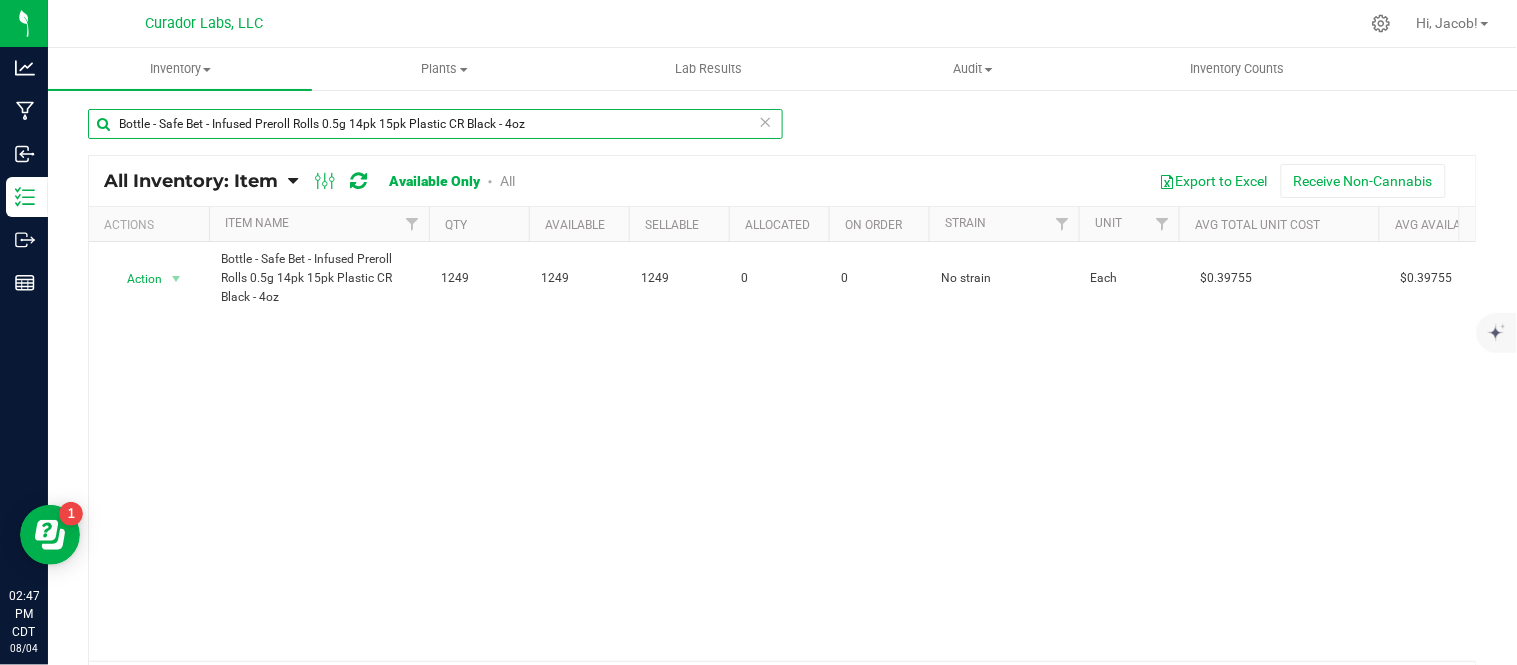 click on "Bottle - Safe Bet - Infused Preroll Rolls 0.5g 14pk 15pk Plastic CR Black - 4oz" at bounding box center [435, 124] 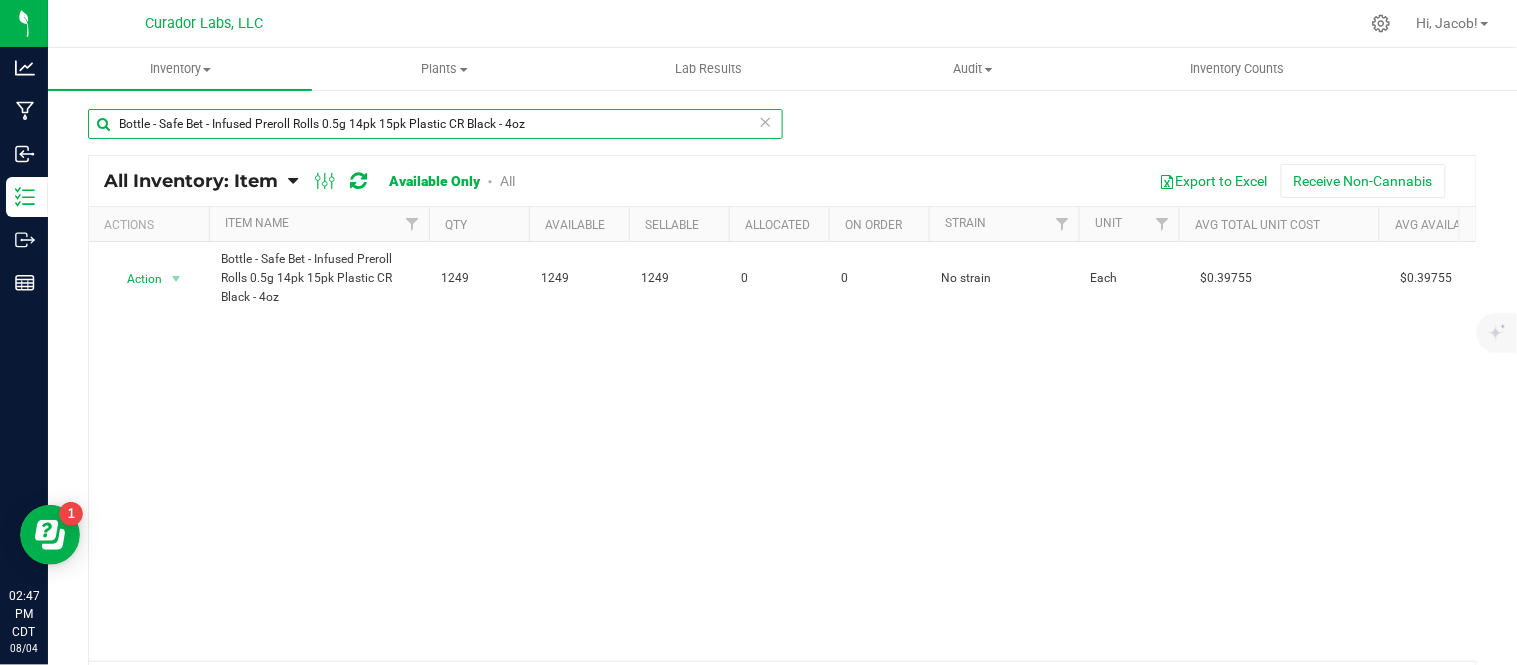 click on "Bottle - Safe Bet - Infused Preroll Rolls 0.5g 14pk 15pk Plastic CR Black - 4oz" at bounding box center (435, 124) 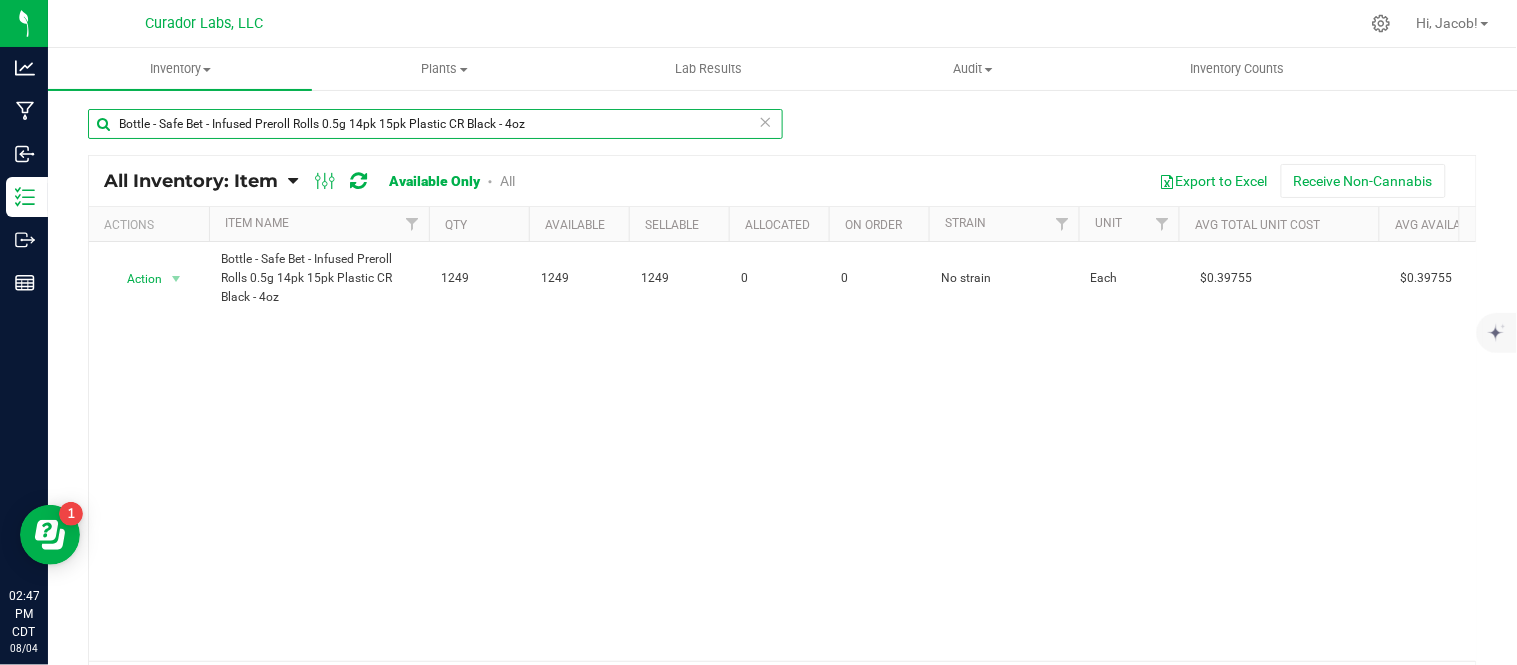 click on "Bottle - Safe Bet - Infused Preroll Rolls 0.5g 14pk 15pk Plastic CR Black - 4oz" at bounding box center [435, 124] 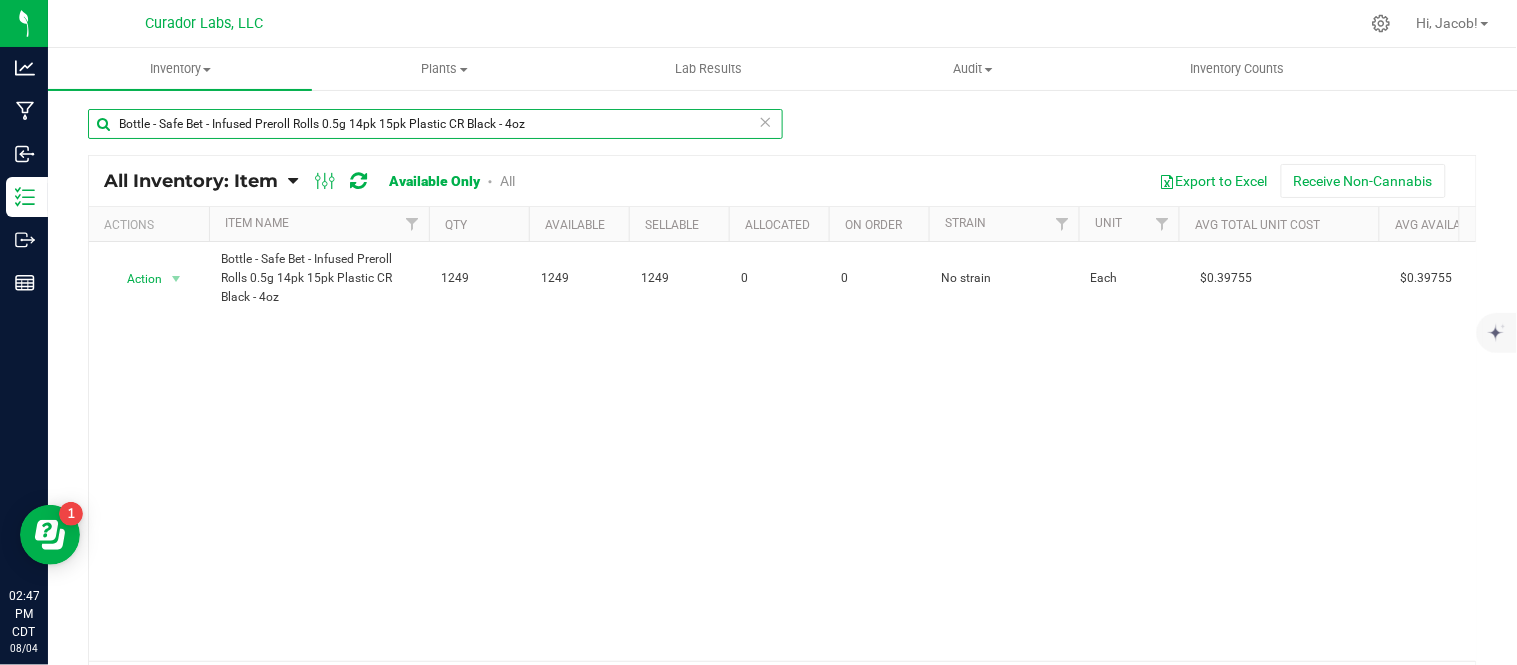 paste on "[NUMBER]pk [NUMBER]pk Plastic CR Black - 60ml" 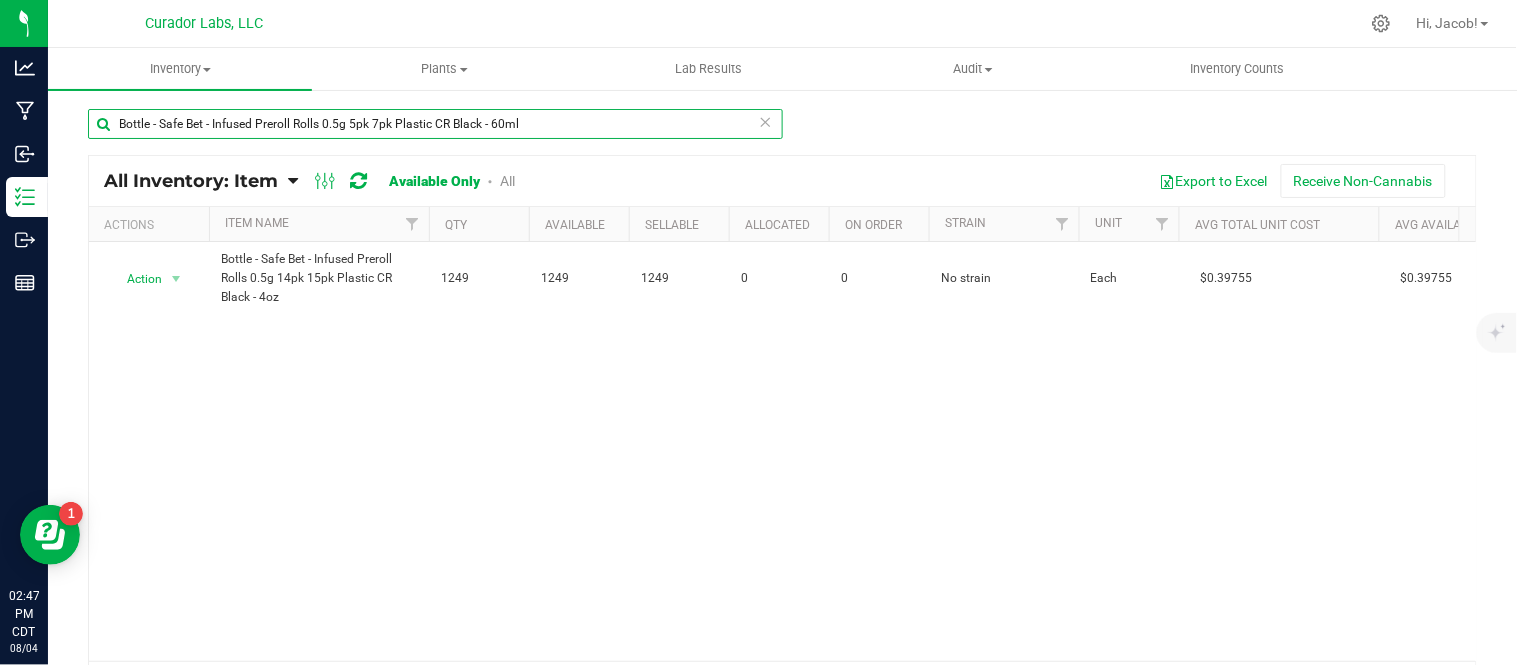 type on "Bottle - Safe Bet - Infused Preroll Rolls 0.5g 5pk 7pk Plastic CR Black - 60ml" 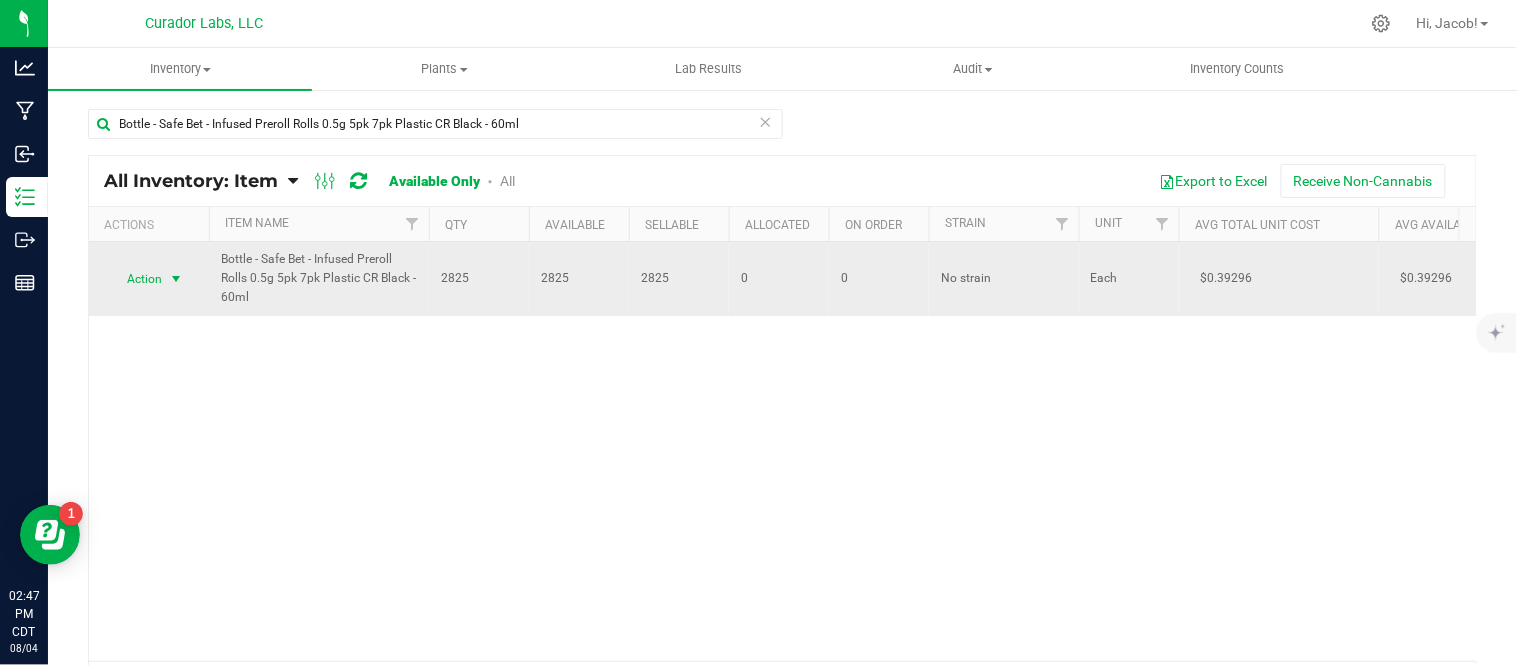 click at bounding box center [176, 279] 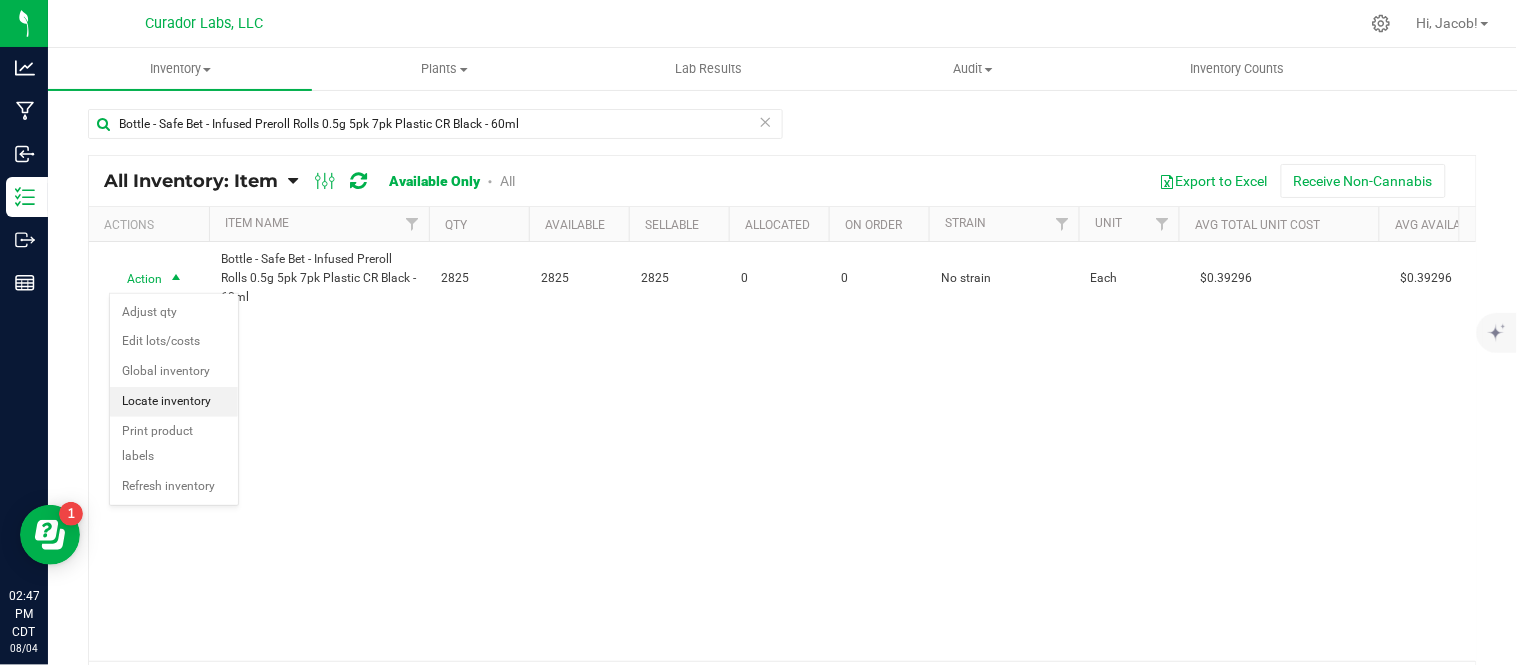 click on "Locate inventory" at bounding box center [174, 402] 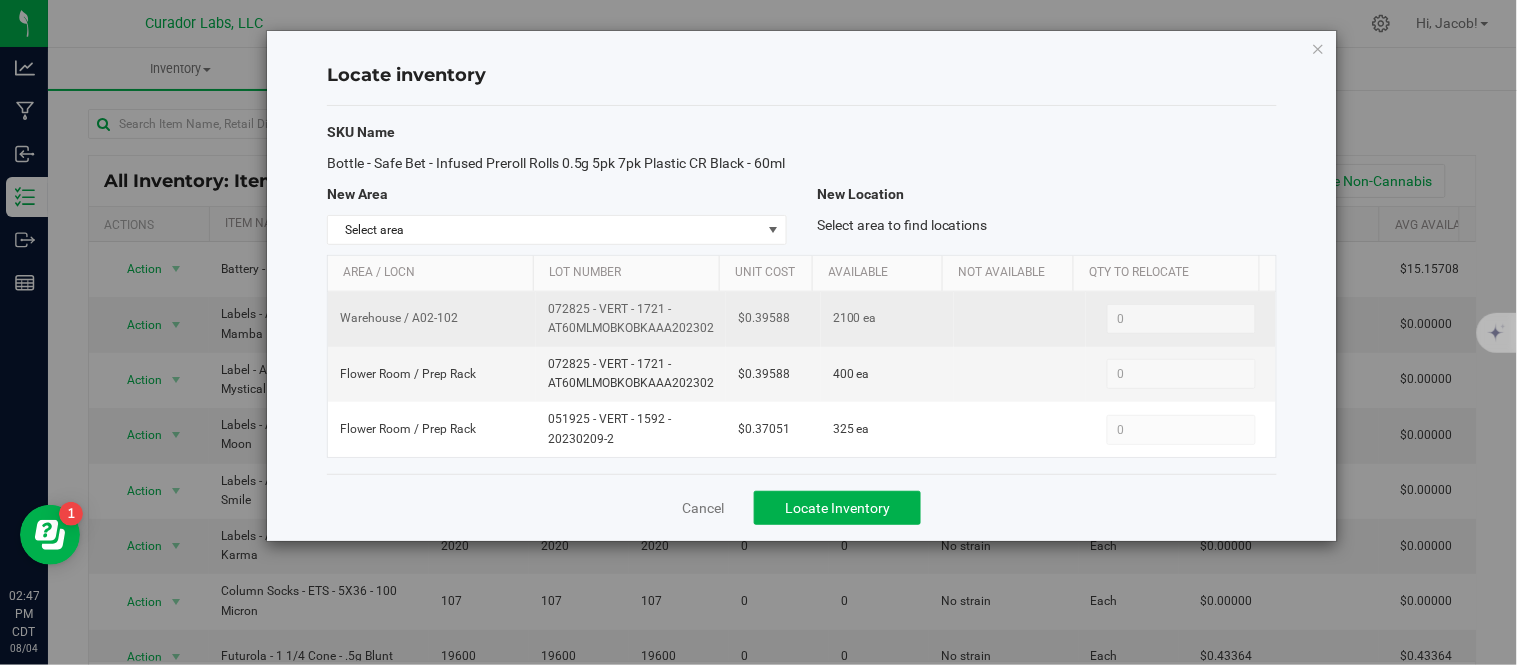 click on "072825 - VERT - 1721 - AT60MLMOBKOBKAAA202302" at bounding box center (631, 319) 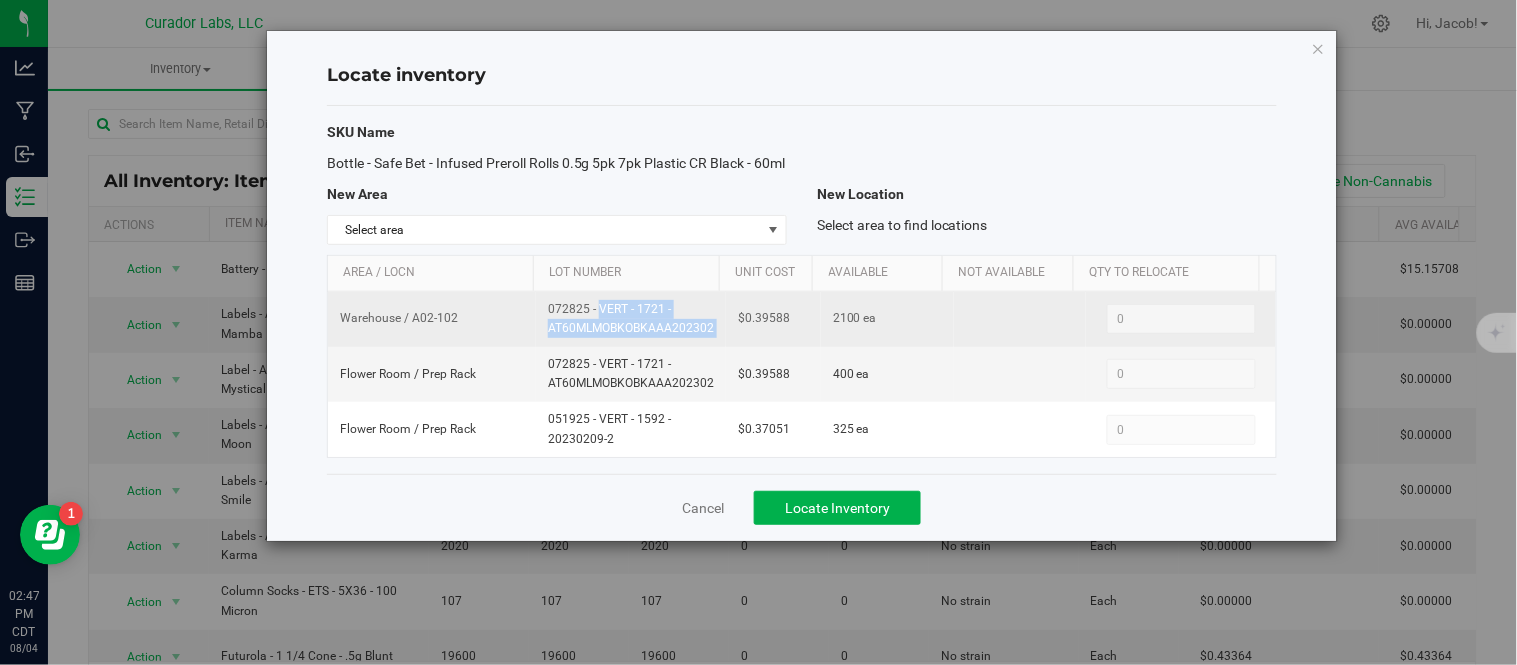 drag, startPoint x: 723, startPoint y: 346, endPoint x: 535, endPoint y: 343, distance: 188.02394 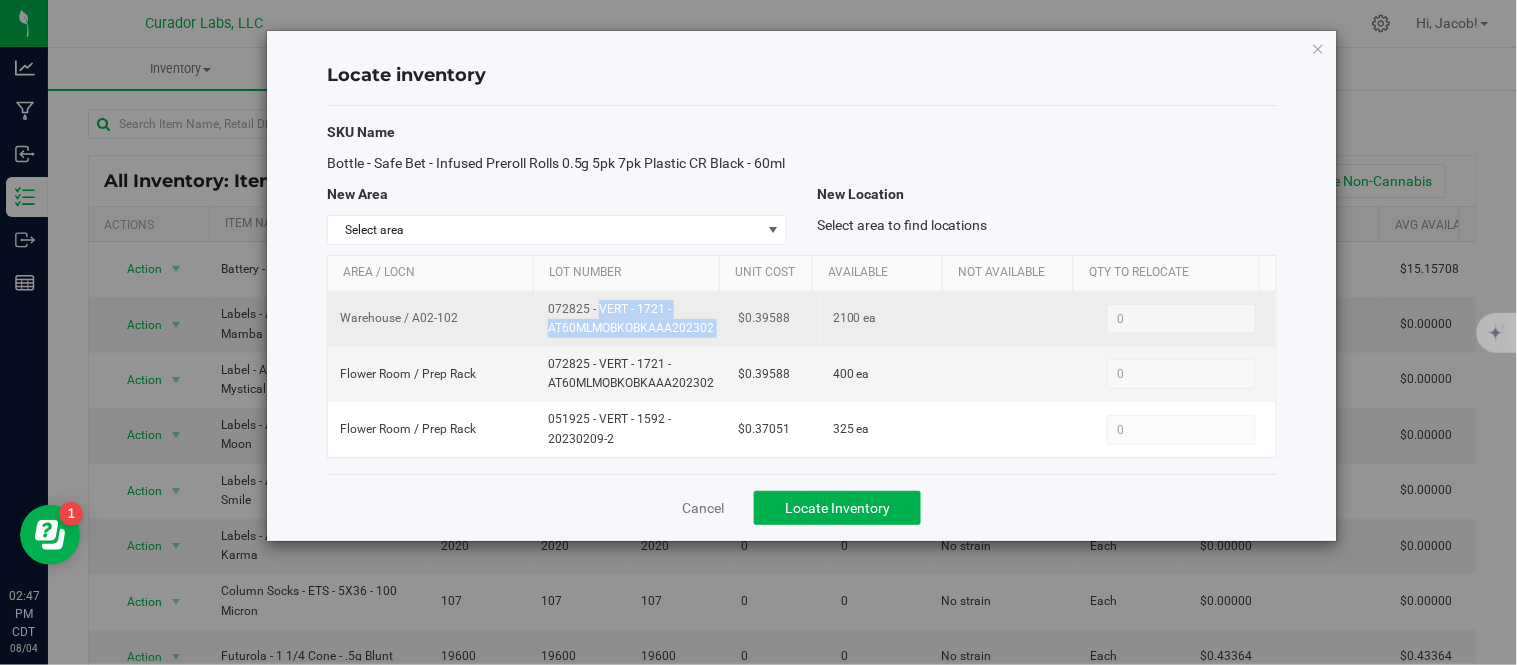 click on "Warehouse / A[NUMBER]-[NUMBER]
[DATE] - VERT - [NUMBER] - AT[NUMBER]MOBKOBKAAA[NUMBER]
$[PRICE] [NUMBER] ea 0 0" at bounding box center (802, 319) 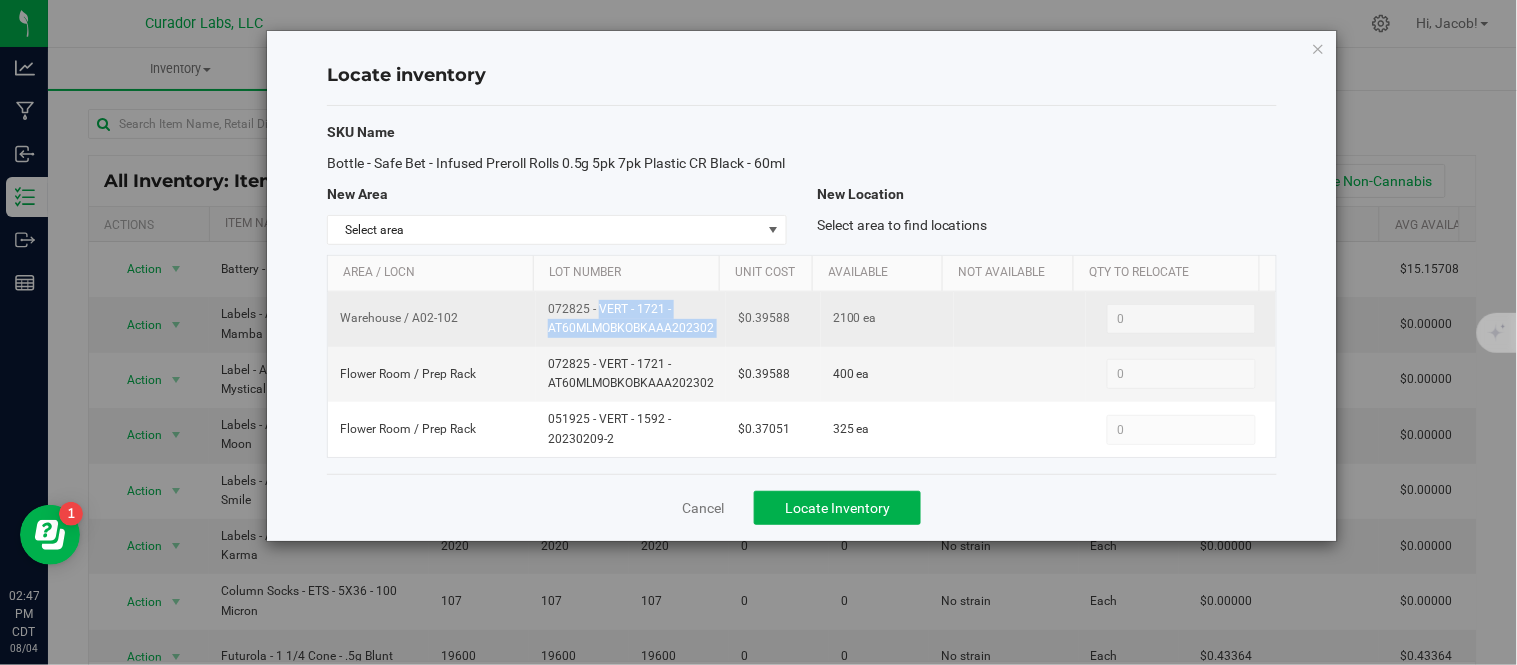 copy on "072825 - VERT - 1721 - AT60MLMOBKOBKAAA202302" 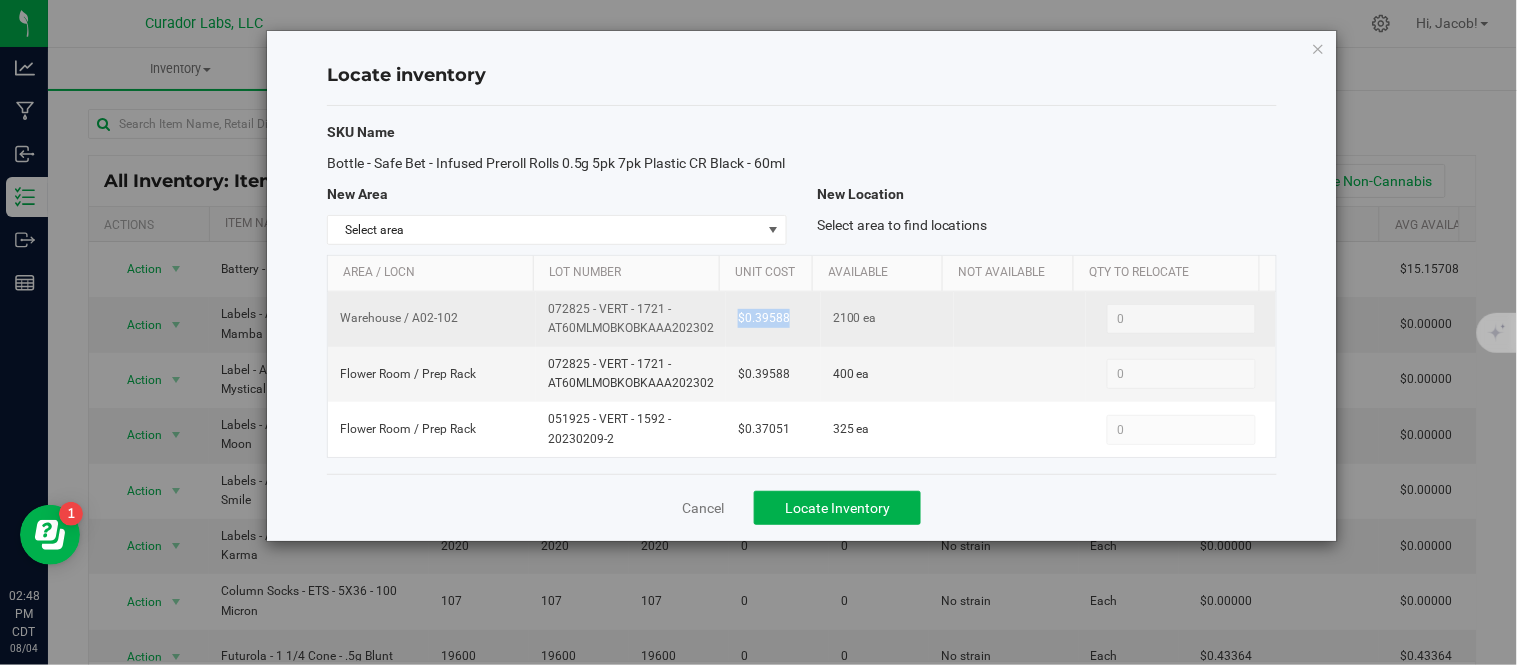 drag, startPoint x: 786, startPoint y: 346, endPoint x: 726, endPoint y: 336, distance: 60.827625 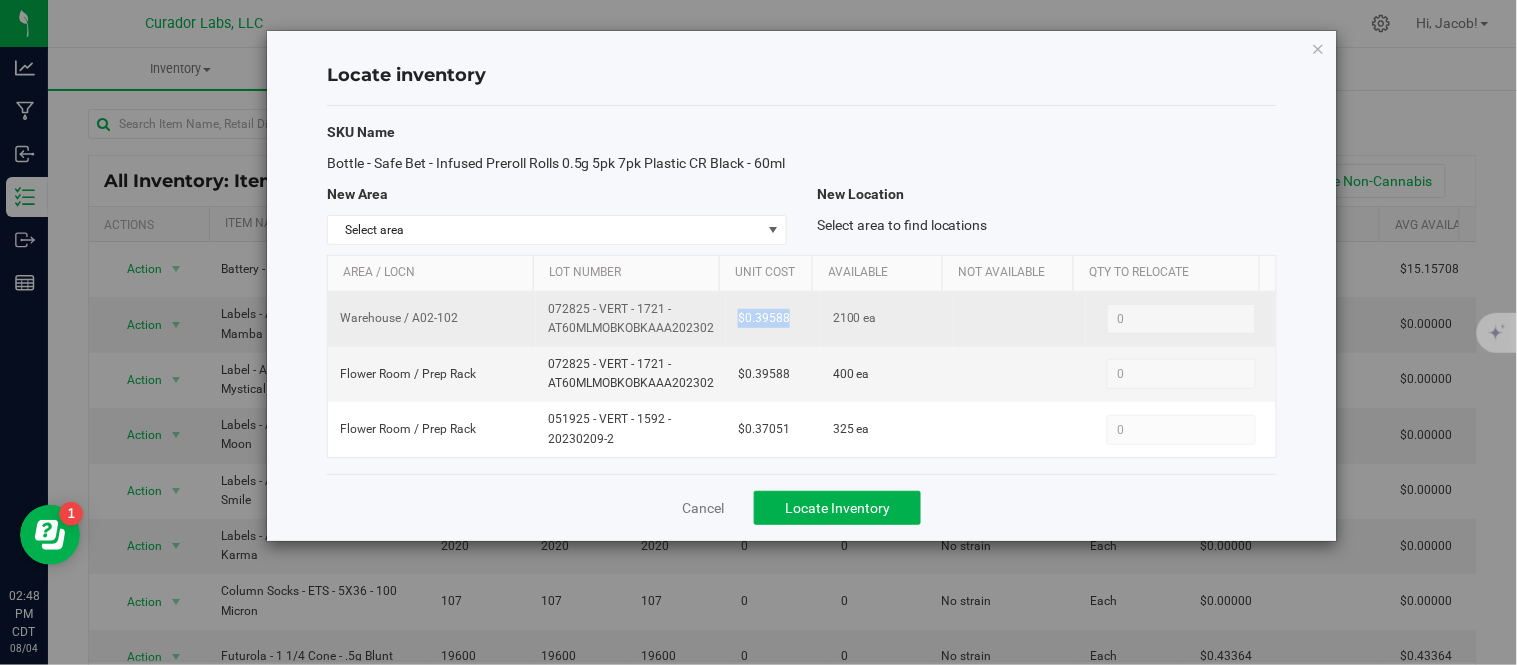 click on "$0.39588" at bounding box center (773, 319) 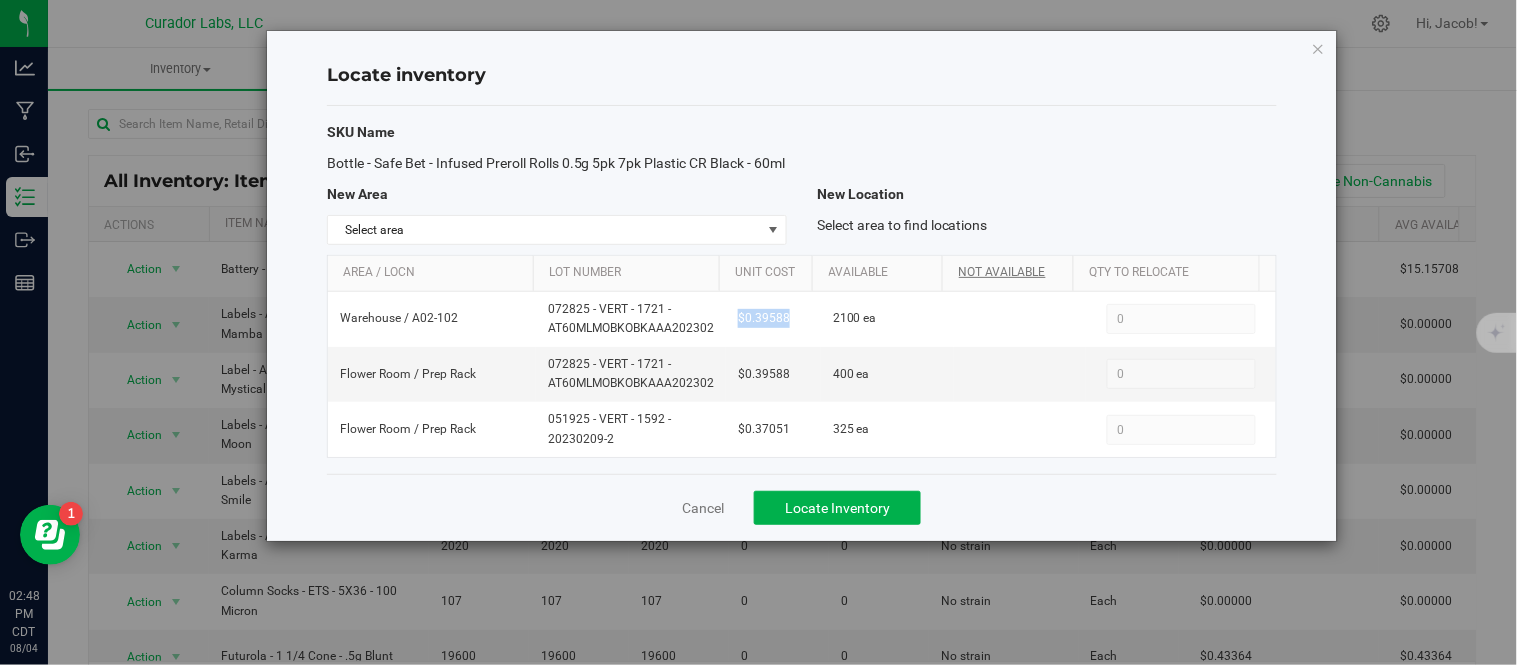 copy on "$0.39588" 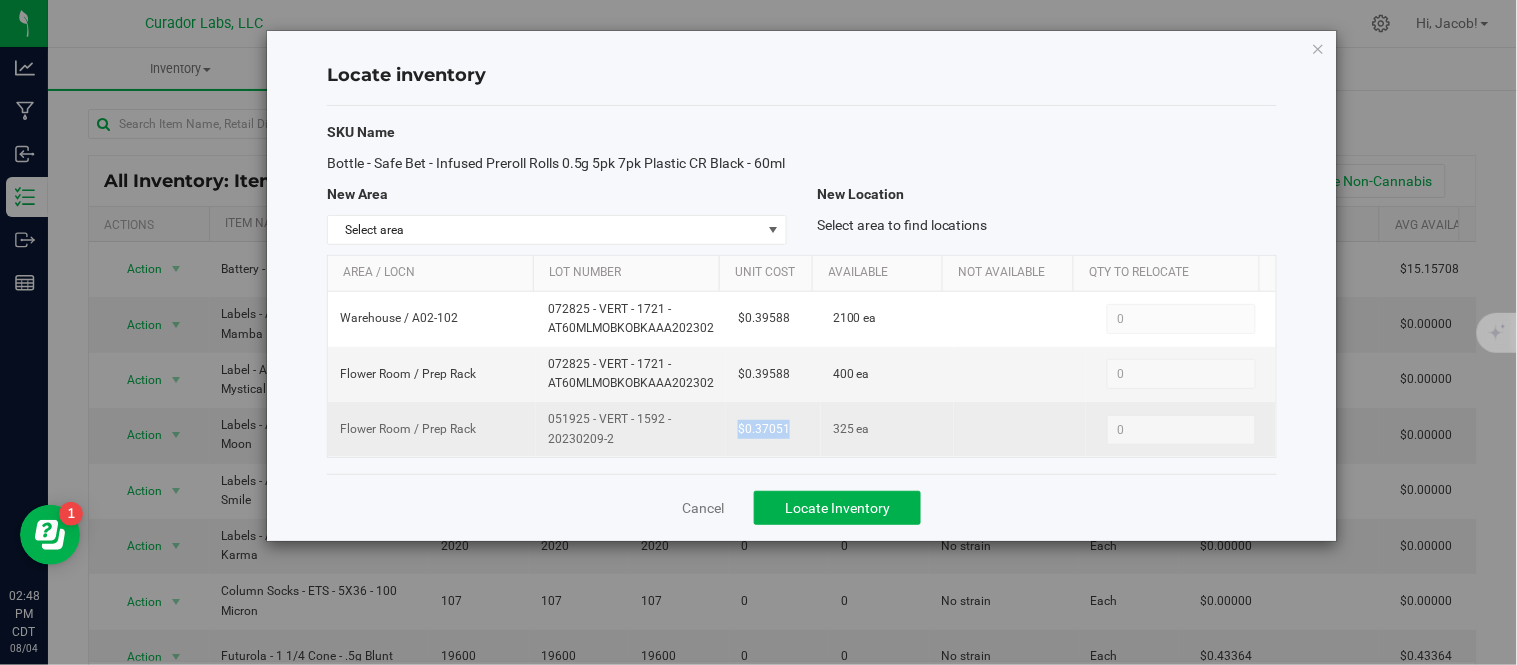 drag, startPoint x: 787, startPoint y: 451, endPoint x: 718, endPoint y: 448, distance: 69.065186 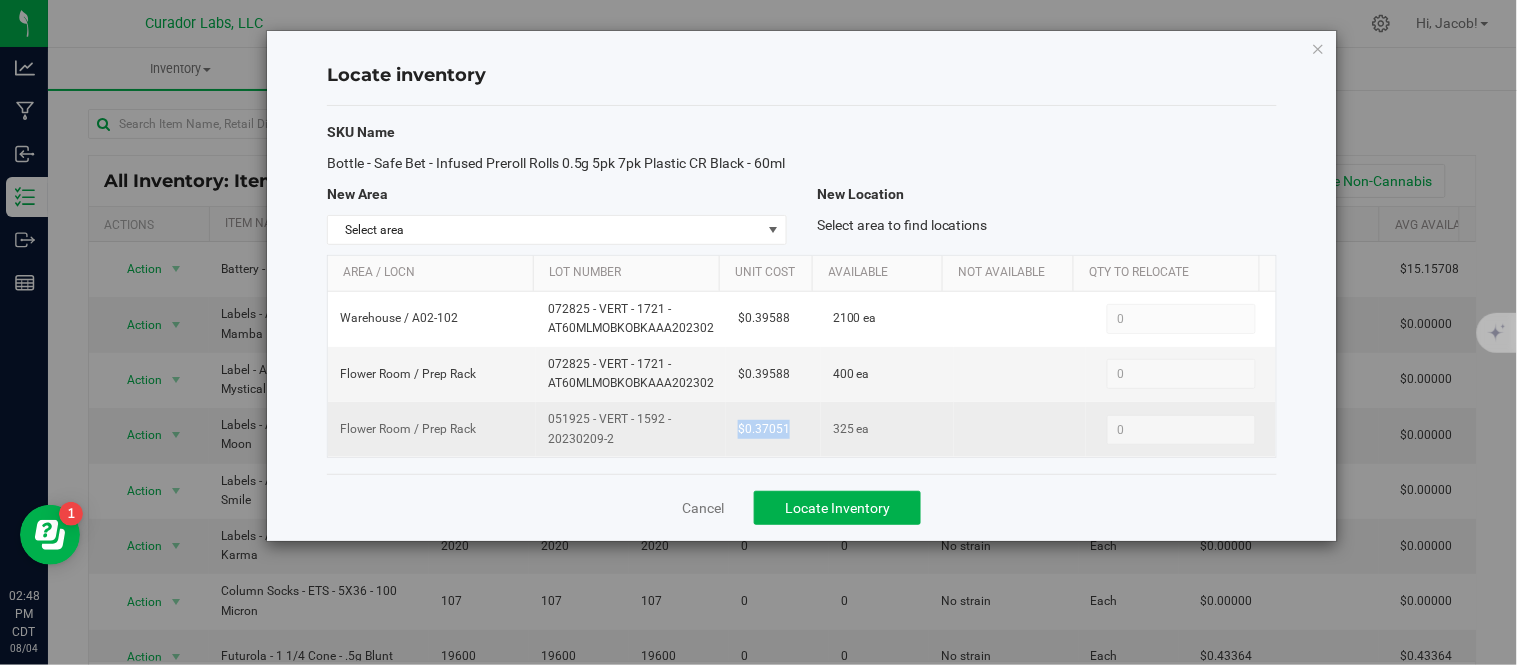 click on "$0.37051" at bounding box center [773, 429] 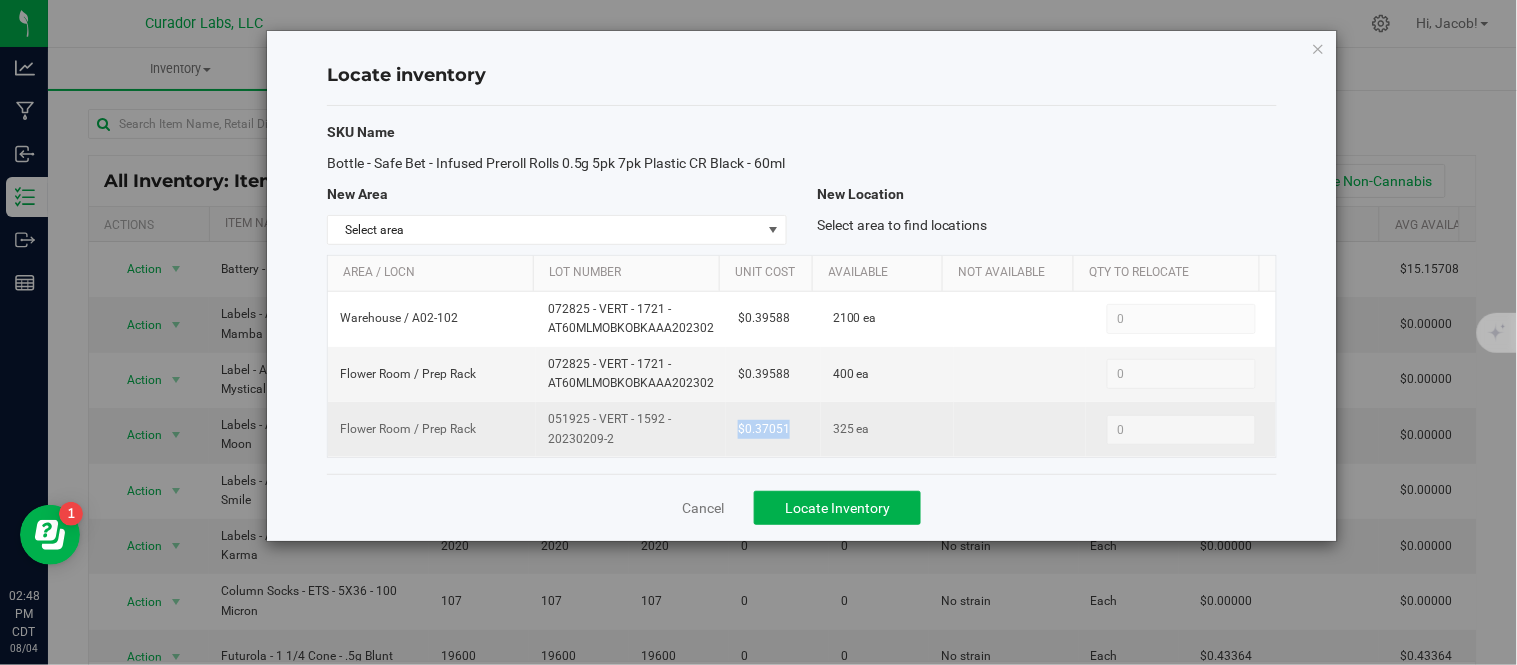 copy on "$0.37051" 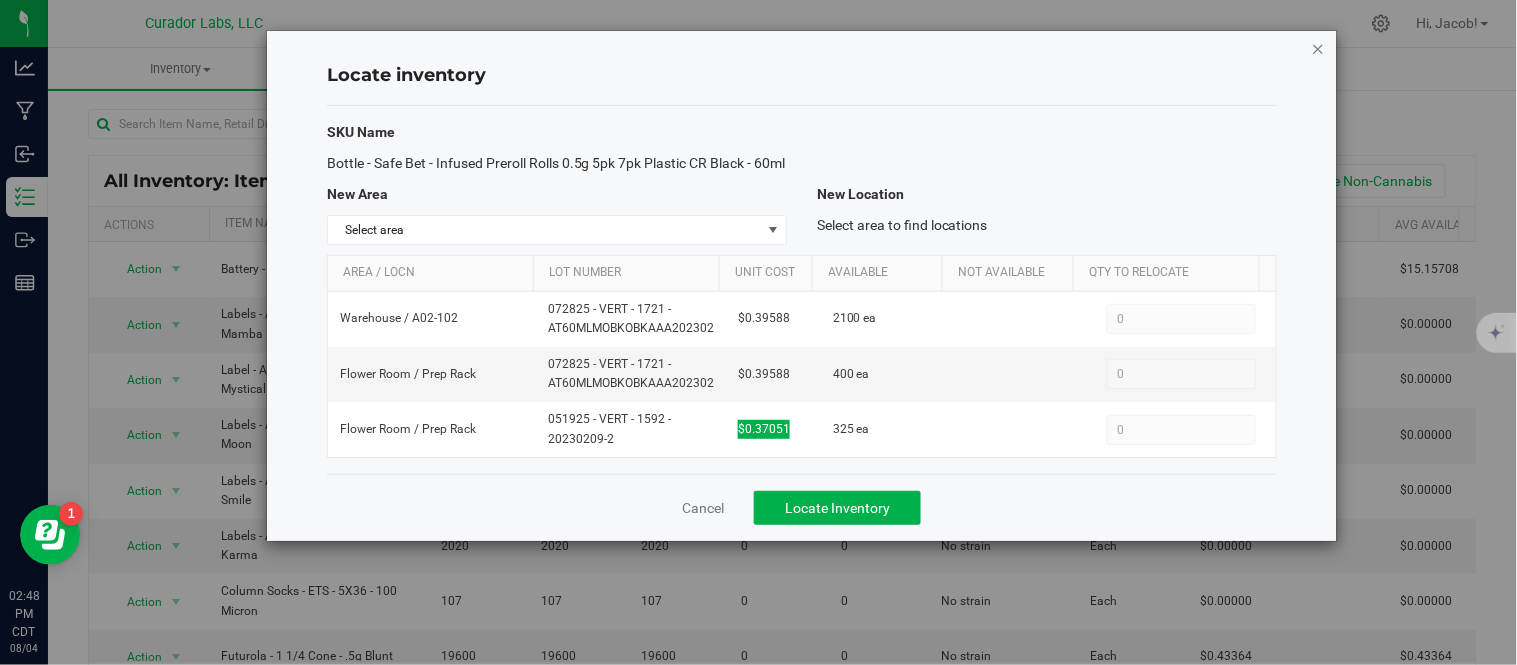 click at bounding box center [1319, 48] 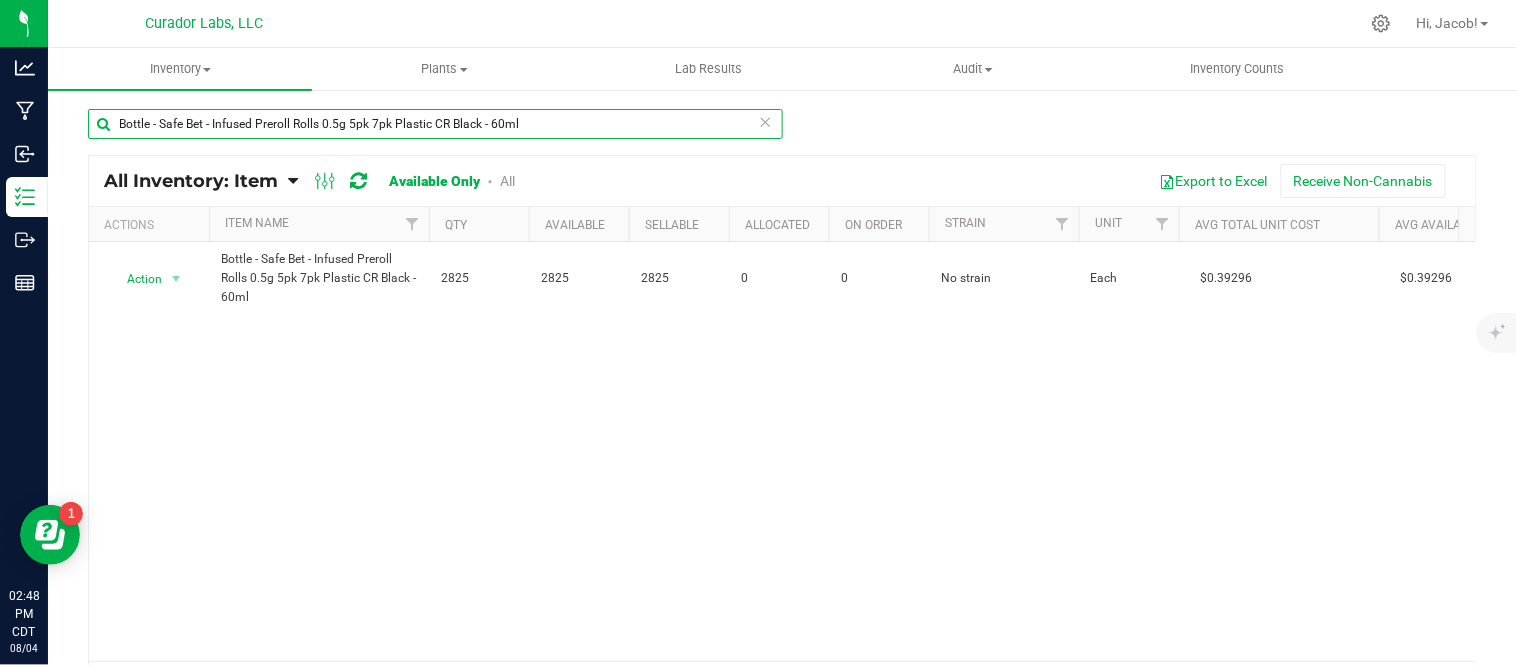 click on "Bottle - Safe Bet - Infused Preroll Rolls 0.5g 5pk 7pk Plastic CR Black - 60ml" at bounding box center (435, 124) 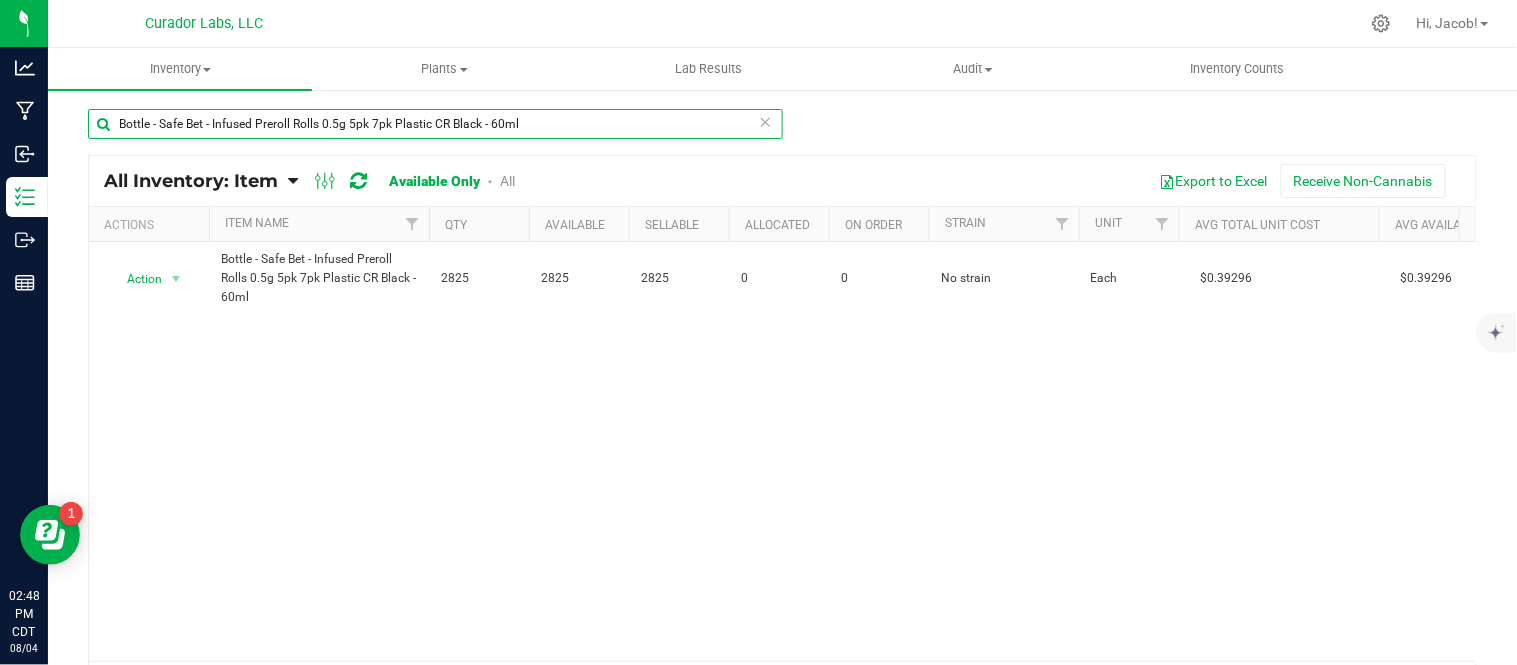 click on "Bottle - Safe Bet - Infused Preroll Rolls 0.5g 5pk 7pk Plastic CR Black - 60ml" at bounding box center [435, 124] 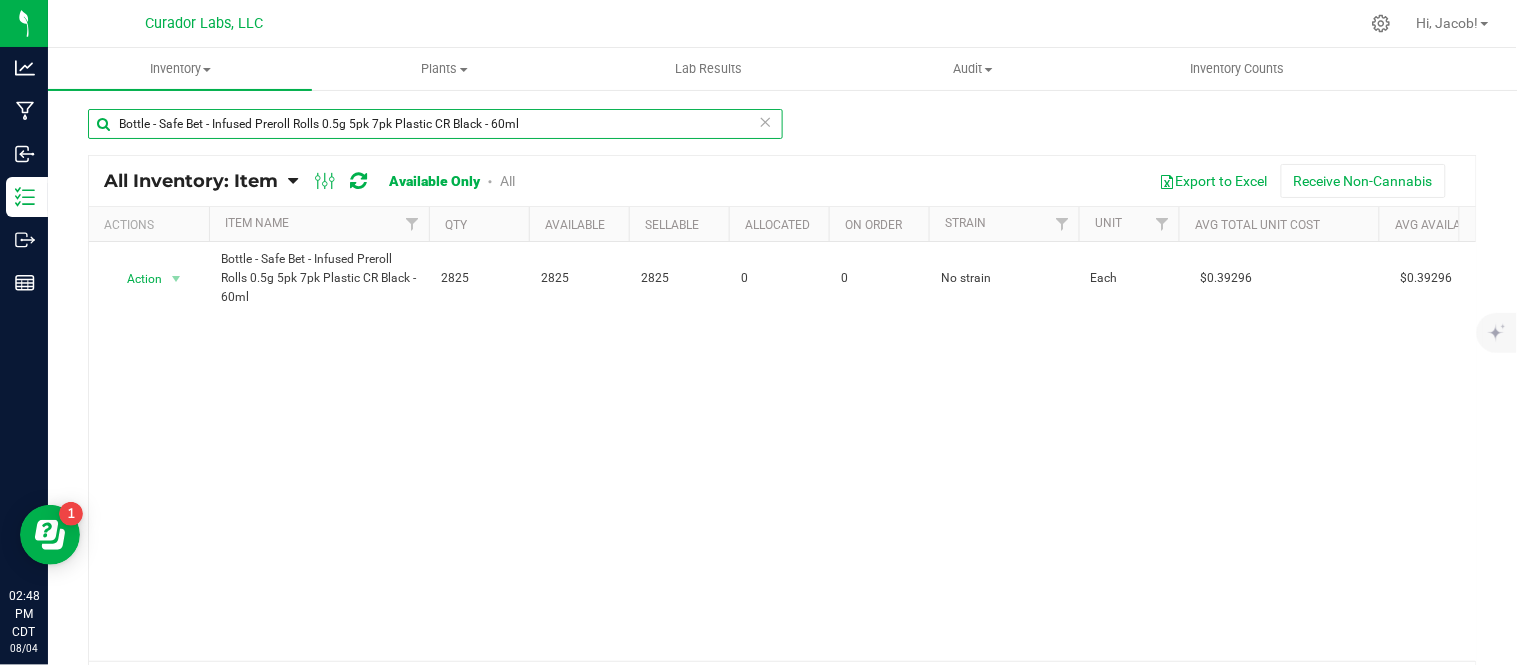 click on "Bottle - Safe Bet - Infused Preroll Rolls 0.5g 5pk 7pk Plastic CR Black - 60ml" at bounding box center (435, 124) 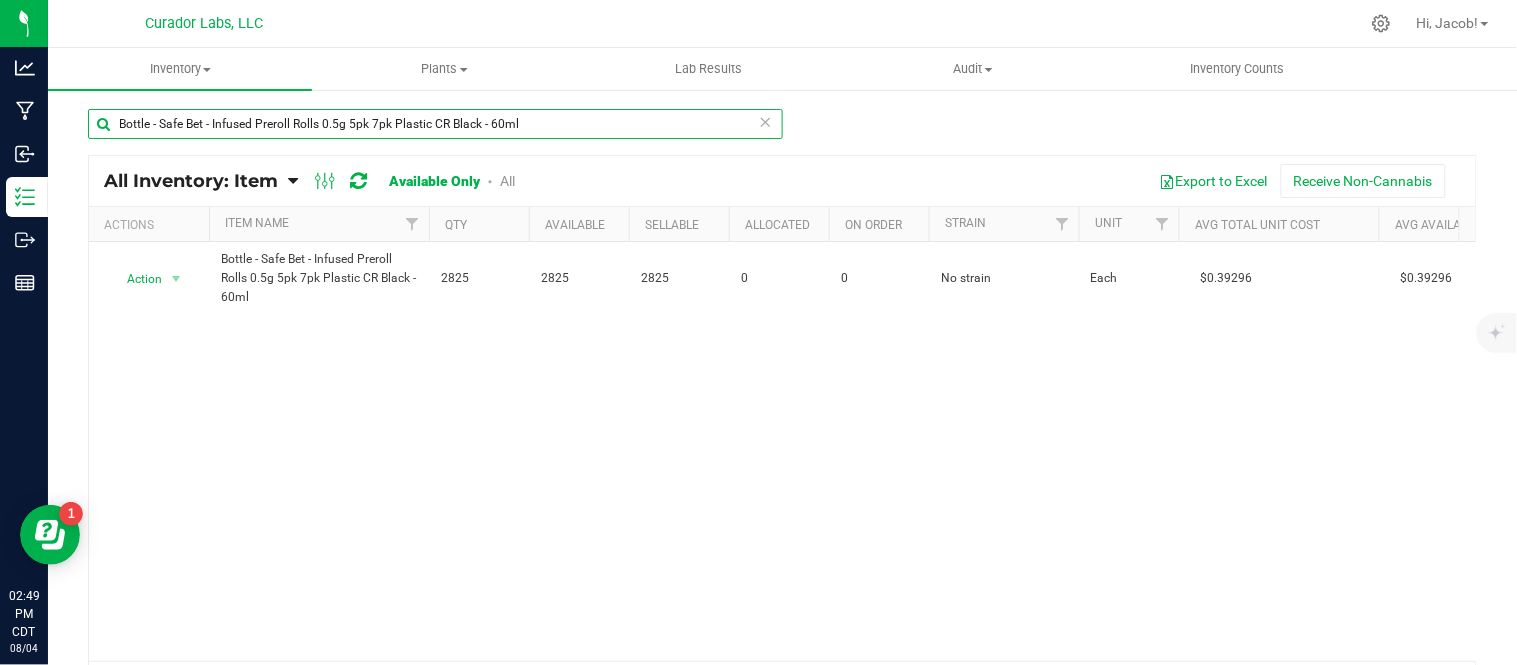 paste on "Preroll 0.5g 14pk Plastic CR White - 4oz" 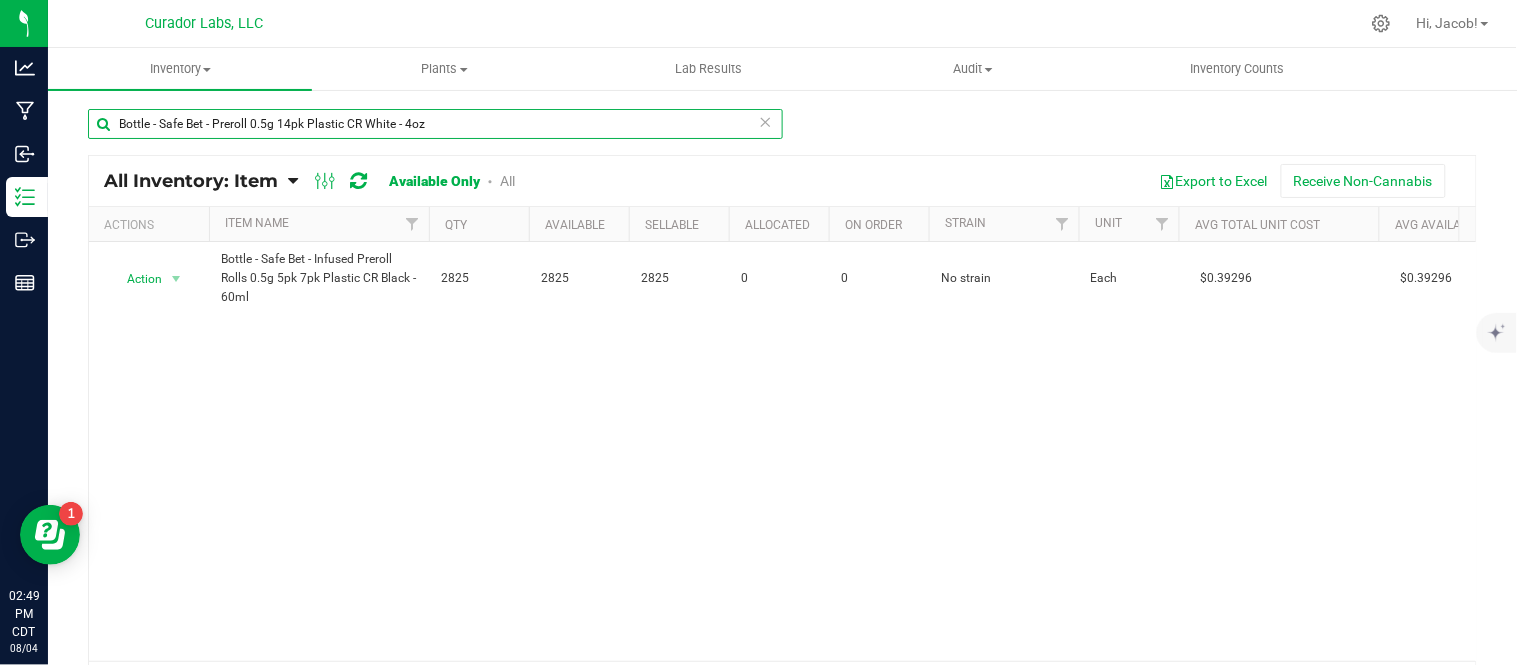type on "Bottle - Safe Bet - Preroll 0.5g 14pk Plastic CR White - 4oz" 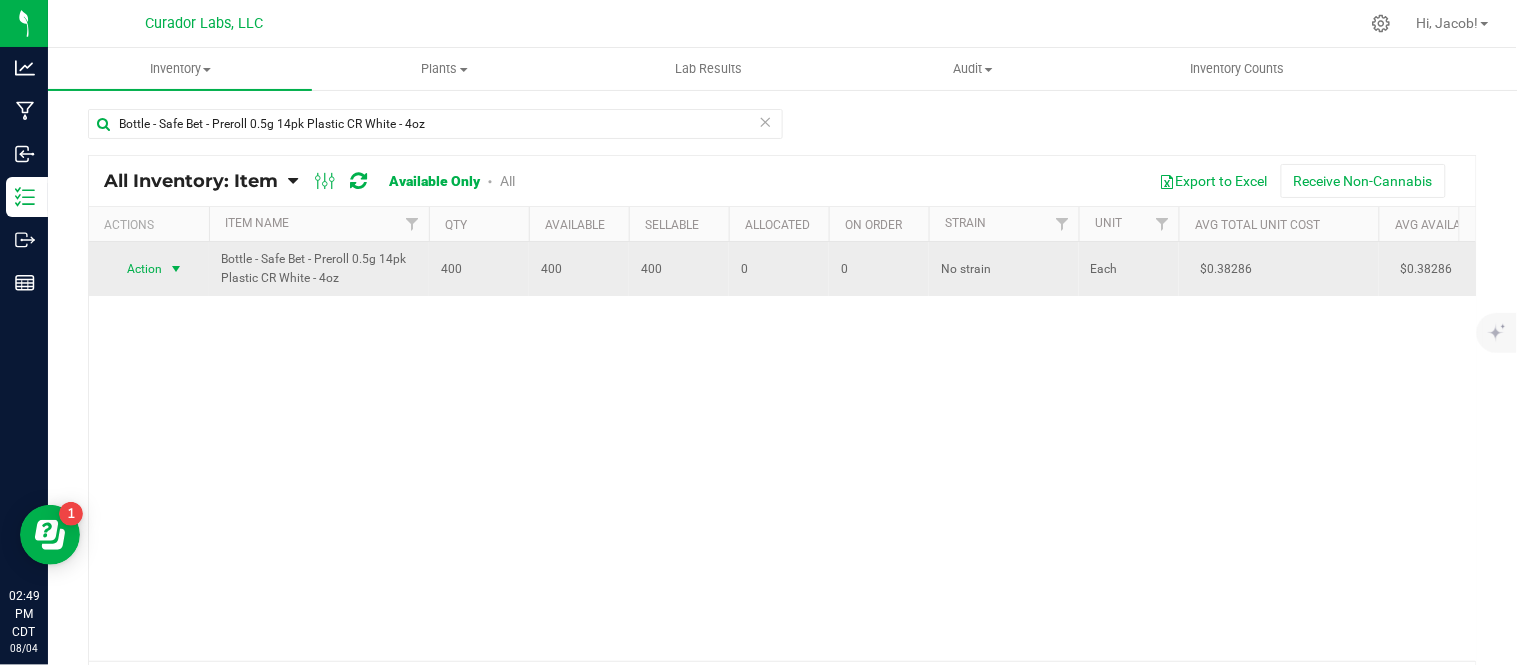 click at bounding box center [176, 269] 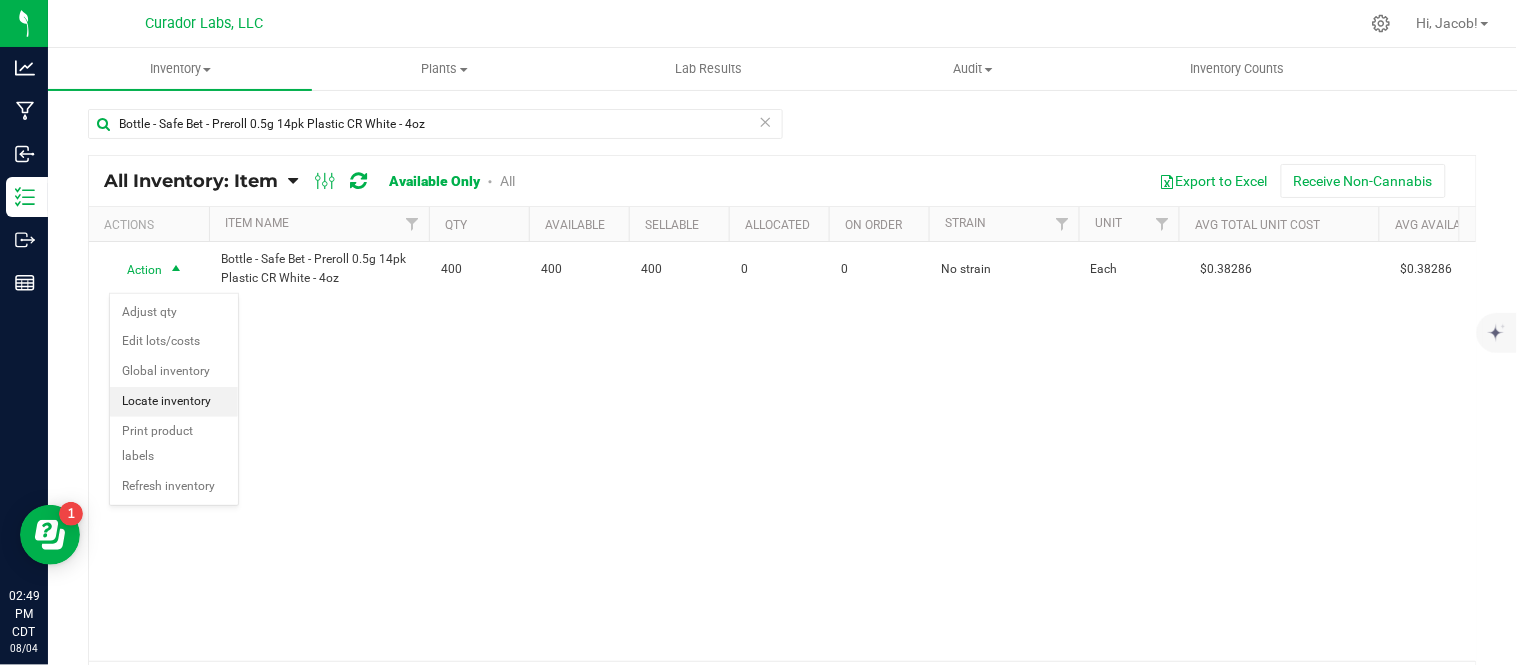 click on "Locate inventory" at bounding box center [174, 402] 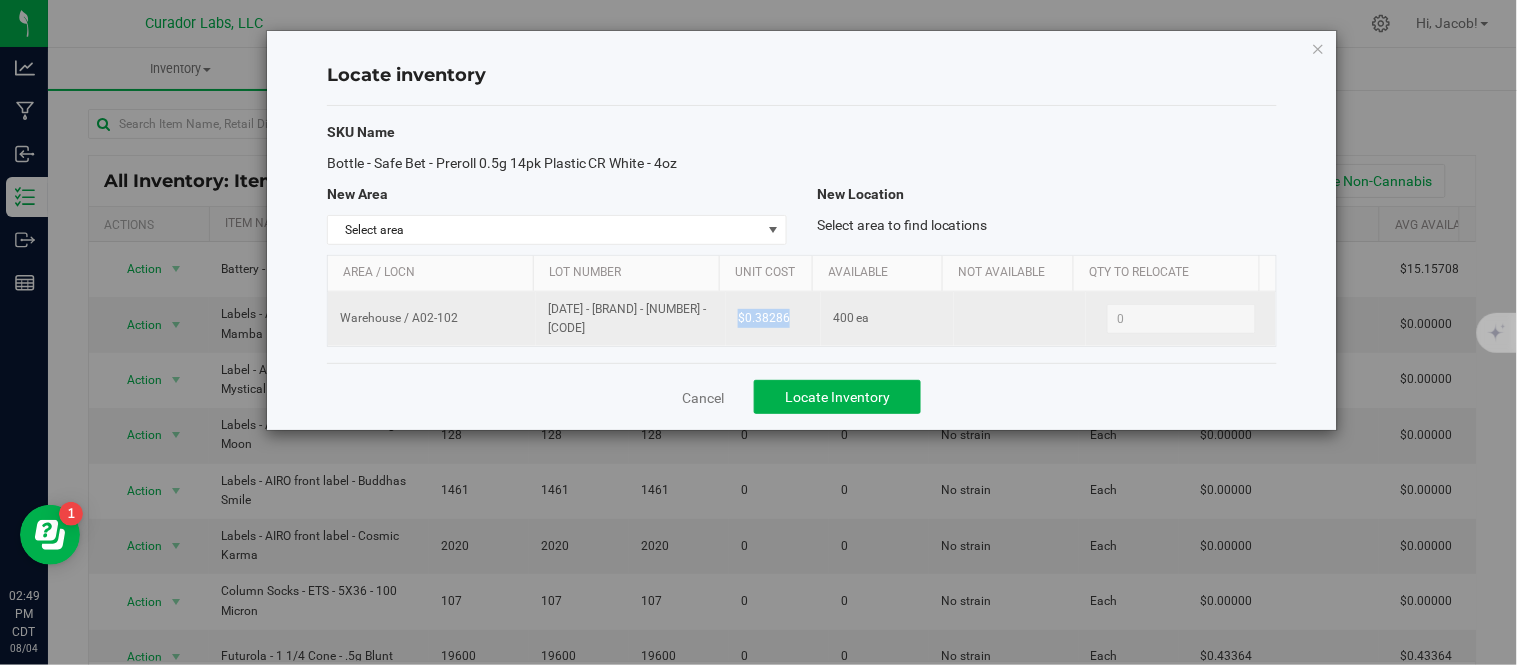 drag, startPoint x: 792, startPoint y: 326, endPoint x: 720, endPoint y: 314, distance: 72.99315 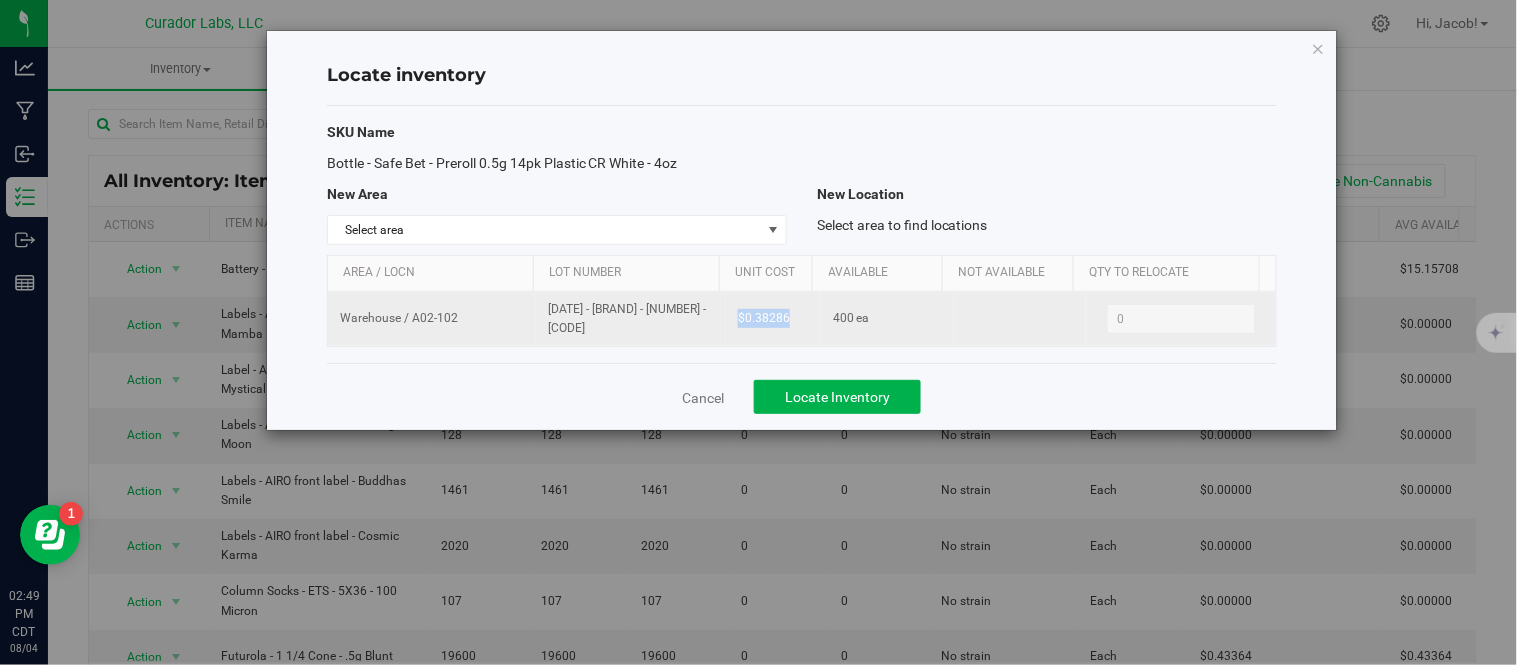 click on "$0.38286" at bounding box center [773, 319] 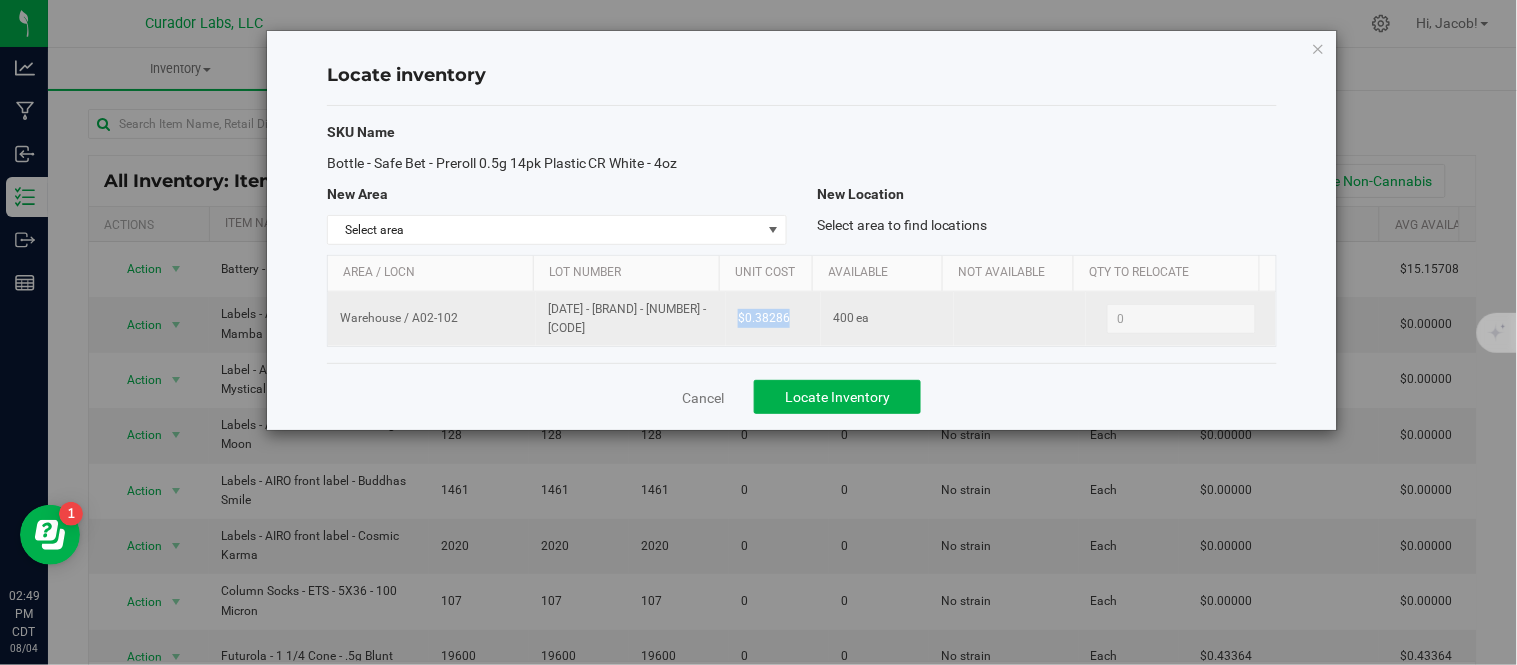 copy on "$0.38286" 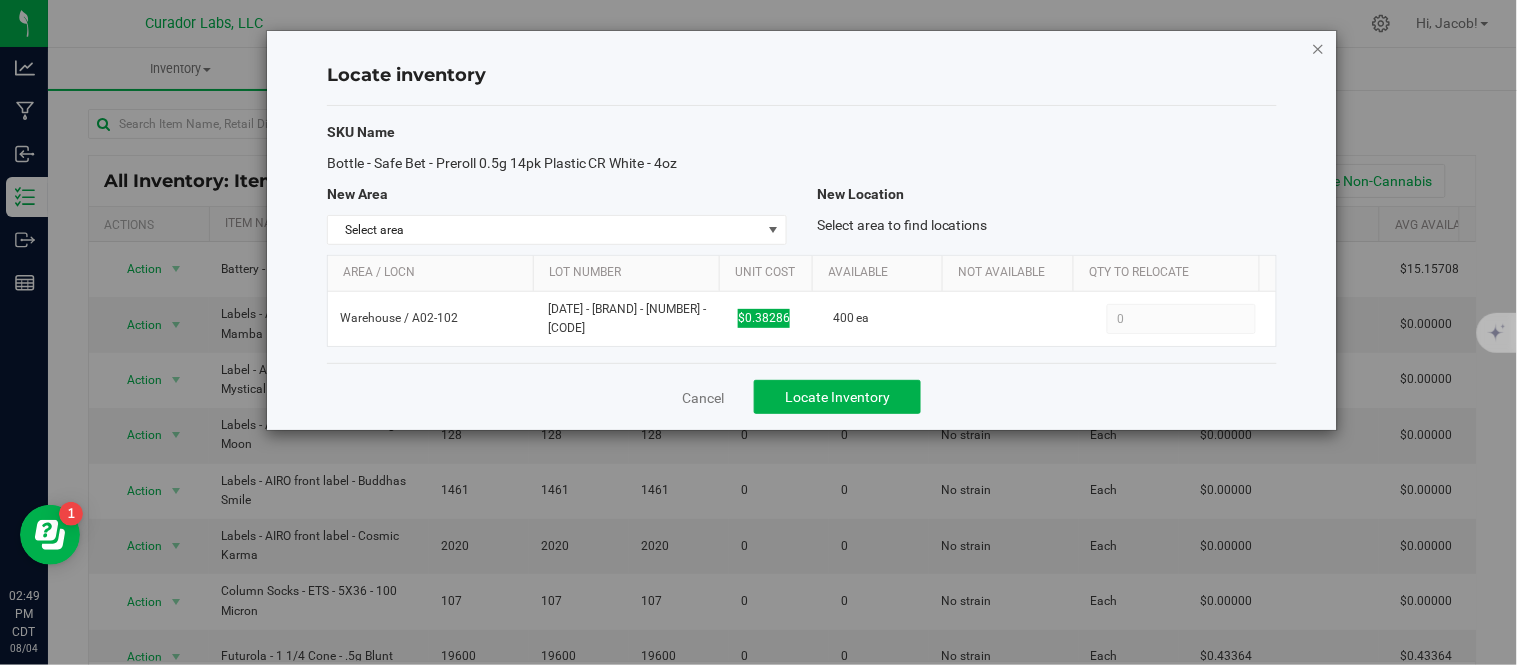 click at bounding box center [1319, 48] 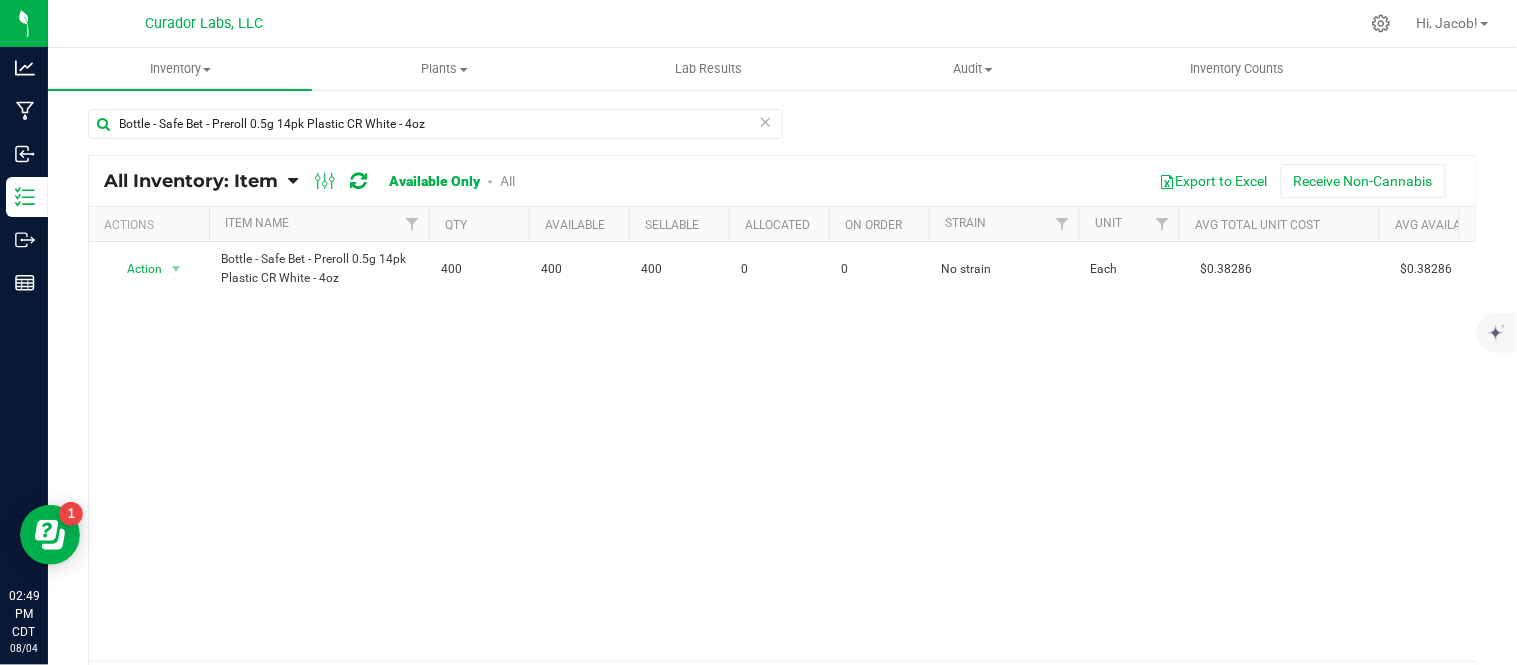 click on "Bottle - Safe Bet - Preroll 0.5g 14pk Plastic CR White - 4oz" at bounding box center (435, 132) 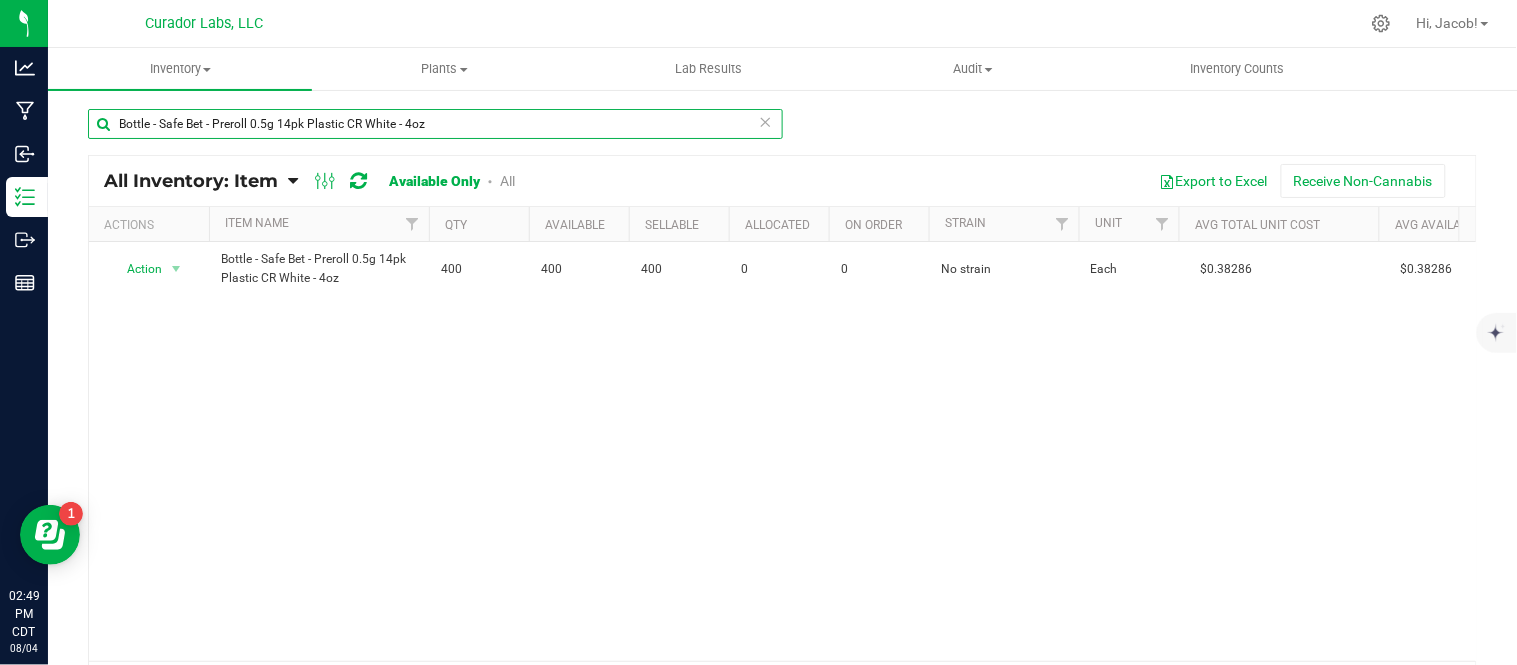 click on "Bottle - Safe Bet - Preroll 0.5g 14pk Plastic CR White - 4oz" at bounding box center [435, 124] 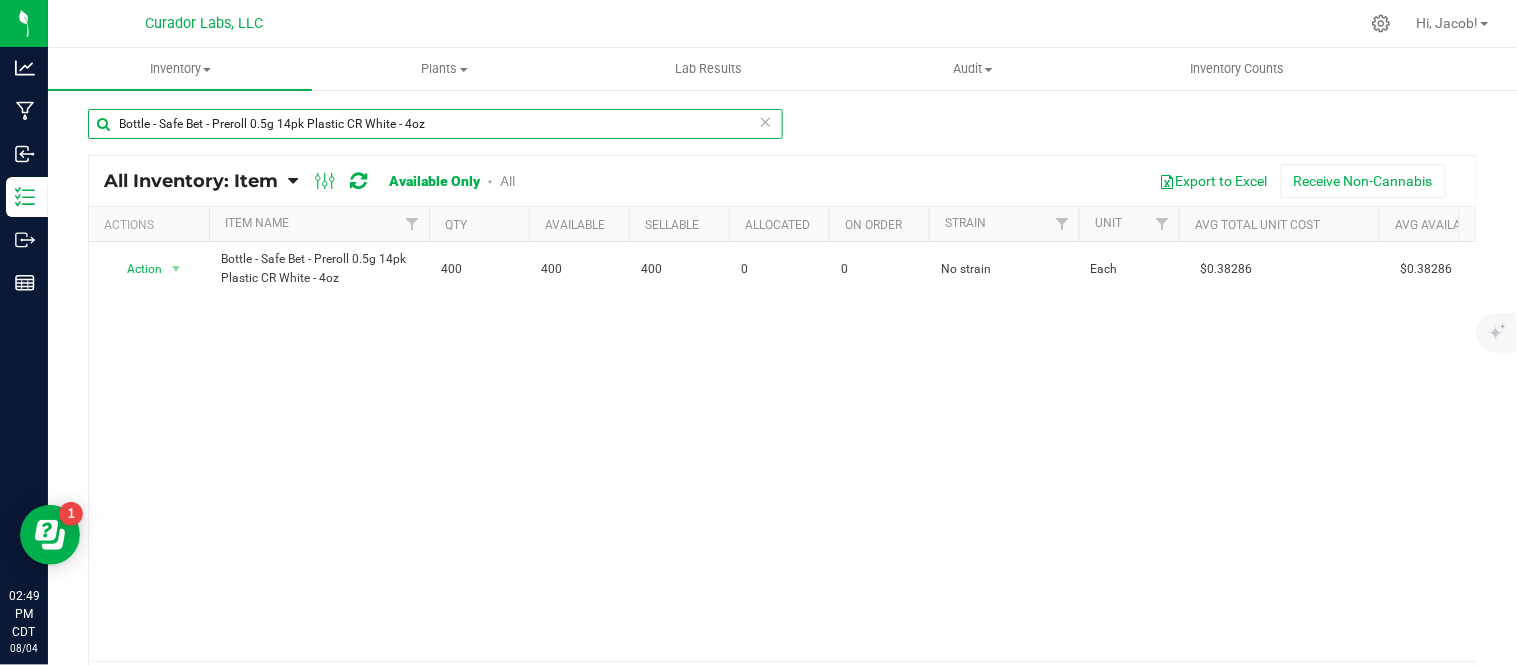 click on "Bottle - Safe Bet - Preroll 0.5g 14pk Plastic CR White - 4oz" at bounding box center (435, 124) 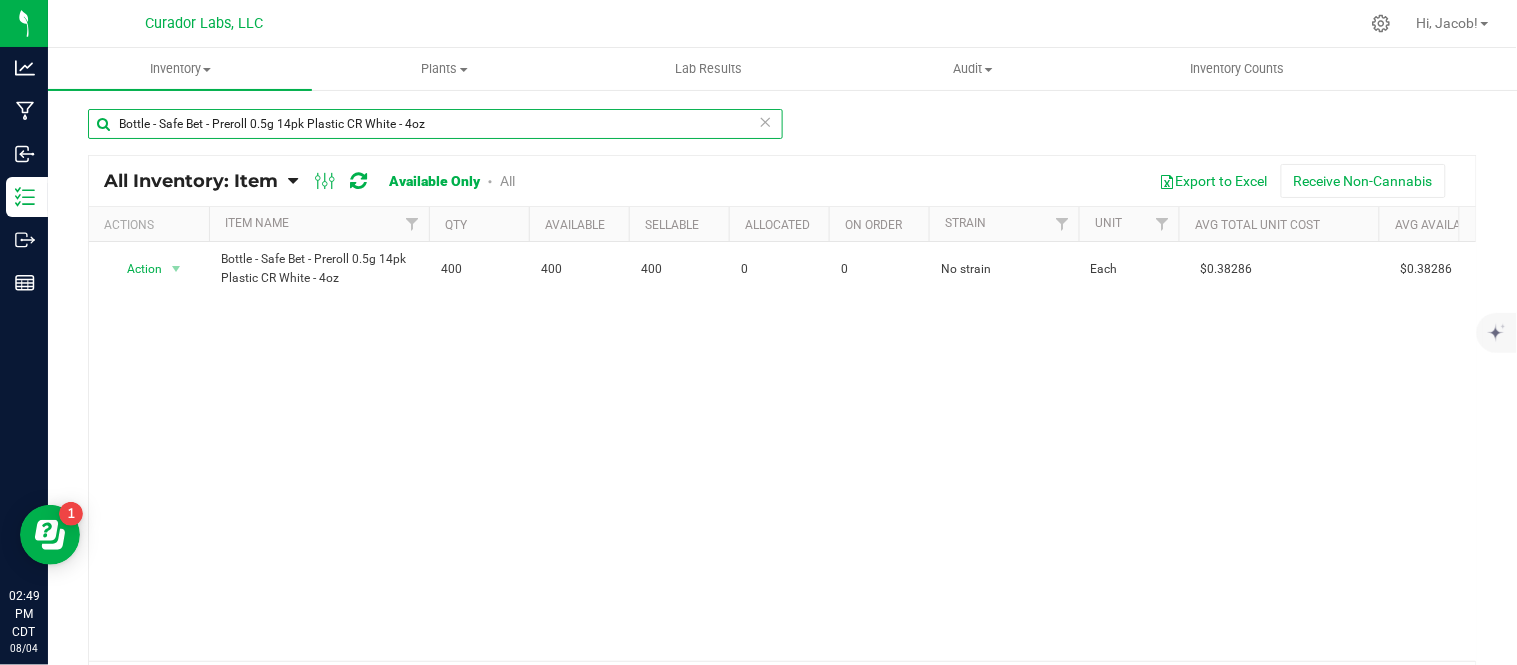 click on "Bottle - Safe Bet - Preroll 0.5g 14pk Plastic CR White - 4oz" at bounding box center (435, 124) 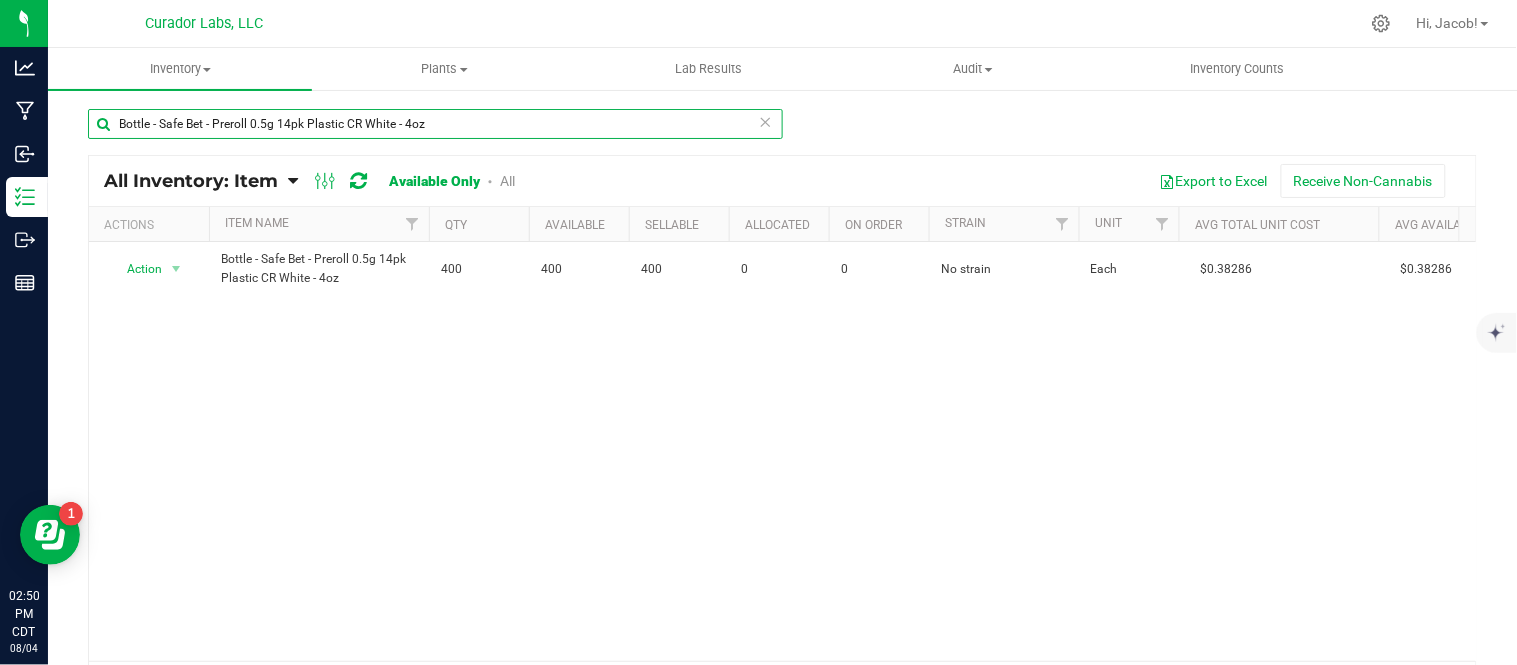 paste on "Lid - Safe Bet - .5g PreRoll 14 pack -" 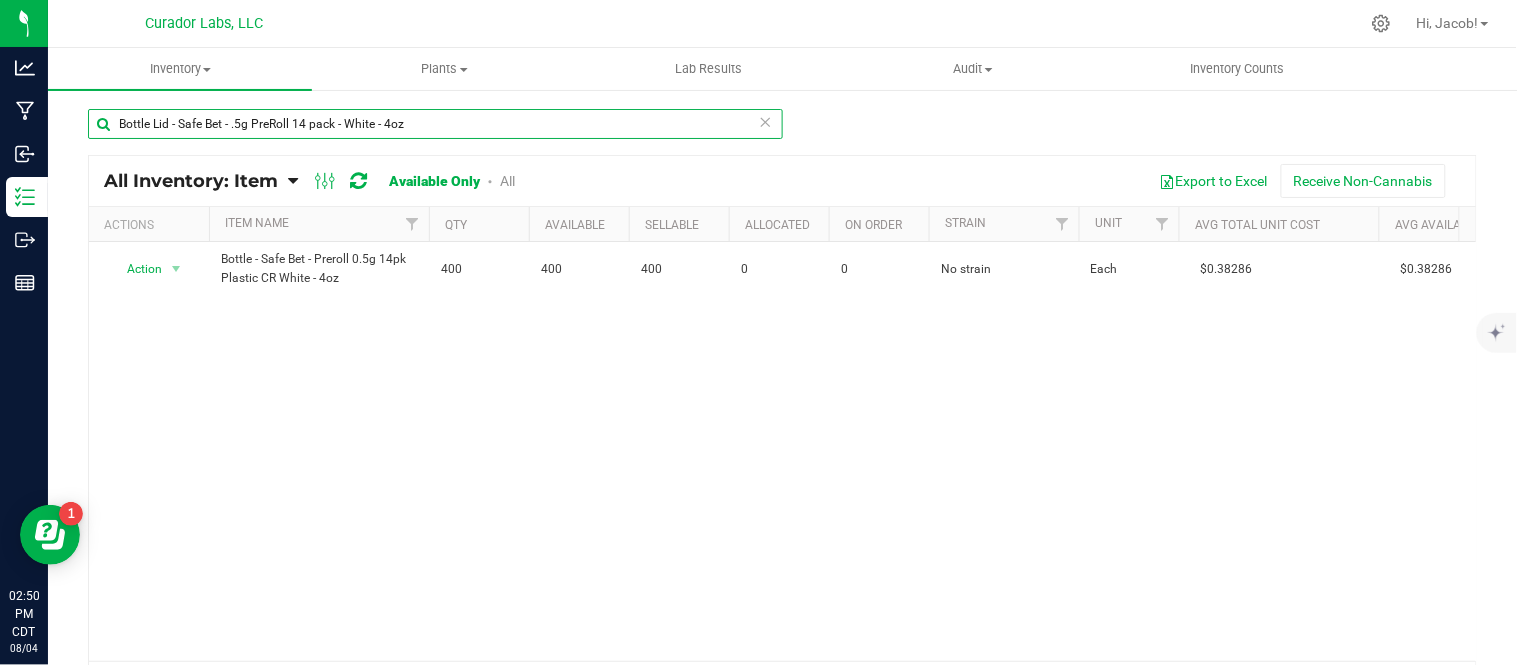 type on "Bottle Lid - Safe Bet - .5g PreRoll 14 pack - White - 4oz" 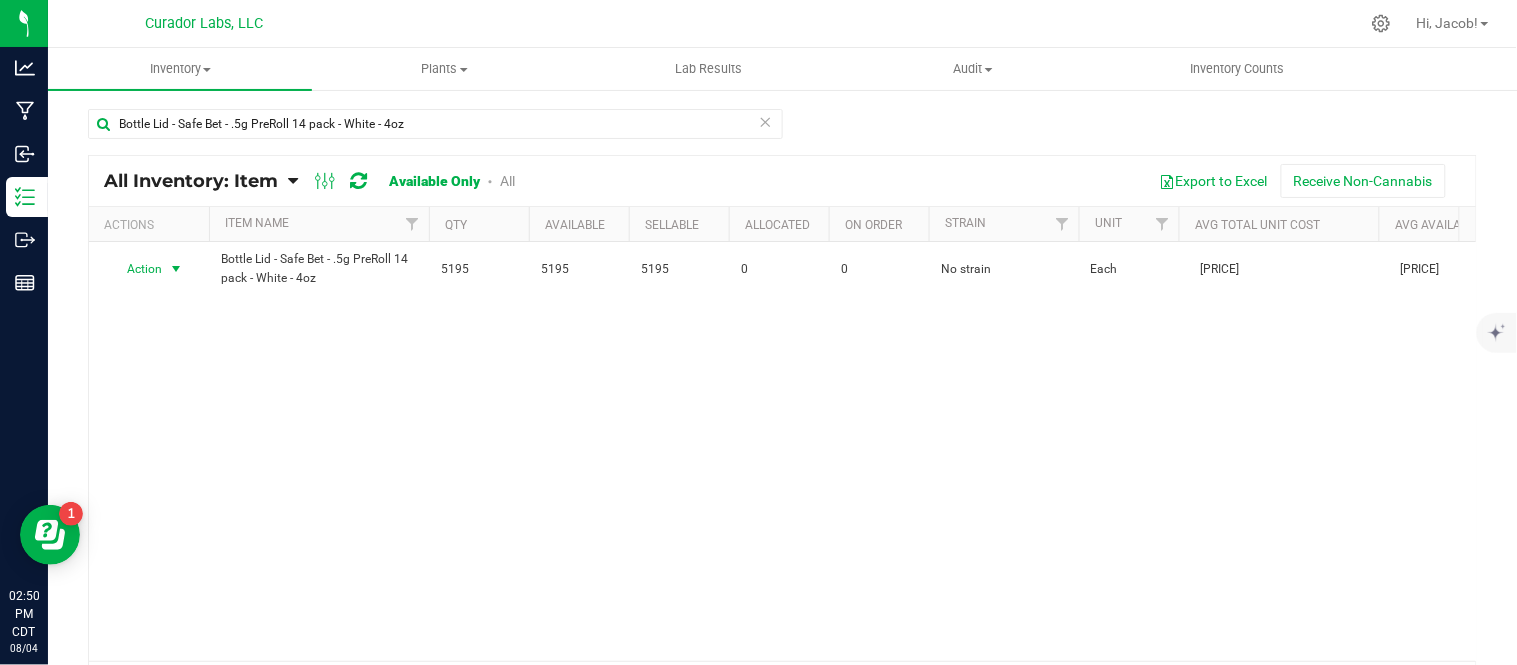 click at bounding box center [176, 269] 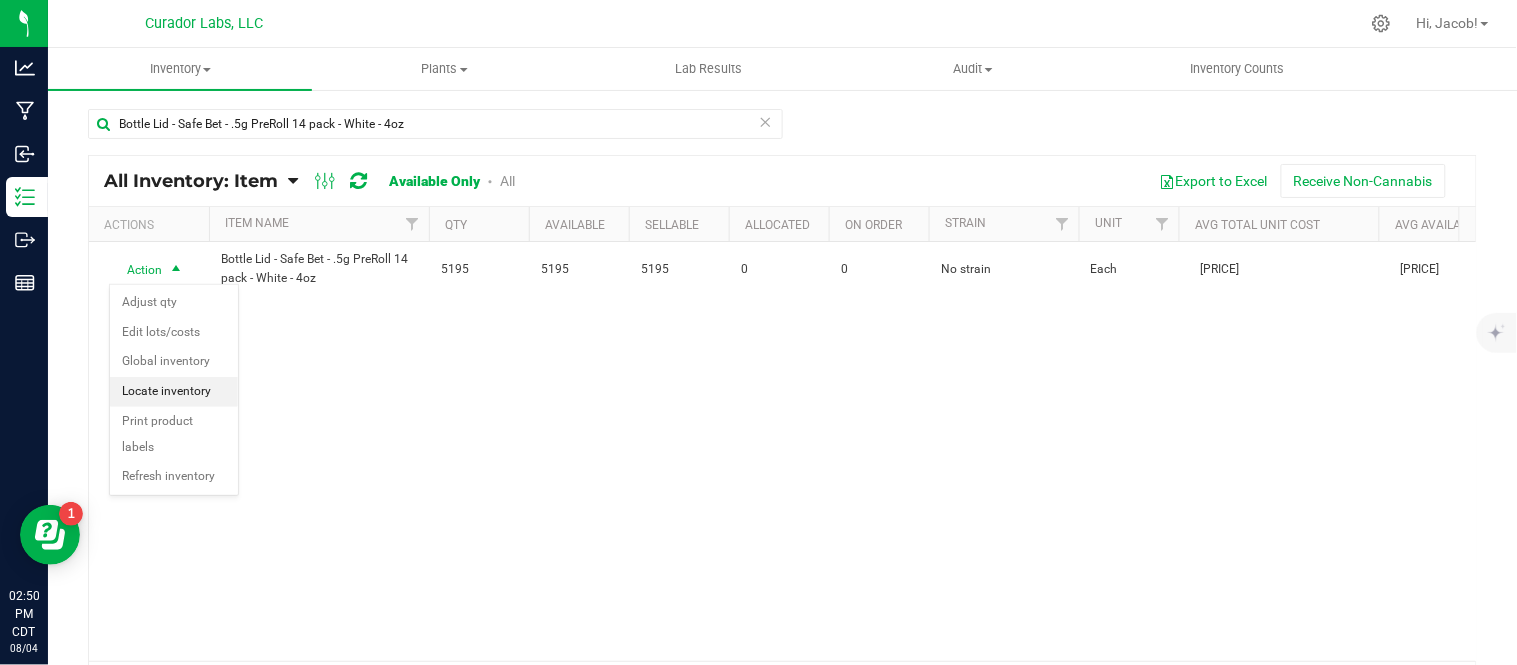 click on "Locate inventory" at bounding box center (174, 392) 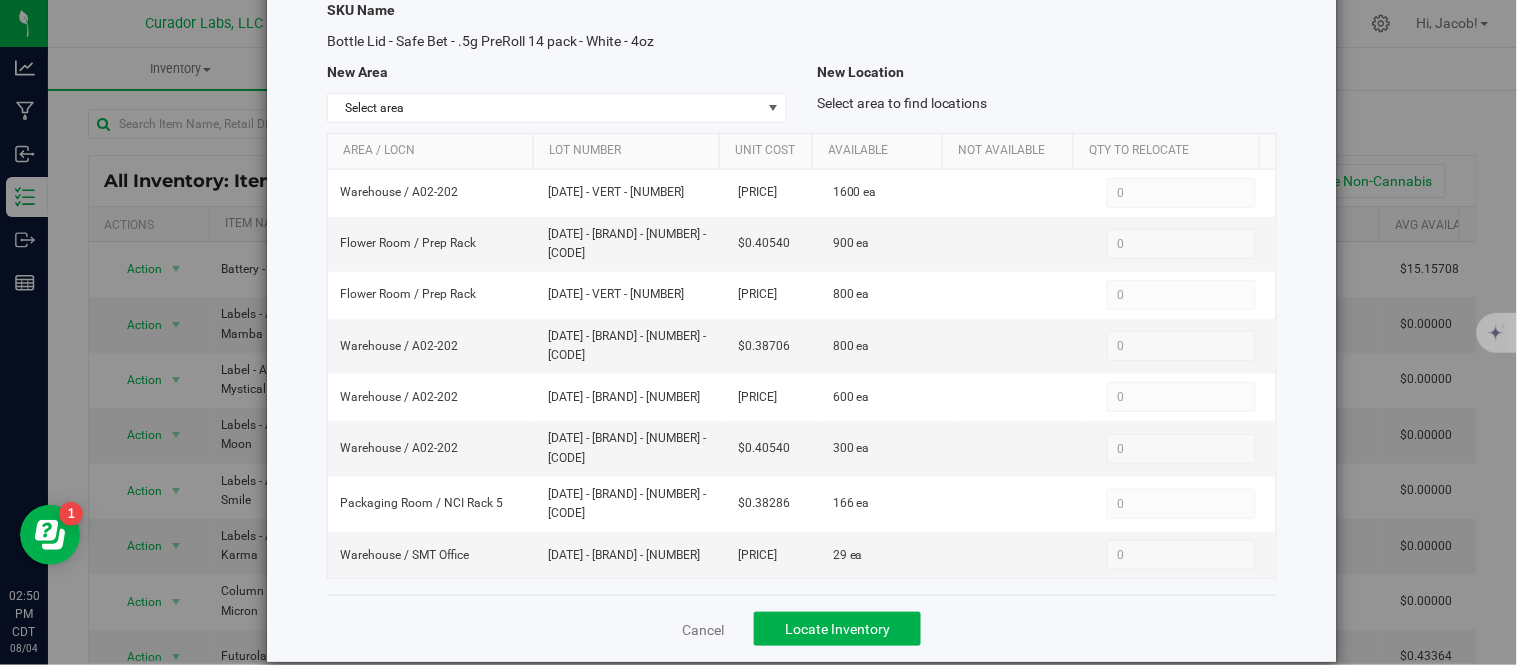 scroll, scrollTop: 123, scrollLeft: 0, axis: vertical 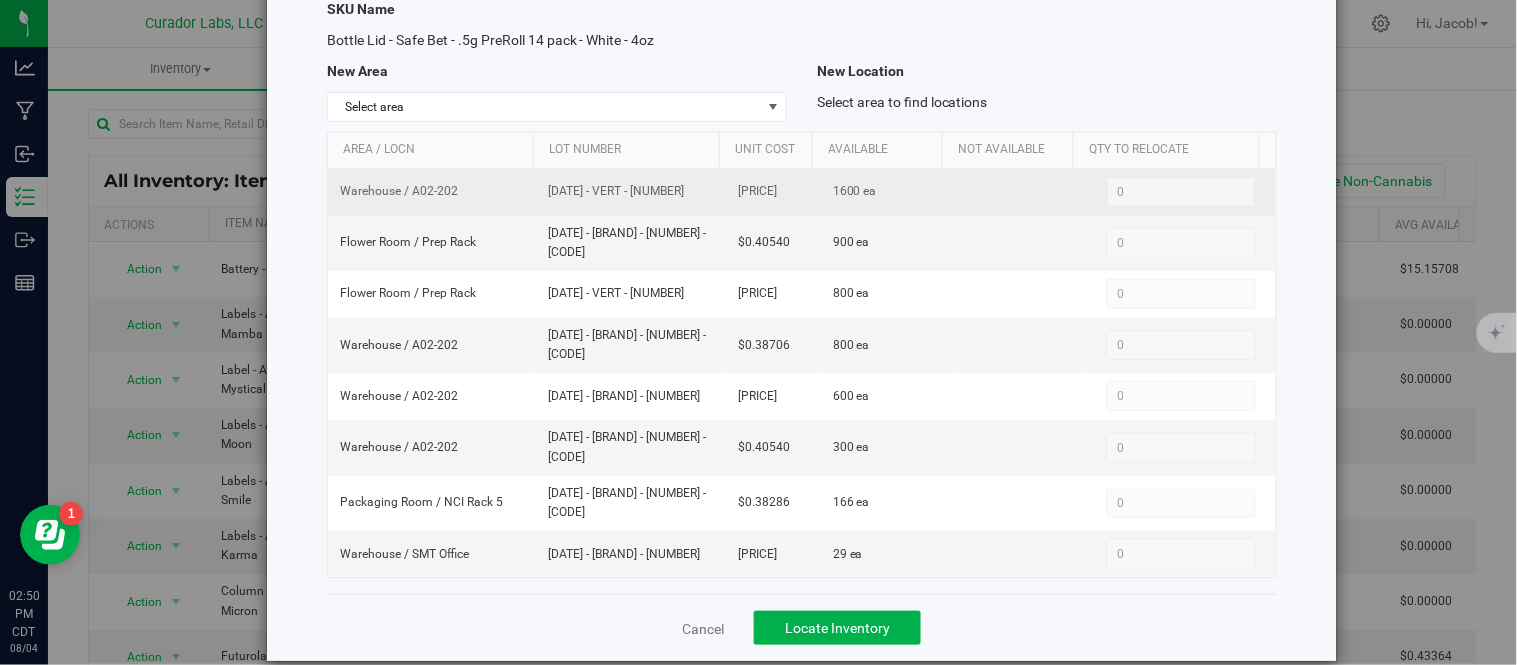 drag, startPoint x: 780, startPoint y: 190, endPoint x: 716, endPoint y: 185, distance: 64.195015 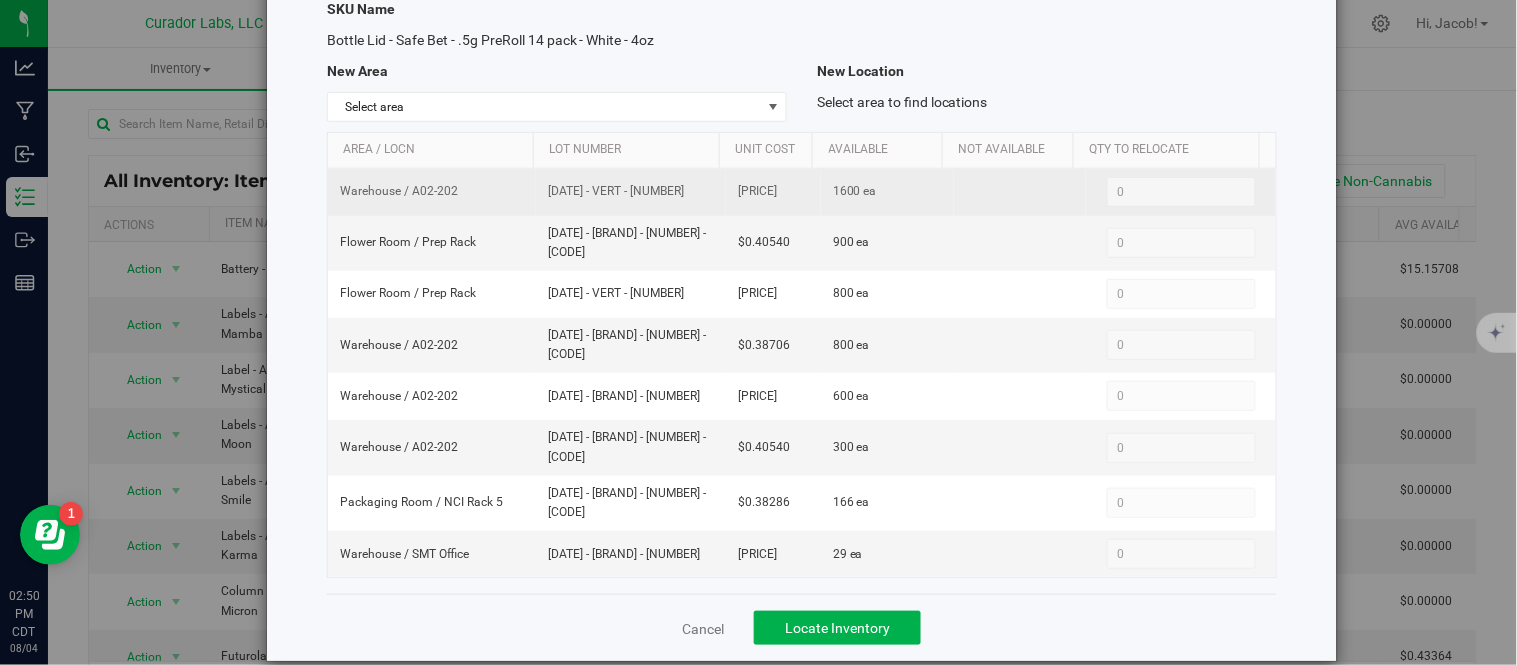 click on "[PRICE]" at bounding box center [773, 192] 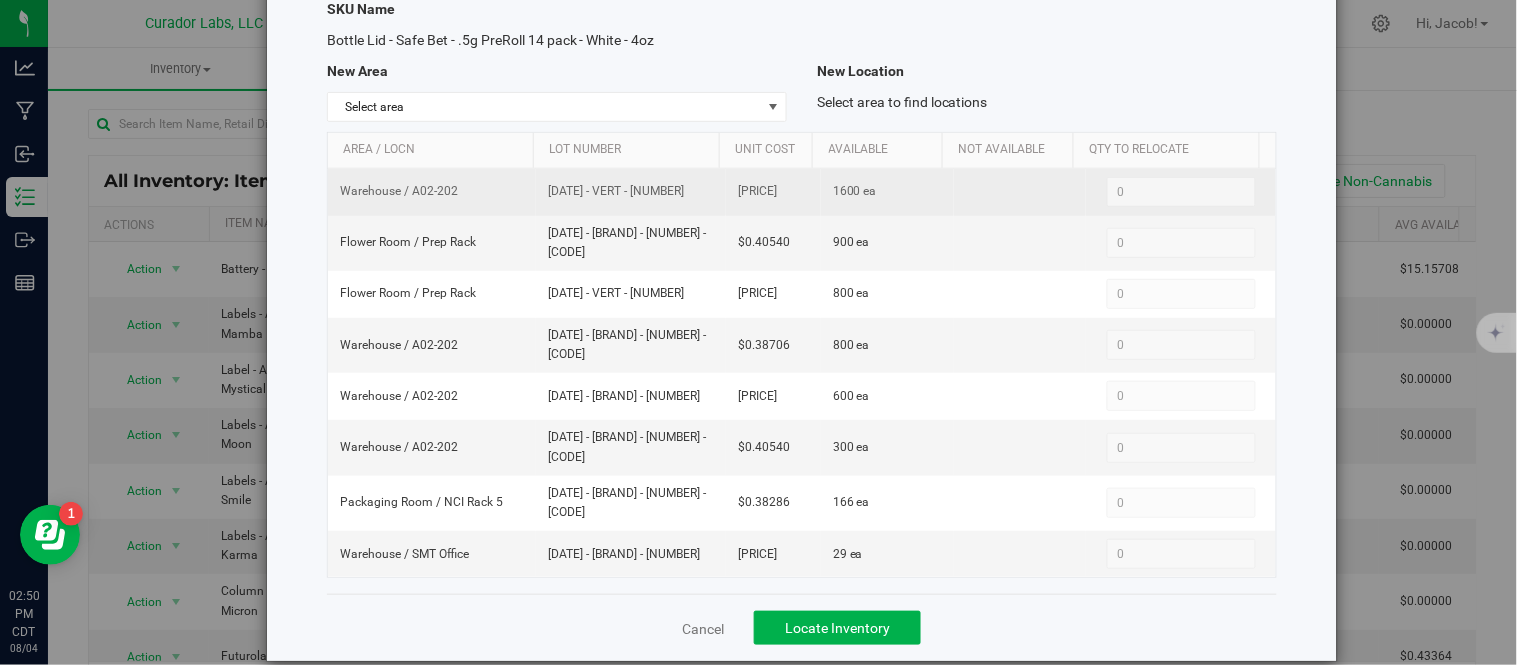 copy on "[PRICE]" 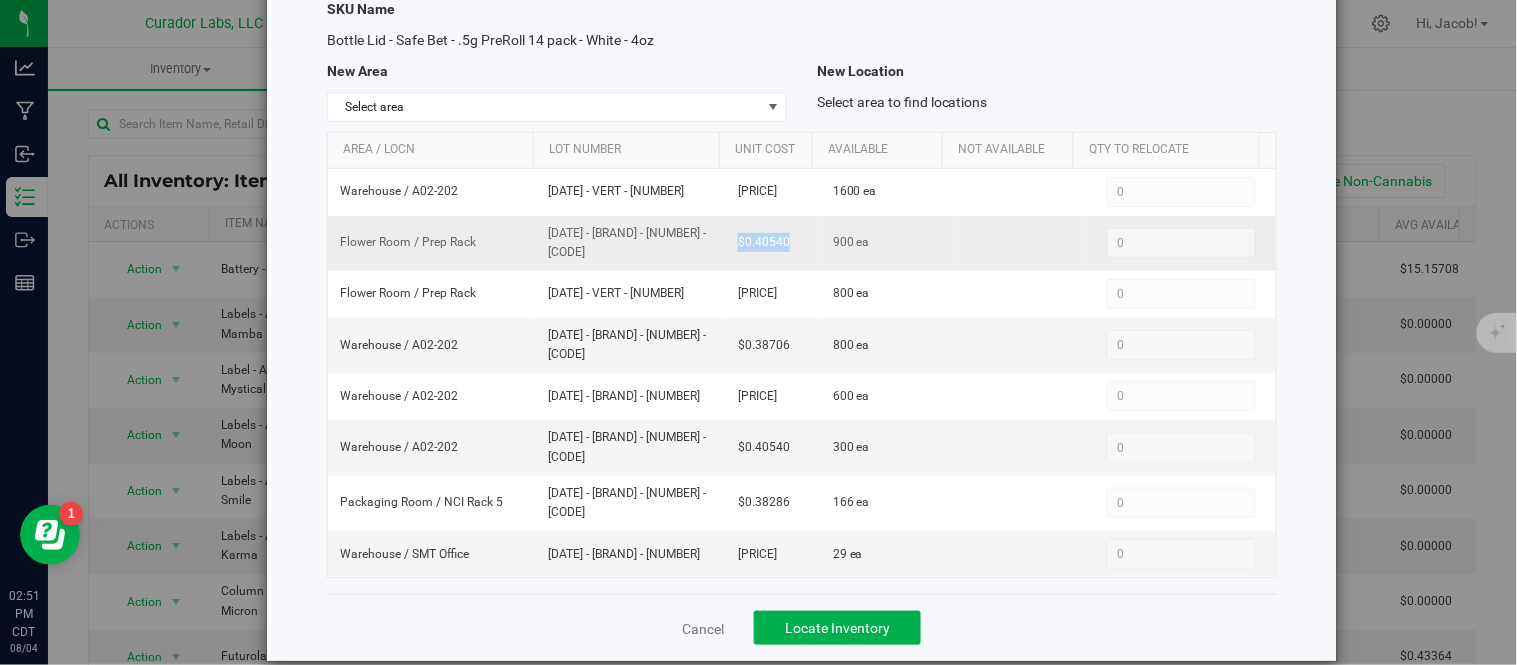 drag, startPoint x: 781, startPoint y: 244, endPoint x: 711, endPoint y: 245, distance: 70.00714 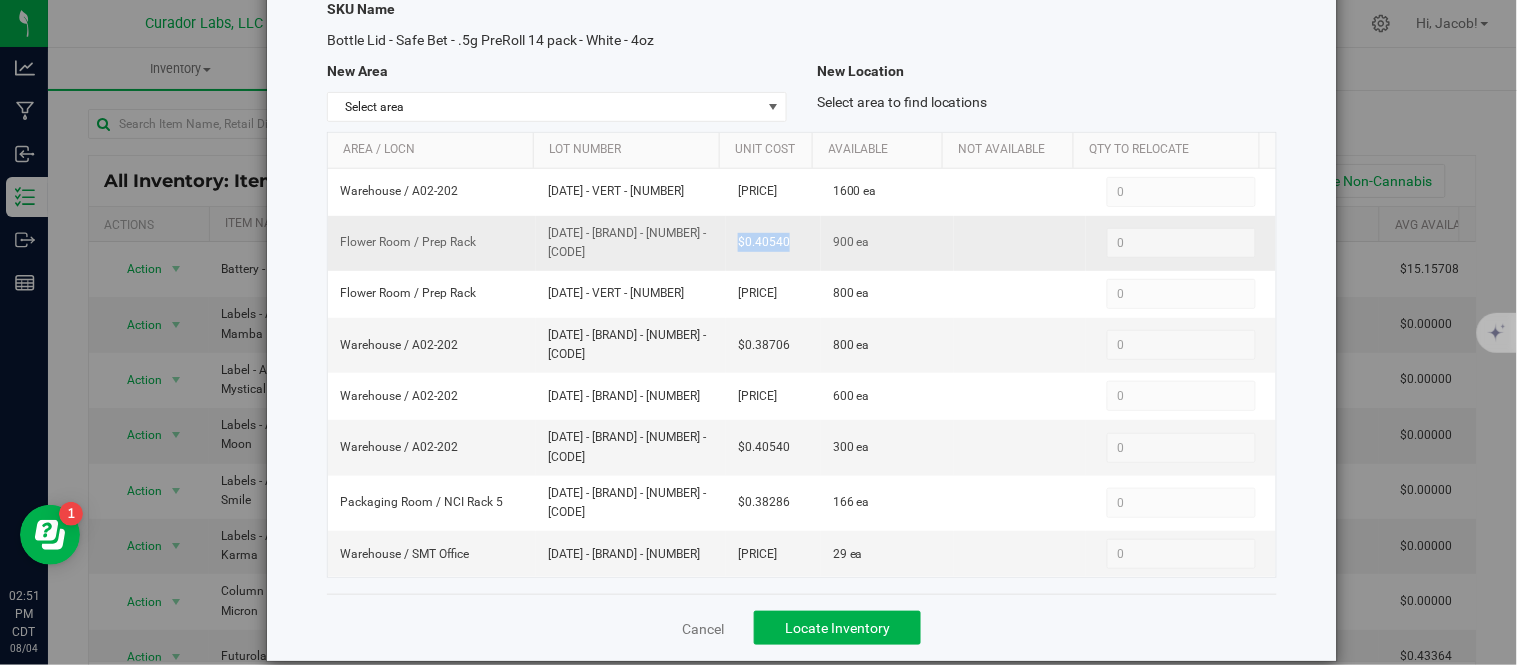 click on "$0.40540" at bounding box center (773, 243) 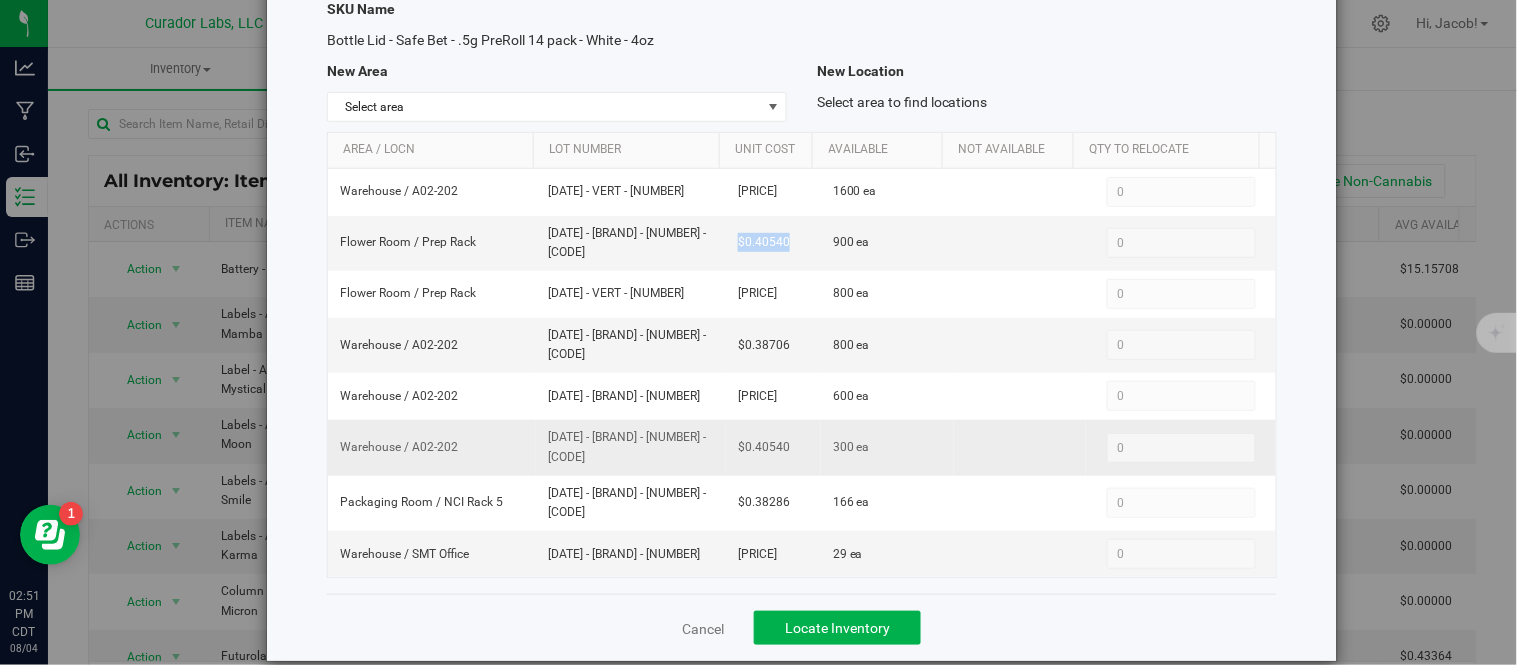 copy on "$0.40540" 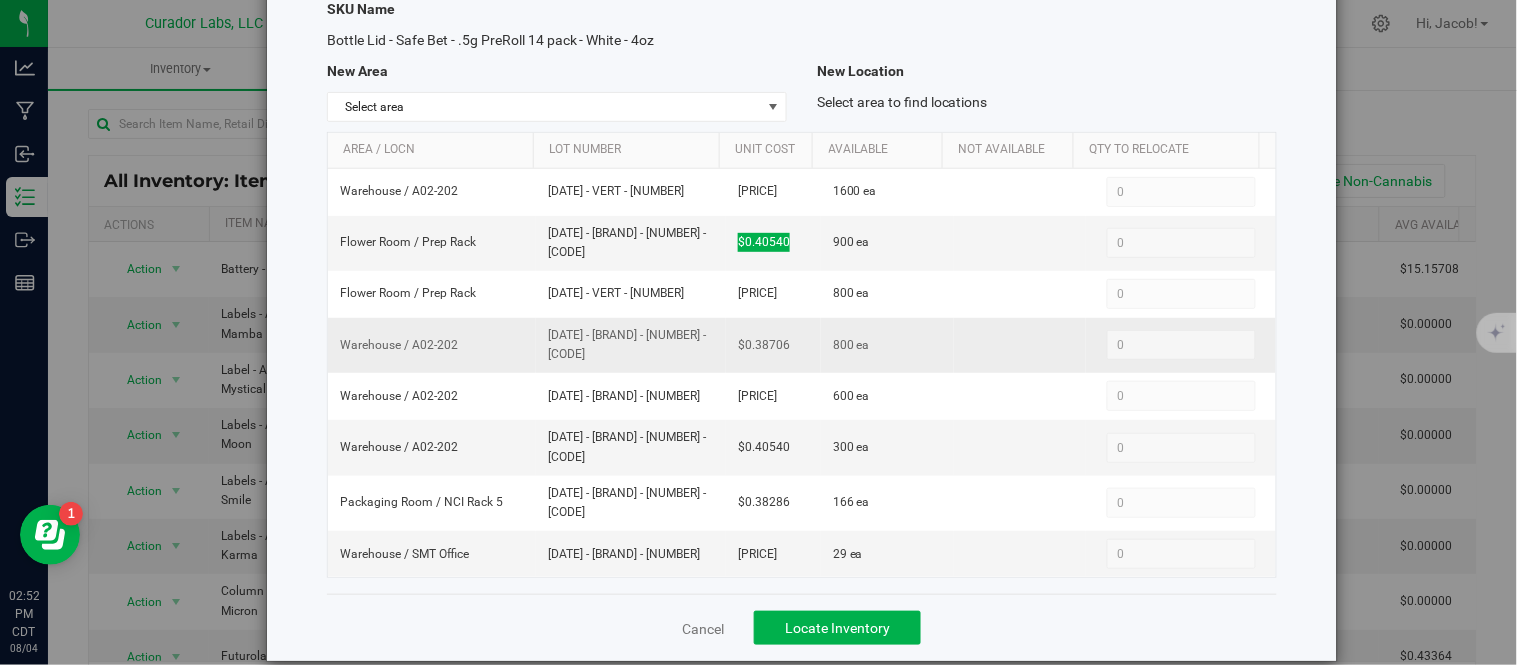 drag, startPoint x: 785, startPoint y: 341, endPoint x: 705, endPoint y: 346, distance: 80.1561 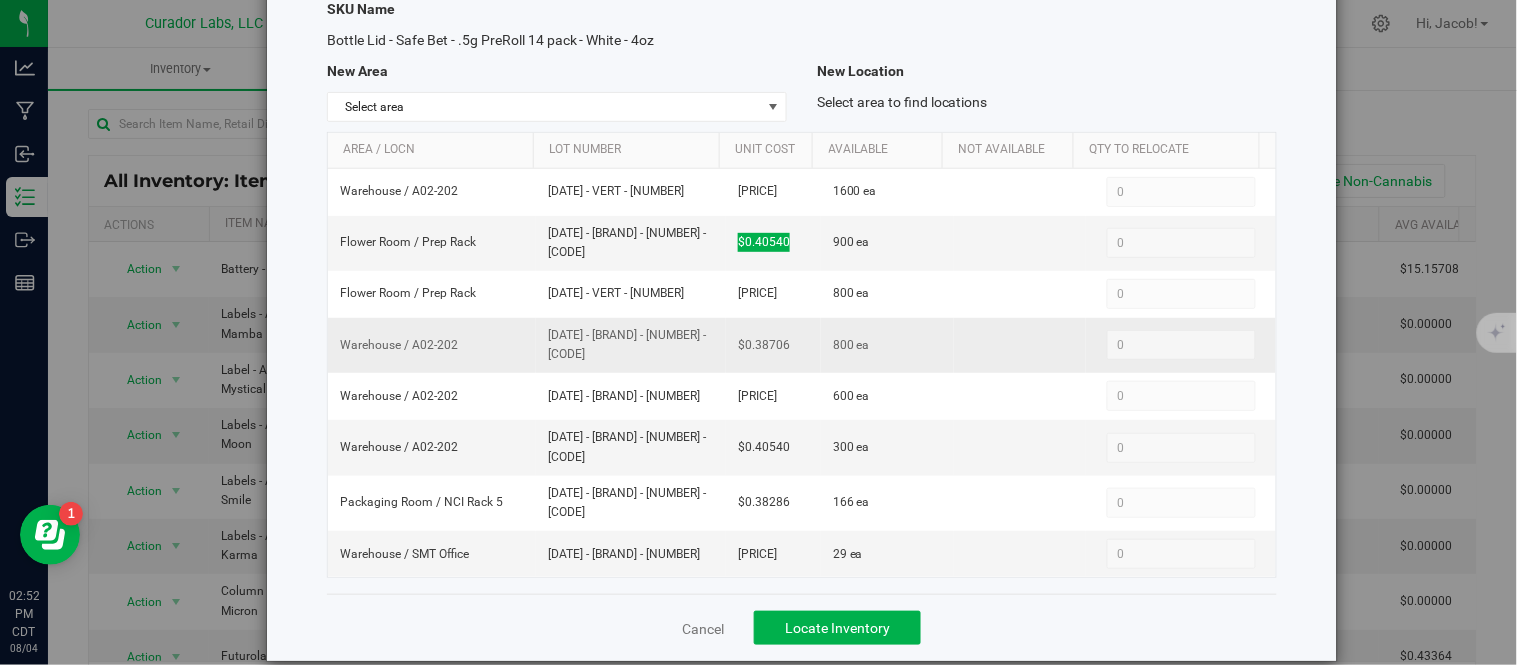 click on "Warehouse / A[NUMBER]-[NUMBER]
[DATE] - VERT - [NUMBER] - [DATE]-[NUMBER]
$[PRICE] [NUMBER] ea 0 0" at bounding box center [802, 345] 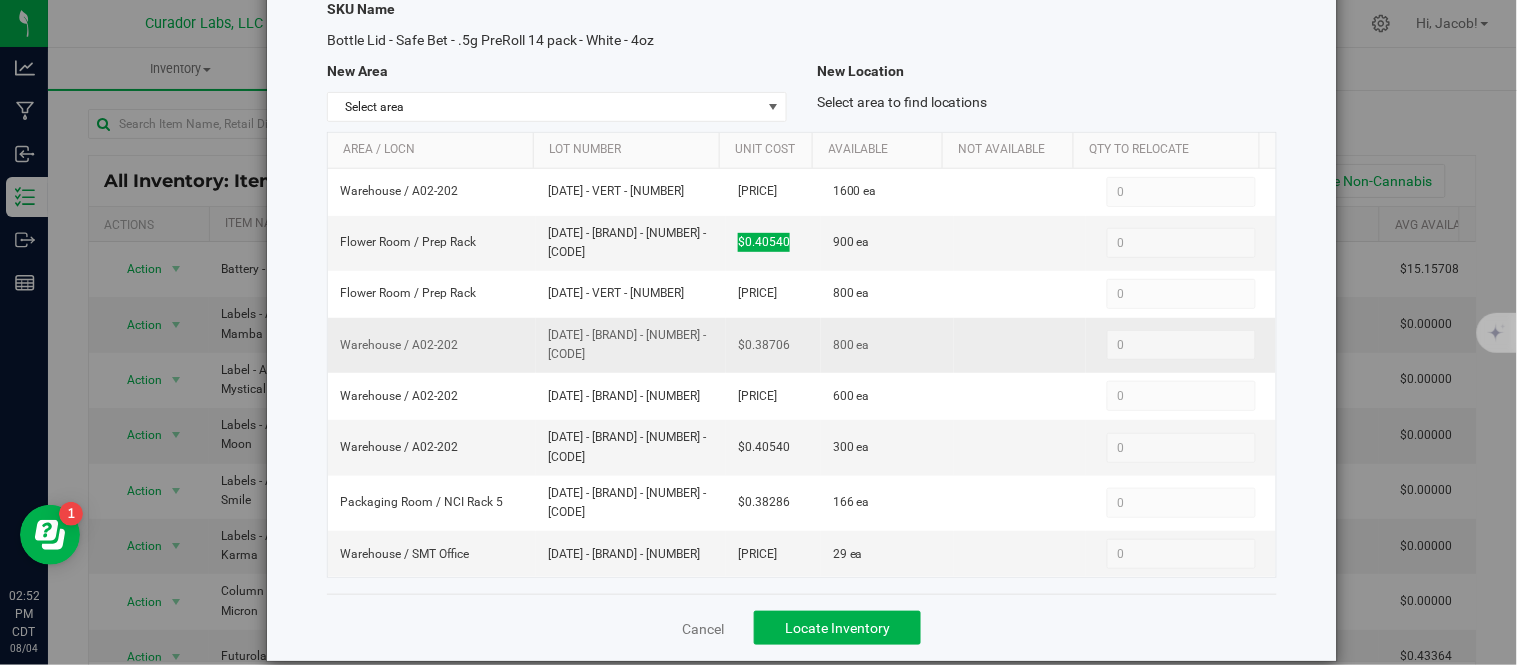 copy on "$0.38706" 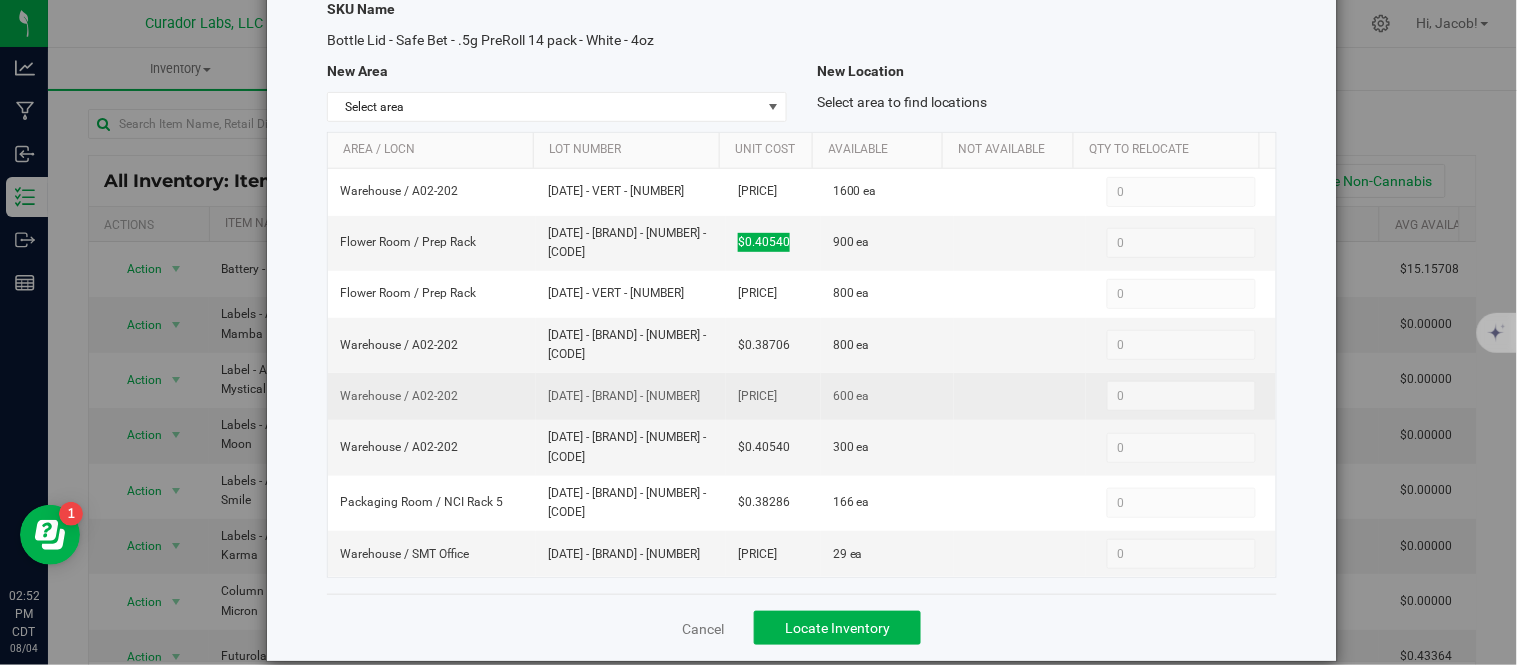 drag, startPoint x: 777, startPoint y: 397, endPoint x: 706, endPoint y: 391, distance: 71.25307 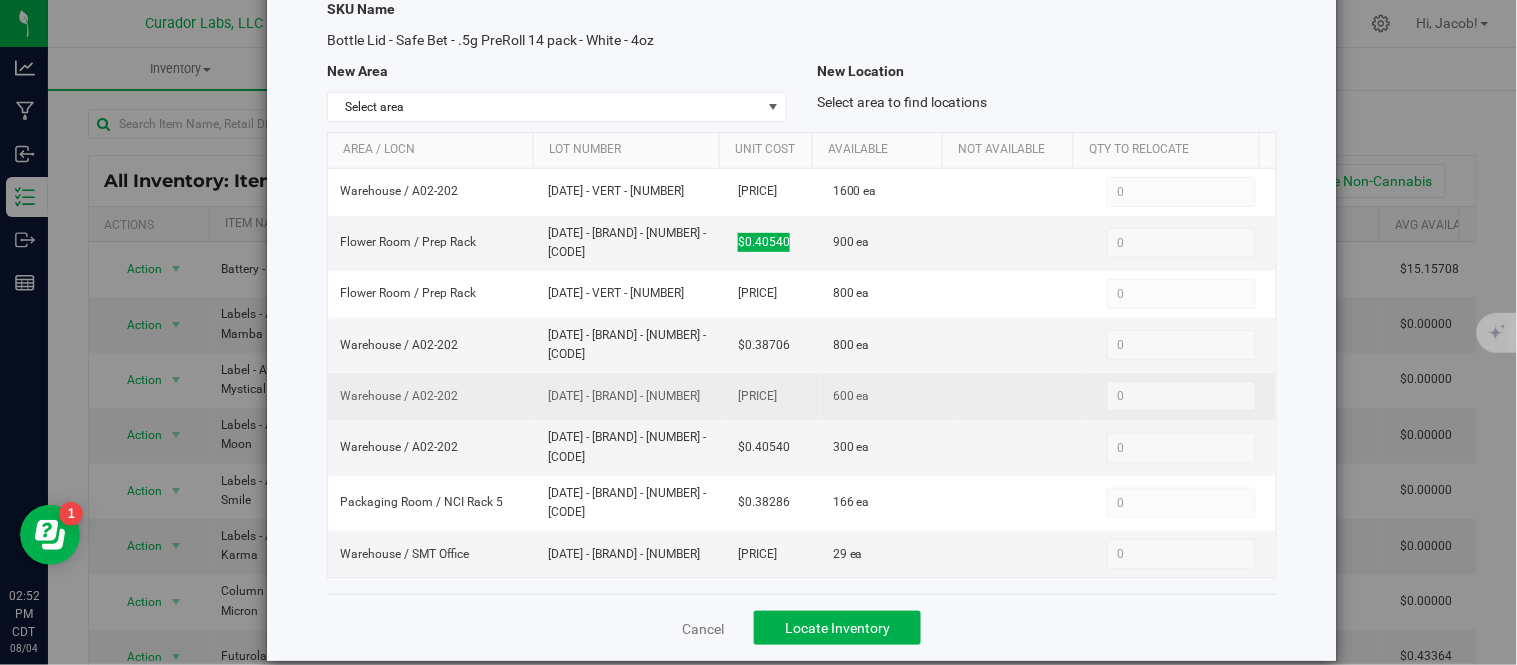 click on "Warehouse / A[NUMBER]-[NUMBER]
[DATE] - VERT - [NUMBER]
$[PRICE] [NUMBER] ea 0 0" at bounding box center (802, 396) 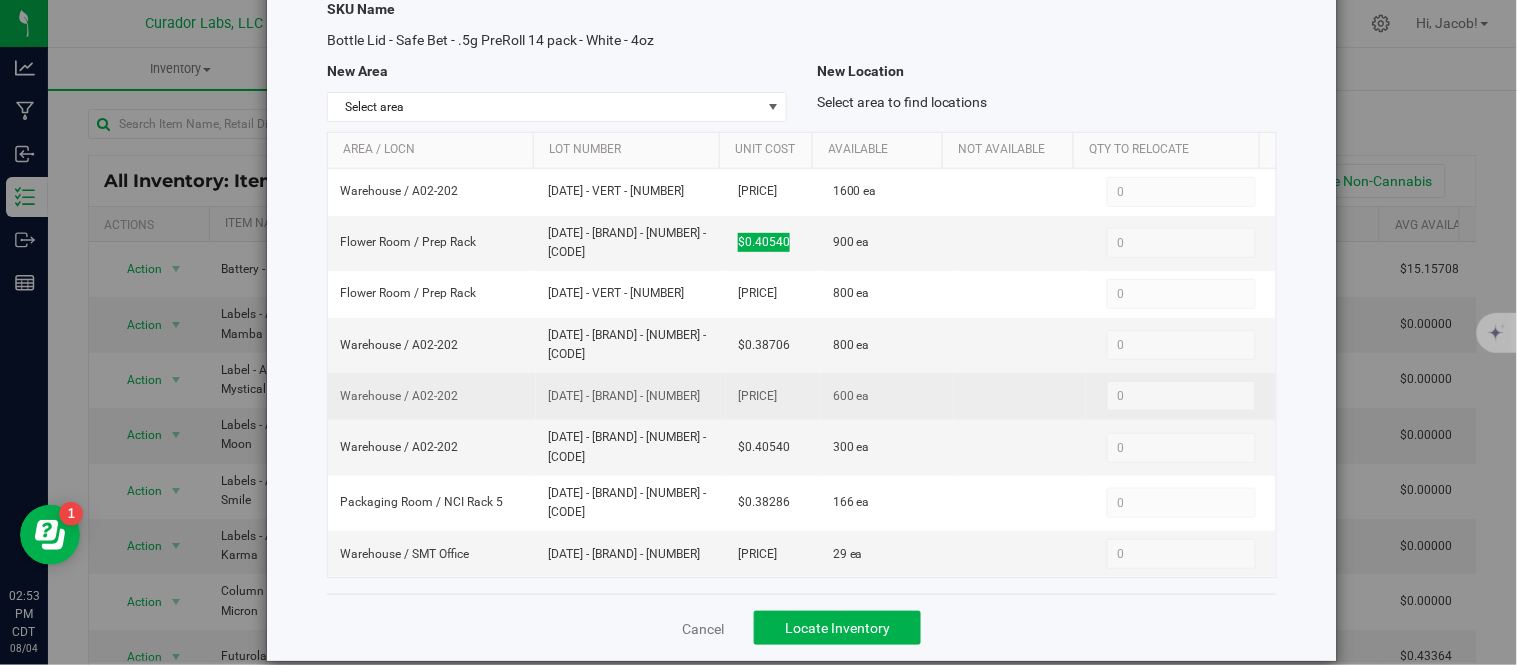 copy on "[PRICE]" 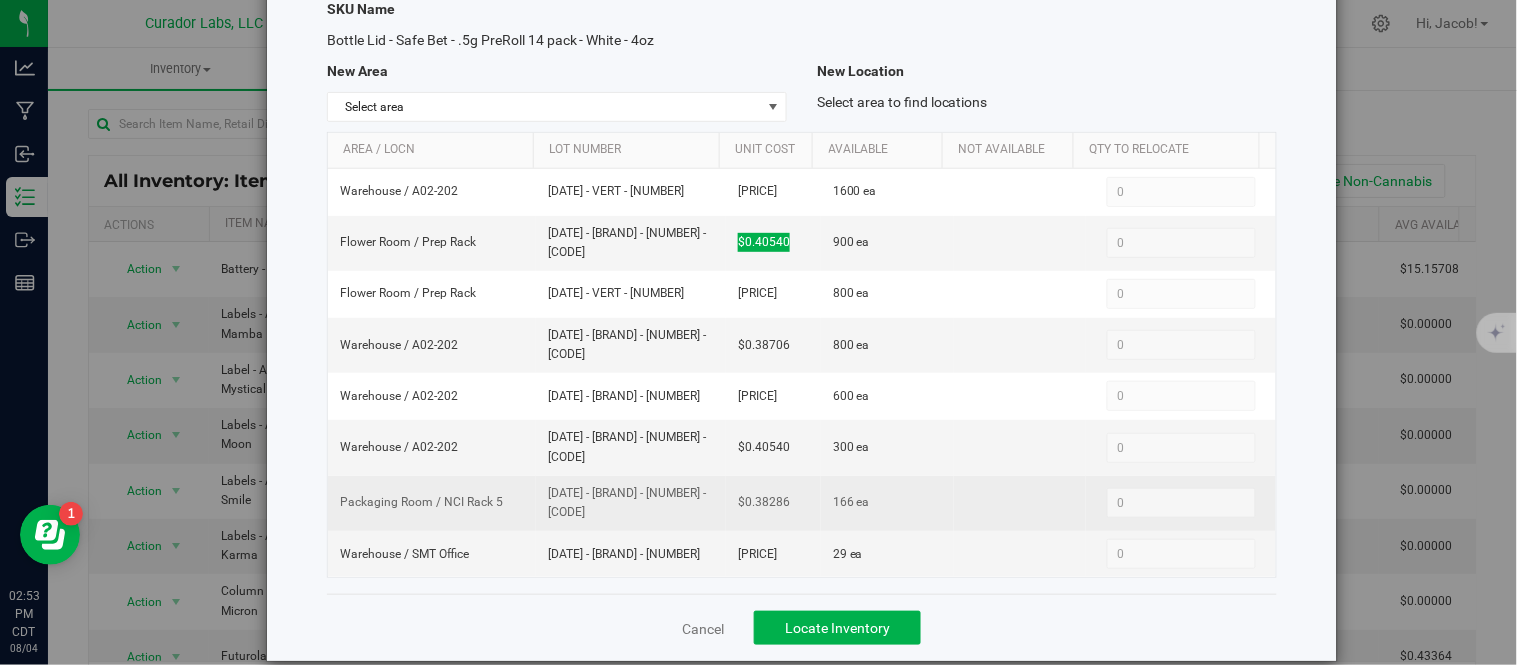 drag, startPoint x: 794, startPoint y: 511, endPoint x: 705, endPoint y: 510, distance: 89.005615 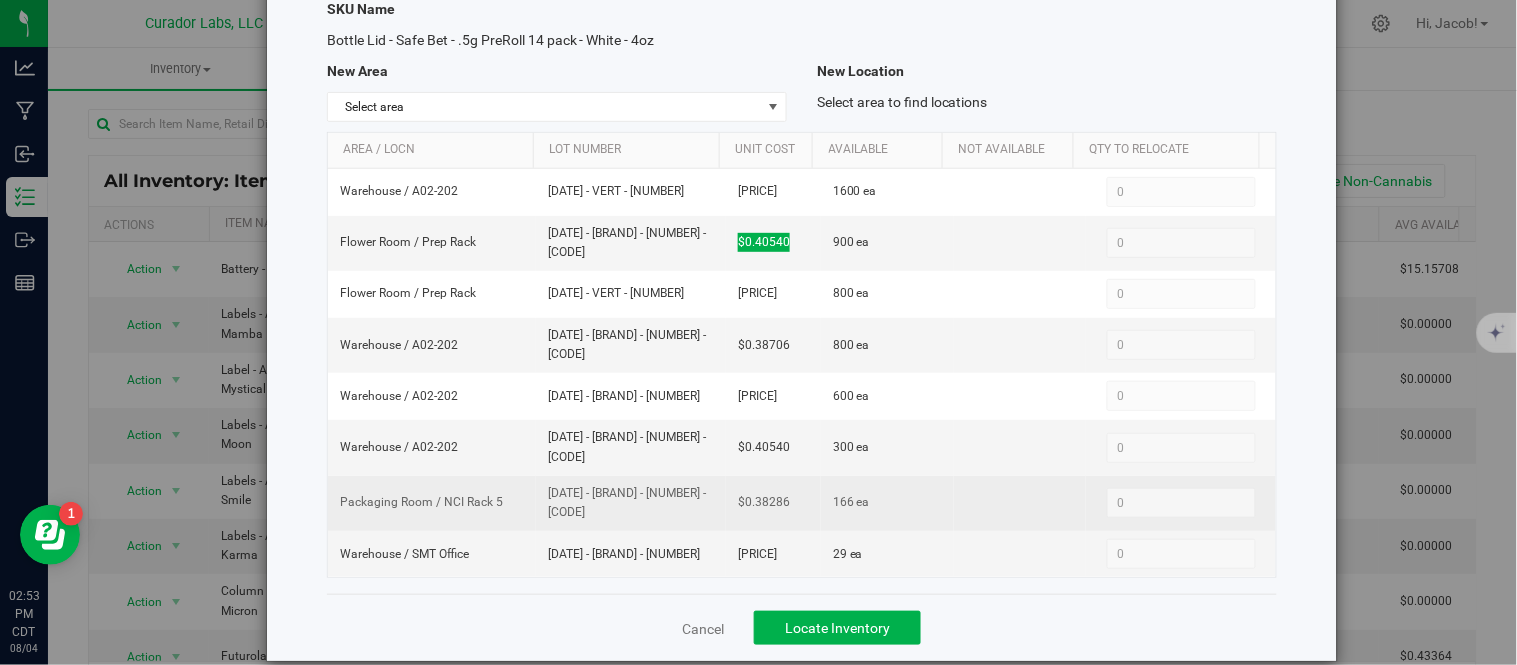 click on "Packaging Room / NCI Rack 5
[DATE] - VERT - [NUMBER] - [DATE]-[NUMBER]
$[PRICE] [NUMBER] ea 0 0" at bounding box center (802, 503) 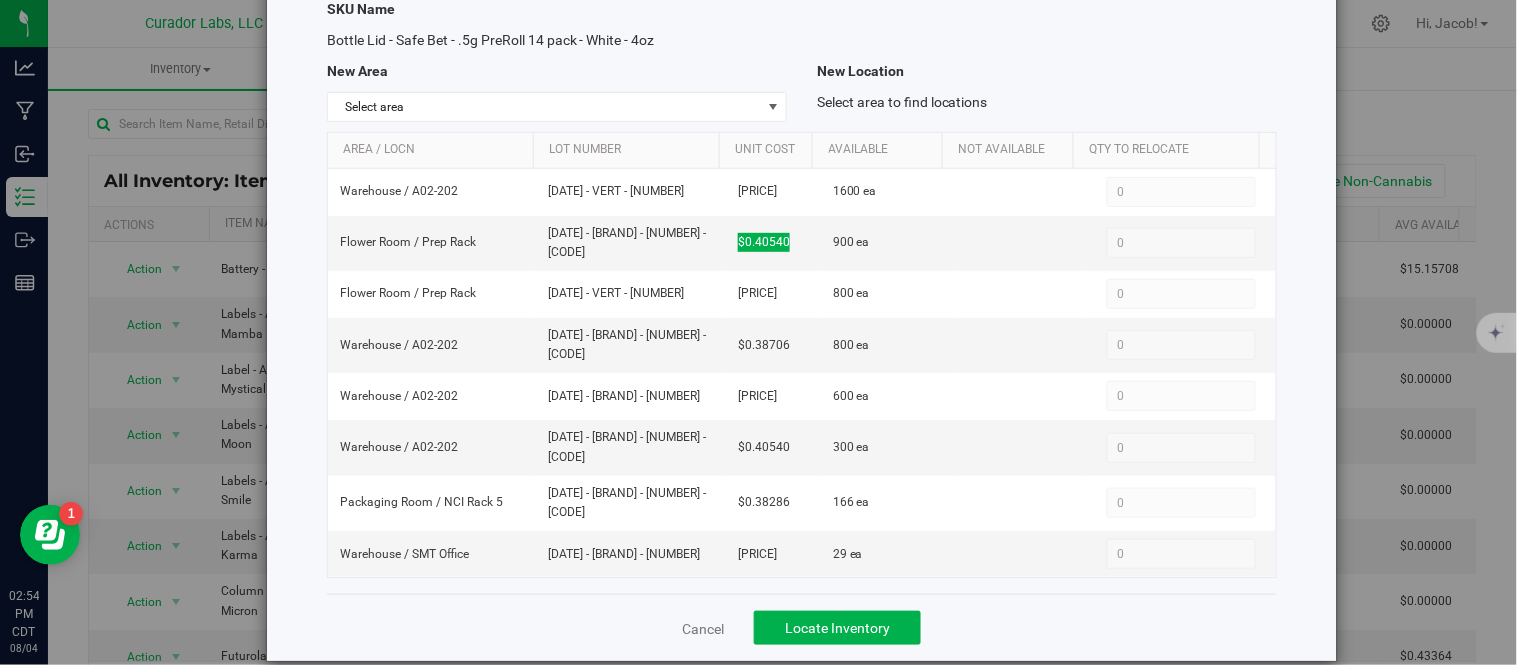 scroll, scrollTop: 0, scrollLeft: 0, axis: both 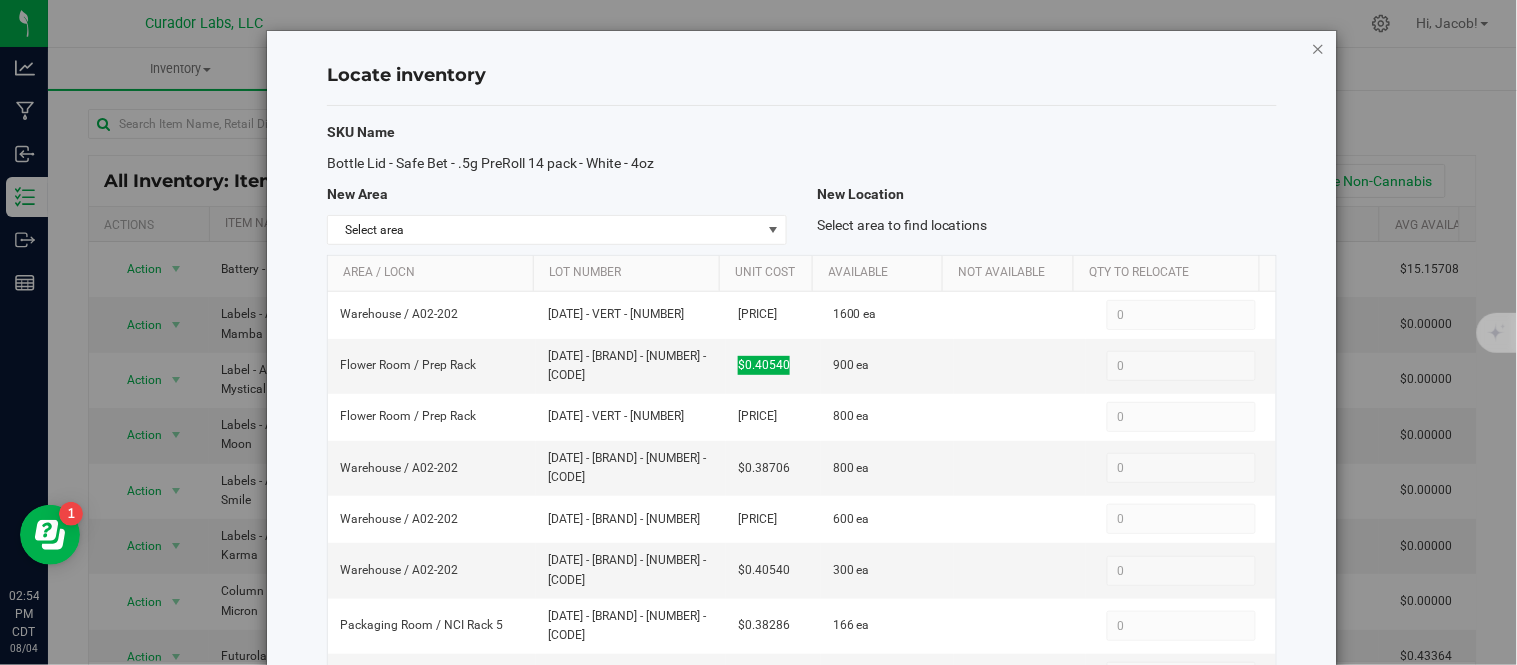 click at bounding box center (1319, 48) 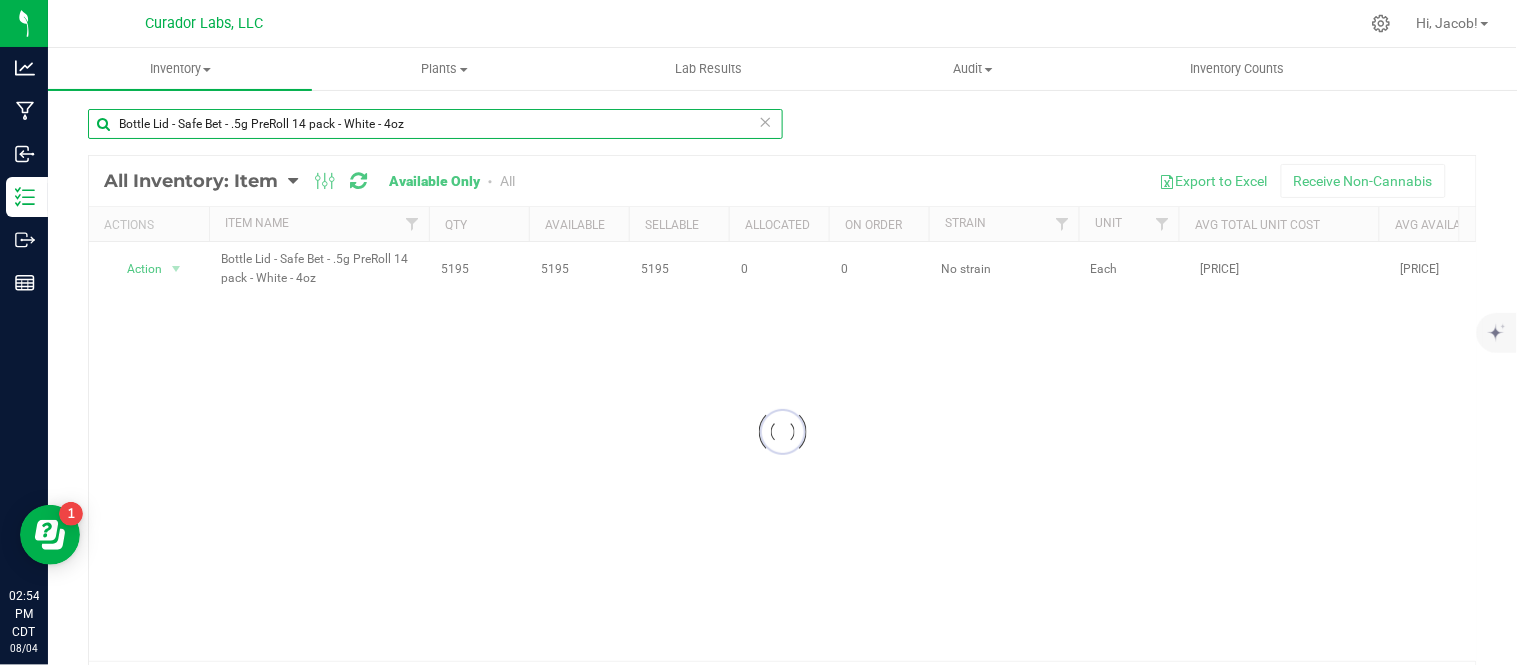 drag, startPoint x: 452, startPoint y: 121, endPoint x: 112, endPoint y: 110, distance: 340.1779 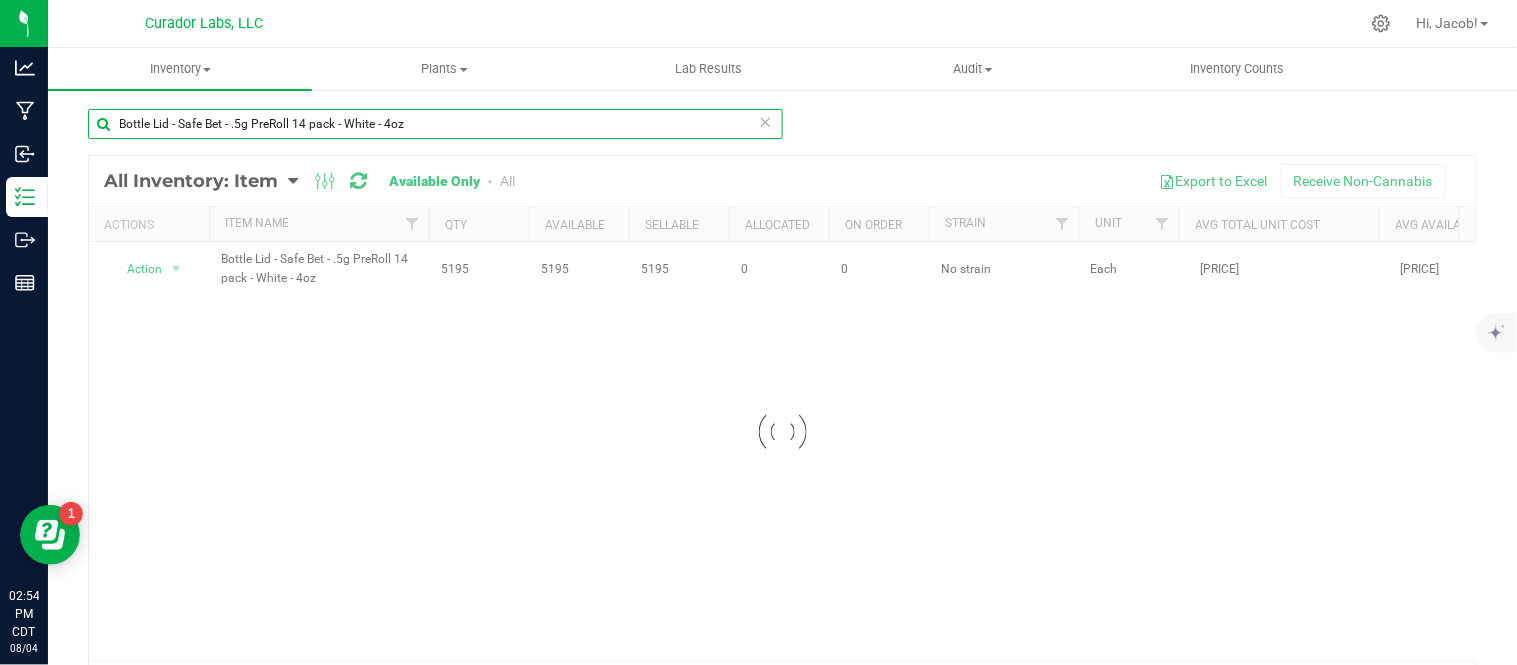 click on "Bottle Lid - Safe Bet - .5g PreRoll 14 pack - White - 4oz" at bounding box center (435, 124) 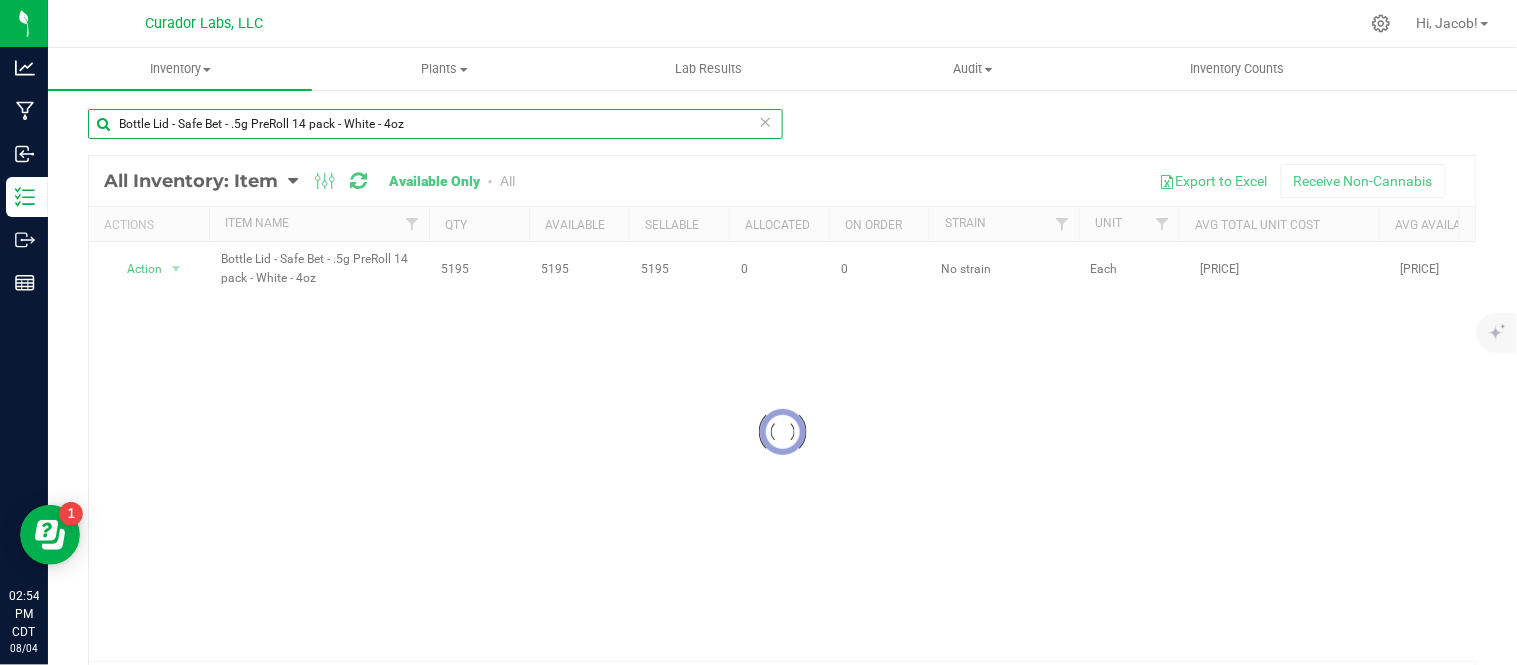 paste on "[NUMBER] pack - White - 60mL" 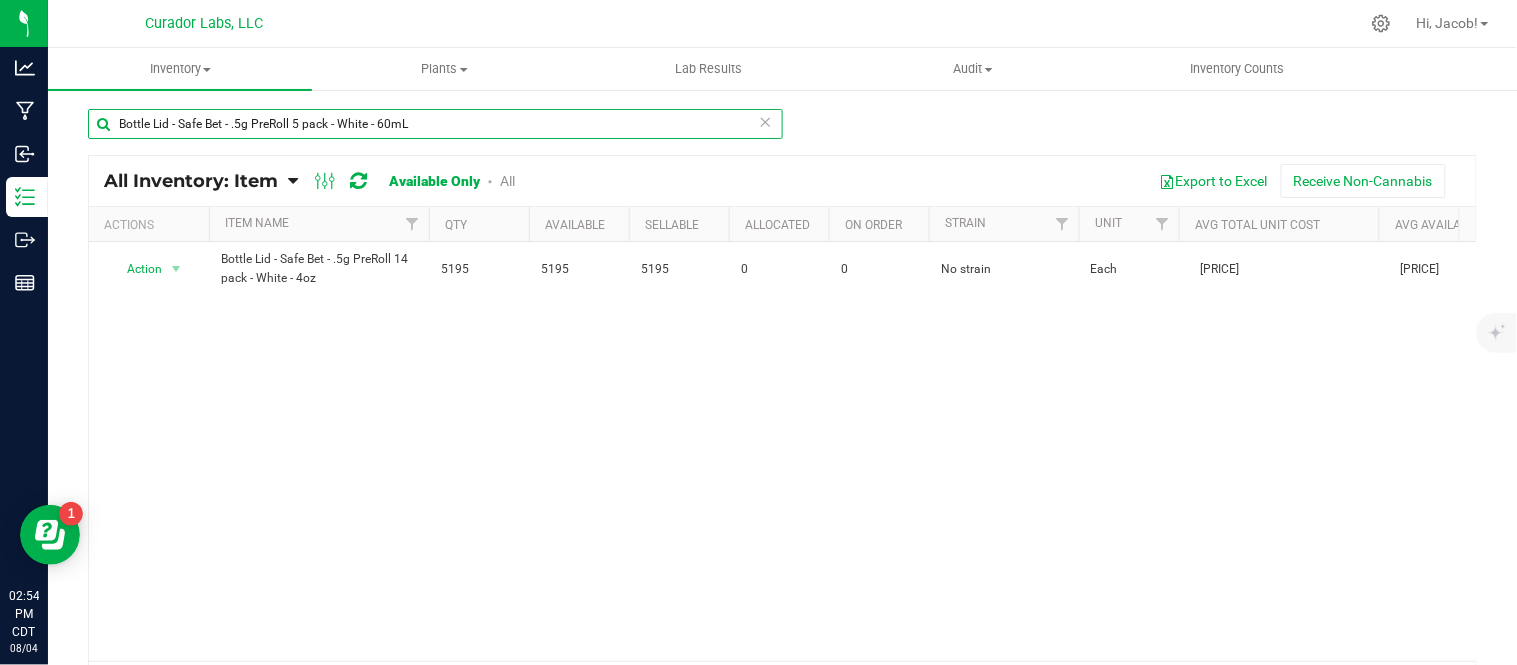 type on "Bottle Lid - Safe Bet - .5g PreRoll 5 pack - White - 60mL" 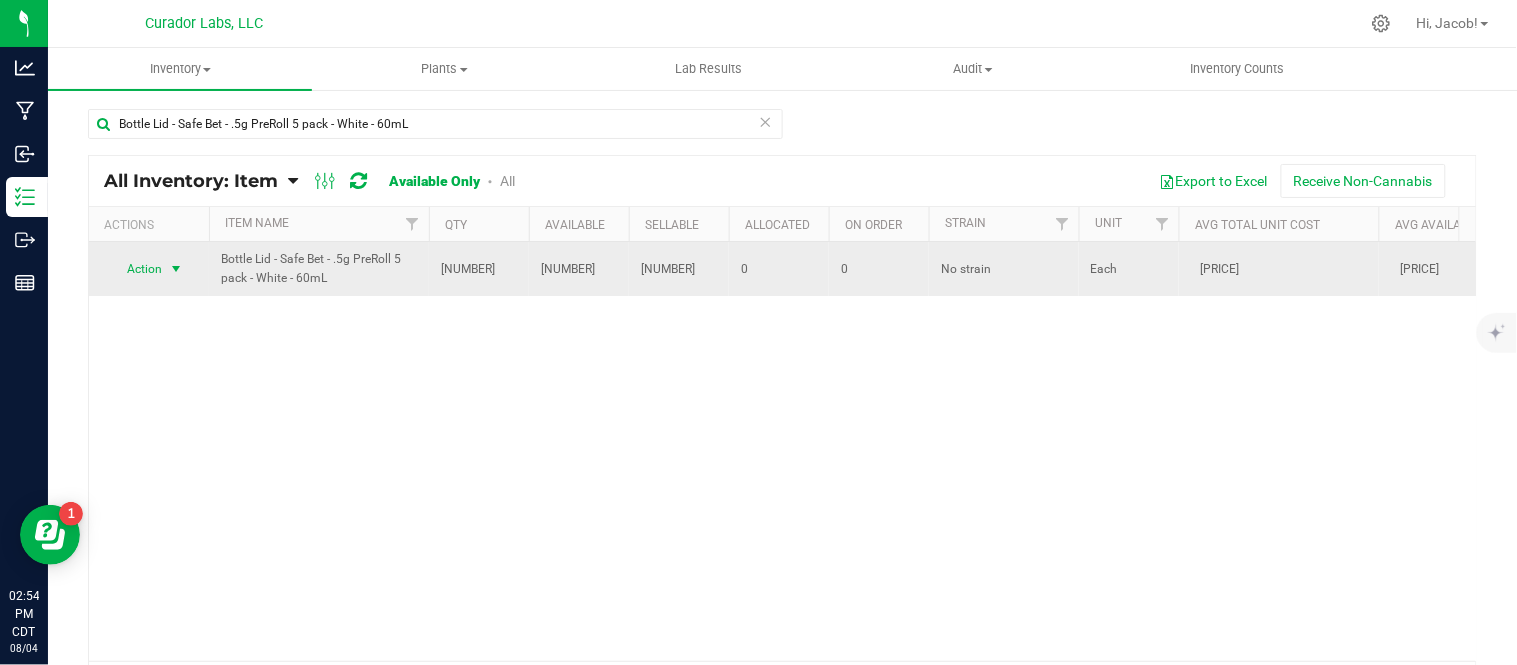 click at bounding box center [176, 269] 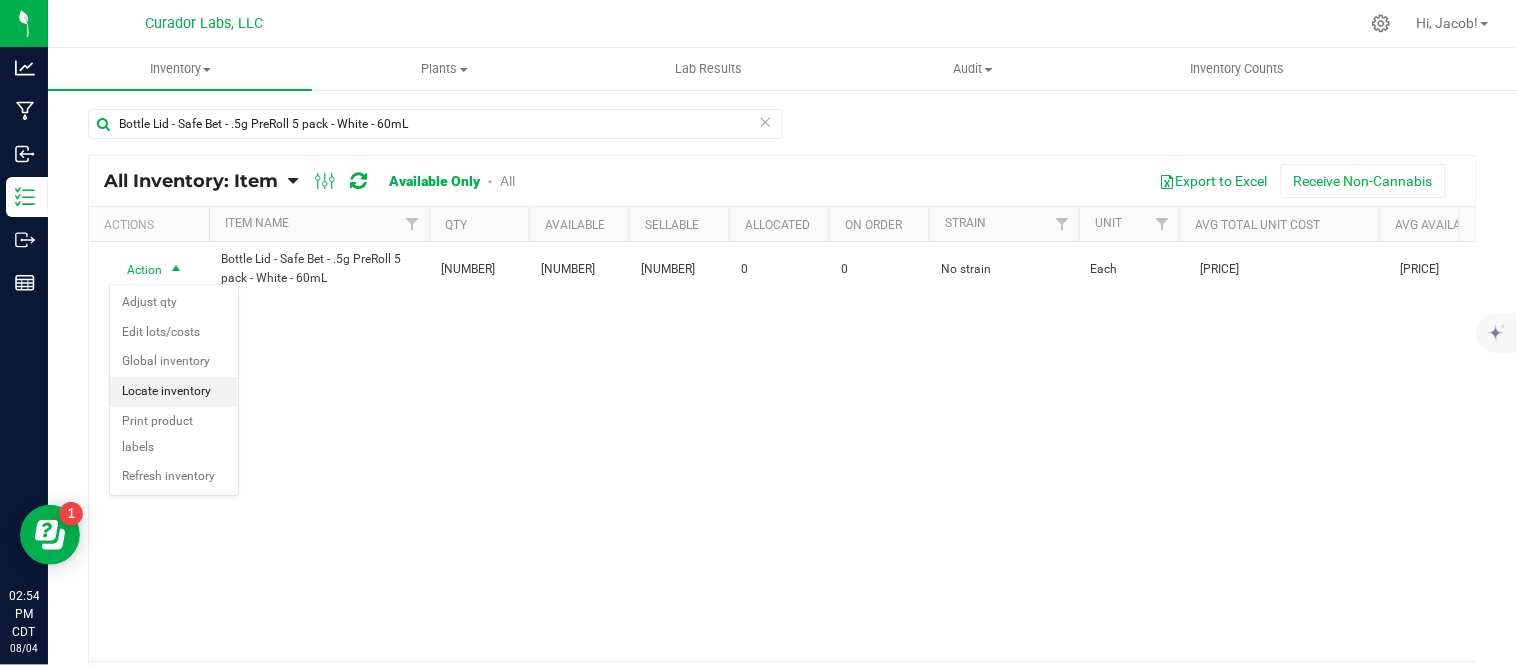 click on "Locate inventory" at bounding box center [174, 392] 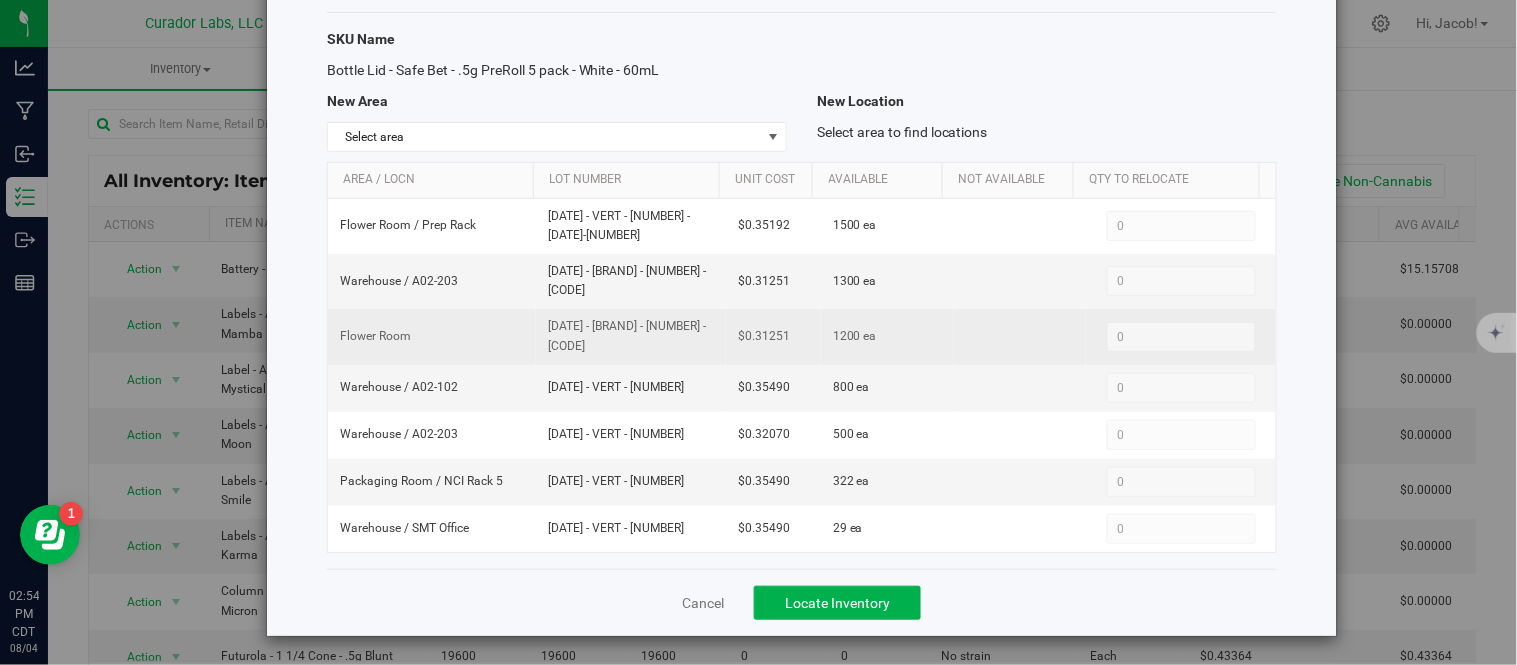 scroll, scrollTop: 96, scrollLeft: 0, axis: vertical 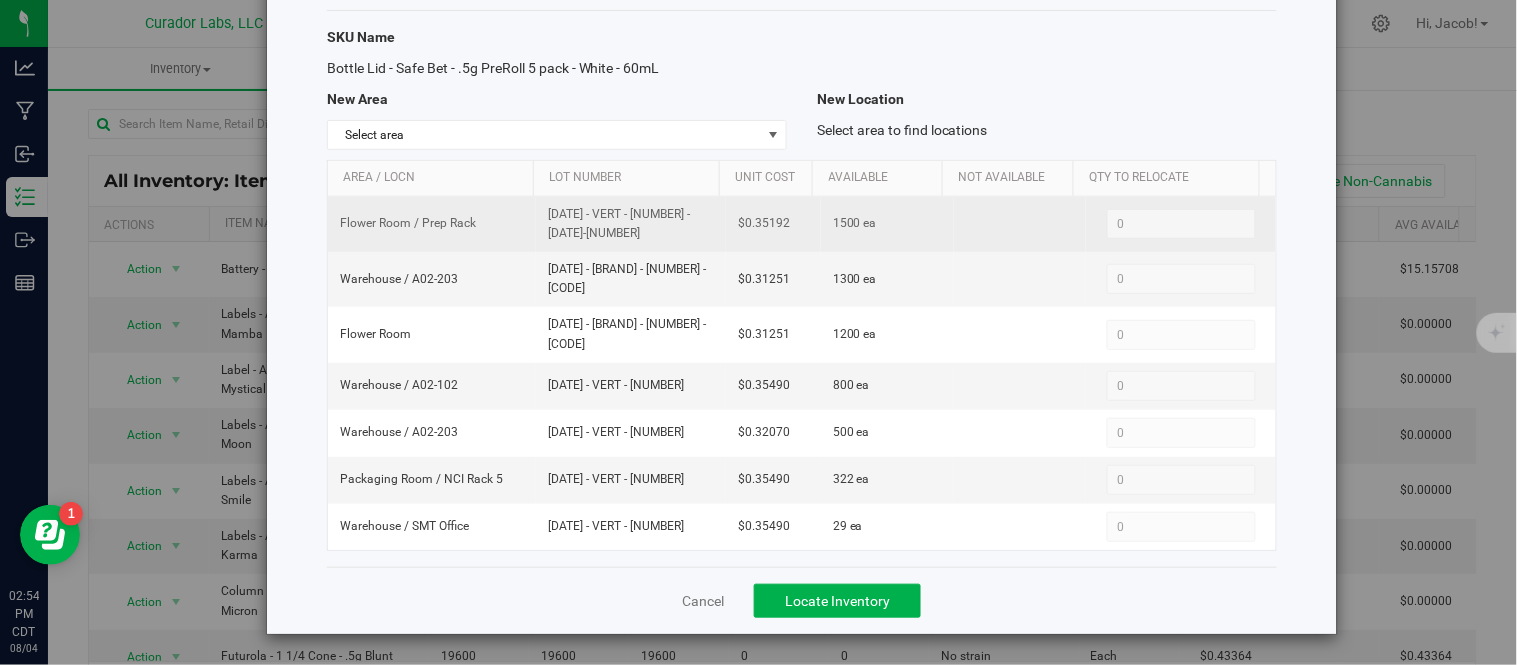 drag, startPoint x: 783, startPoint y: 220, endPoint x: 704, endPoint y: 212, distance: 79.40403 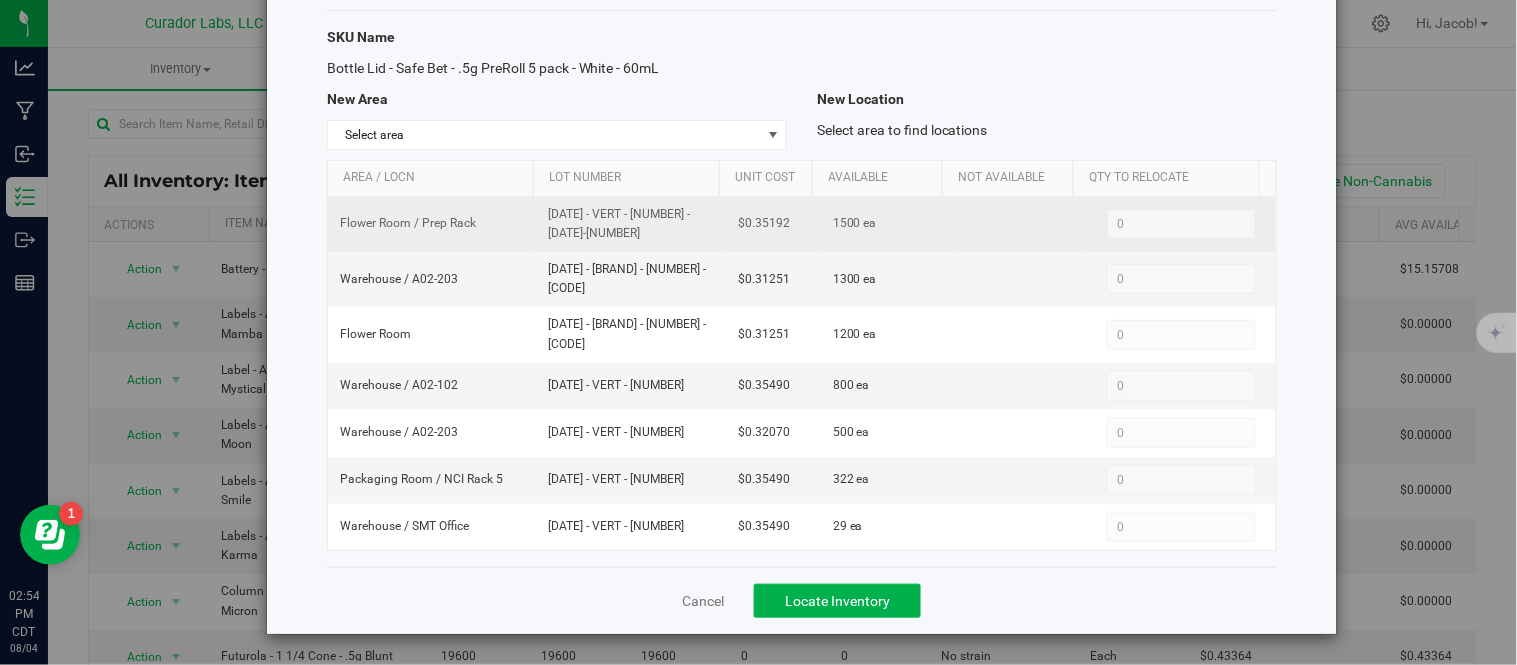 click on "Flower Room / Prep Rack
[DATE] - [BRAND] - [NUMBER] - [CODE]
[PRICE] 1500 ea 0 0" at bounding box center [802, 224] 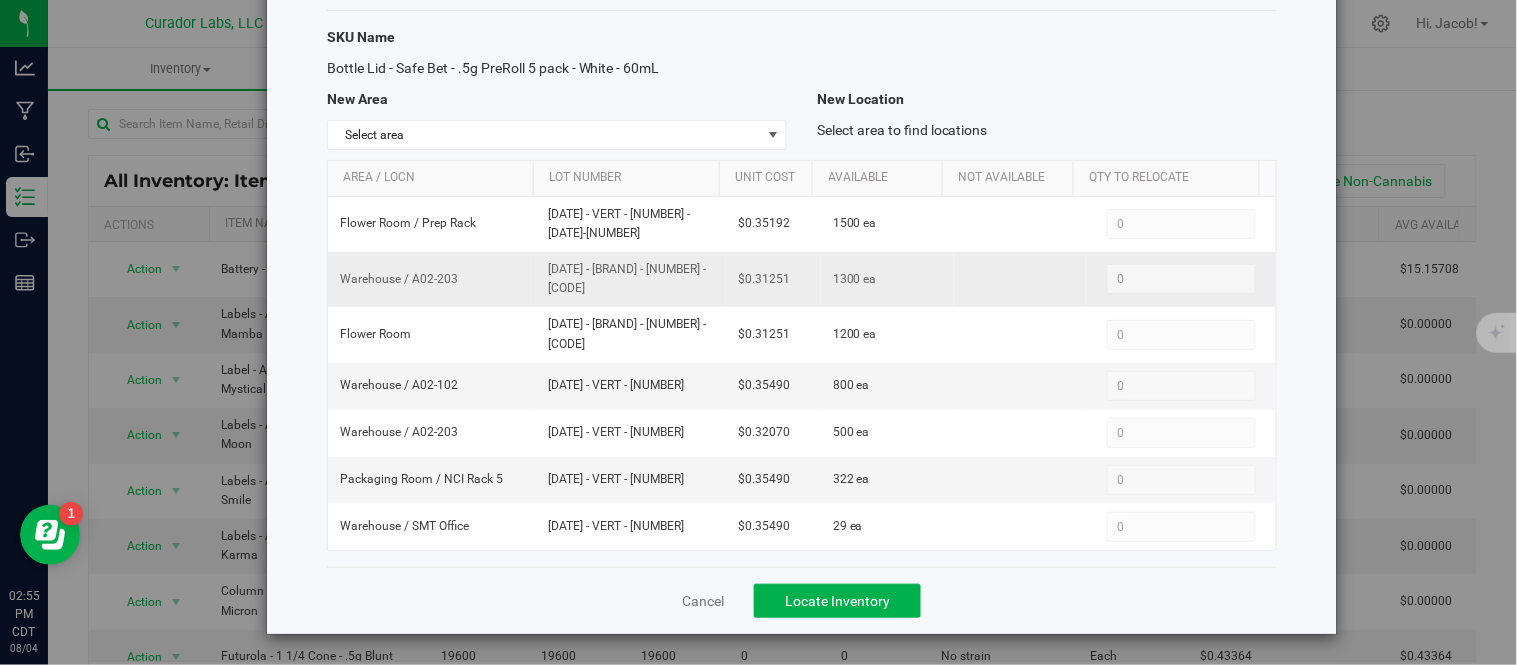 drag, startPoint x: 780, startPoint y: 282, endPoint x: 698, endPoint y: 280, distance: 82.02438 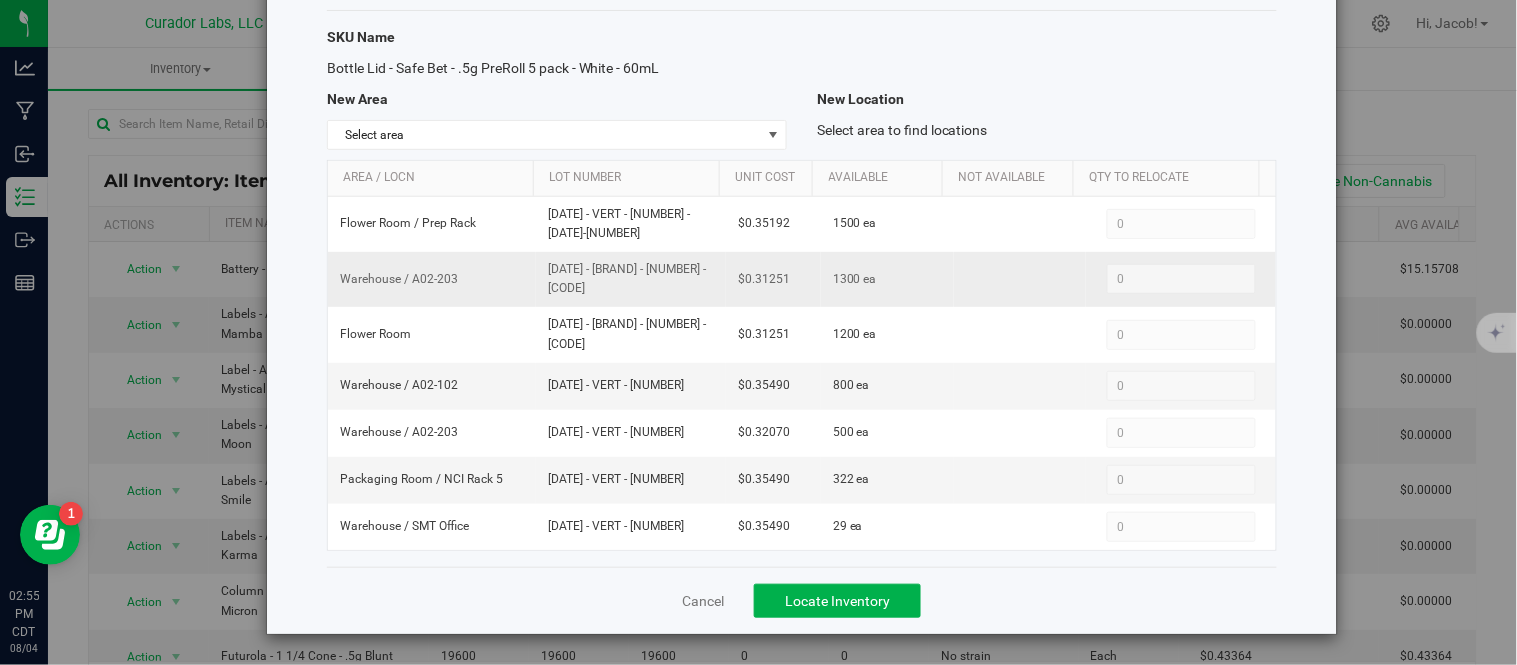 click on "Warehouse / [LOCATION]
[DATE] - [BRAND] - [NUMBER] - [CODE]
[PRICE] 1300 ea 0 0" at bounding box center [802, 279] 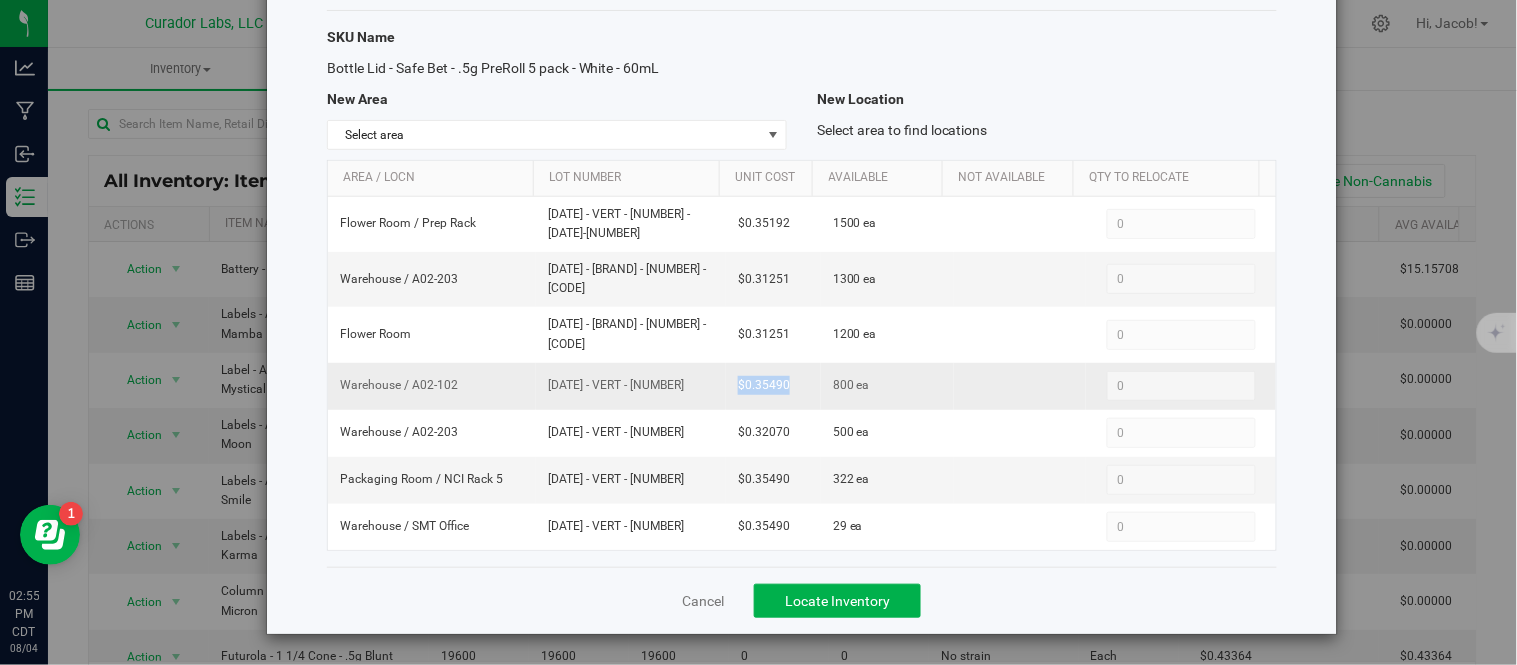 drag, startPoint x: 785, startPoint y: 383, endPoint x: 721, endPoint y: 386, distance: 64.070274 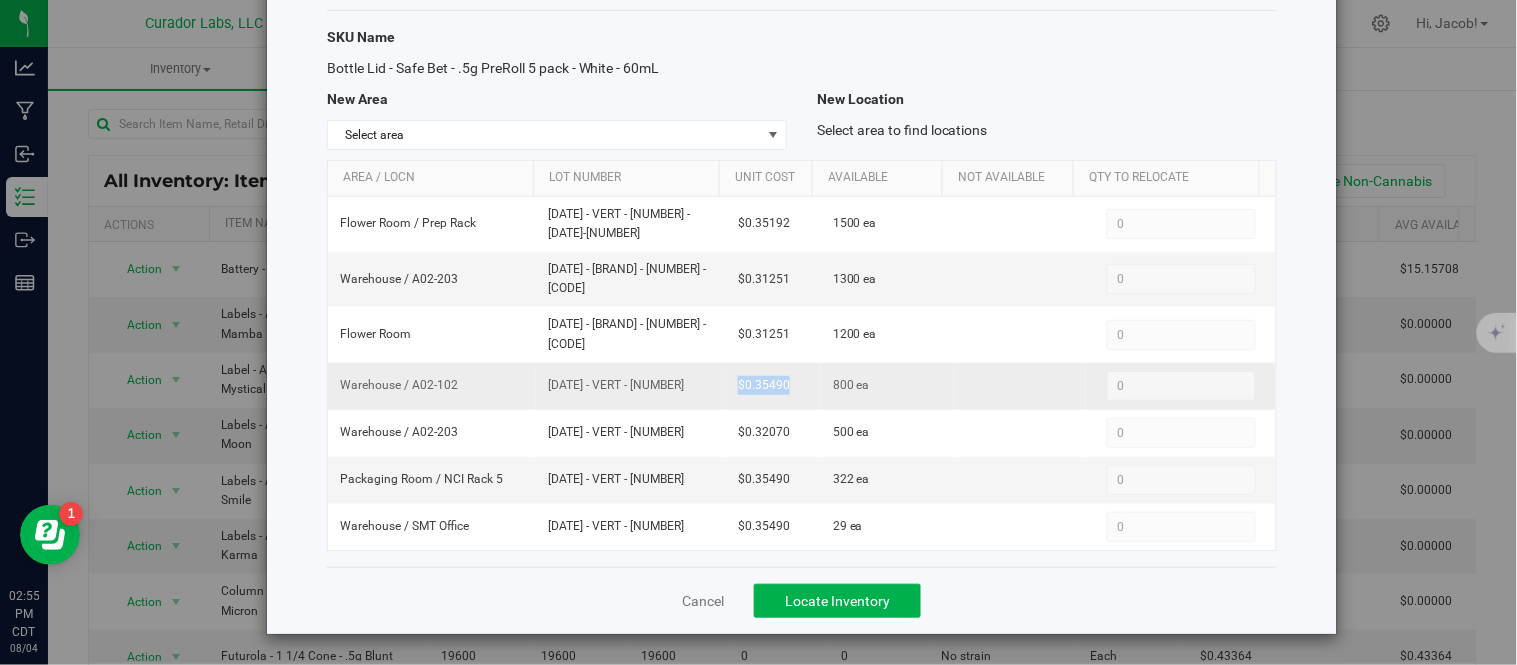 click on "$0.35490" at bounding box center (773, 386) 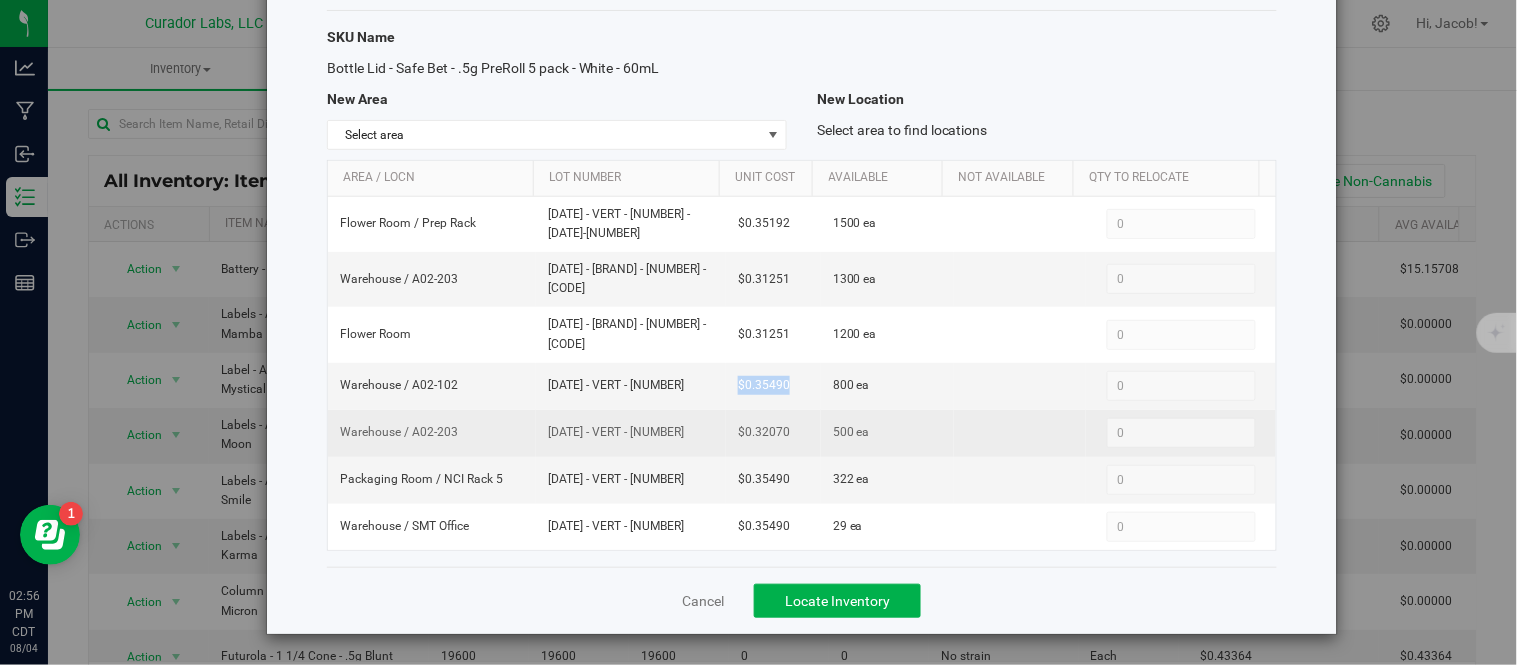 drag, startPoint x: 790, startPoint y: 438, endPoint x: 691, endPoint y: 430, distance: 99.32271 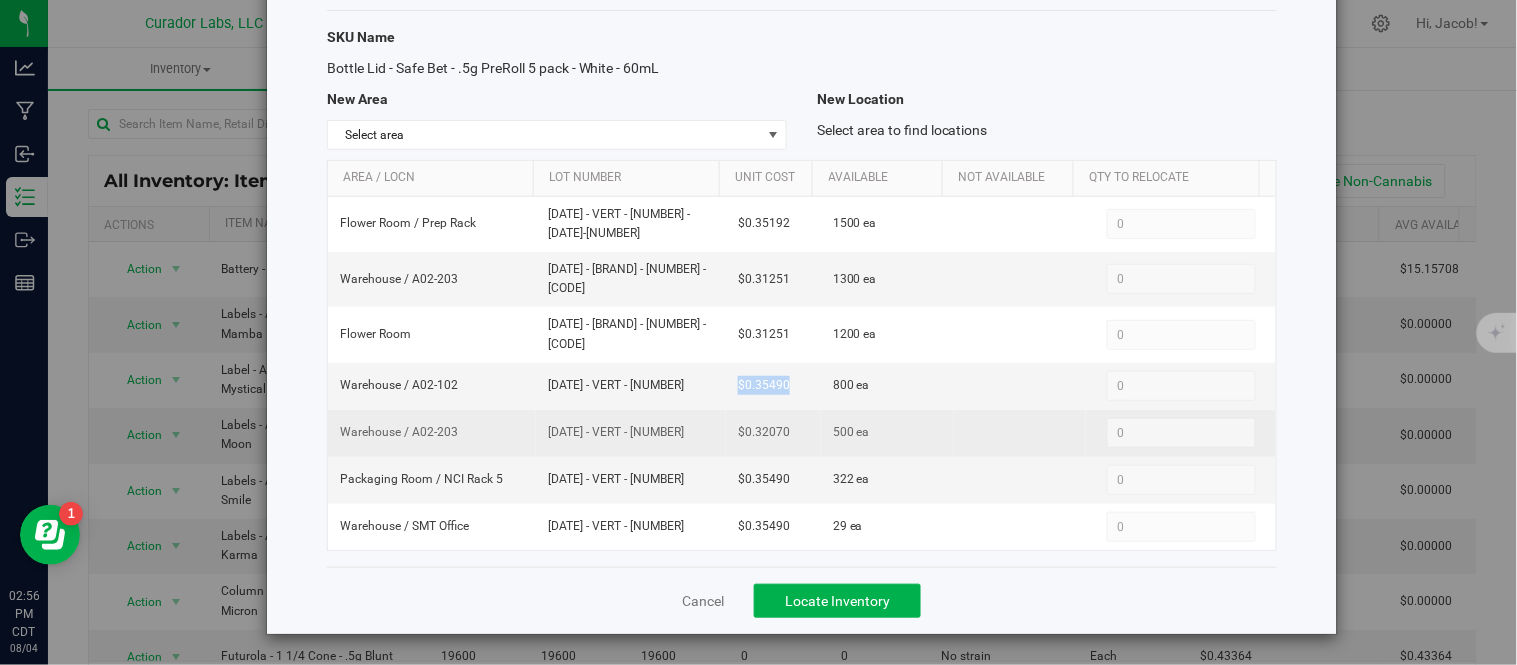 click on "Warehouse / A[NUMBER]-[NUMBER]
[DATE] - VERT - [NUMBER]
$[PRICE] [NUMBER] ea 0 0" at bounding box center (802, 433) 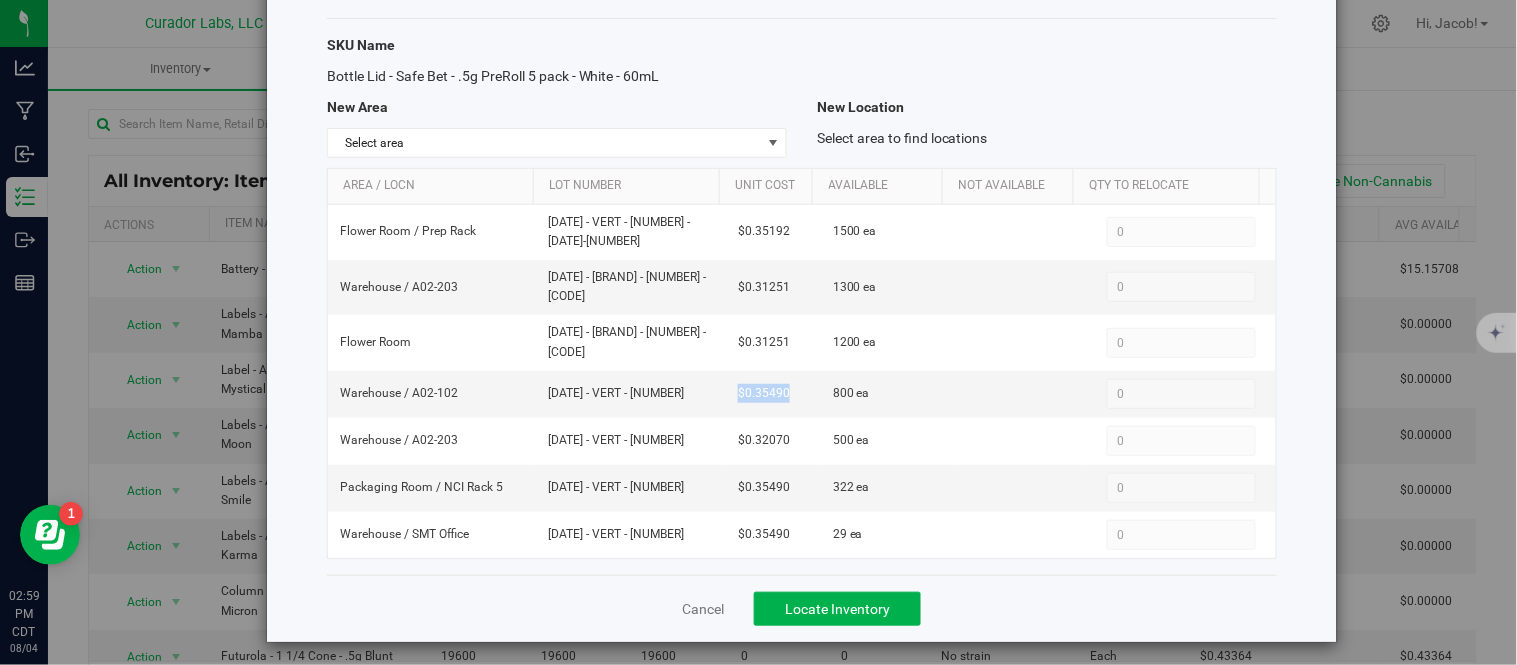 scroll, scrollTop: 0, scrollLeft: 0, axis: both 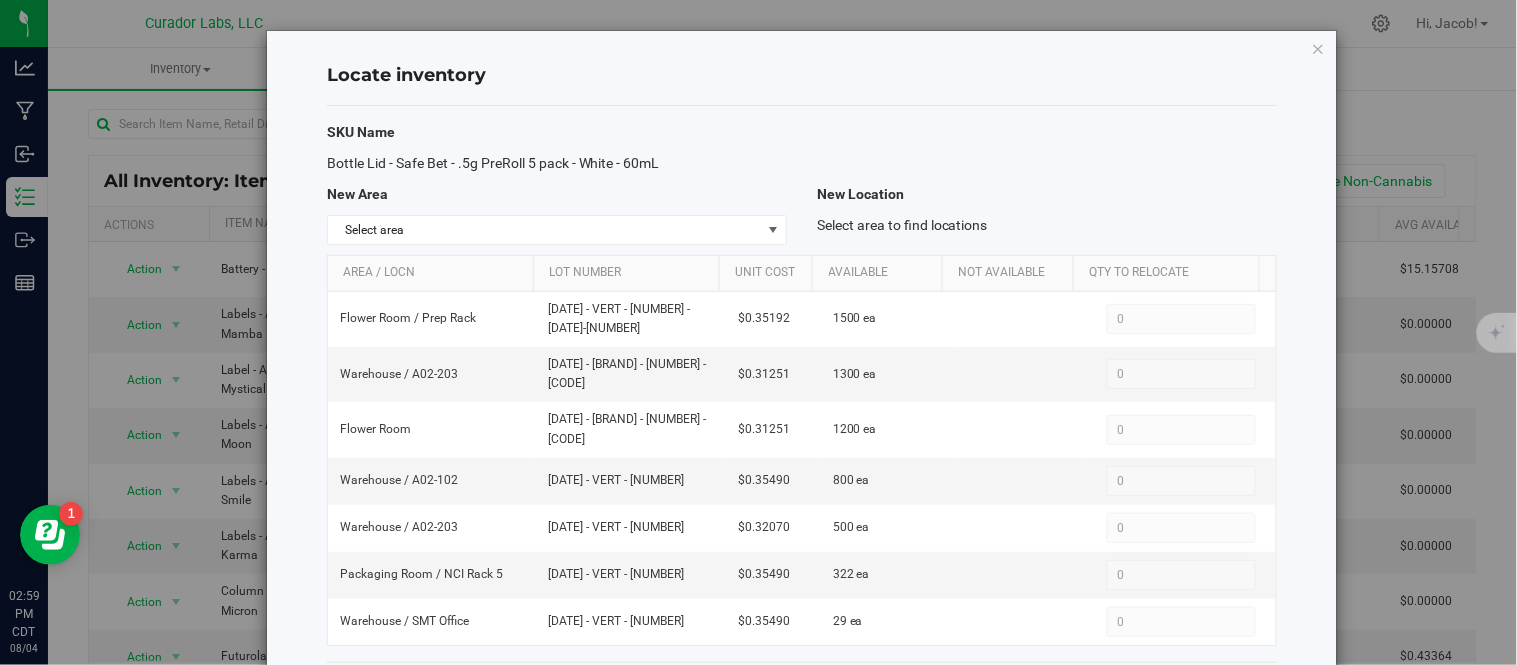 click on "Locate inventory
SKU Name
Bottle Lid - Safe Bet - .5g PreRoll 5 pack - White - 60mL
New Area
New Location
Select area Select area BHO Lab BHO Lab Convection Oven 1 BHO Lab Convection Oven 2 BHO Lab Convection Oven 3 BHO Lab Convection Oven 4 BHO Lab Cryo Freezer 1 BHO Lab Cryo Freezer 2 BHO Lab Cryo Freezer 3 BHO Lab Freezer 1 BHO Lab Vac Oven 1 BHO Lab Vac Oven 2 BHO Lab Vac Oven 3 BHO Lab Vac Oven 4 BHO Lab Vac Oven 5 BHO Lab Vac Oven 6 Cannatrol Carting Room Distillate Rack Dock Flower Production Room Flower Room For Sale Fridge 1 For Sale Fridge 2 For Sale Rack 1 For Sale Rack 2 For Sale Rack 3 For Sale Rack 4 For Sale Rack 5 For Sale Rack 6 Freezer Vault" at bounding box center (802, 380) 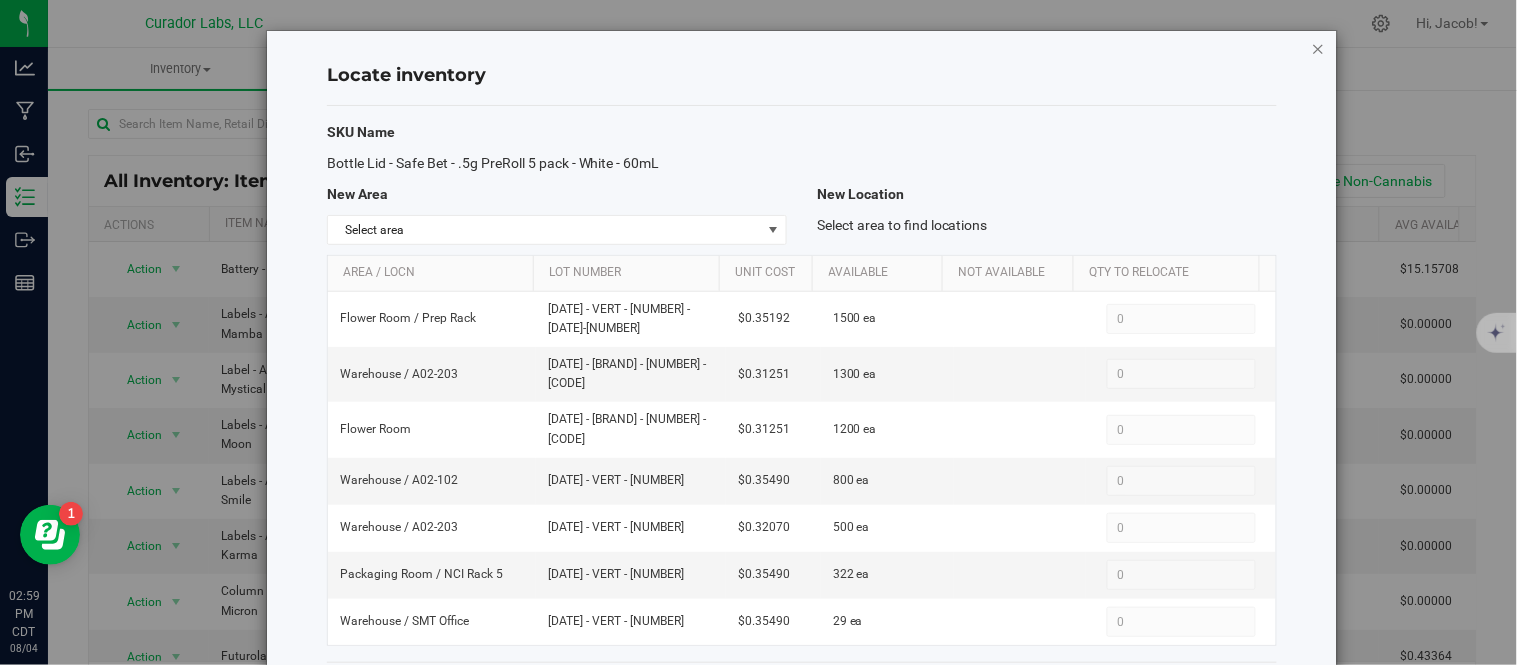 click at bounding box center [1319, 48] 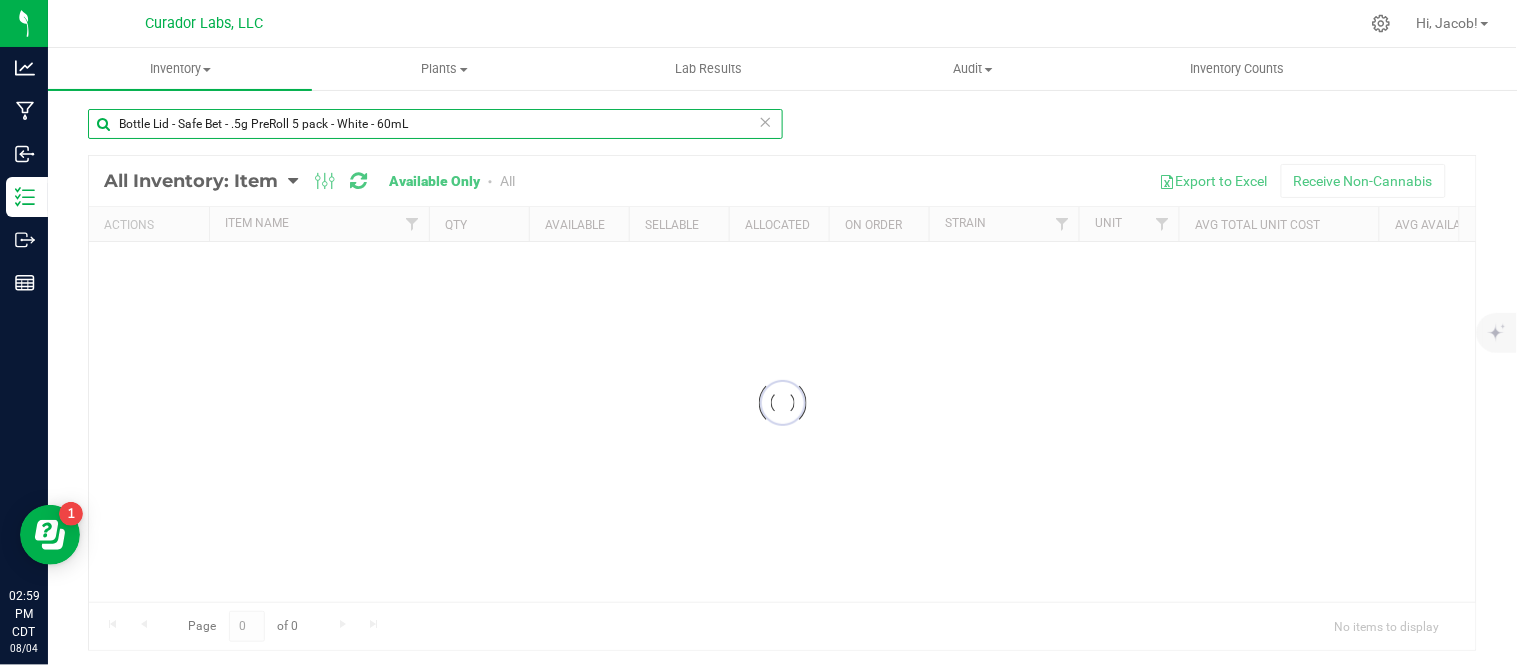click on "Bottle Lid - Safe Bet - .5g PreRoll 5 pack - White - 60mL" at bounding box center (435, 124) 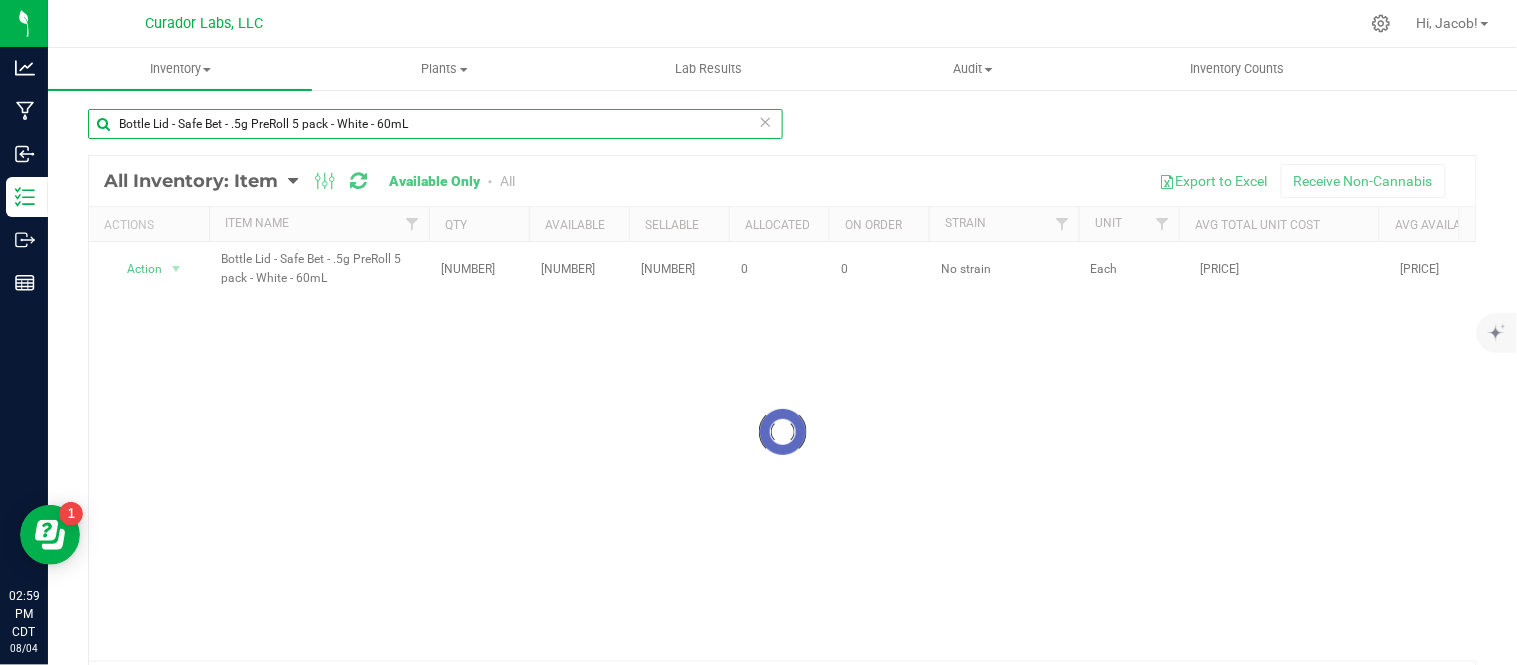 drag, startPoint x: 454, startPoint y: 127, endPoint x: 101, endPoint y: 138, distance: 353.17136 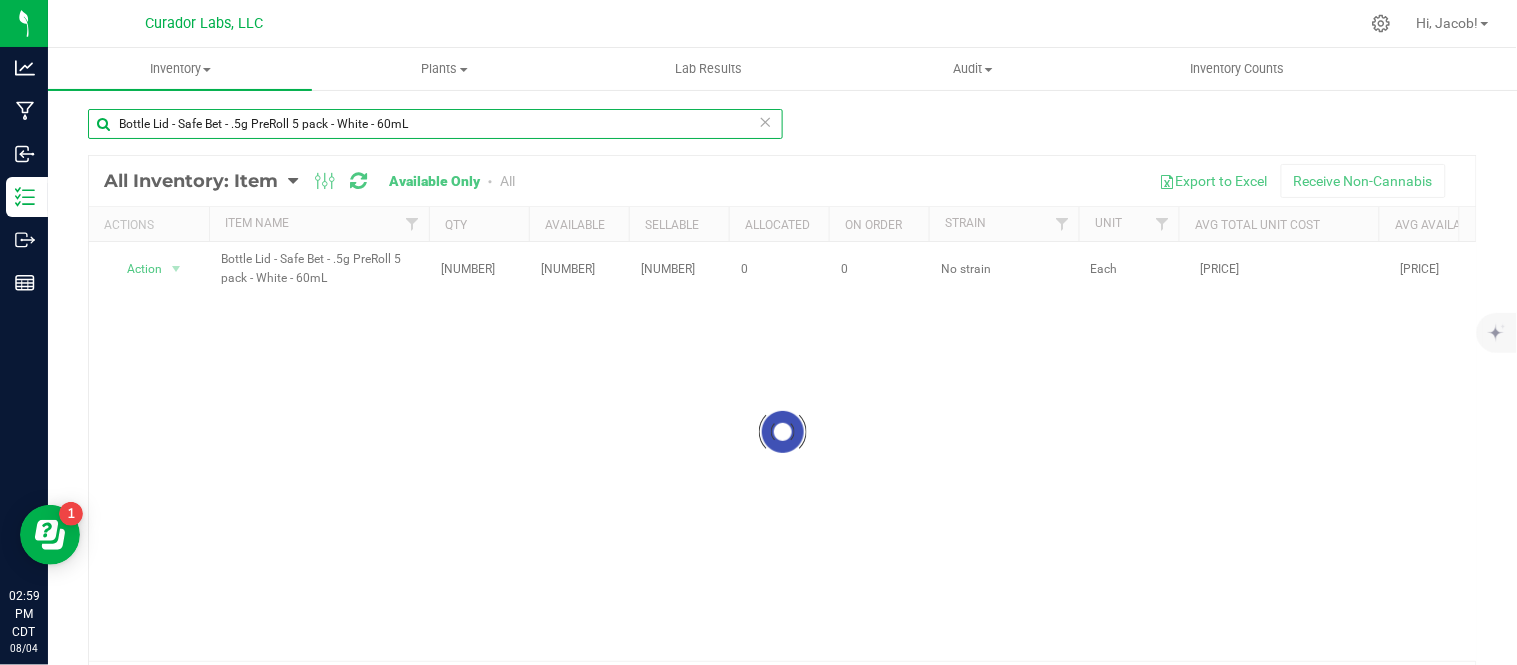 click on "Bottle Lid - Safe Bet - .5g PreRoll 5 pack - White - 60mL" at bounding box center [435, 132] 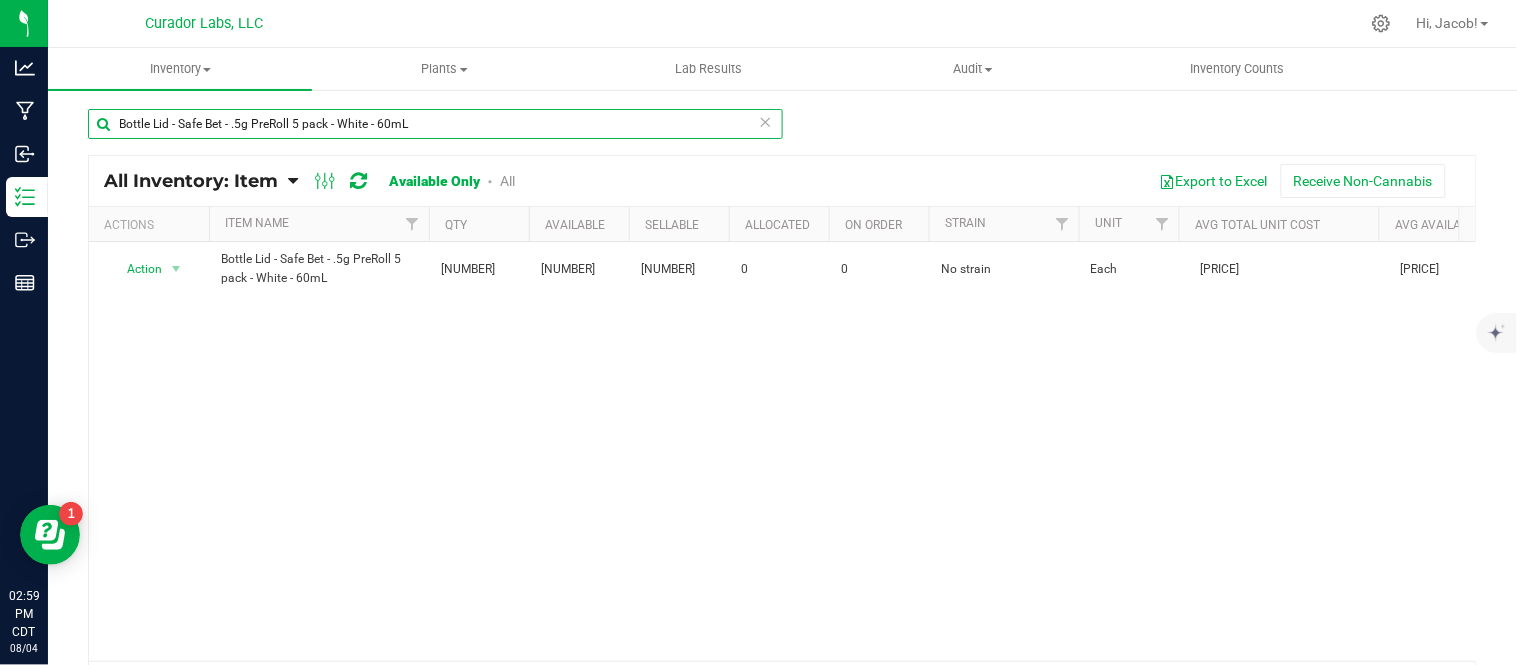 paste on "Infused .5g Rolls 15 Pack - Black - 4oz" 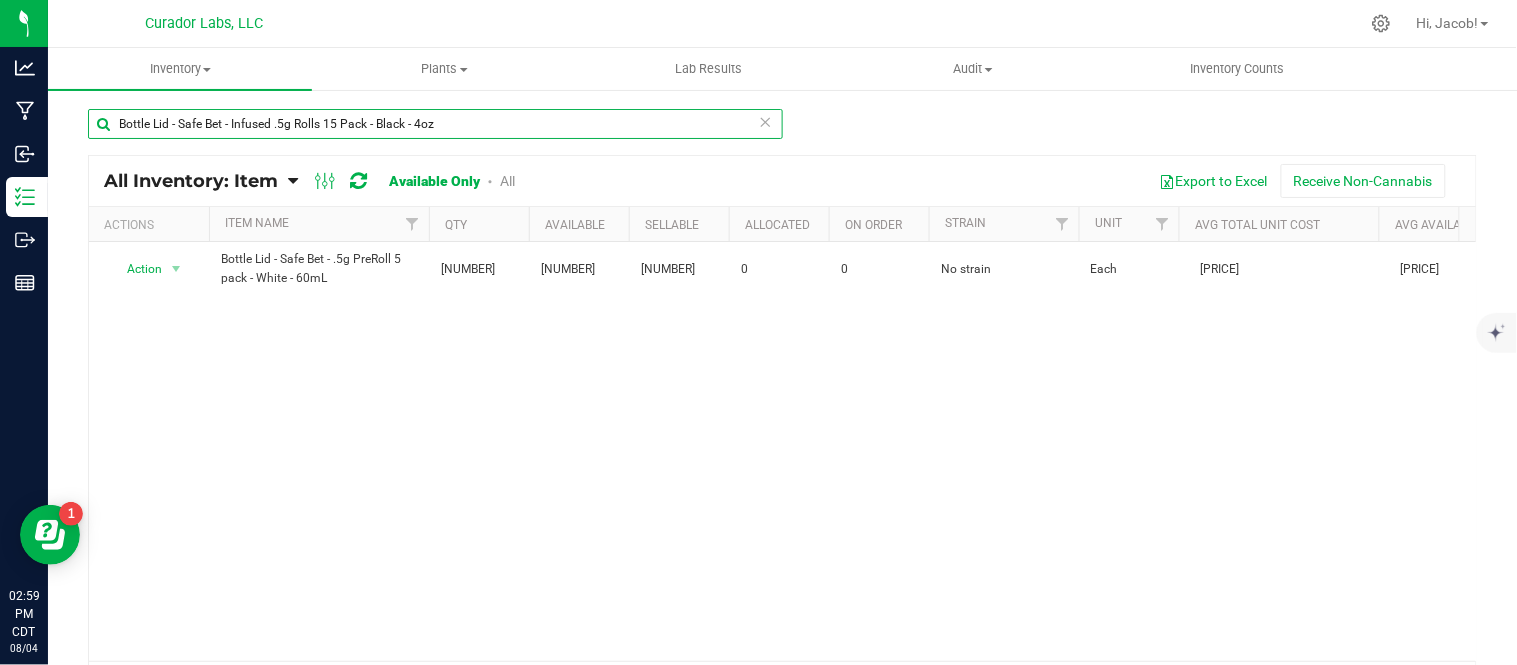 type on "Bottle Lid - Safe Bet - Infused .5g Rolls 15 Pack - Black - 4oz" 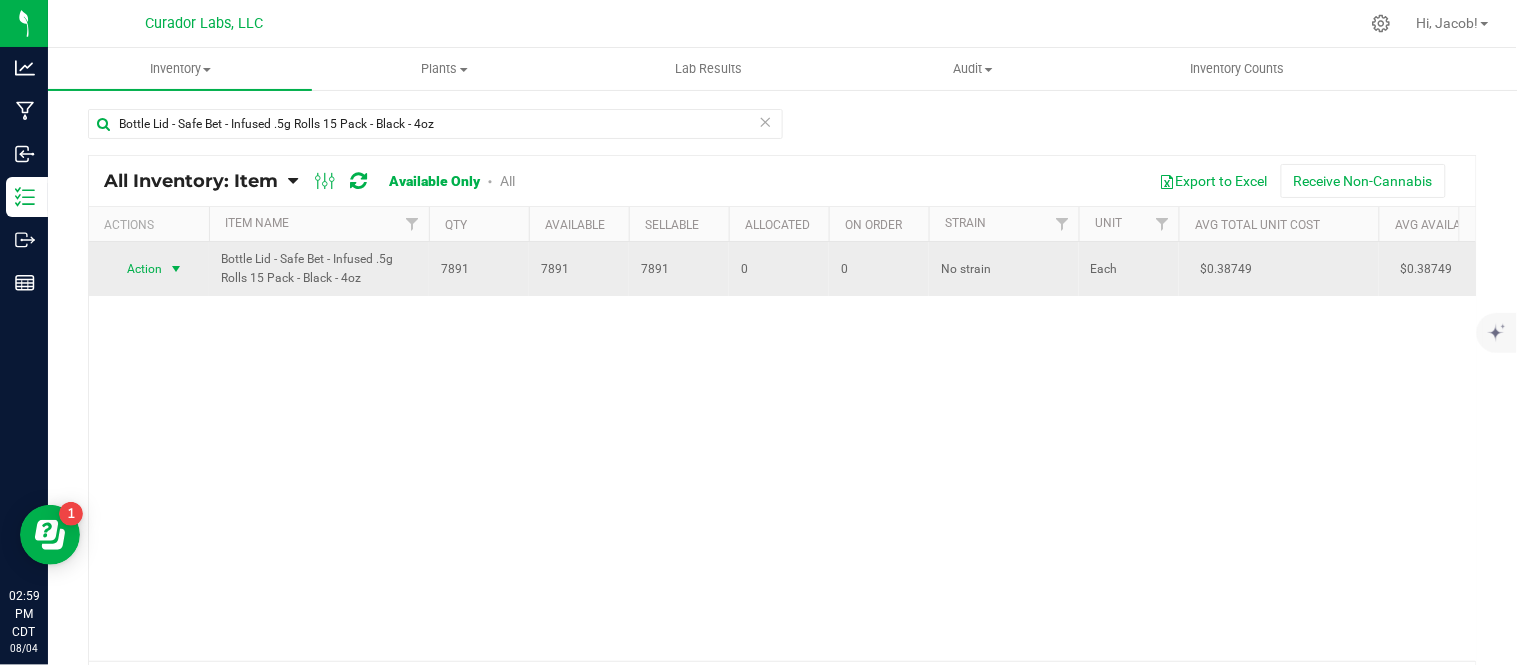 click at bounding box center (176, 269) 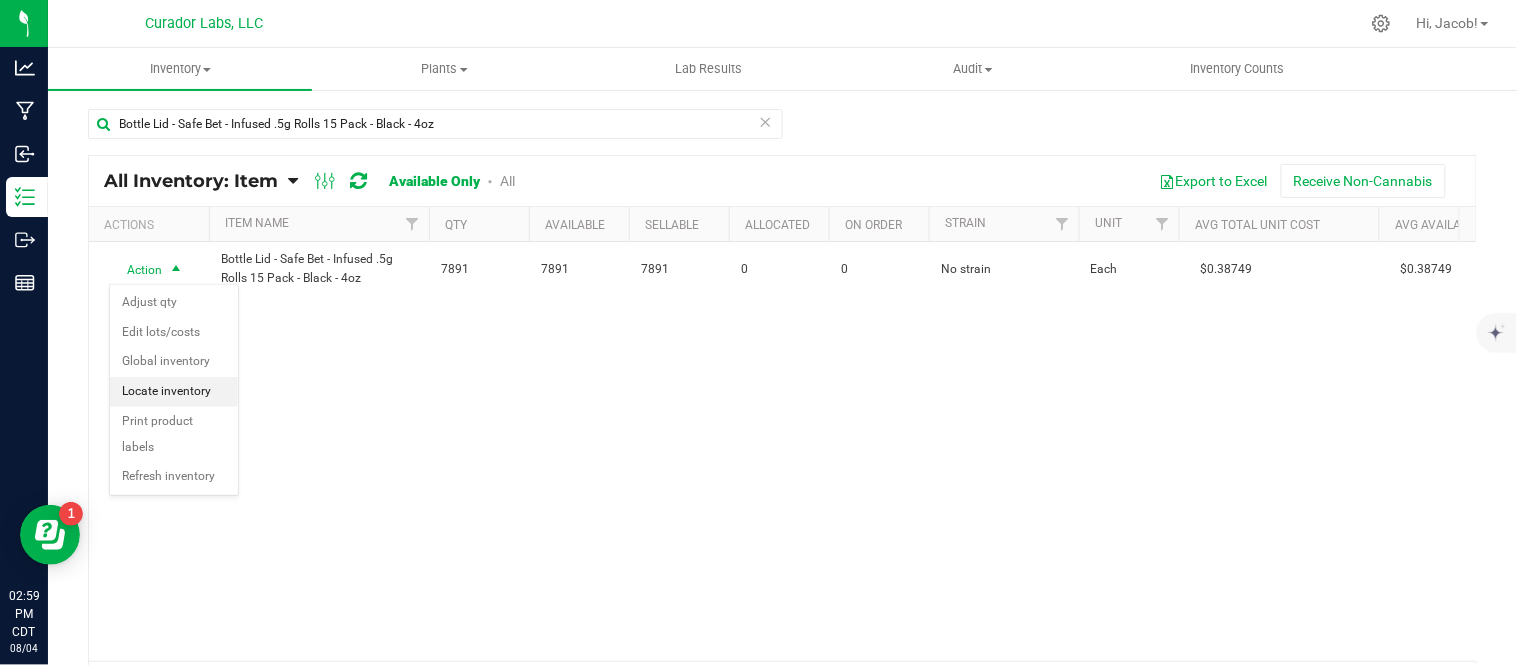 click on "Locate inventory" at bounding box center [174, 392] 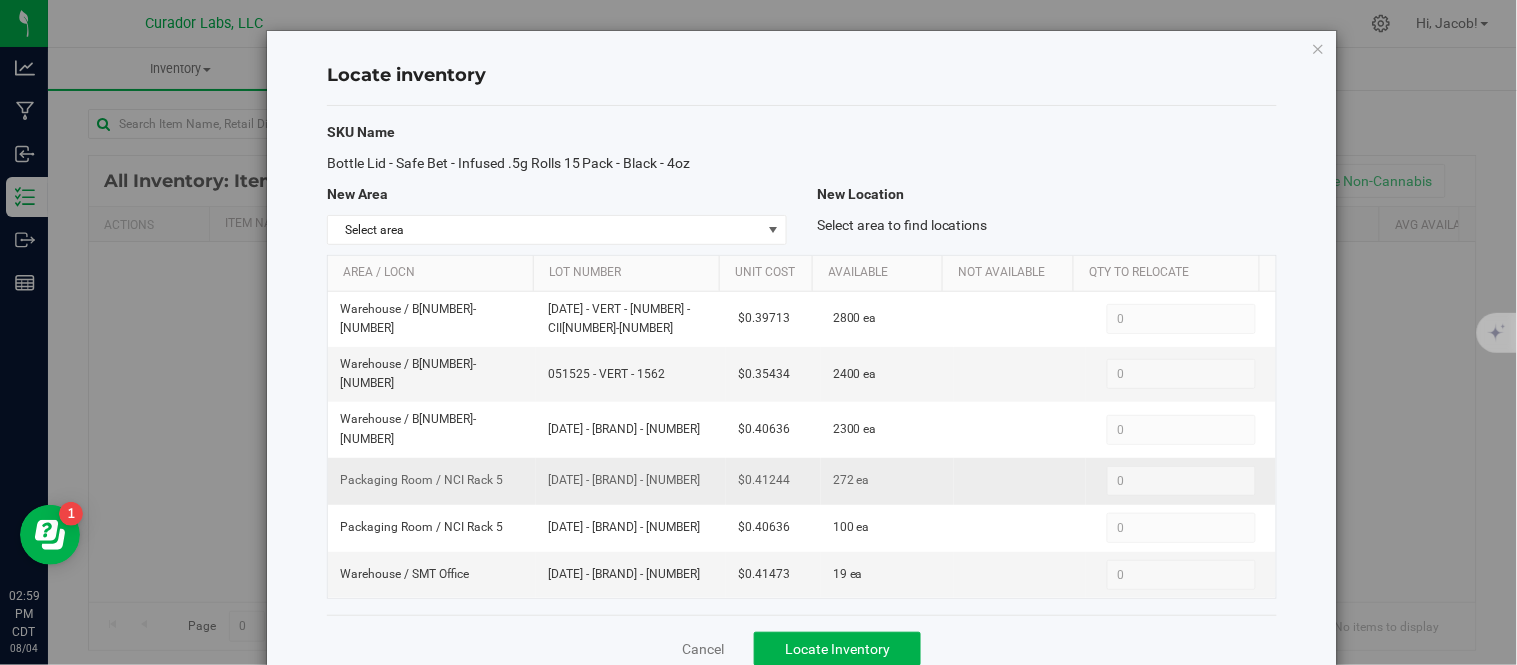 scroll, scrollTop: 33, scrollLeft: 0, axis: vertical 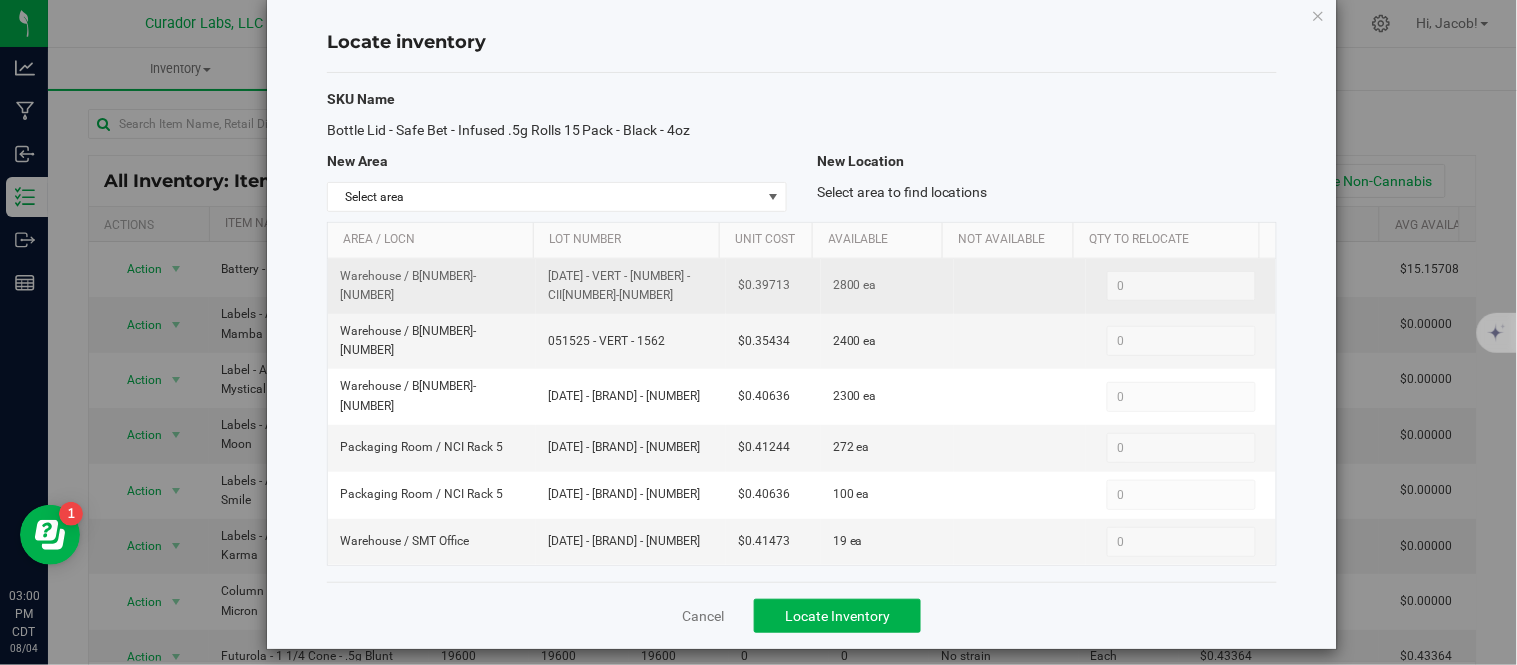 drag, startPoint x: 786, startPoint y: 290, endPoint x: 702, endPoint y: 276, distance: 85.158676 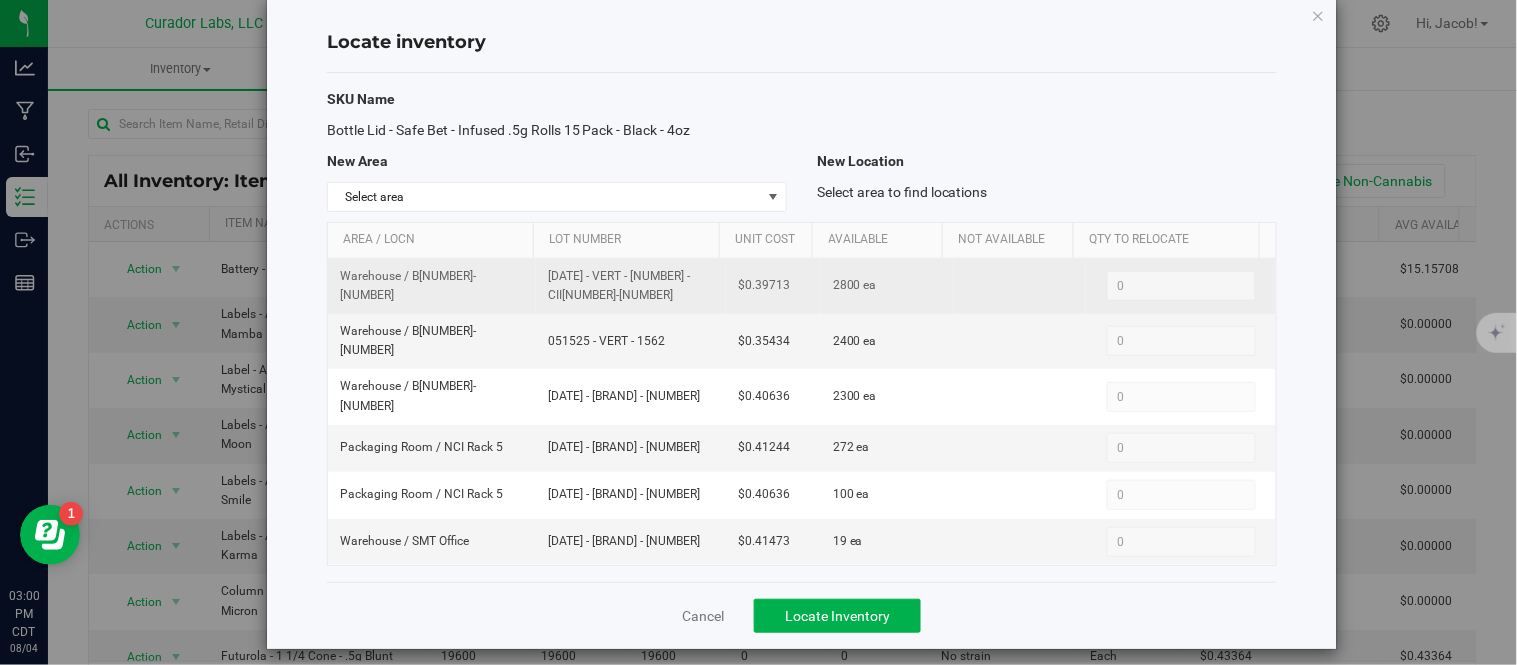 click on "Warehouse / B[NUMBER]-[NUMBER]
[DATE] - VERT - [NUMBER] - CII[NUMBER]-[NUMBER]
$[PRICE] [NUMBER] ea 0 0" at bounding box center [802, 286] 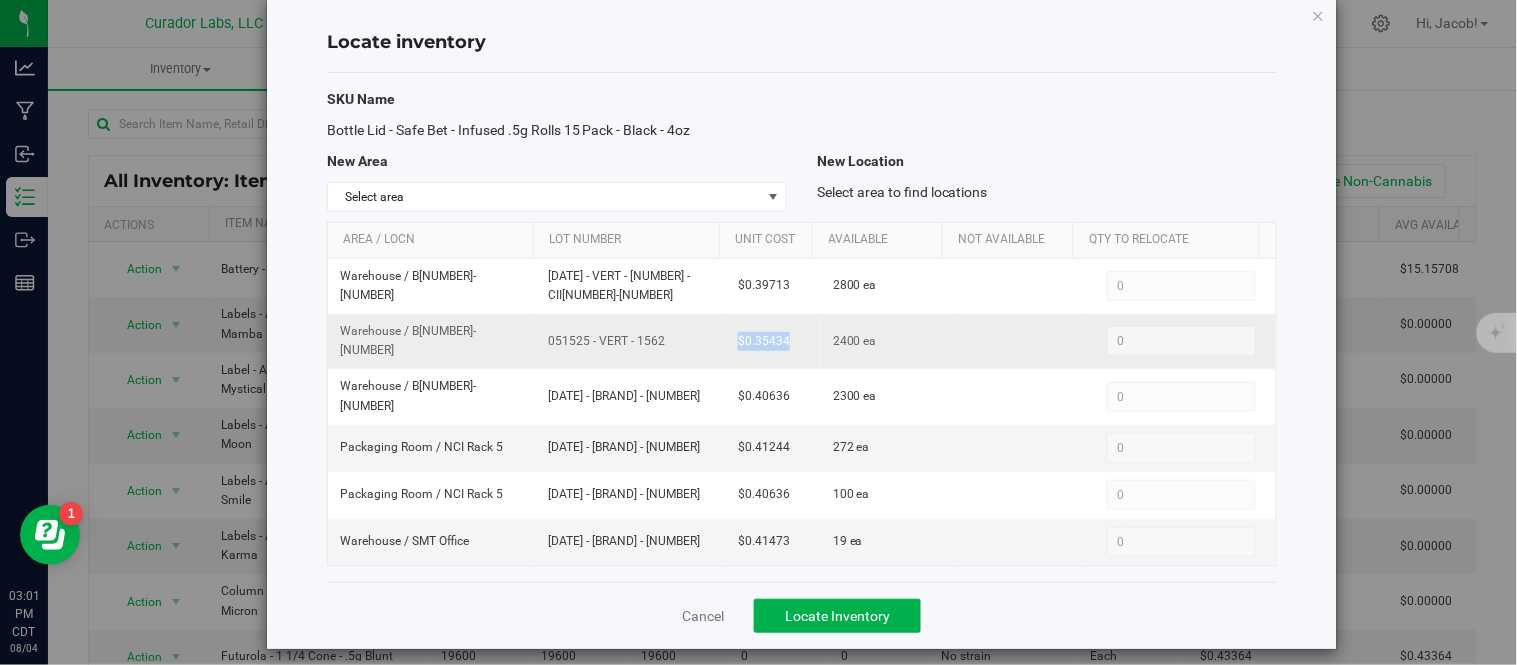 drag, startPoint x: 792, startPoint y: 338, endPoint x: 708, endPoint y: 338, distance: 84 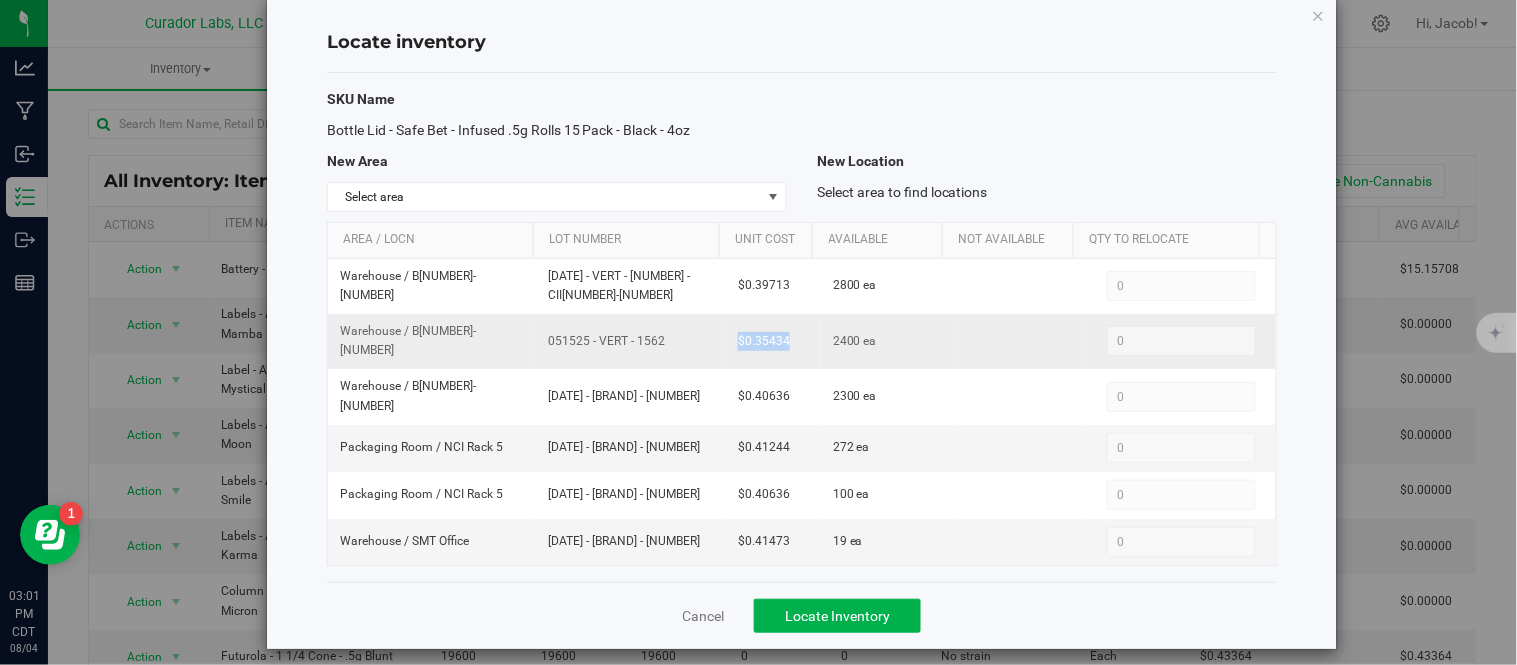 click on "Warehouse / B02-102
[DATE] - [BRAND] - [NUMBER]
[PRICE] 2400 ea 0 0" at bounding box center [802, 341] 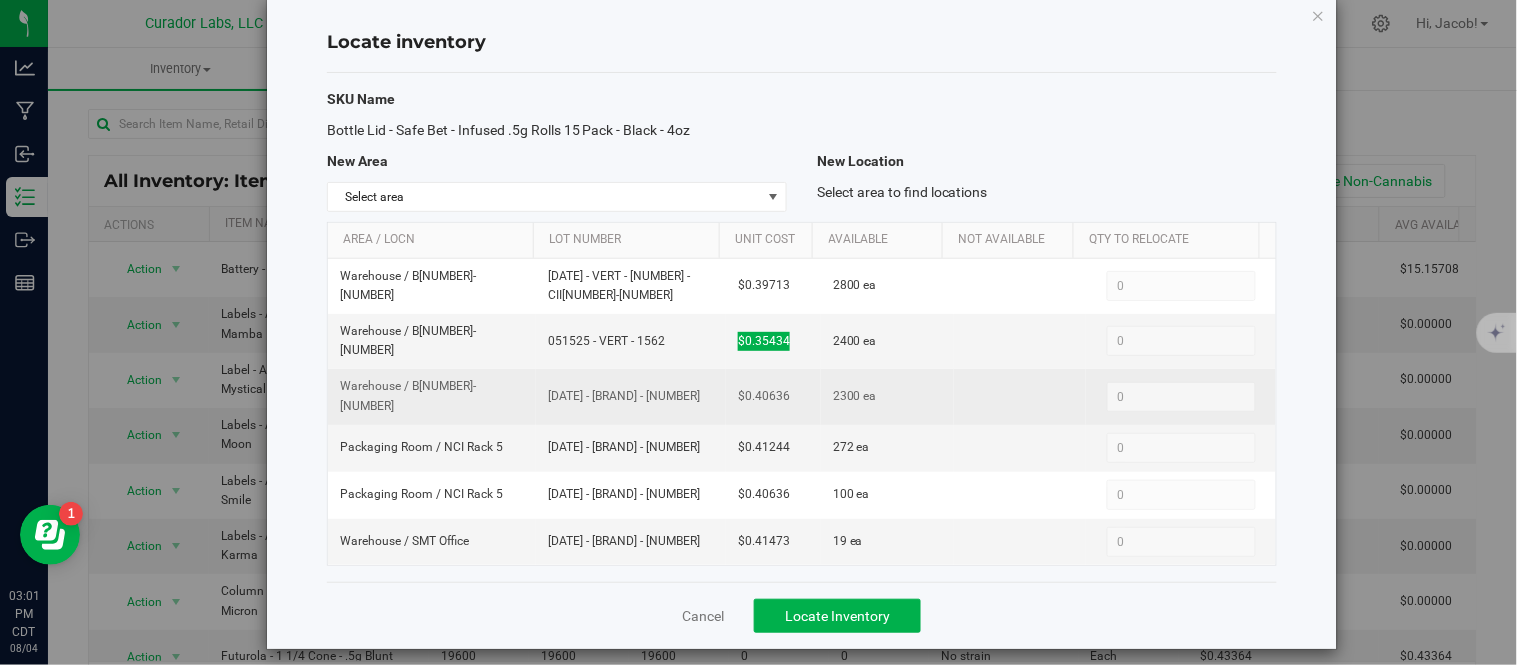 drag, startPoint x: 781, startPoint y: 384, endPoint x: 687, endPoint y: 388, distance: 94.08507 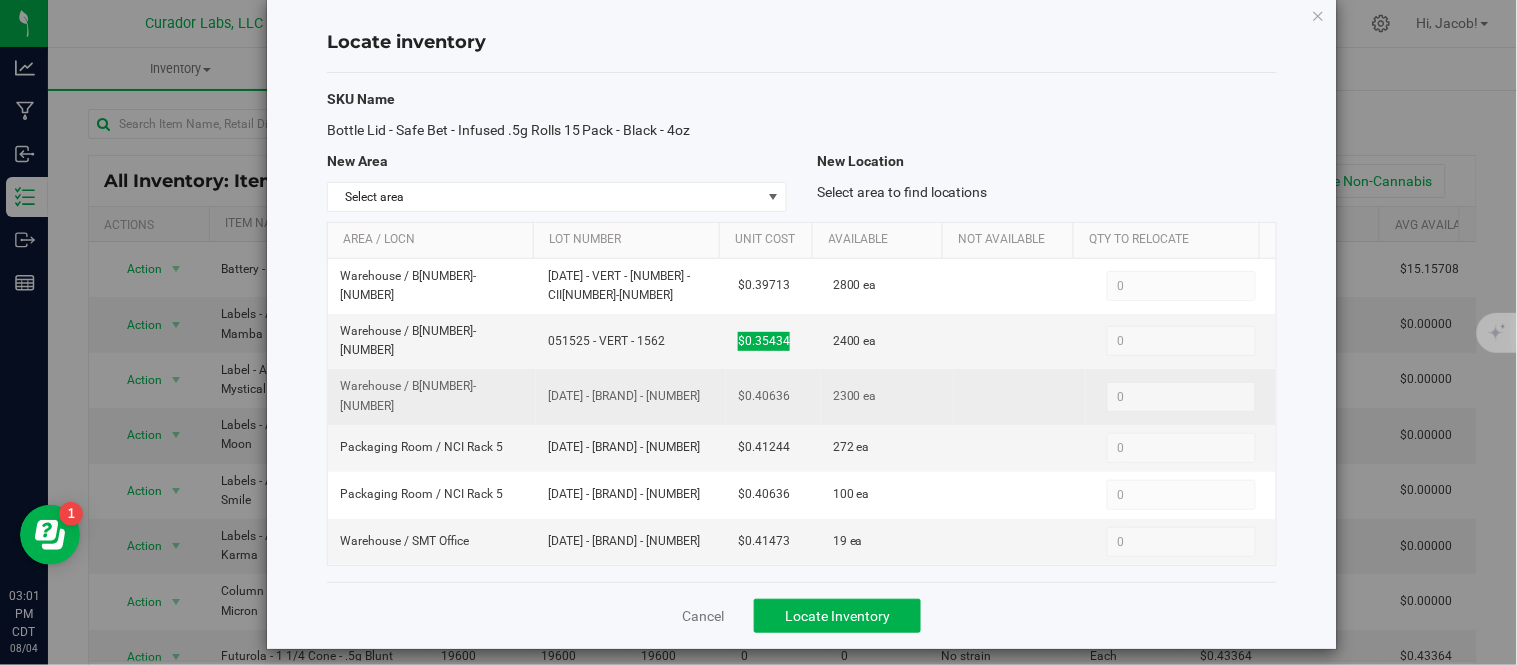 click on "Warehouse / B02-102
[DATE] - [BRAND] - [NUMBER]
[PRICE] 2300 ea 0 0" at bounding box center [802, 396] 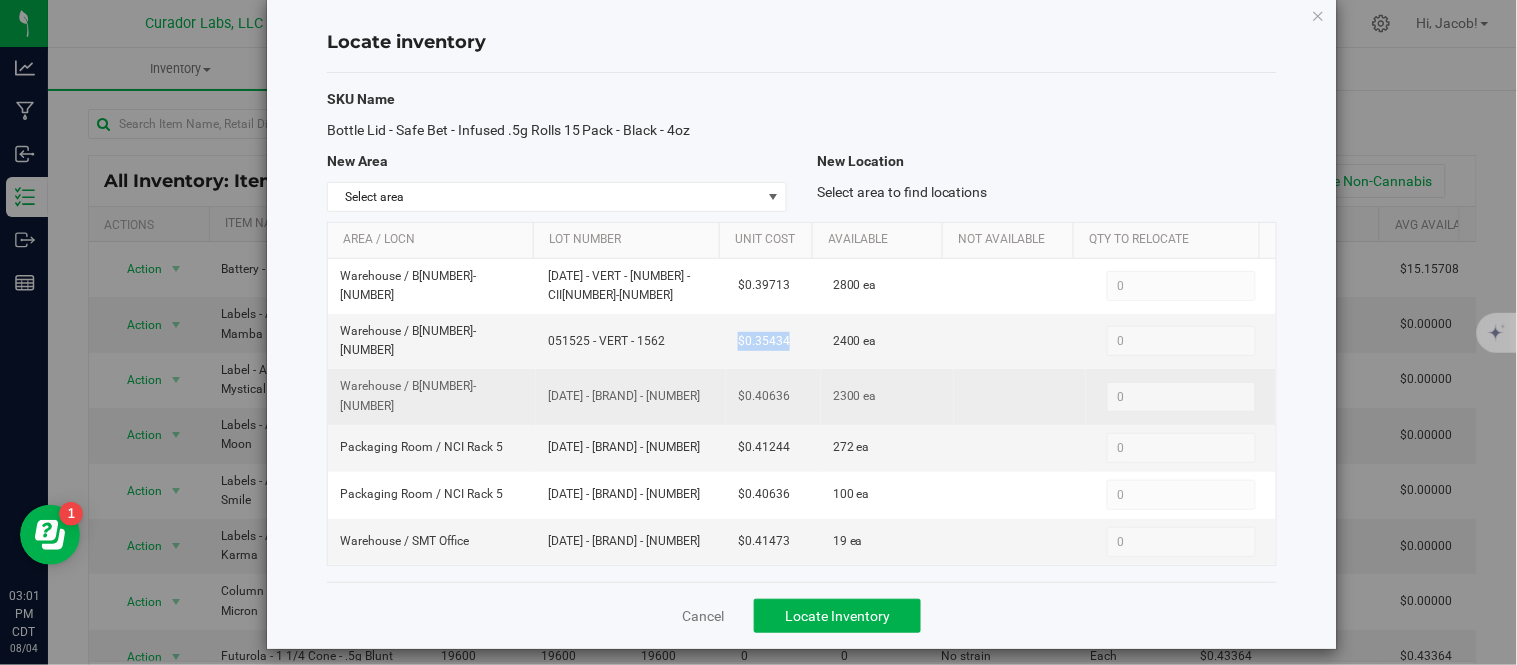 click on "[DATE] - [BRAND] - [NUMBER]" at bounding box center [631, 396] 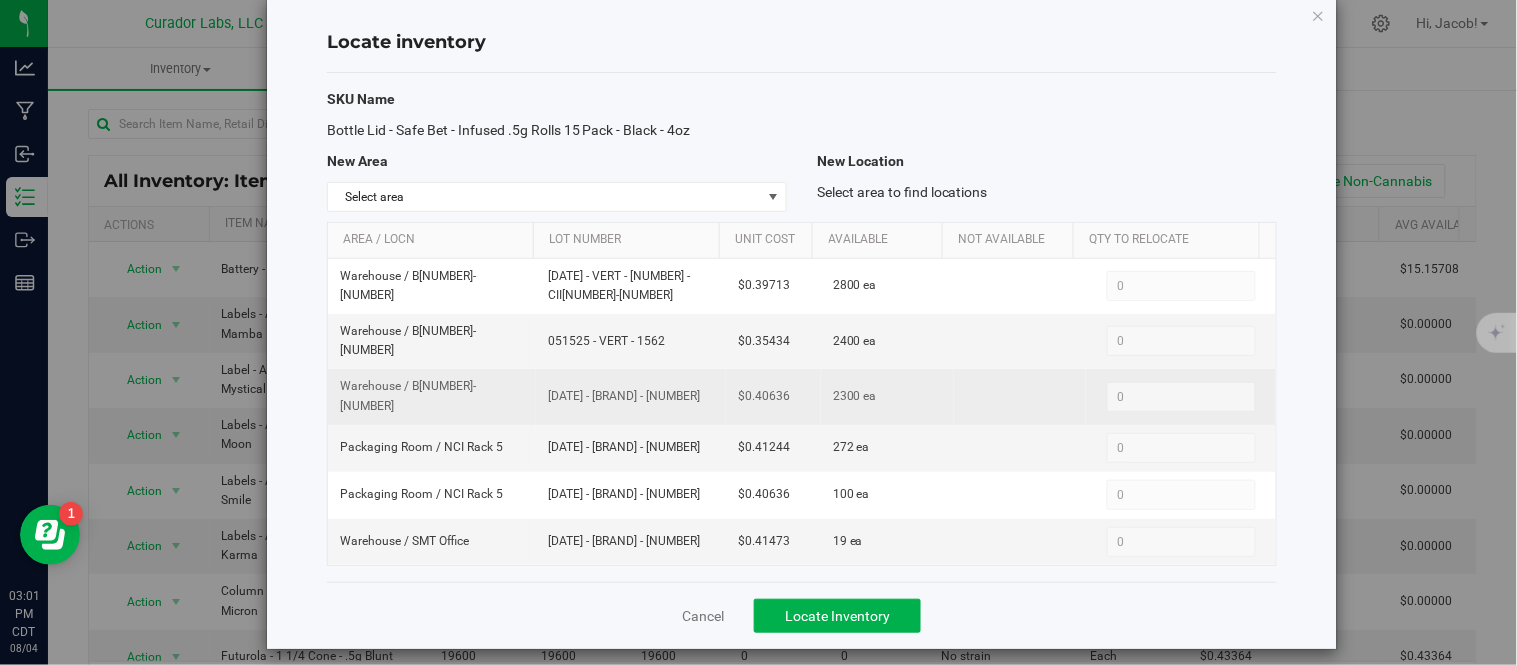 drag, startPoint x: 781, startPoint y: 381, endPoint x: 700, endPoint y: 383, distance: 81.02469 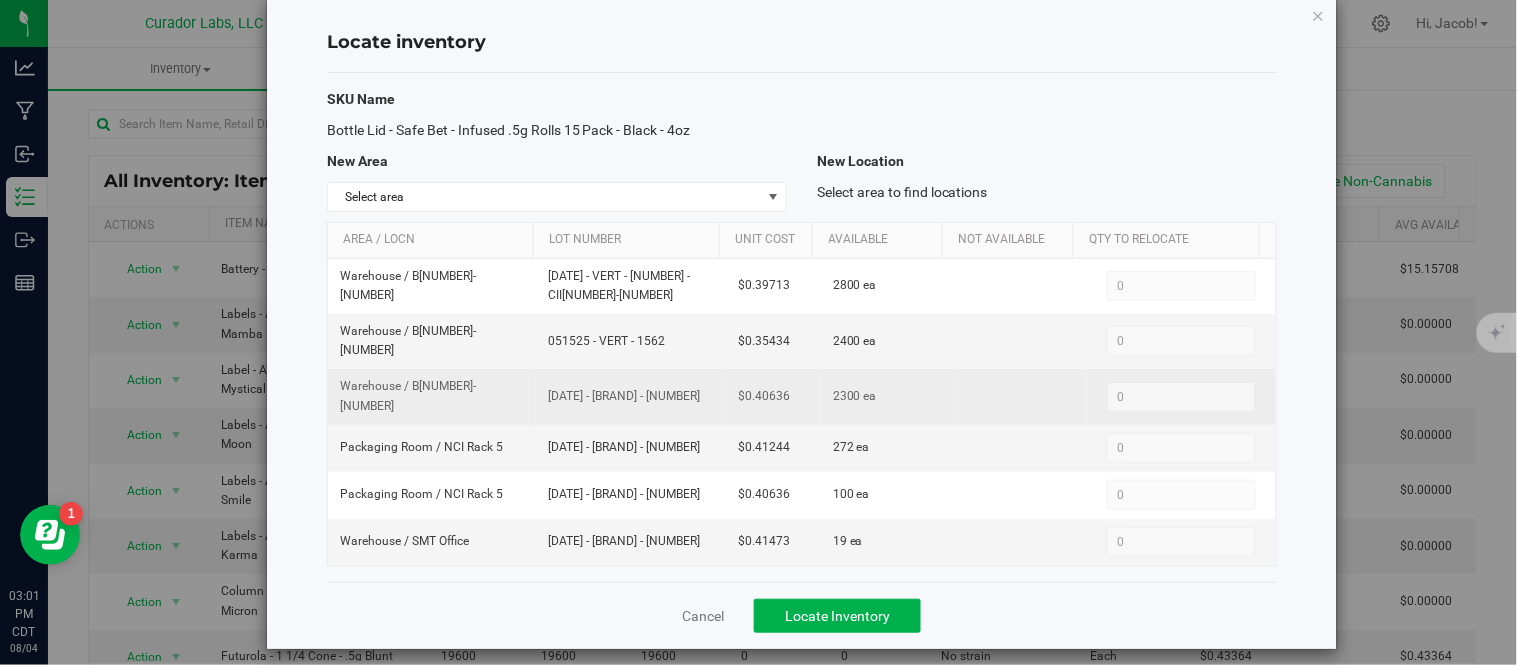 click on "Warehouse / B02-102
[DATE] - [BRAND] - [NUMBER]
[PRICE] 2300 ea 0 0" at bounding box center [802, 396] 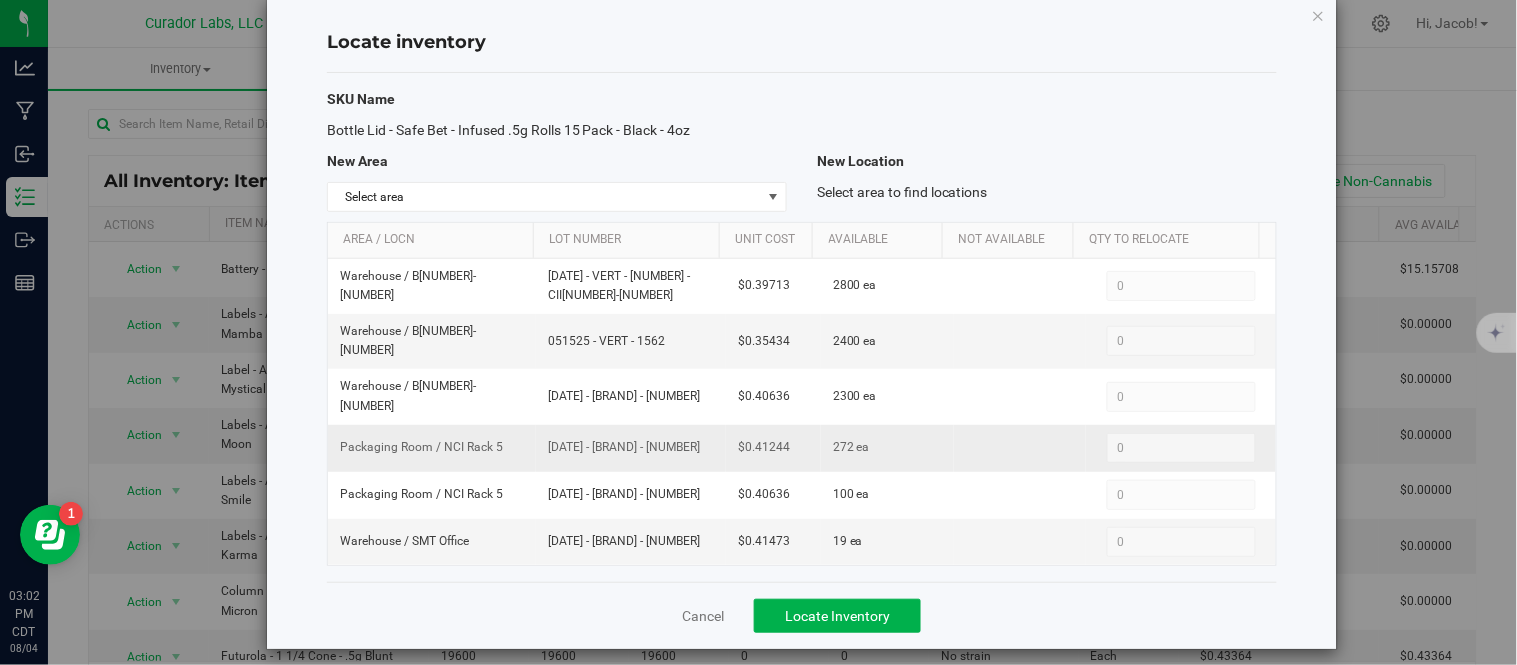 drag, startPoint x: 788, startPoint y: 425, endPoint x: 701, endPoint y: 436, distance: 87.69264 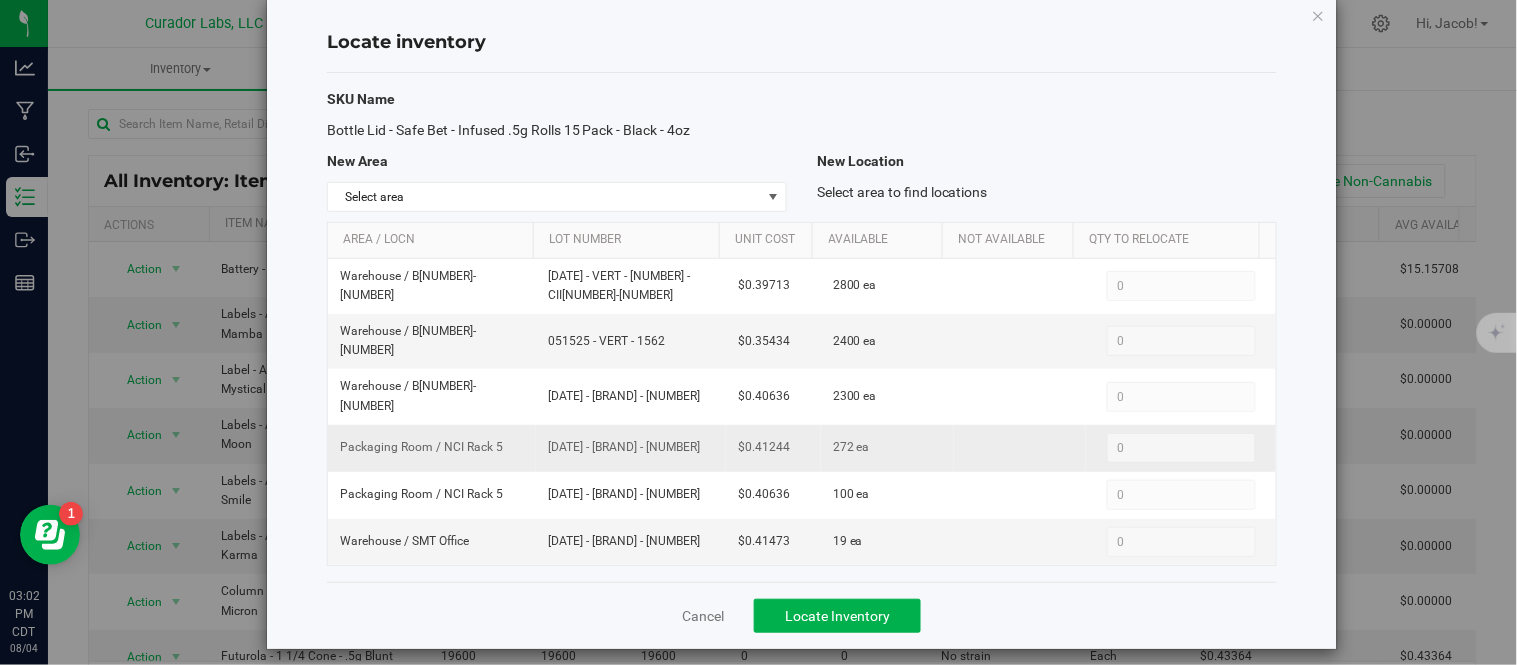 click on "Packaging Room / NCI Rack 5
[DATE] - VERT - [NUMBER]
$[PRICE] [NUMBER] ea 0 0" at bounding box center (802, 448) 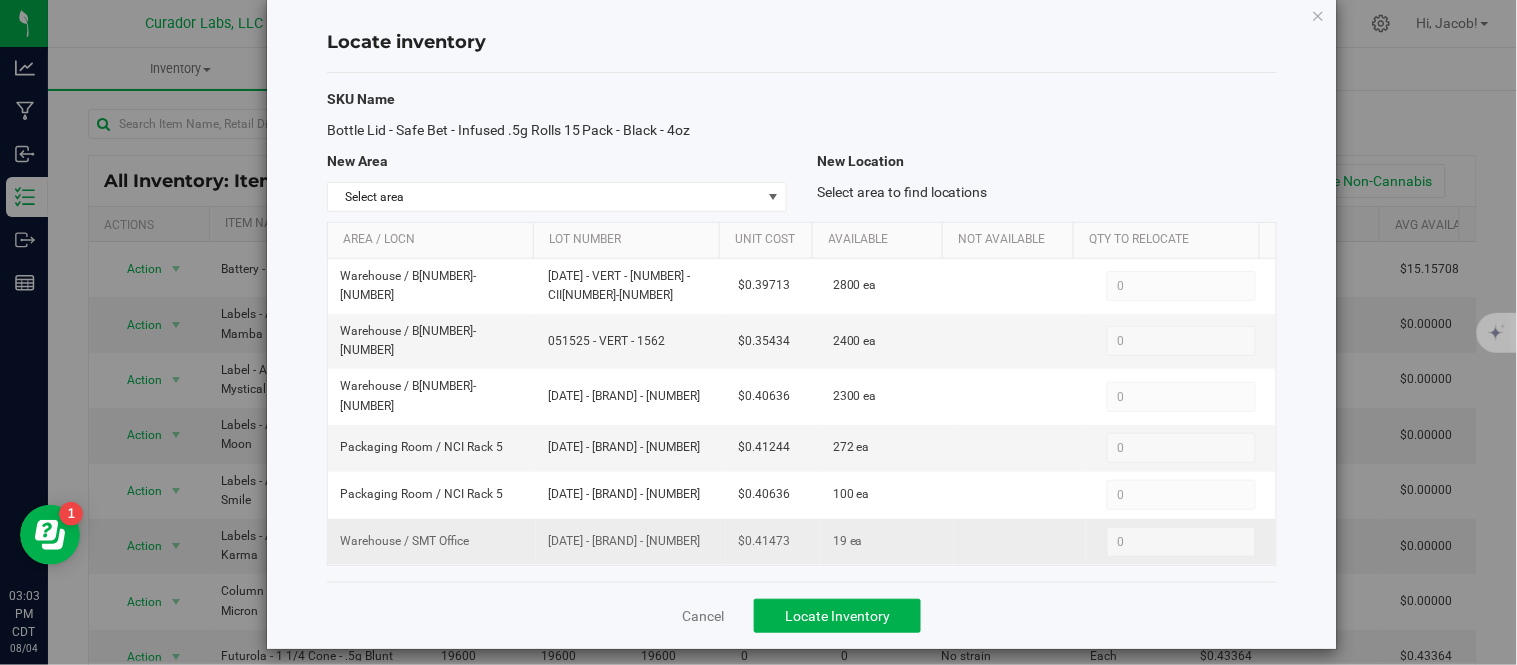 drag, startPoint x: 790, startPoint y: 522, endPoint x: 693, endPoint y: 528, distance: 97.18539 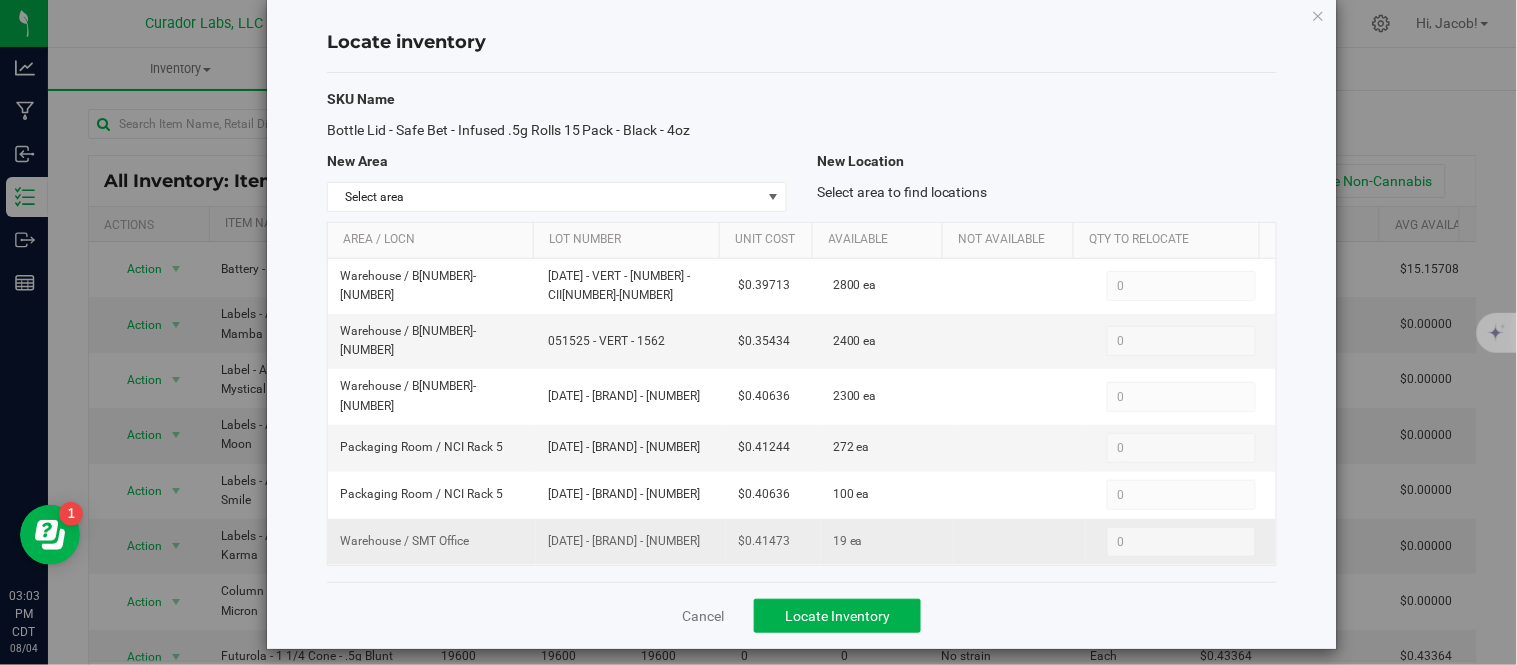 click on "Warehouse / SMT Office
[DATE] - VERT - [NUMBER]
$[PRICE] [NUMBER] ea 0 0" at bounding box center (802, 542) 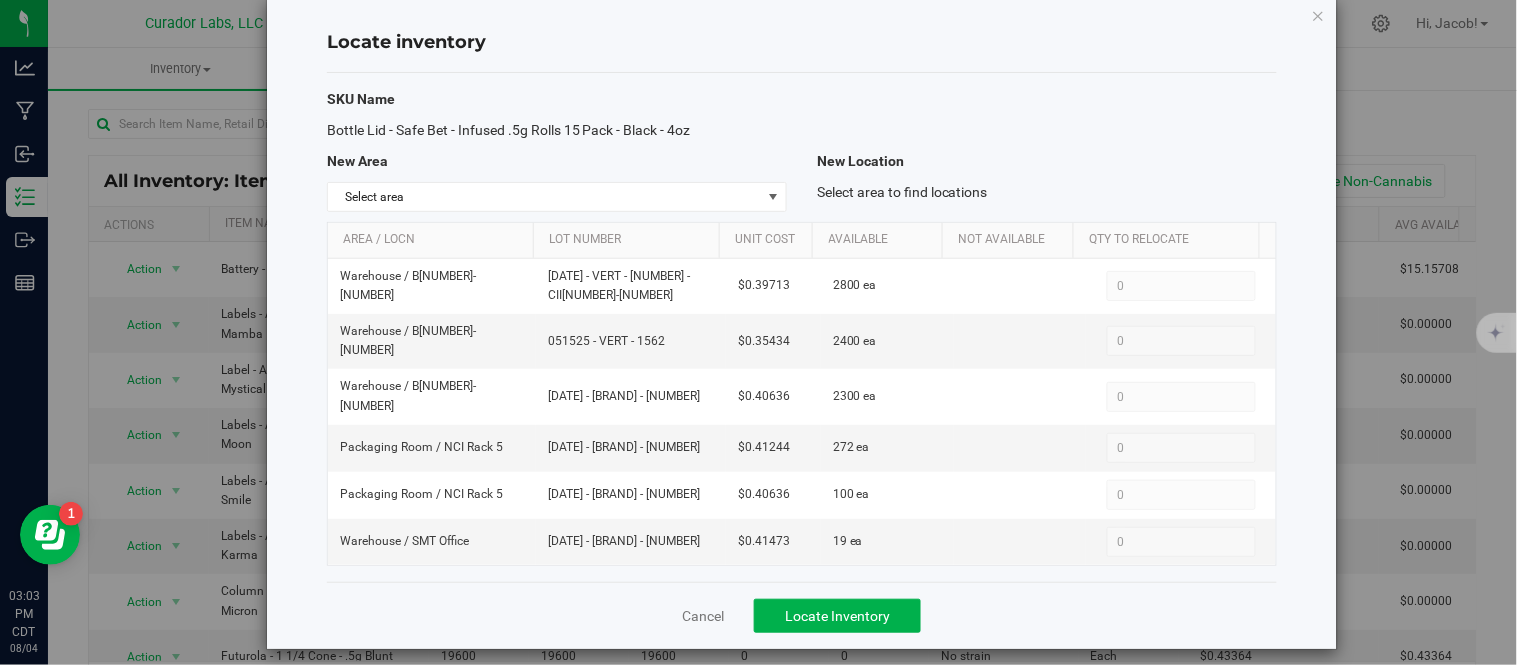 scroll, scrollTop: 0, scrollLeft: 0, axis: both 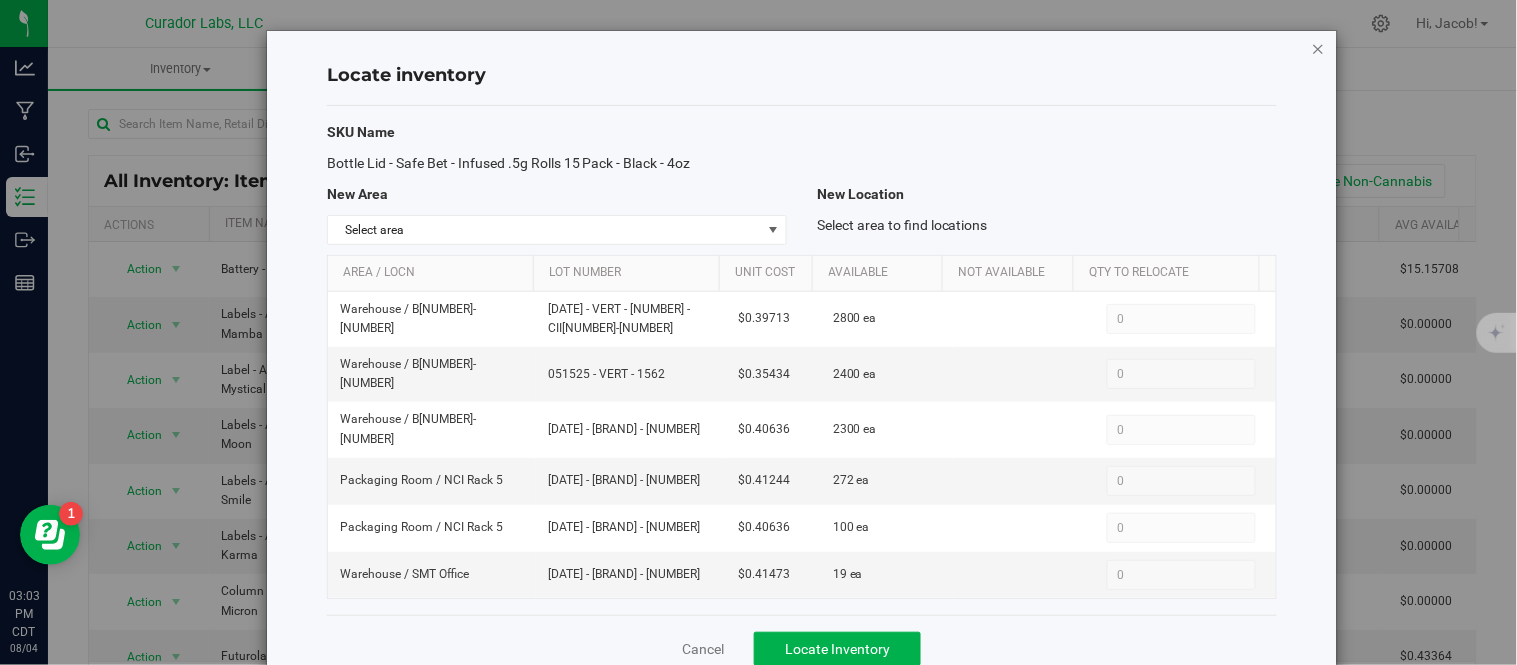 click at bounding box center (1319, 48) 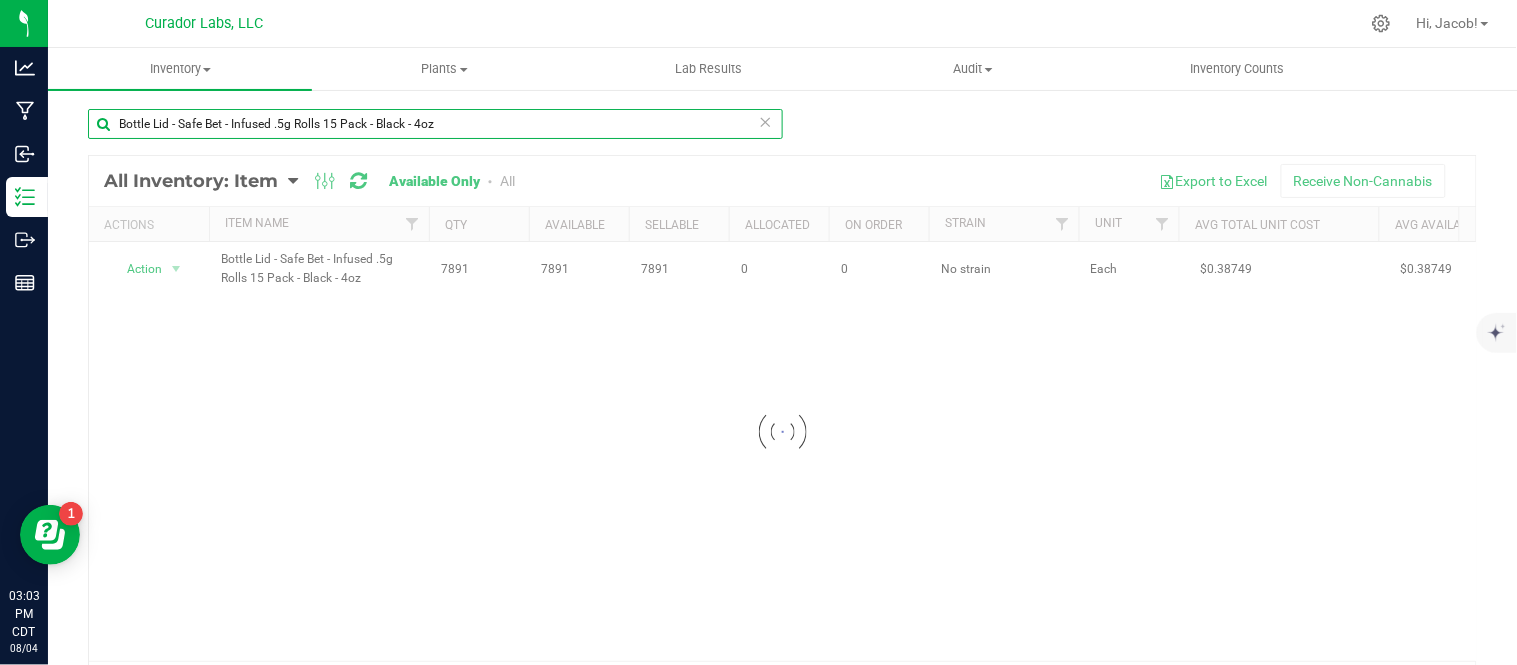 drag, startPoint x: 592, startPoint y: 121, endPoint x: 48, endPoint y: 168, distance: 546.02655 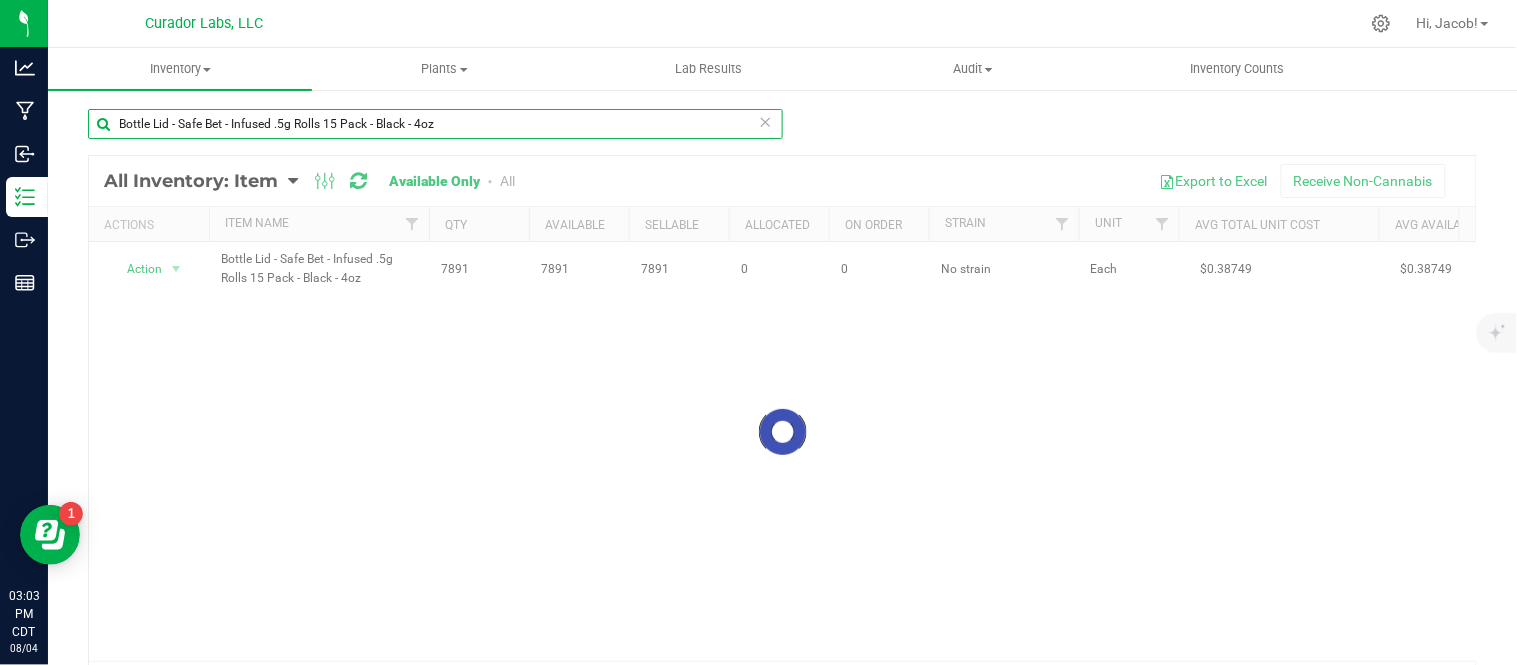 click on "Bottle Lid - Safe Bet - Infused .5g Rolls 15 Pack - Black - 4oz
Loading...
All Inventory: Item
Item Summary
Item (default)
Item by Strain" at bounding box center (782, 400) 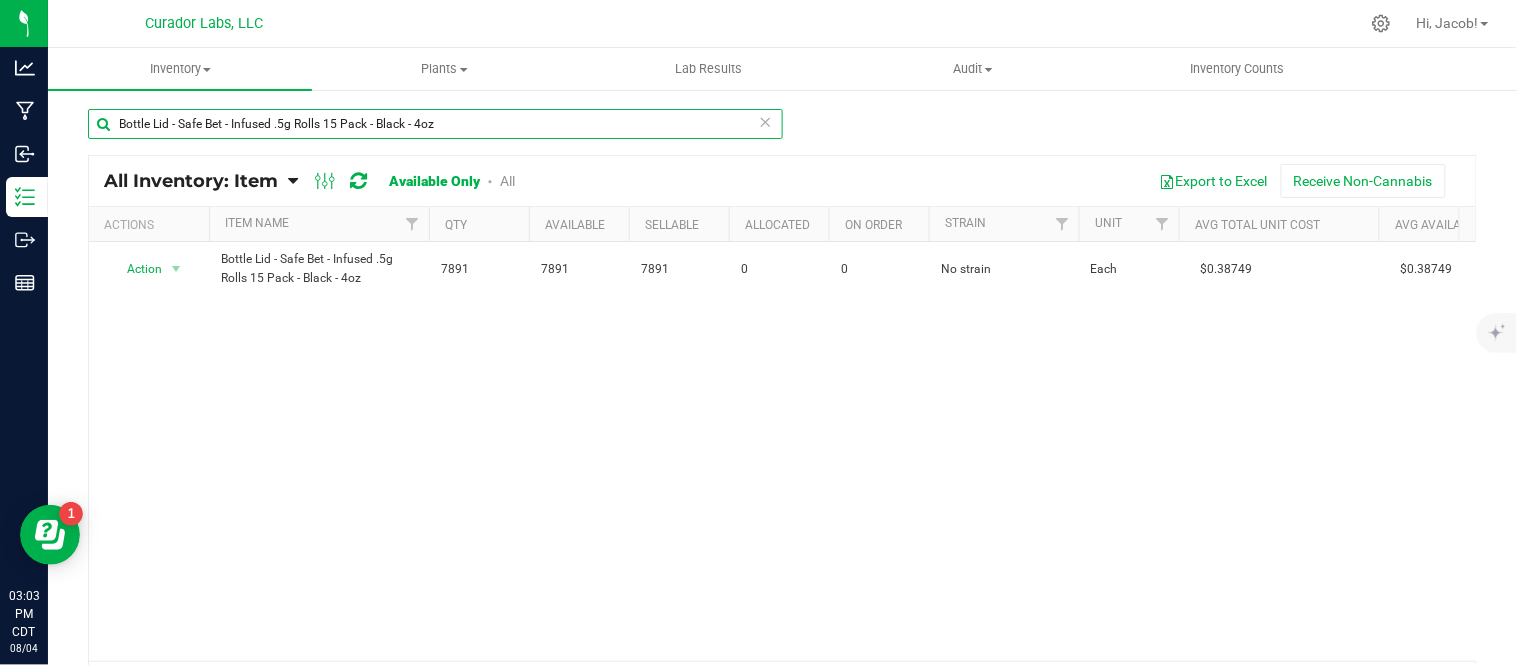 paste on "7 Pack - Black - 60ml" 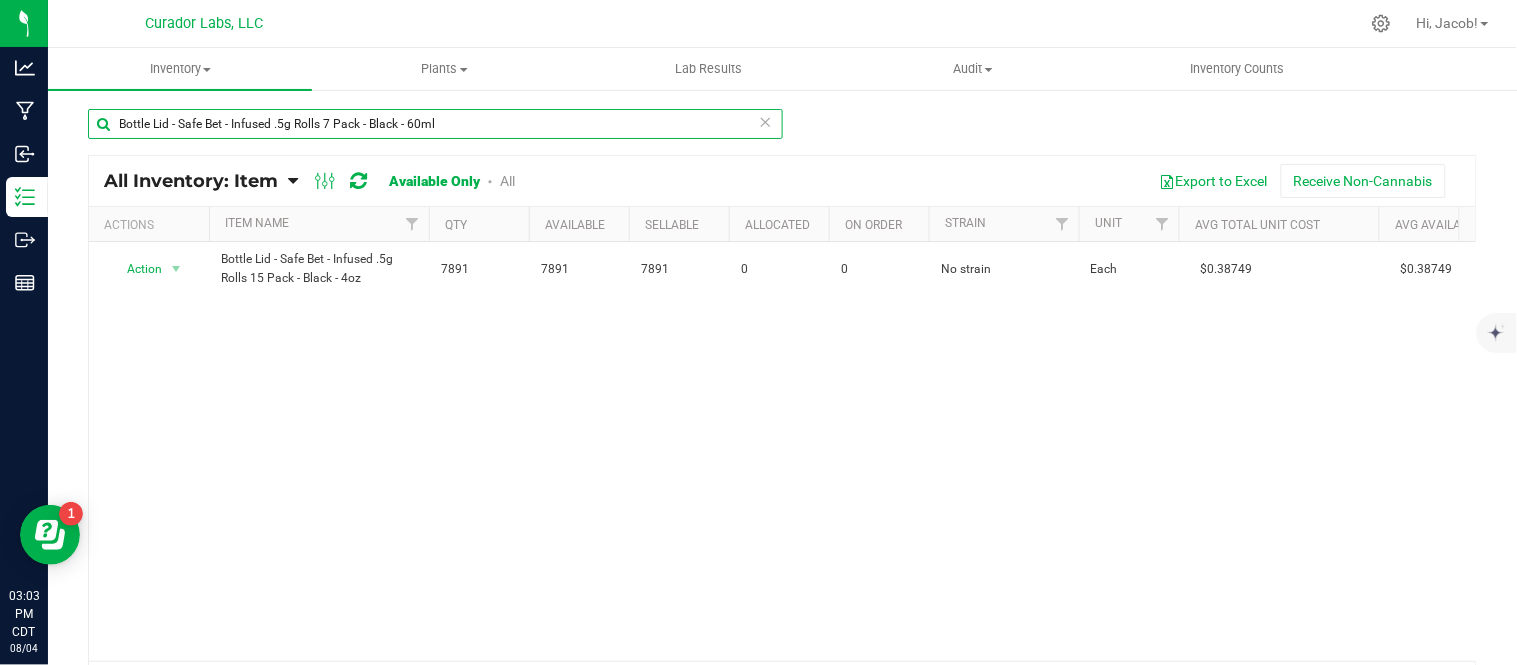 type on "Bottle Lid - Safe Bet - Infused .5g Rolls 7 Pack - Black - 60ml" 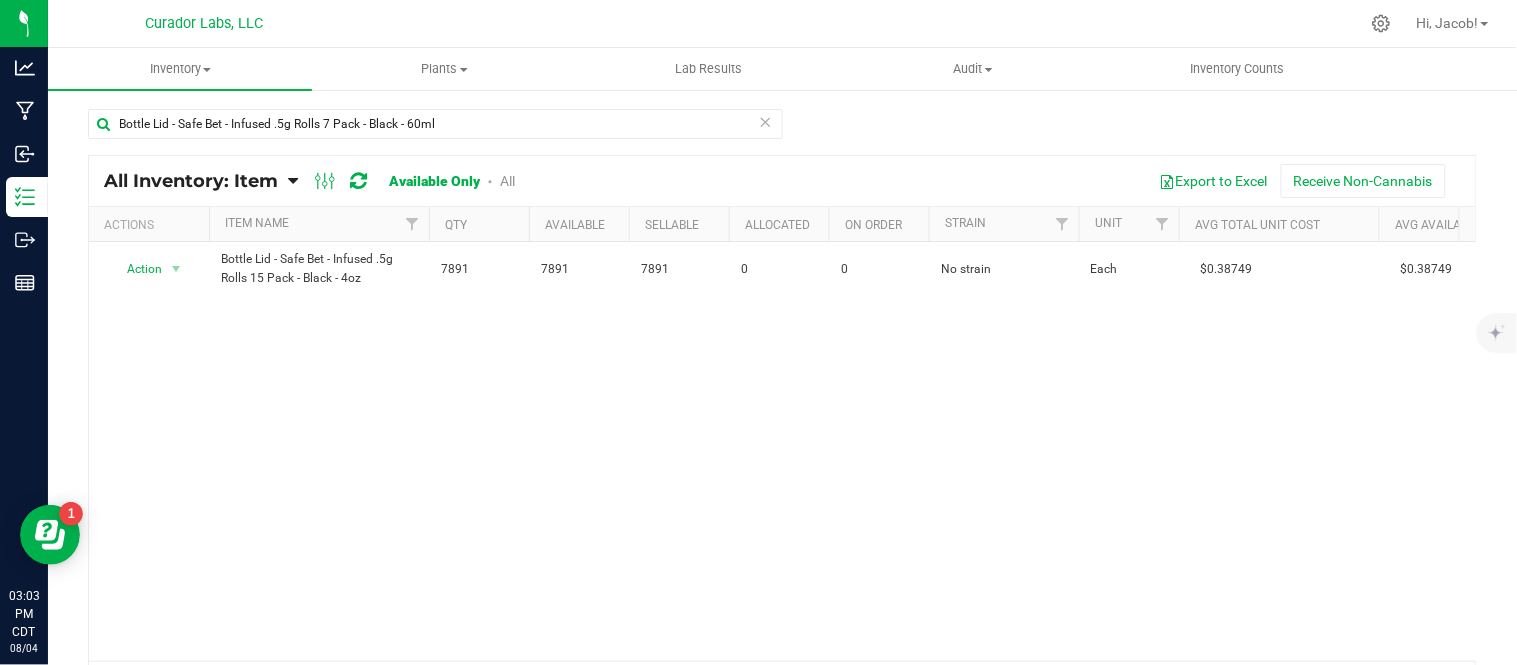 click on "Bottle Lid - Safe Bet - Infused .5g Rolls 7 Pack - Black - 60ml
All Inventory: Item
Item Summary
Item (default)
Item by Strain" at bounding box center [782, 400] 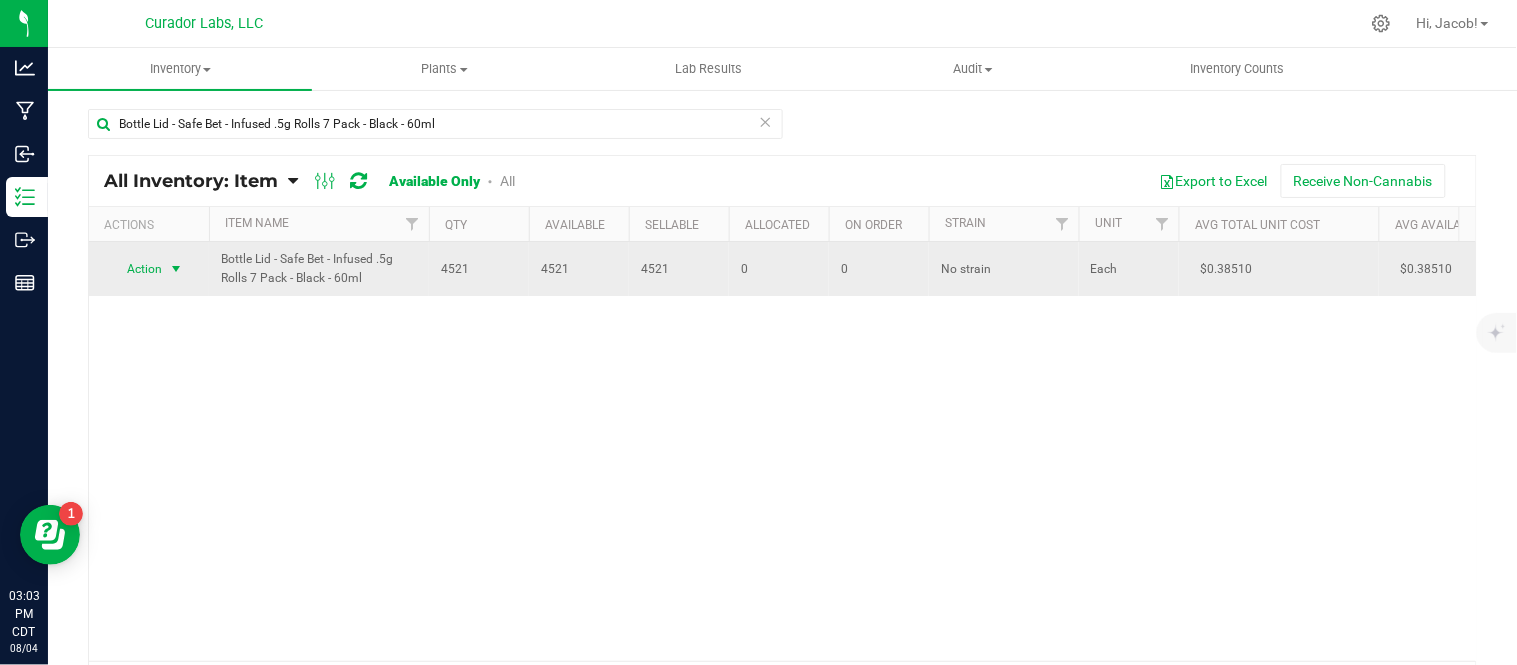 click at bounding box center [176, 269] 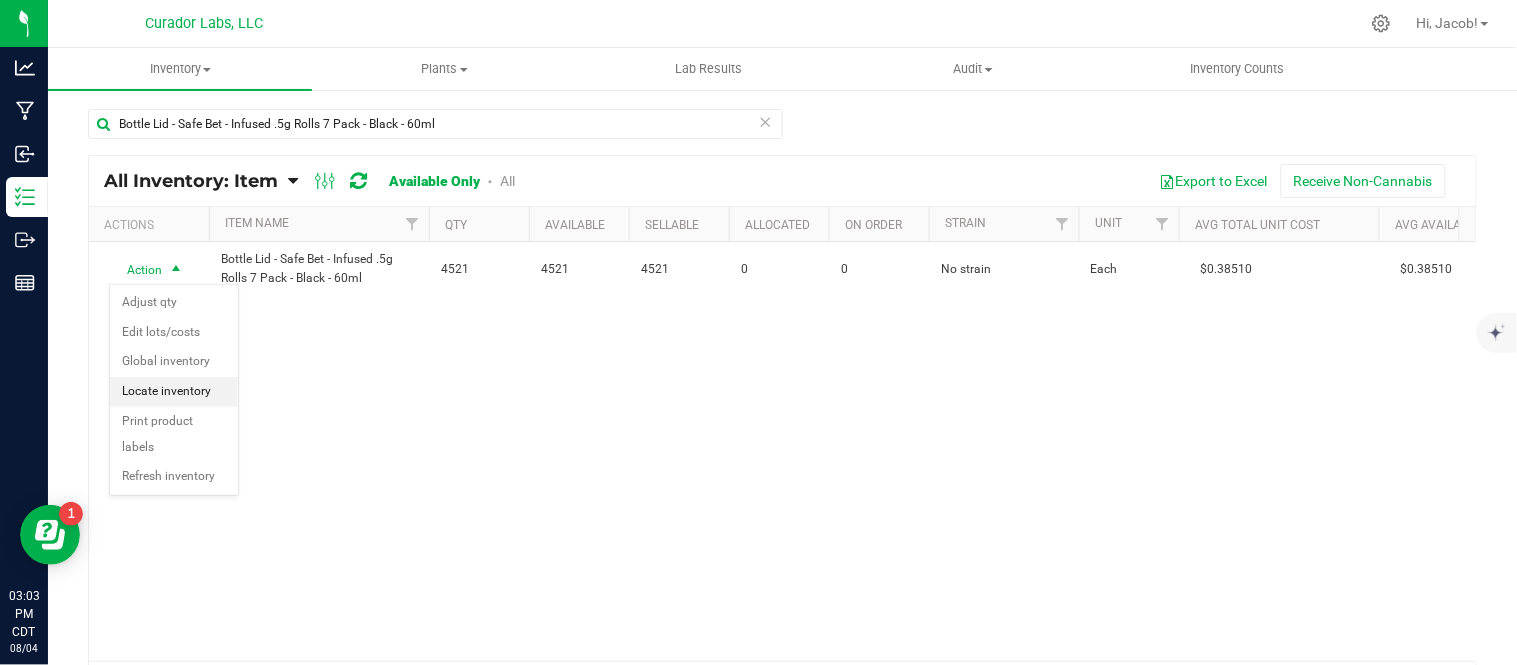 click on "Locate inventory" at bounding box center (174, 392) 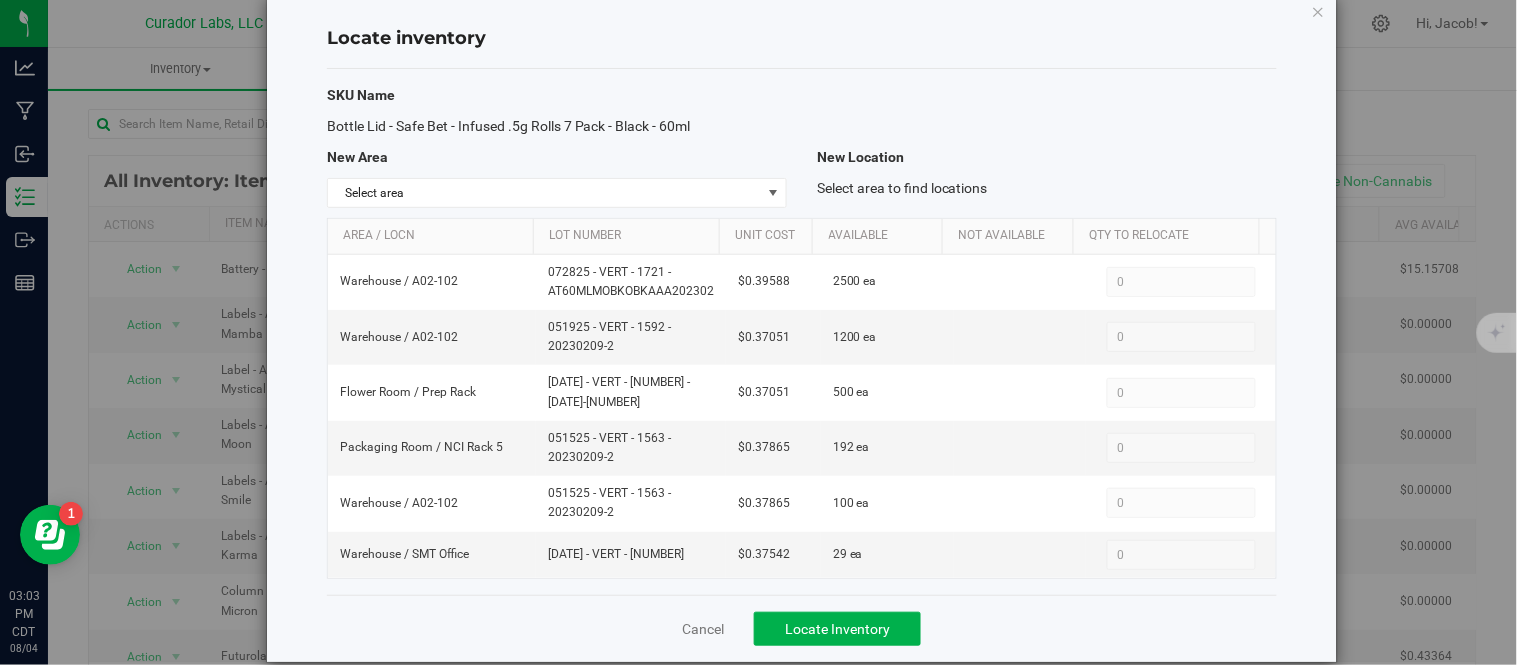 scroll, scrollTop: 38, scrollLeft: 0, axis: vertical 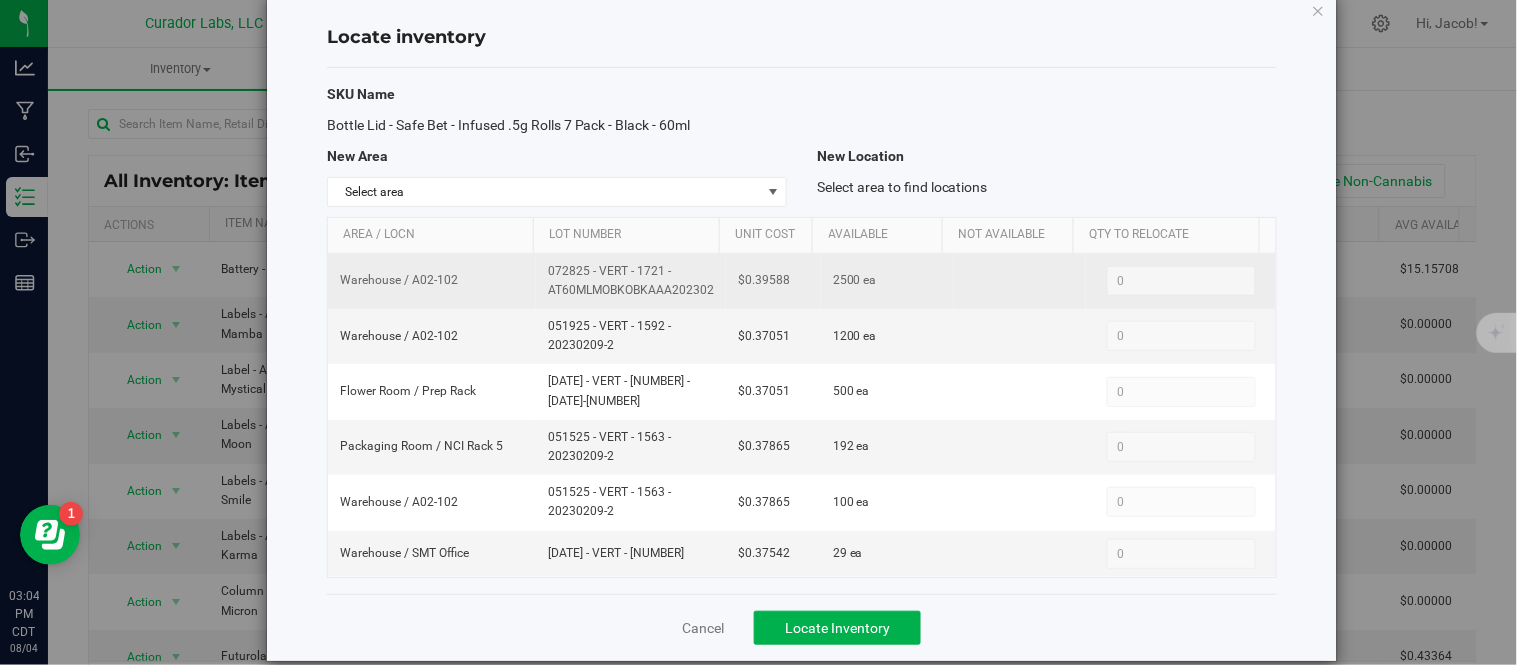 drag, startPoint x: 773, startPoint y: 278, endPoint x: 705, endPoint y: 280, distance: 68.0294 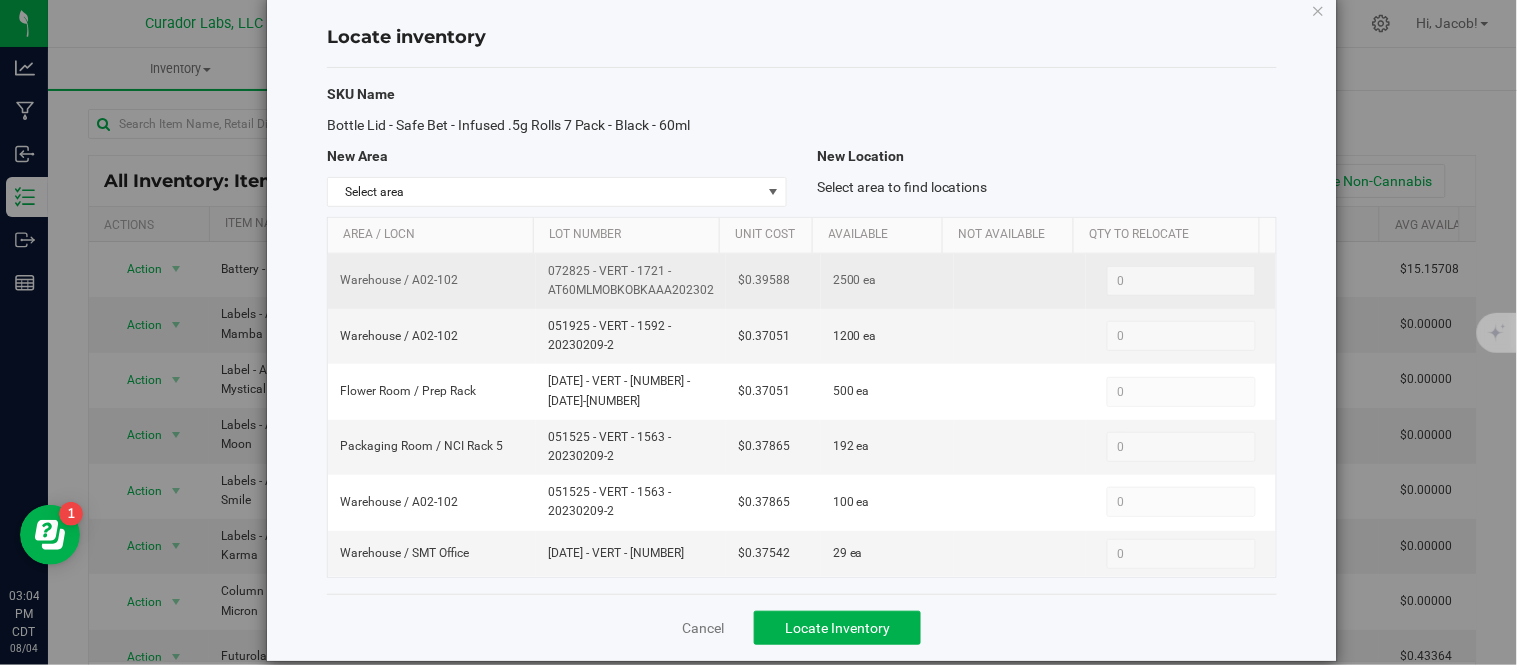 click on "Warehouse / A[NUMBER]-[NUMBER]
[DATE] - VERT - [NUMBER] - AT[NUMBER]MOBKOBKAAA[NUMBER]
$[PRICE] [NUMBER] ea 0 0" at bounding box center [802, 281] 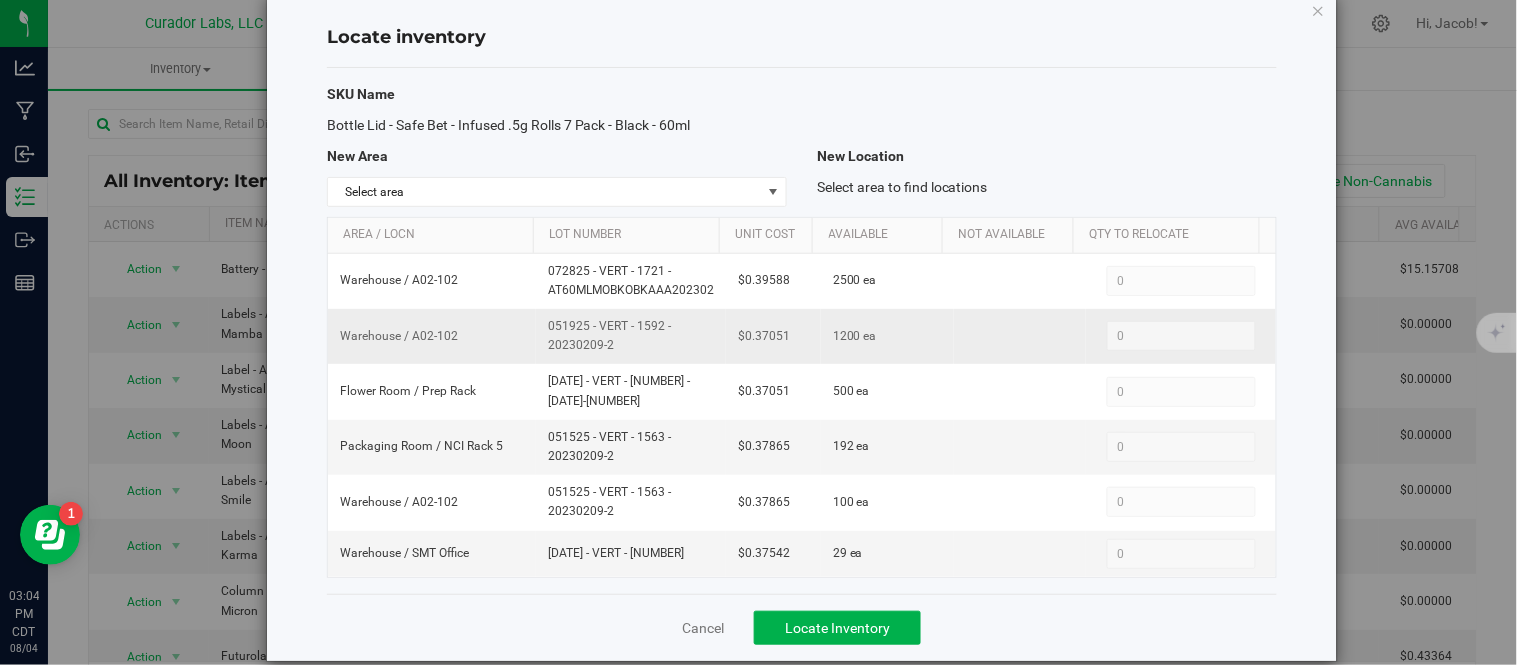 drag, startPoint x: 780, startPoint y: 333, endPoint x: 696, endPoint y: 342, distance: 84.48077 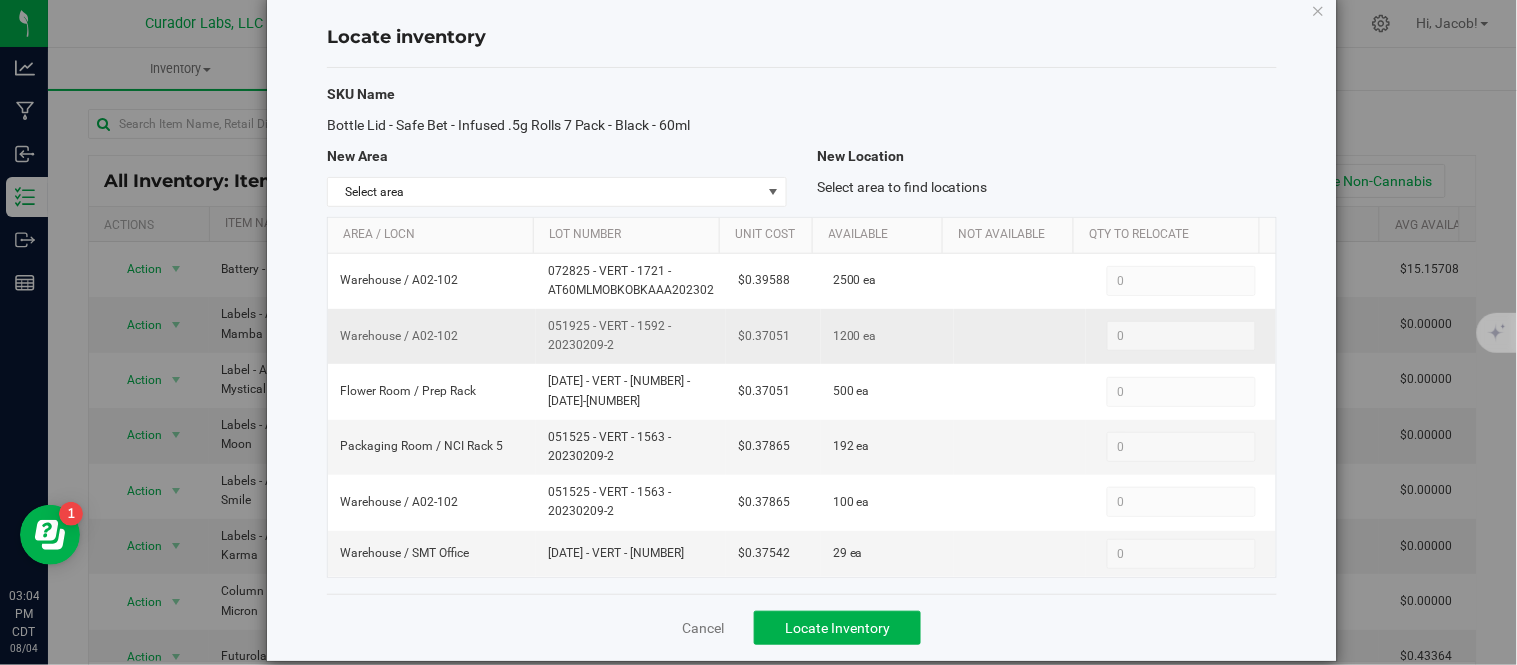 click on "Warehouse / A02-102
[DATE] - [BRAND] - [NUMBER] - [CODE]
[PRICE] 1200 ea 0 0" at bounding box center (802, 336) 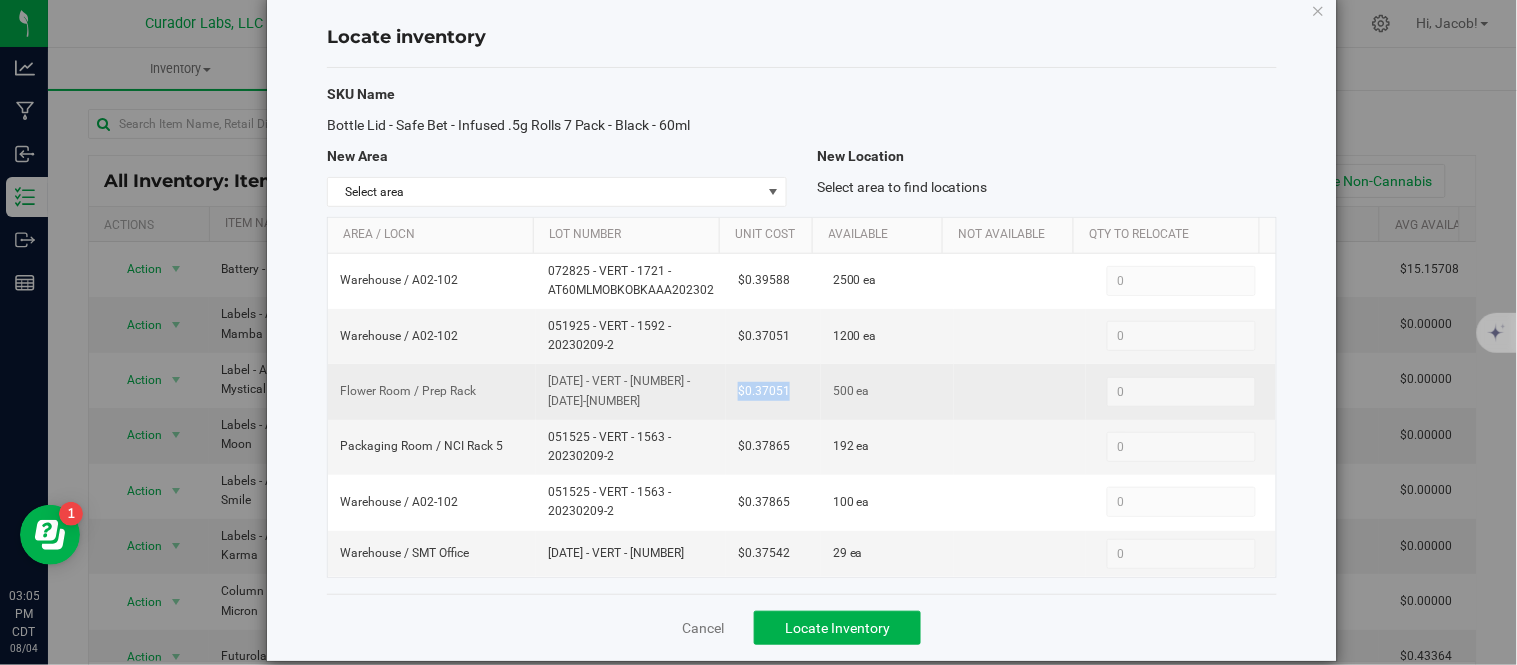 drag, startPoint x: 794, startPoint y: 383, endPoint x: 716, endPoint y: 395, distance: 78.91768 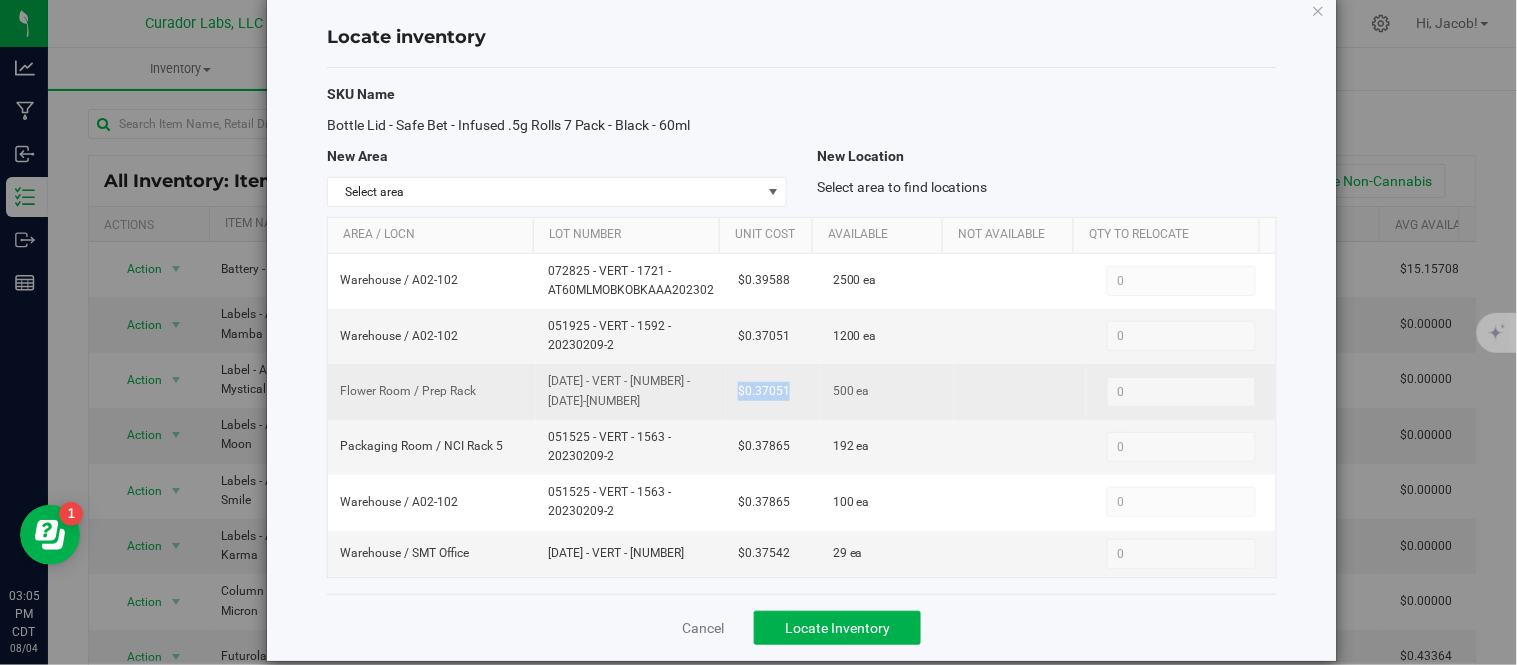 click on "$0.37051" at bounding box center [773, 391] 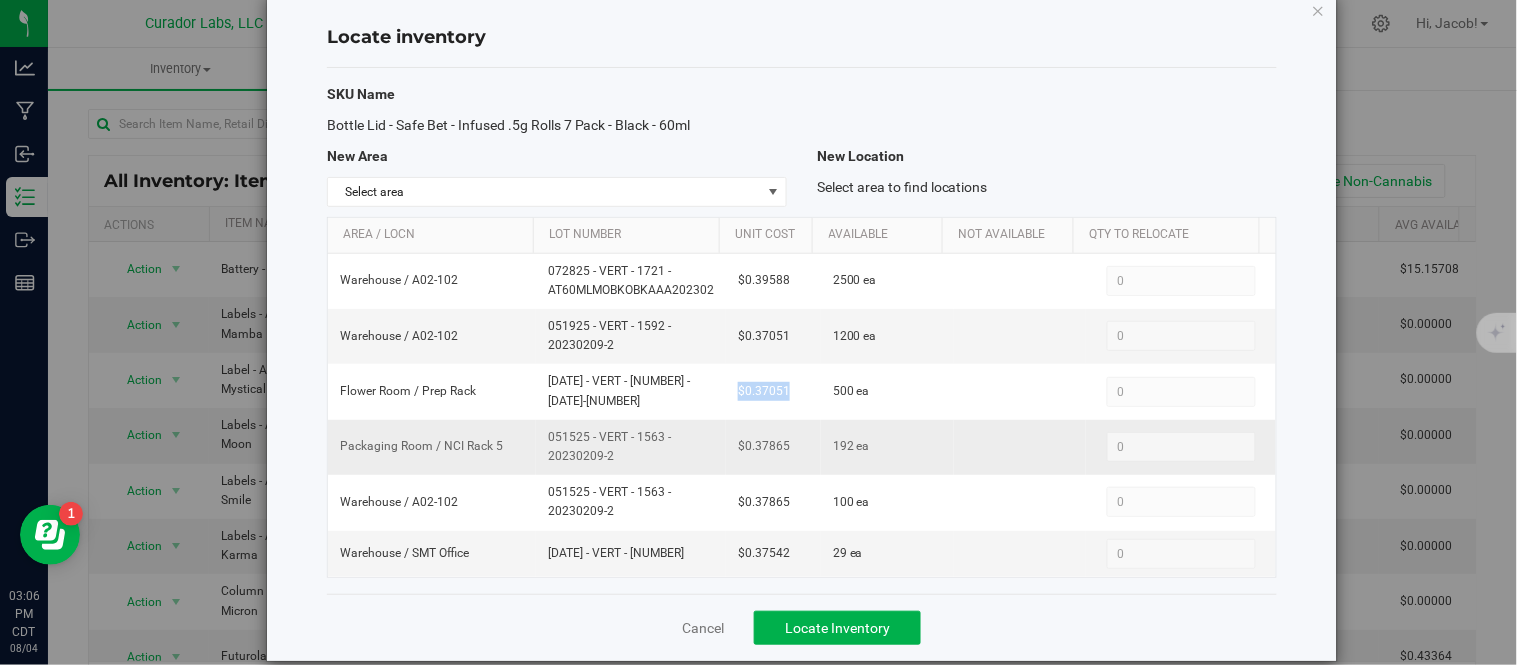 drag, startPoint x: 781, startPoint y: 441, endPoint x: 708, endPoint y: 440, distance: 73.00685 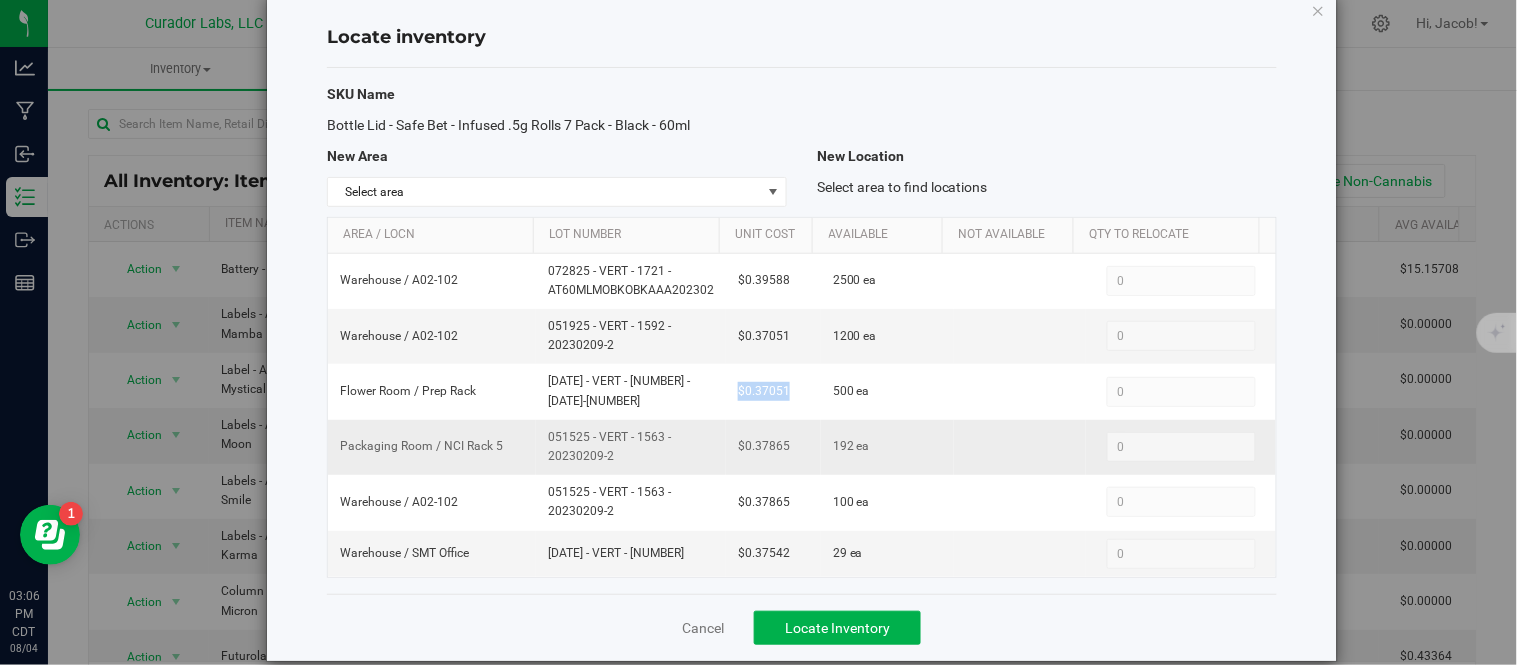 click on "Packaging Room / NCI Rack 5
[DATE] - [BRAND] - [NUMBER] - [CODE]
[PRICE] 192 ea 0 0" at bounding box center (802, 447) 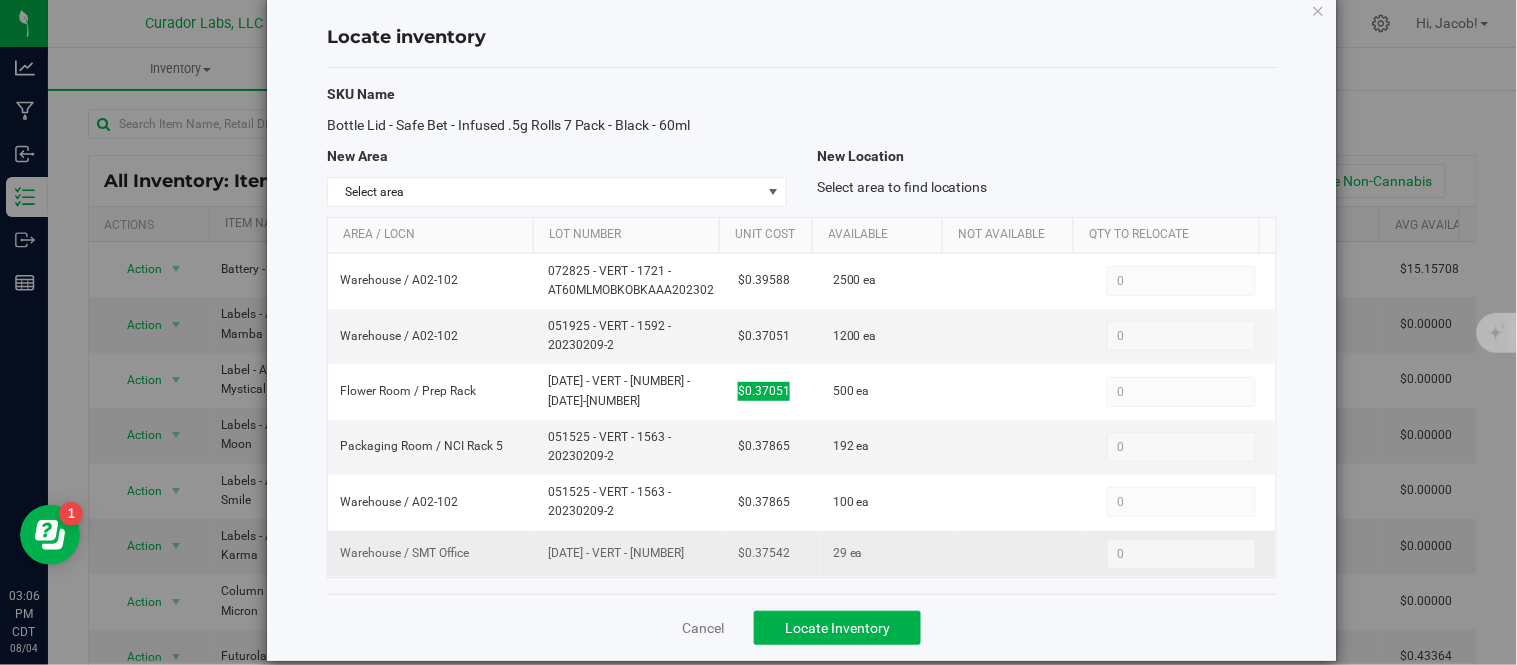 drag, startPoint x: 776, startPoint y: 548, endPoint x: 707, endPoint y: 551, distance: 69.065186 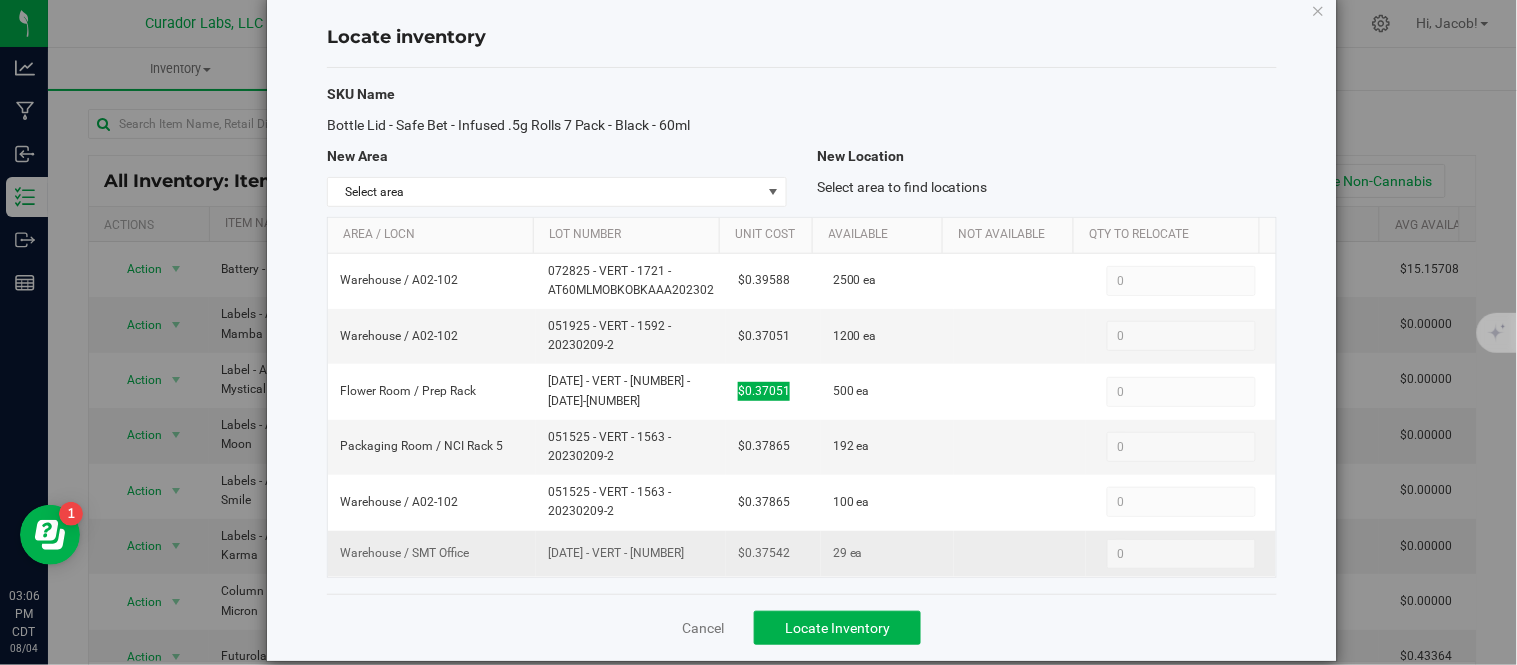 click on "Warehouse / SMT Office
[DATE] - [BRAND] - [NUMBER]
[PRICE] 29 ea 0 0" at bounding box center (802, 554) 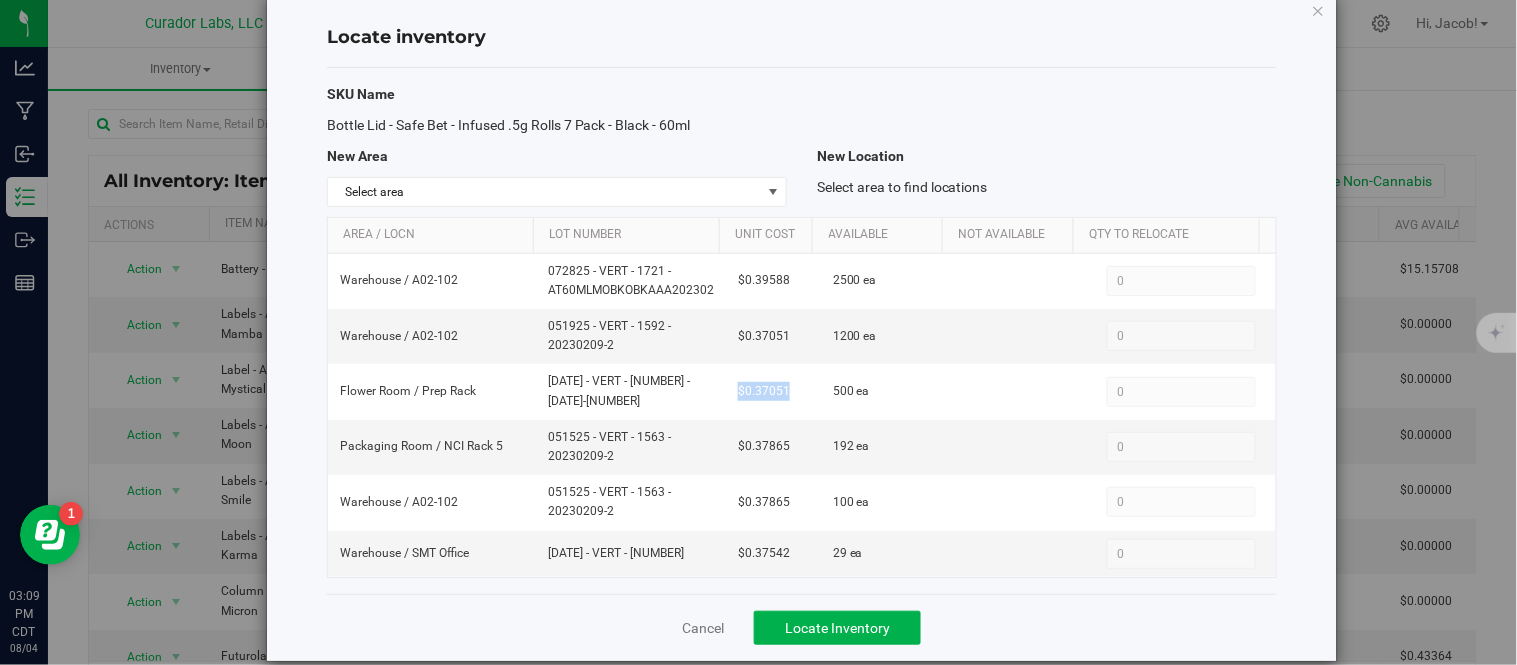 scroll, scrollTop: 2, scrollLeft: 0, axis: vertical 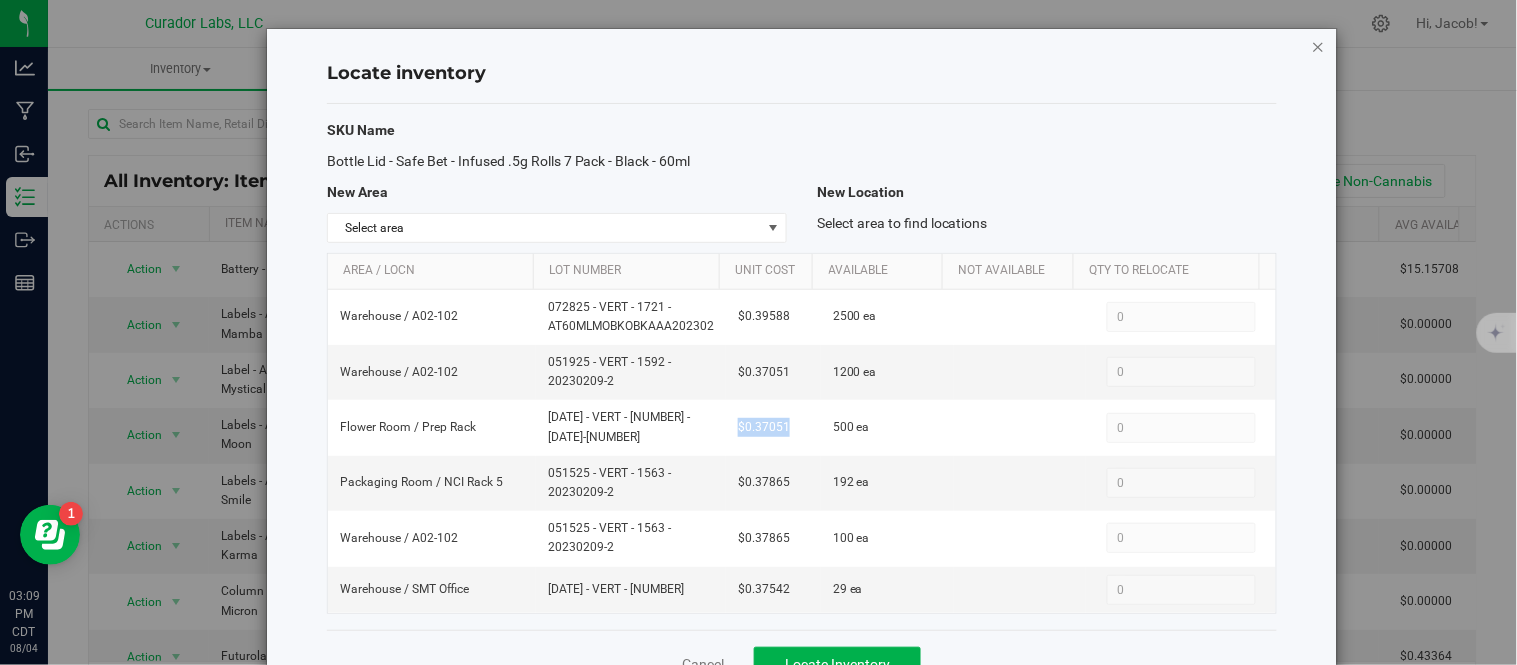 click at bounding box center [1319, 46] 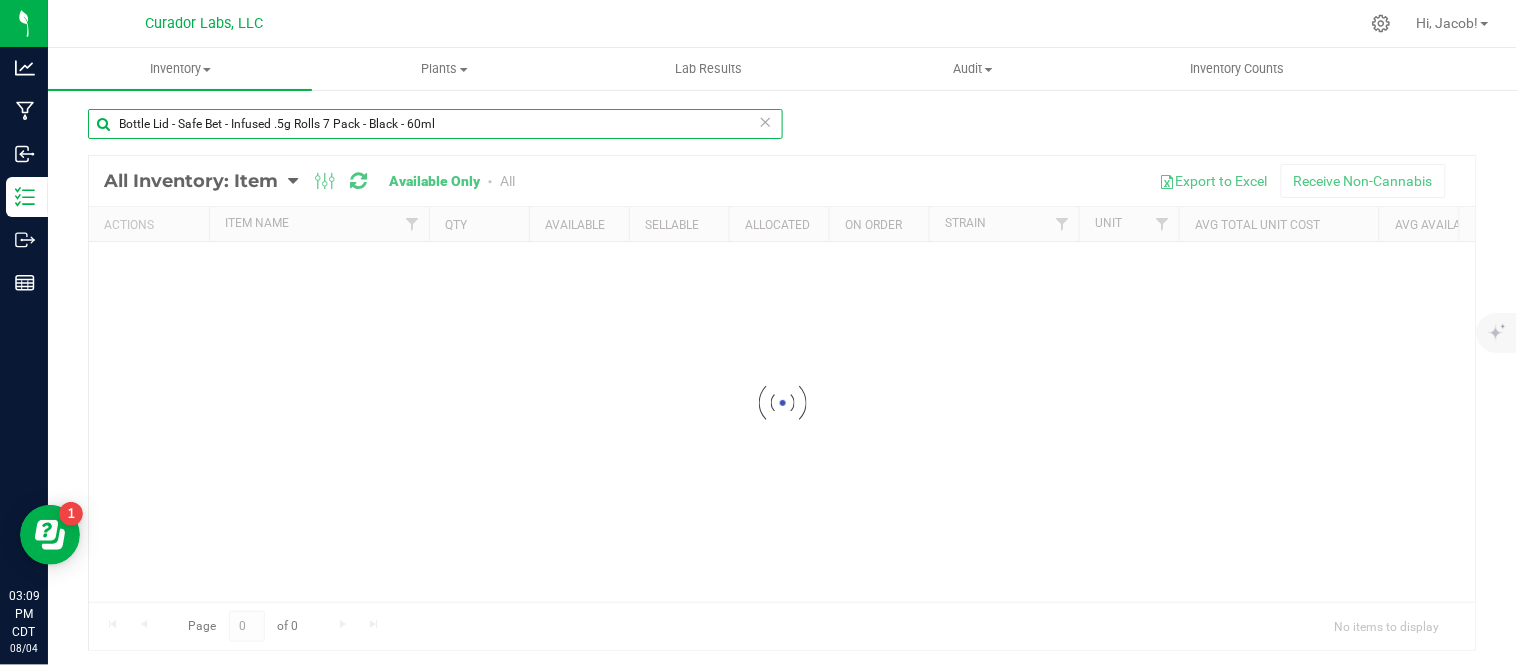 click on "Bottle Lid - Safe Bet - Infused .5g Rolls 7 Pack - Black - 60ml" at bounding box center (435, 124) 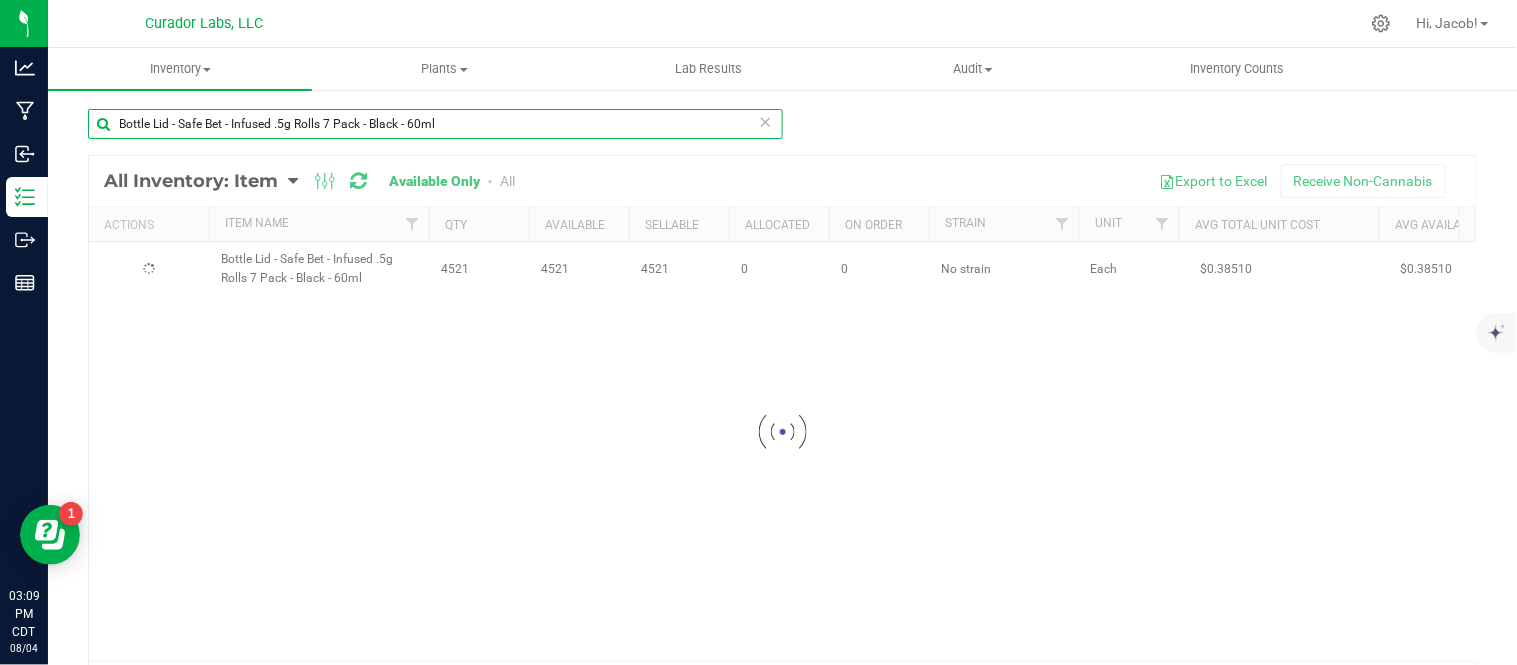 click on "Bottle Lid - Safe Bet - Infused .5g Rolls 7 Pack - Black - 60ml" at bounding box center (435, 124) 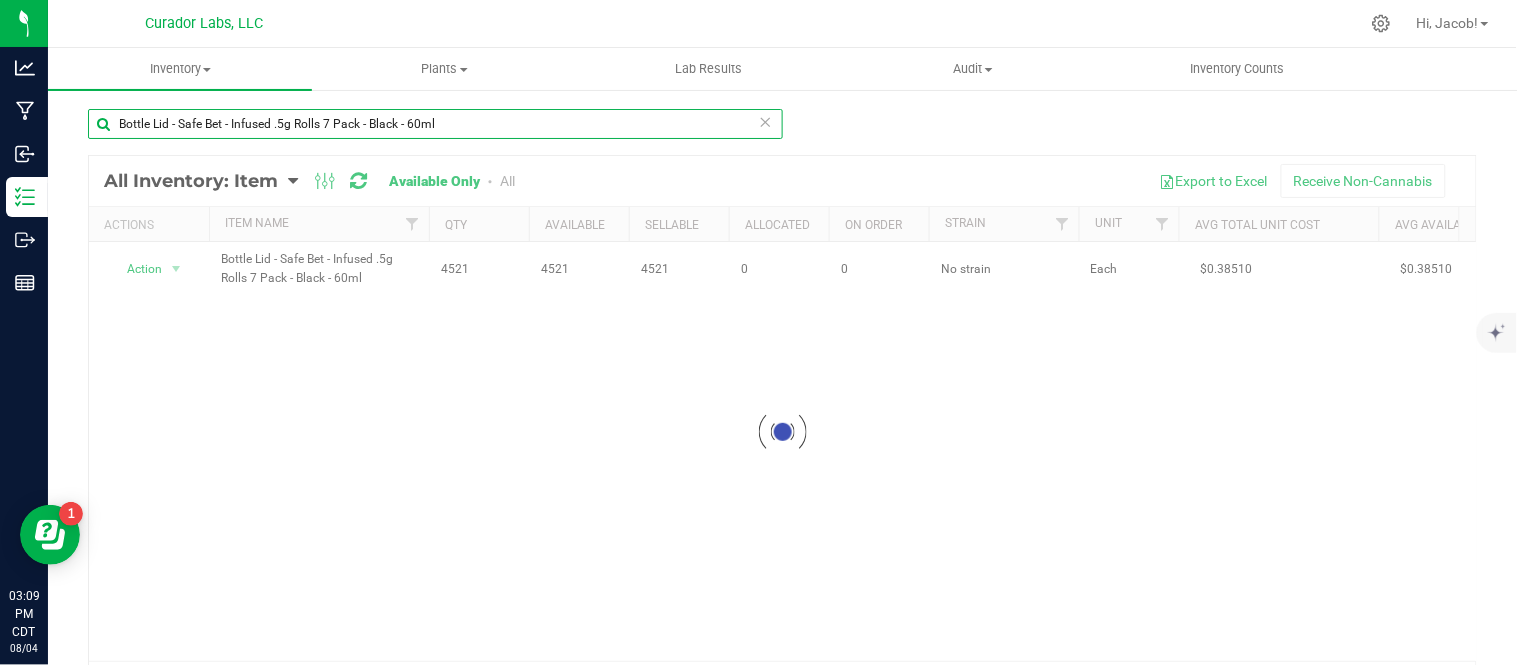 click on "Bottle Lid - Safe Bet - Infused .5g Rolls 7 Pack - Black - 60ml" at bounding box center (435, 124) 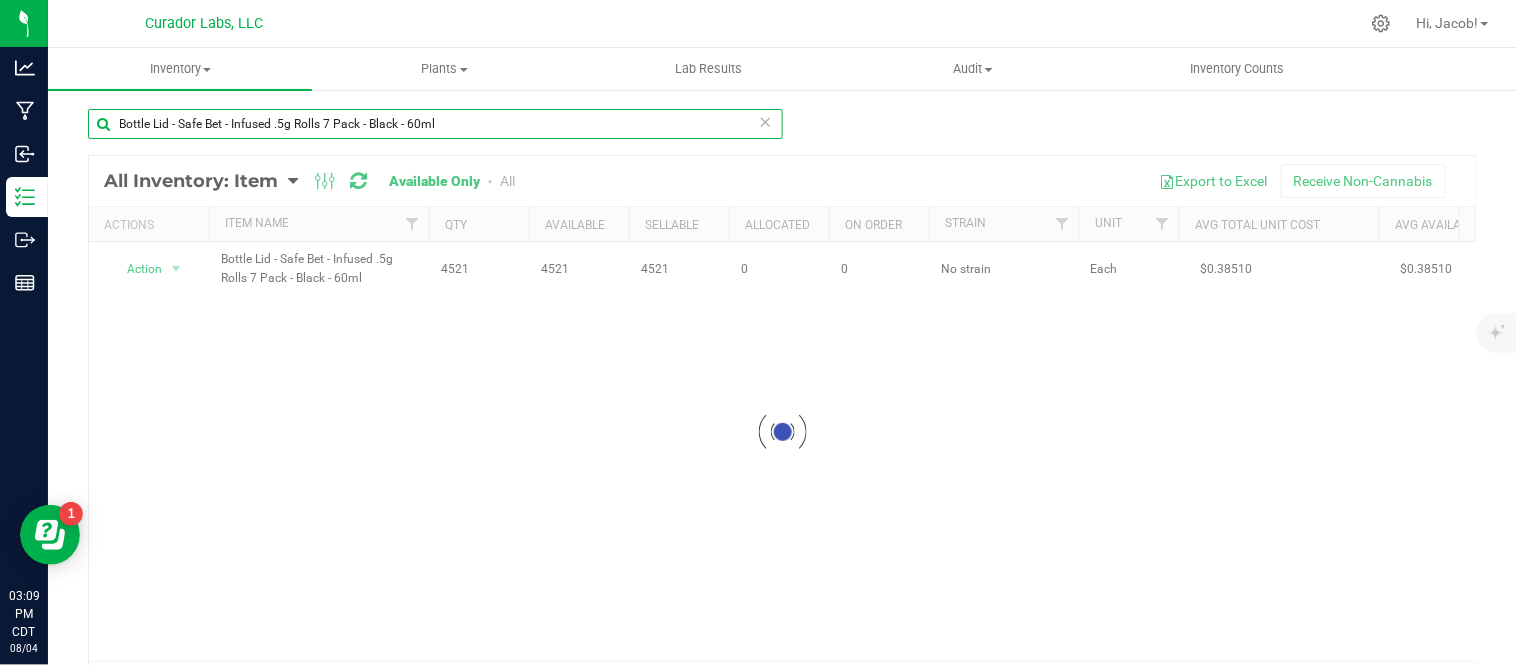 click on "Bottle Lid - Safe Bet - Infused .5g Rolls 7 Pack - Black - 60ml" at bounding box center [435, 124] 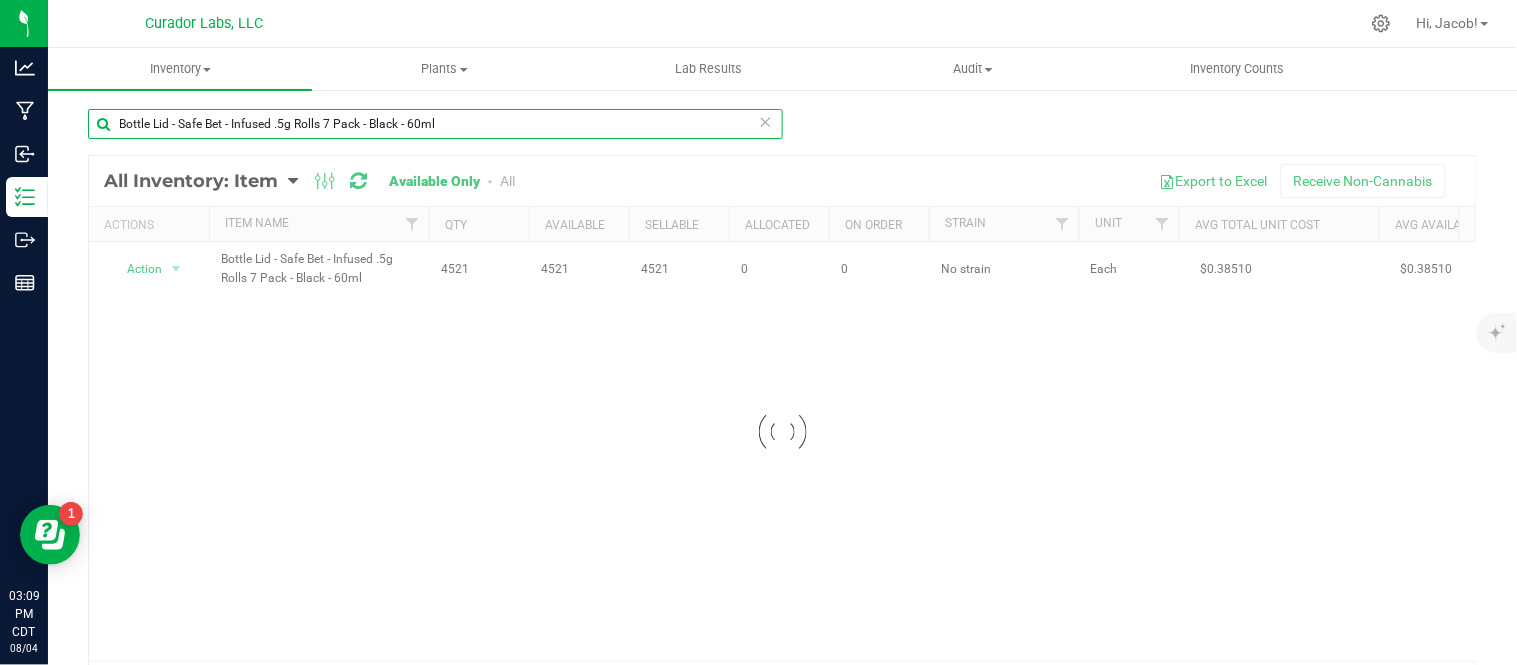 paste on "ulk Hemp Distillate" 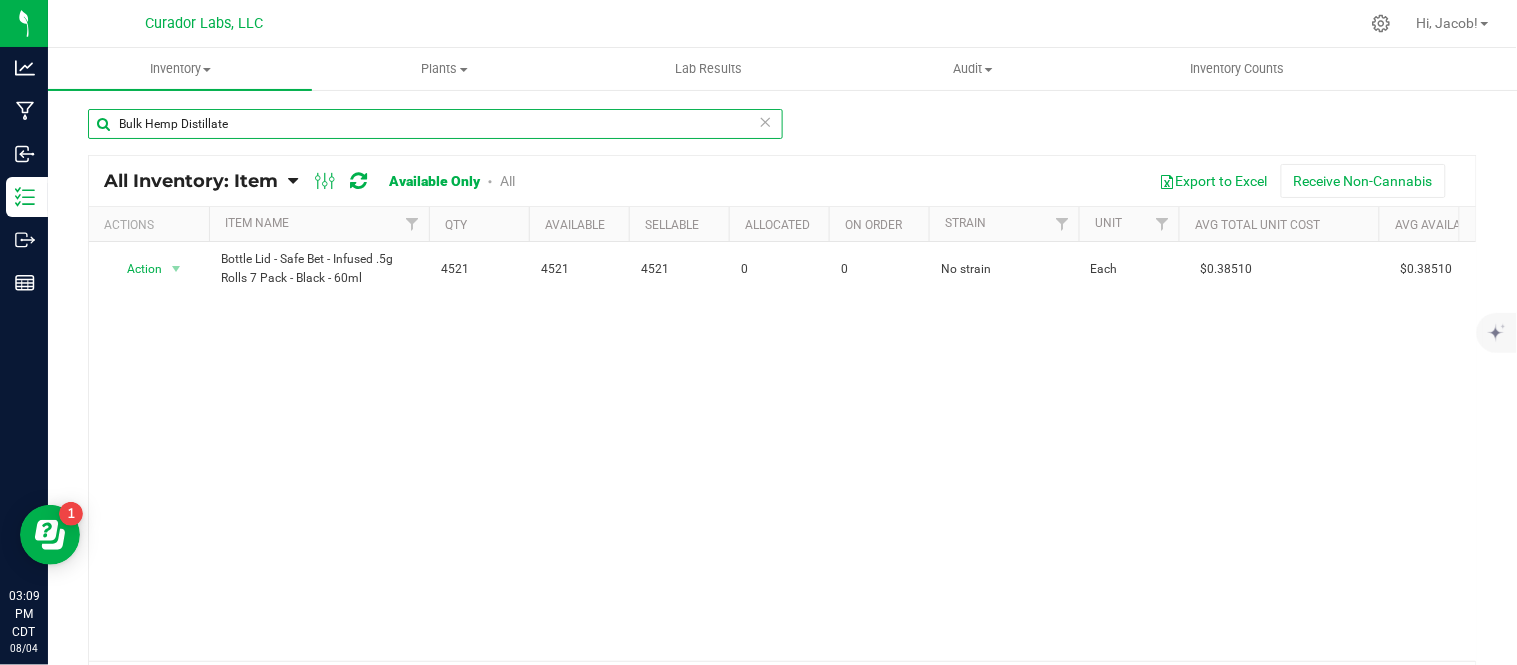 type on "Bulk Hemp Distillate" 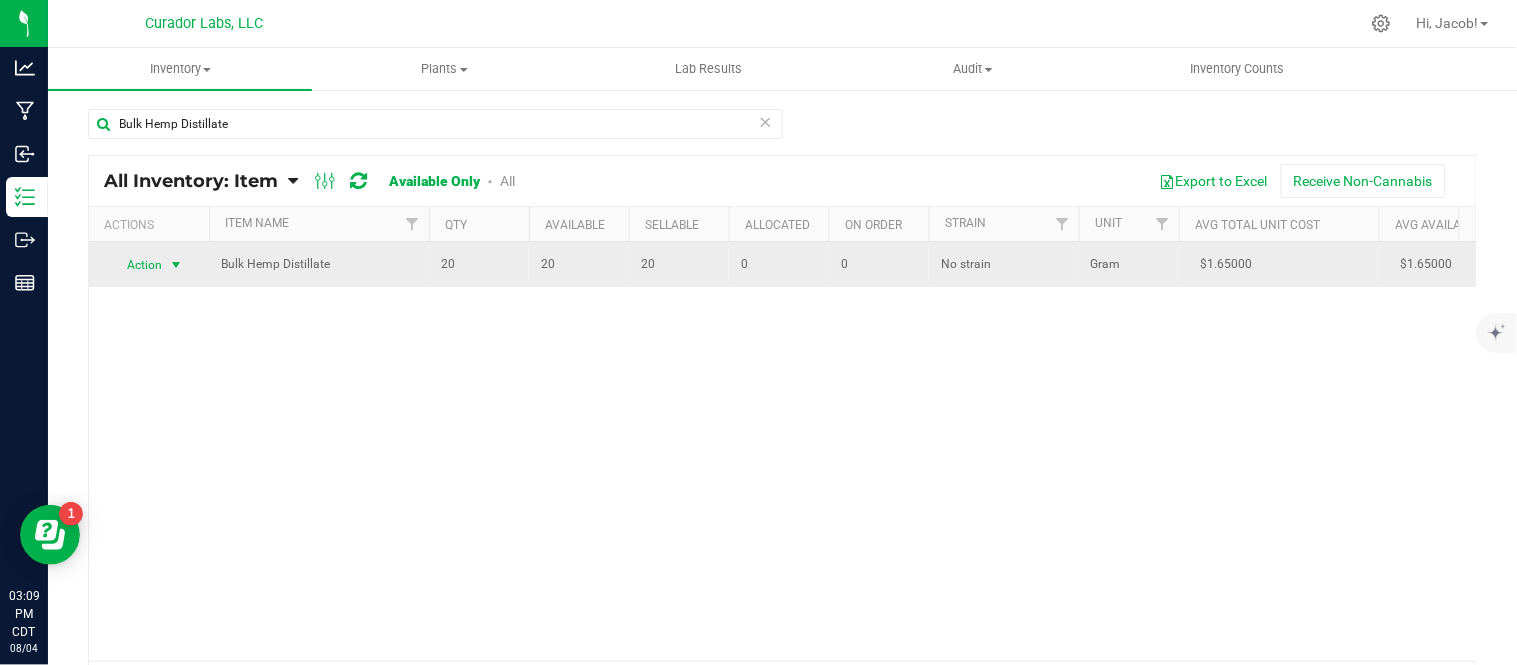 click on "Action" at bounding box center [136, 265] 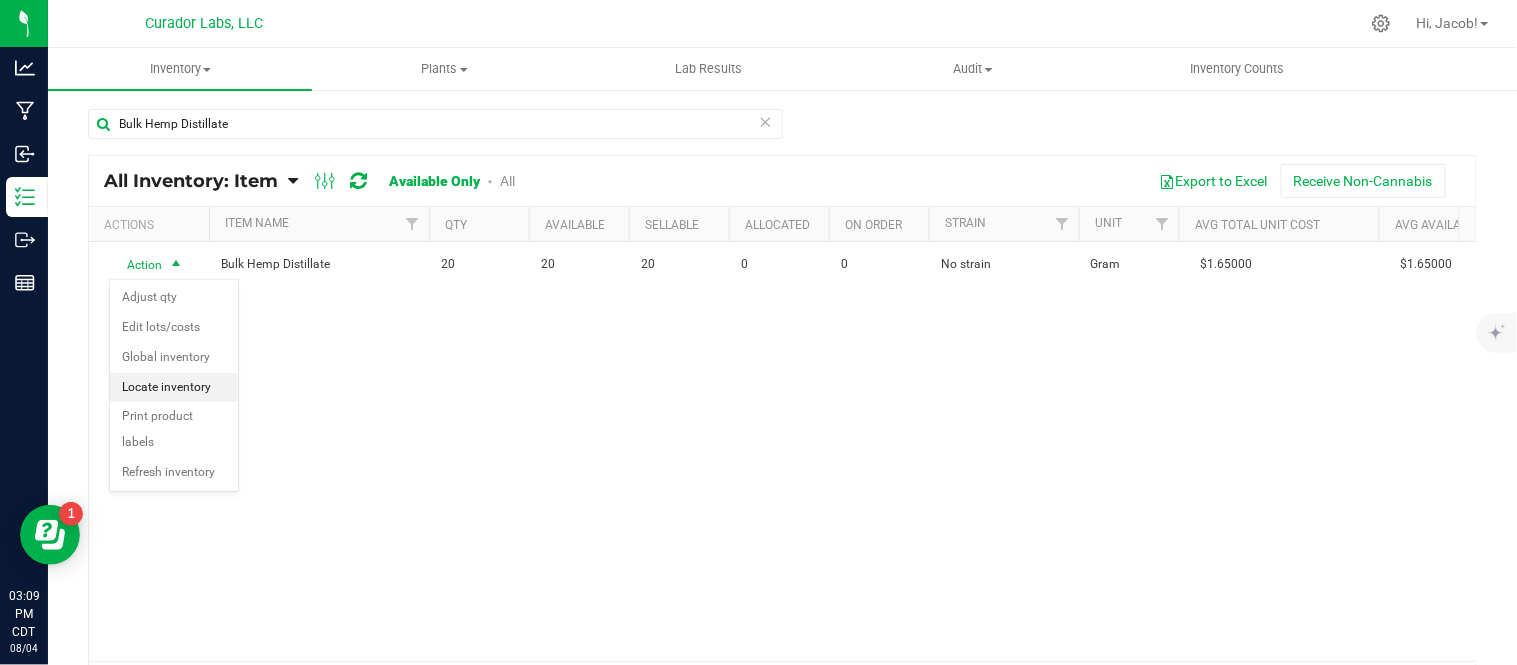 click on "Locate inventory" at bounding box center (174, 388) 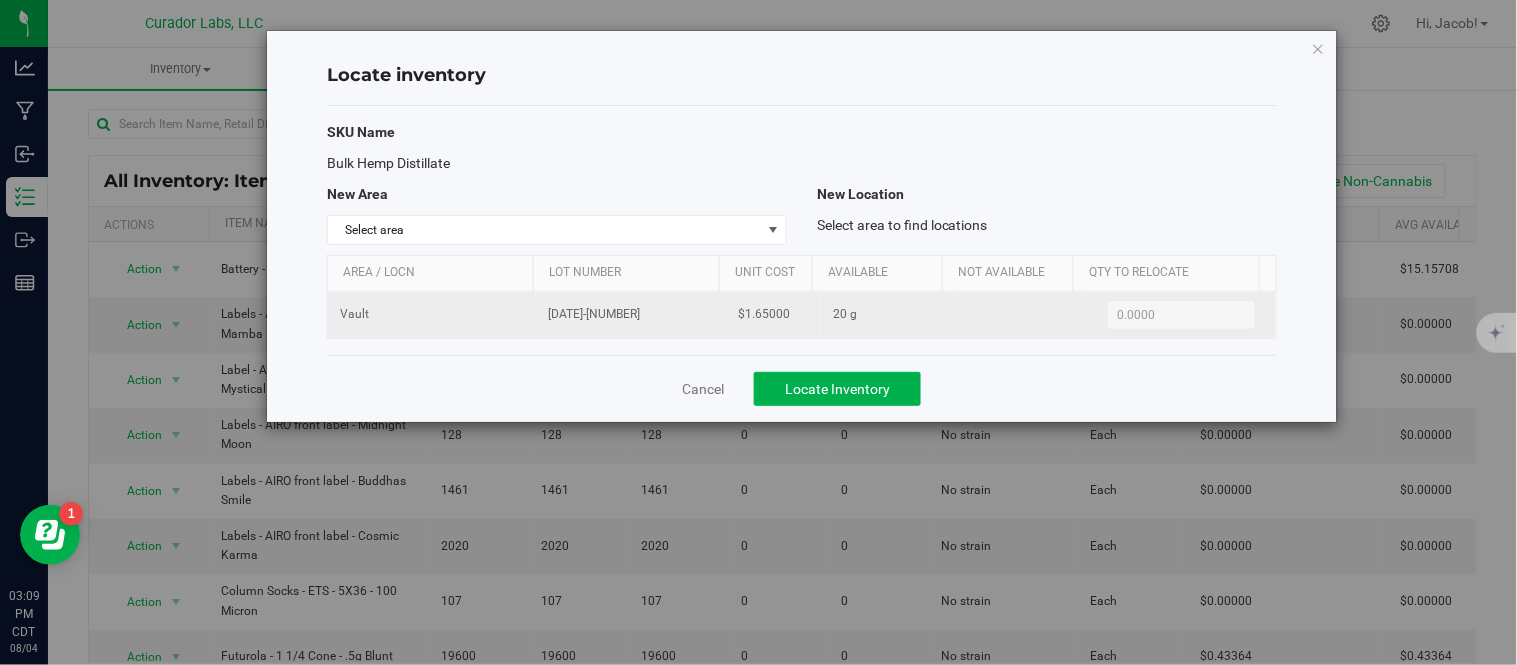 drag, startPoint x: 648, startPoint y: 327, endPoint x: 542, endPoint y: 314, distance: 106.7942 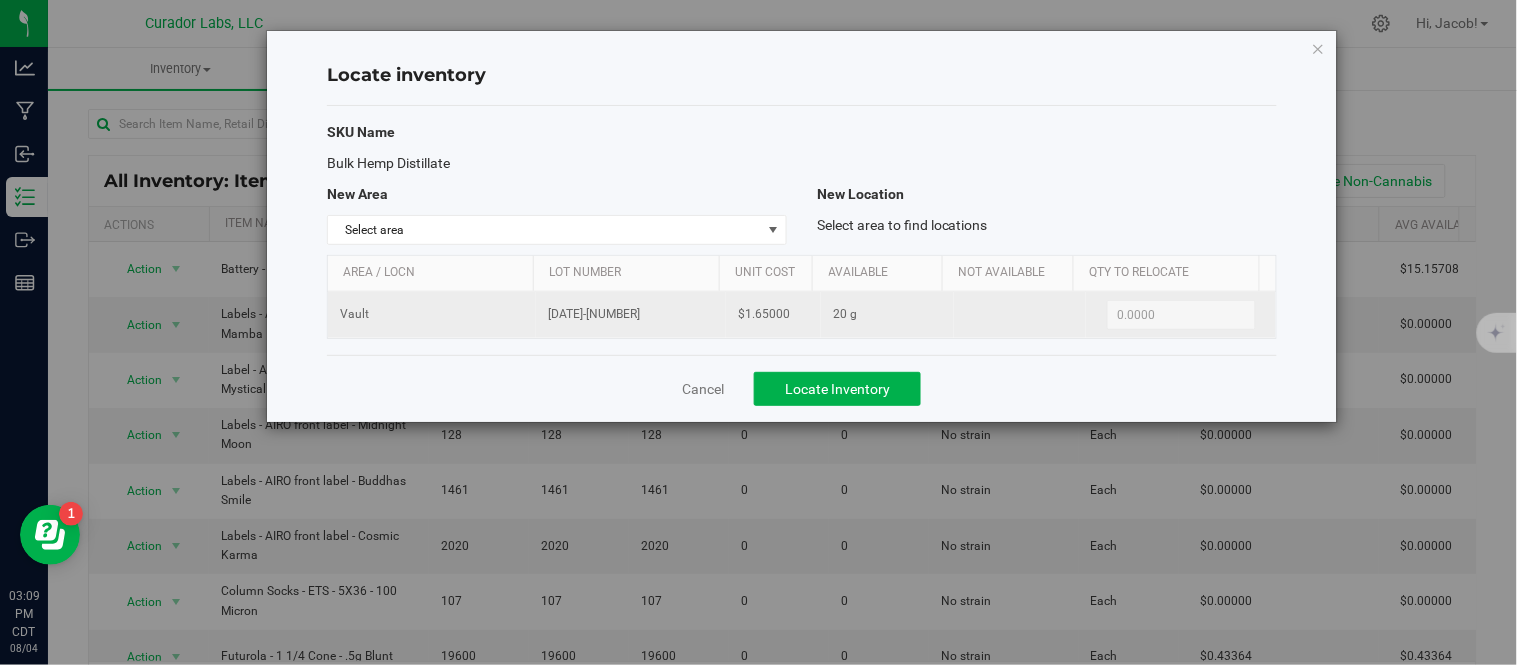 click on "[DATE]-[NUMBER]" at bounding box center (631, 315) 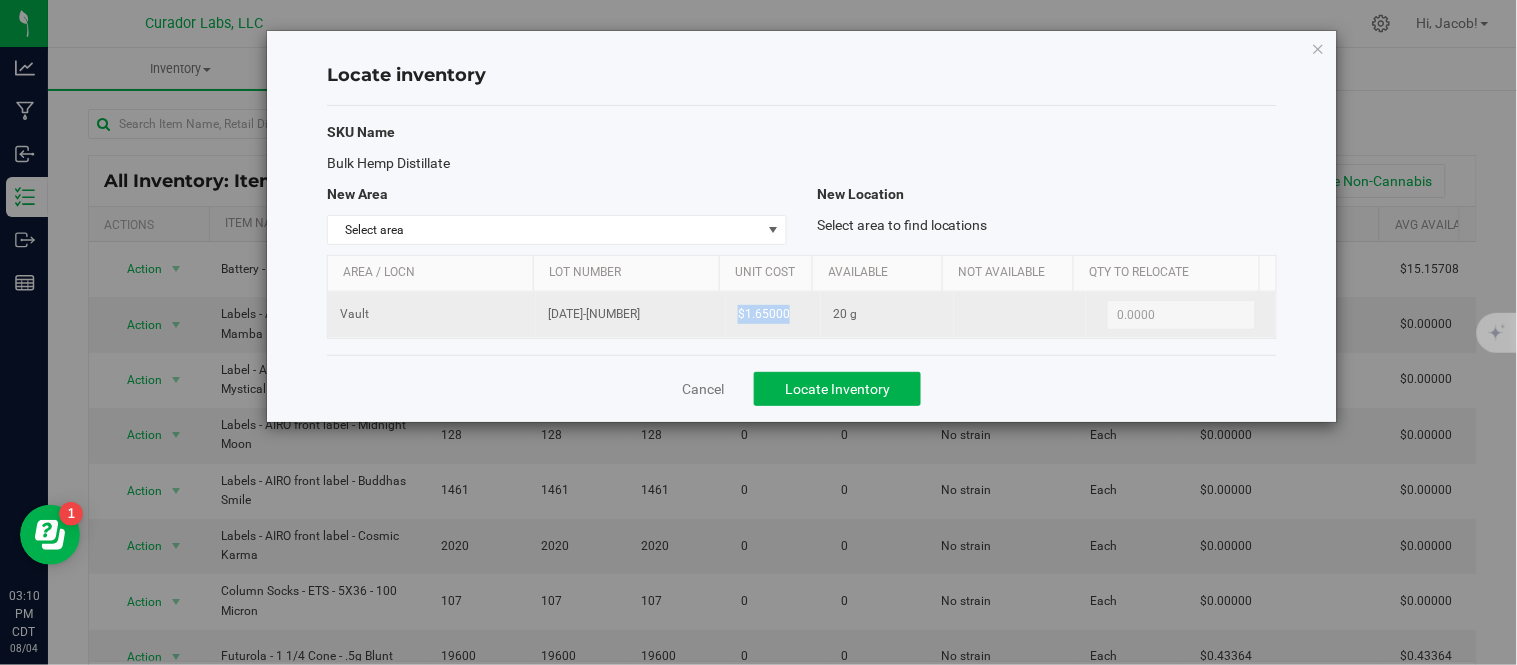 drag, startPoint x: 798, startPoint y: 307, endPoint x: 718, endPoint y: 307, distance: 80 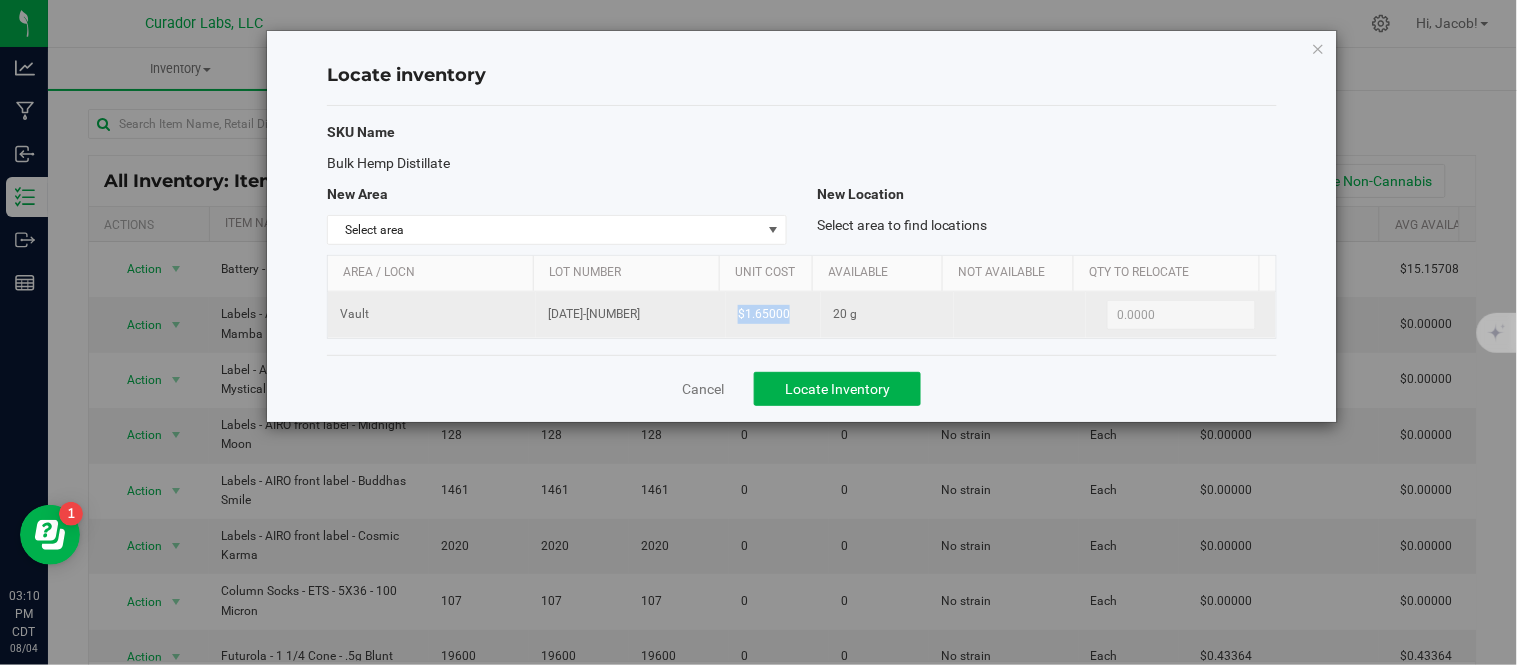 click on "$1.65000" at bounding box center (773, 315) 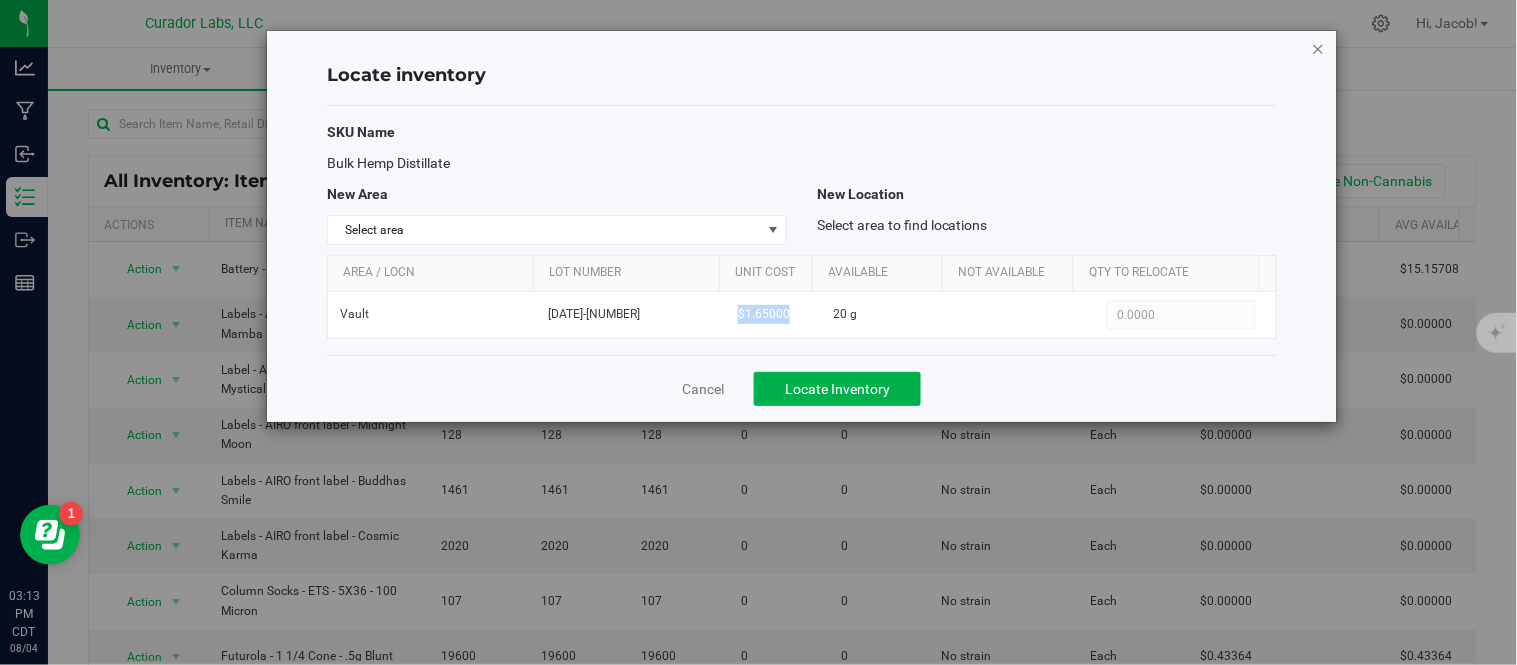 click at bounding box center [1319, 48] 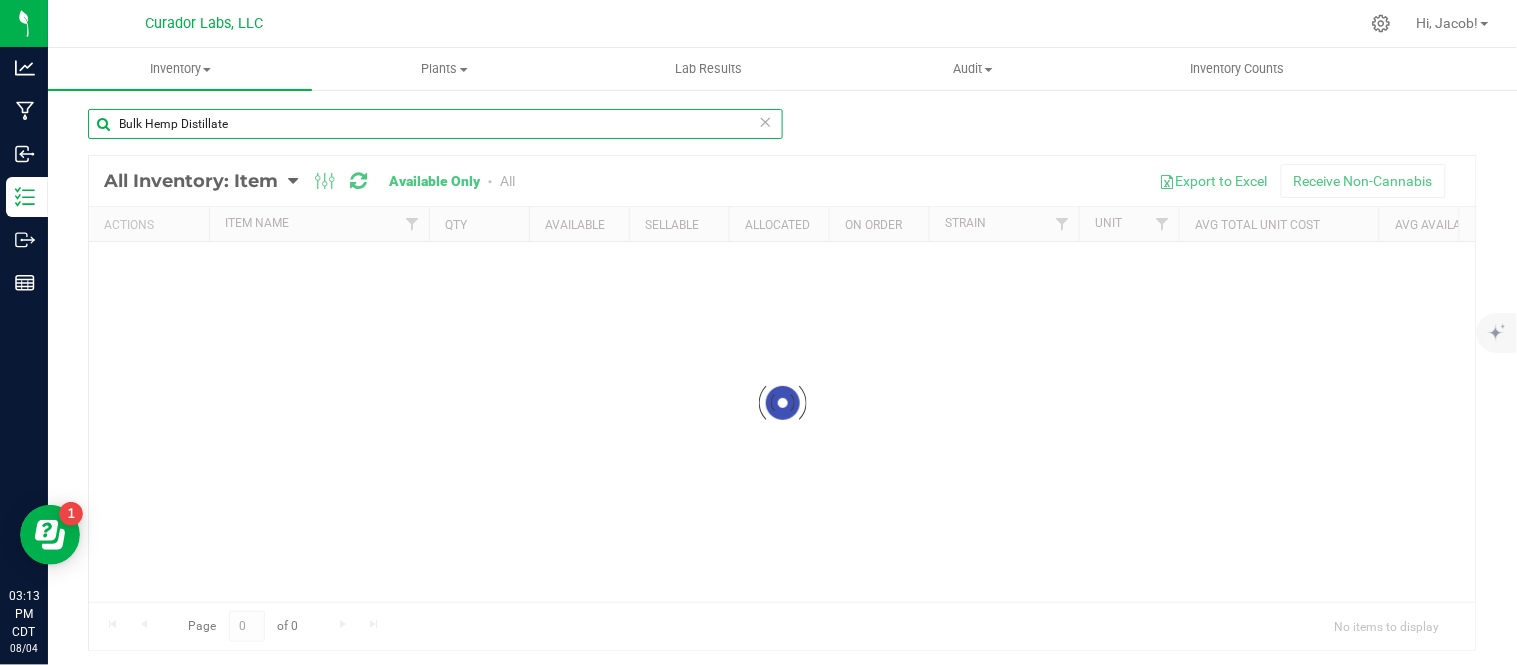 click on "Bulk Hemp Distillate" at bounding box center [435, 124] 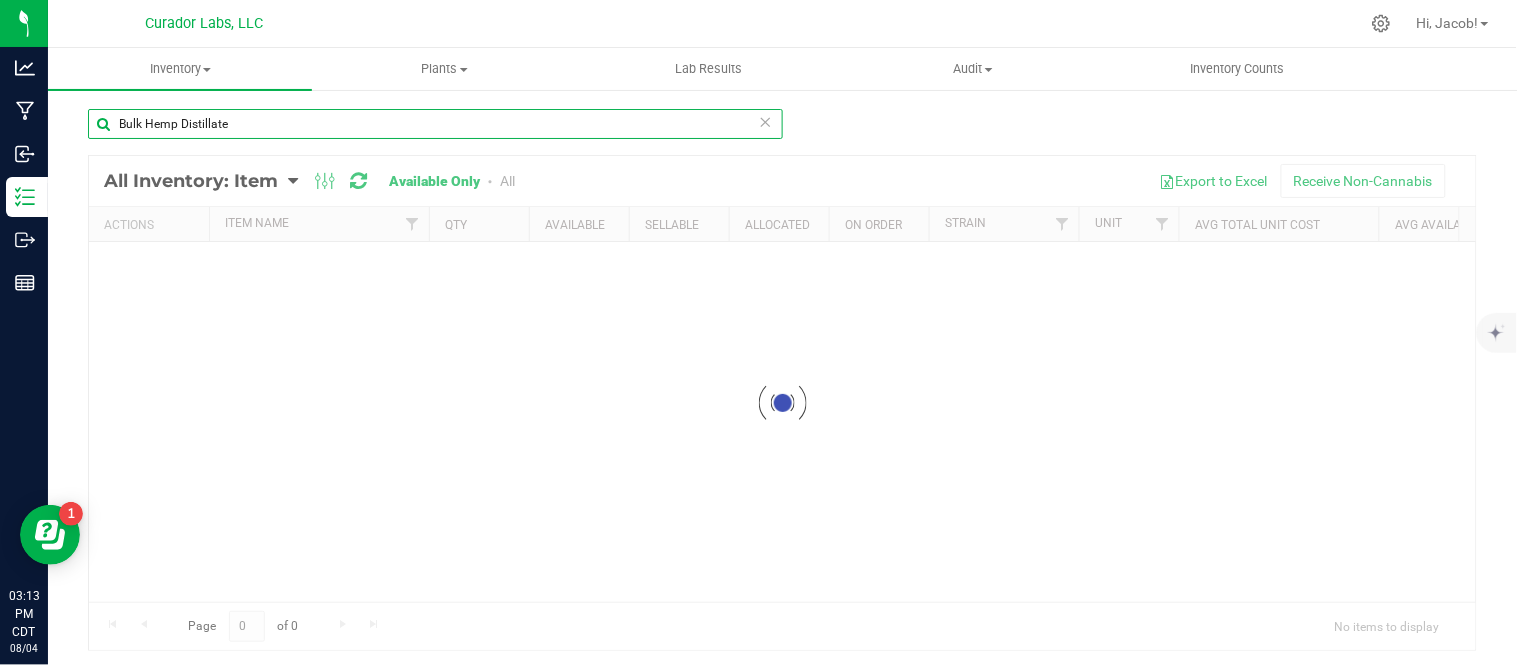 click on "Bulk Hemp Distillate" at bounding box center [435, 124] 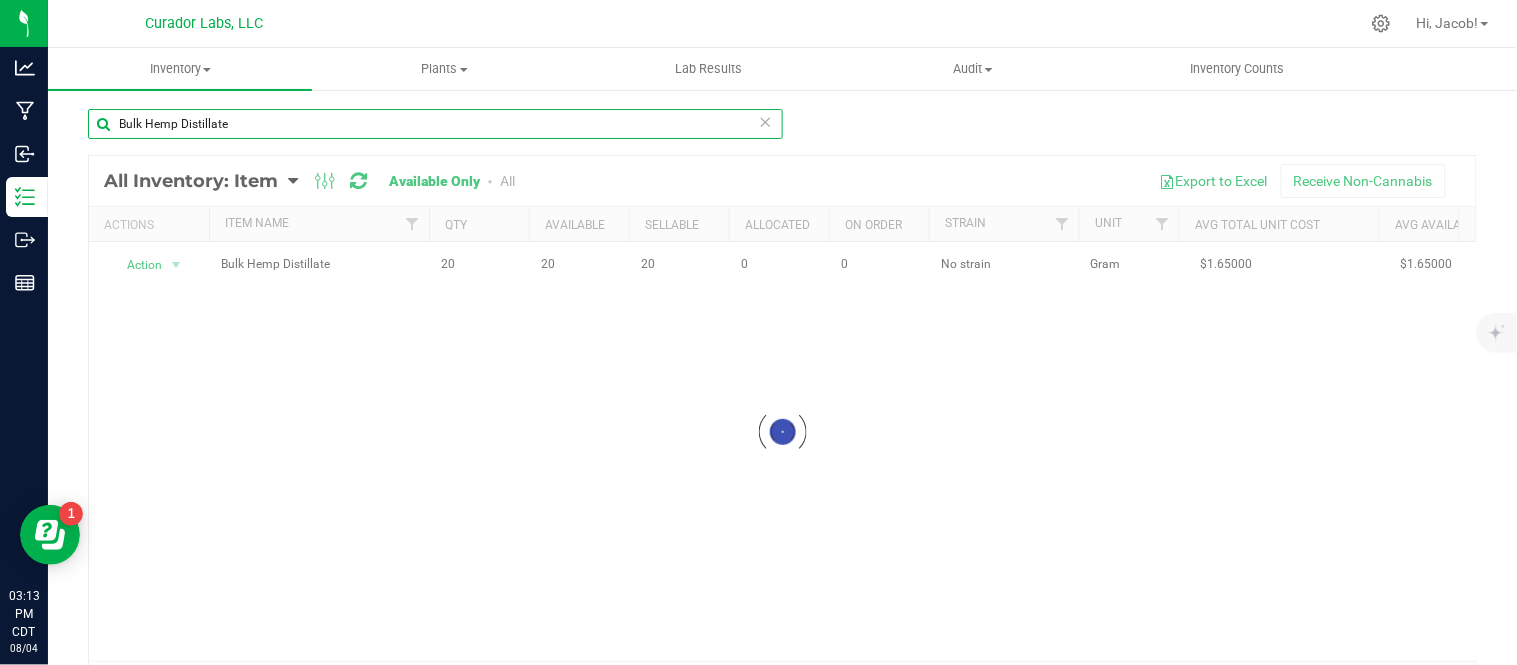 click on "Bulk Hemp Distillate" at bounding box center (435, 124) 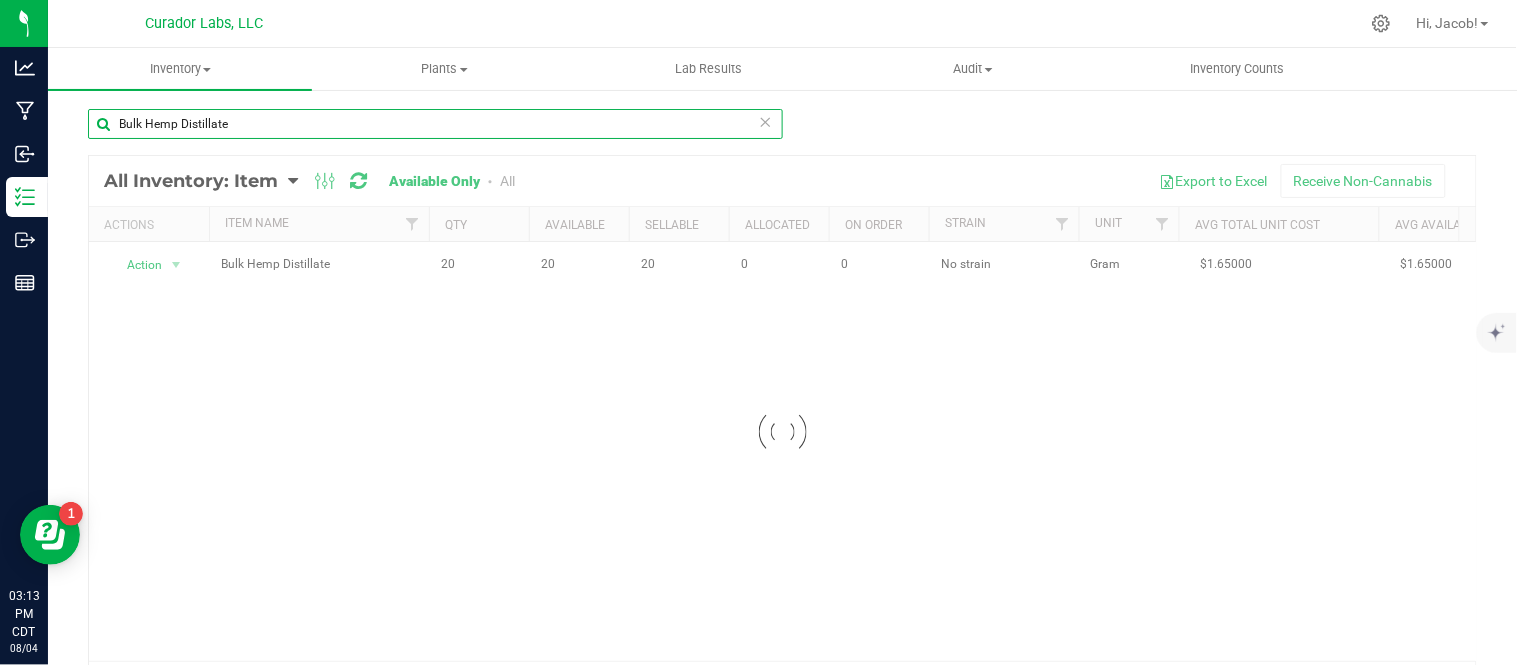 paste on "Cart - AIRO - AIROX Blade 2g with AIRO Logo and Warning on Dark Grey" 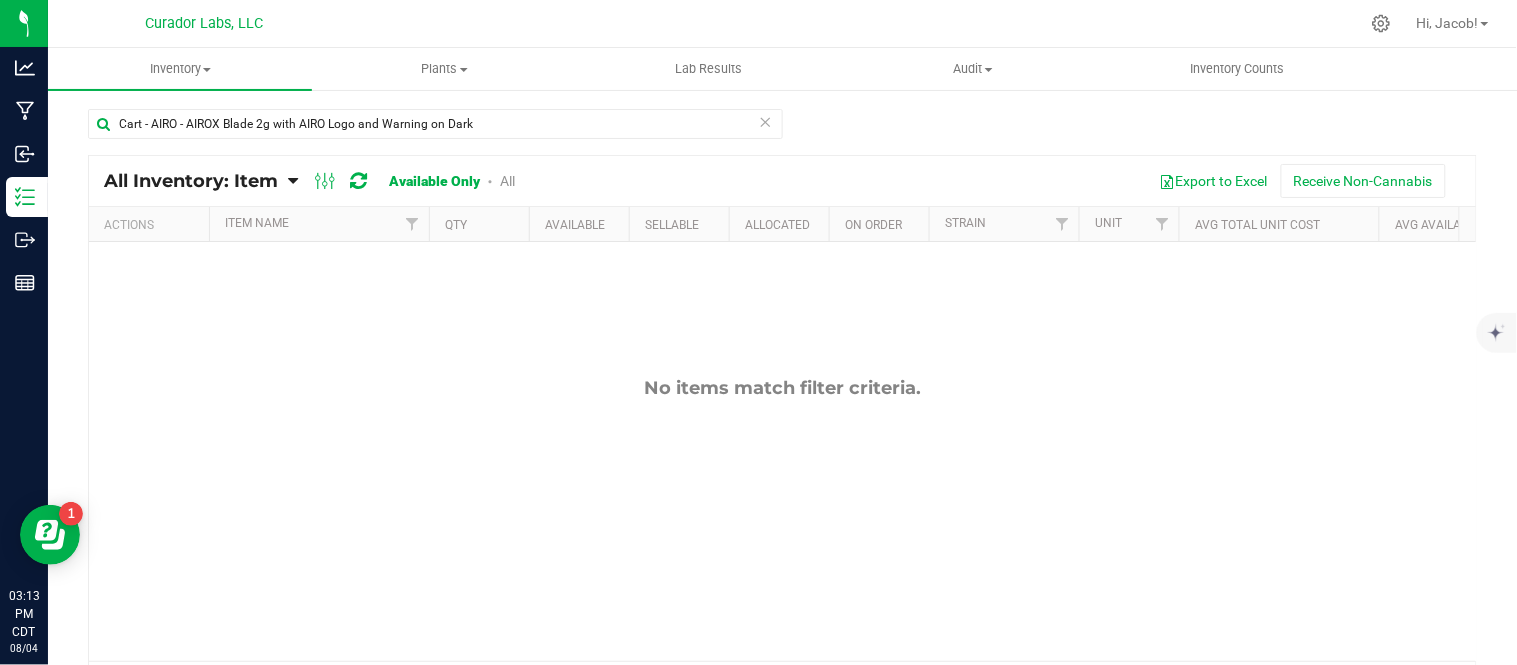 click on "All" at bounding box center (507, 181) 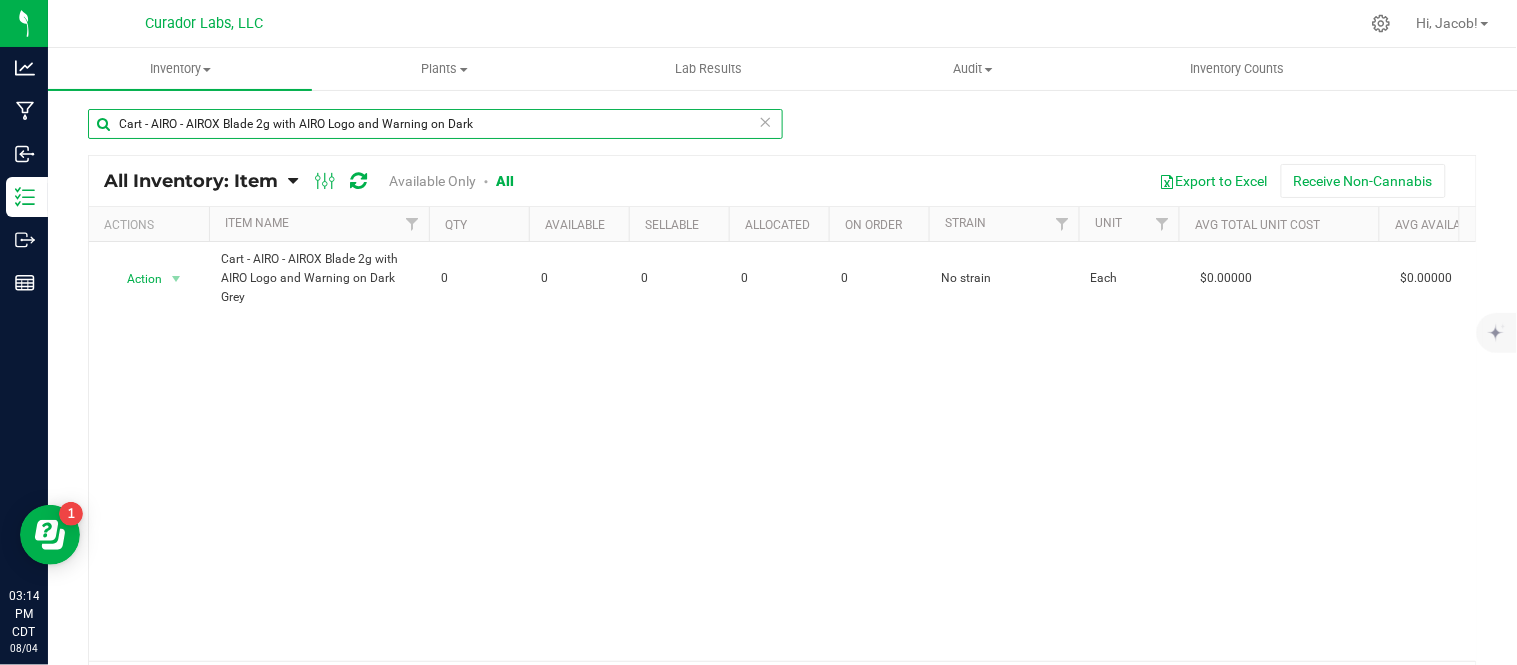drag, startPoint x: 487, startPoint y: 133, endPoint x: 101, endPoint y: 141, distance: 386.0829 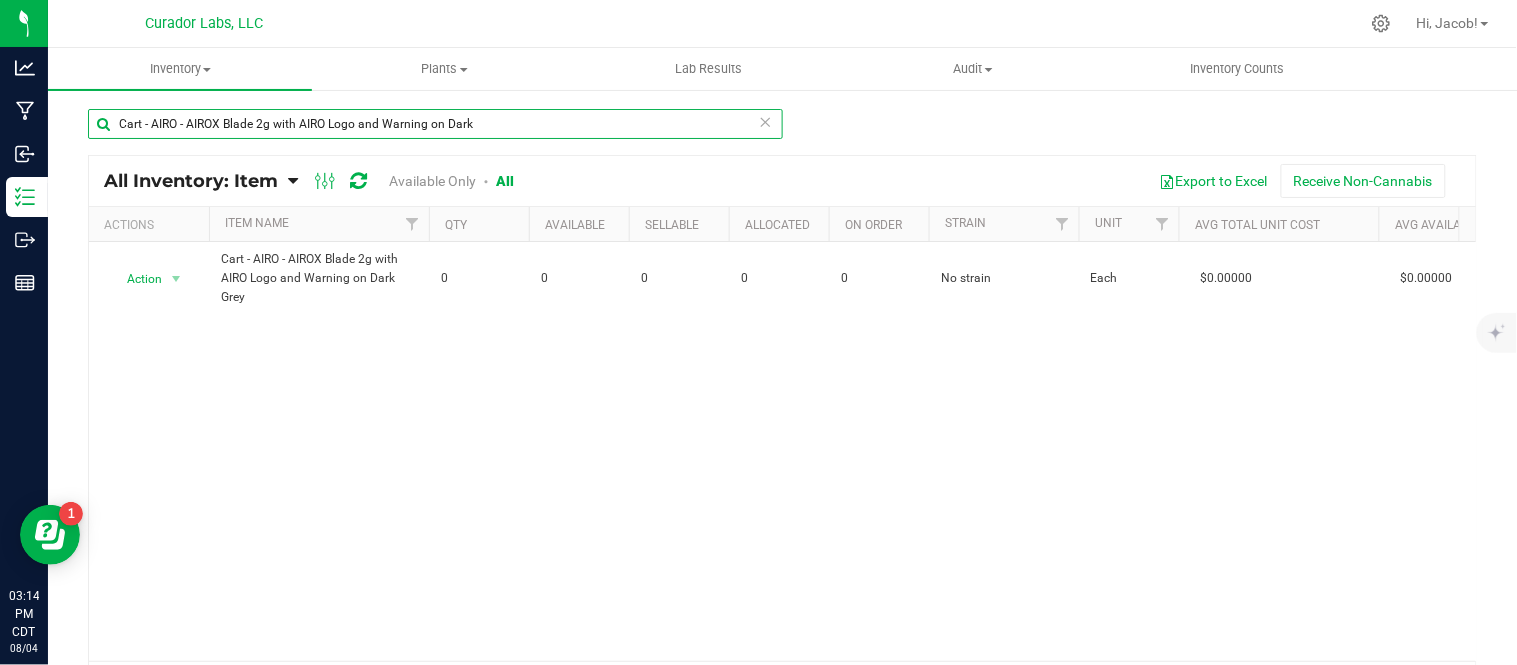 click on "Cart - AIRO - AIROX Blade 2g with AIRO Logo and Warning on Dark" at bounding box center (435, 132) 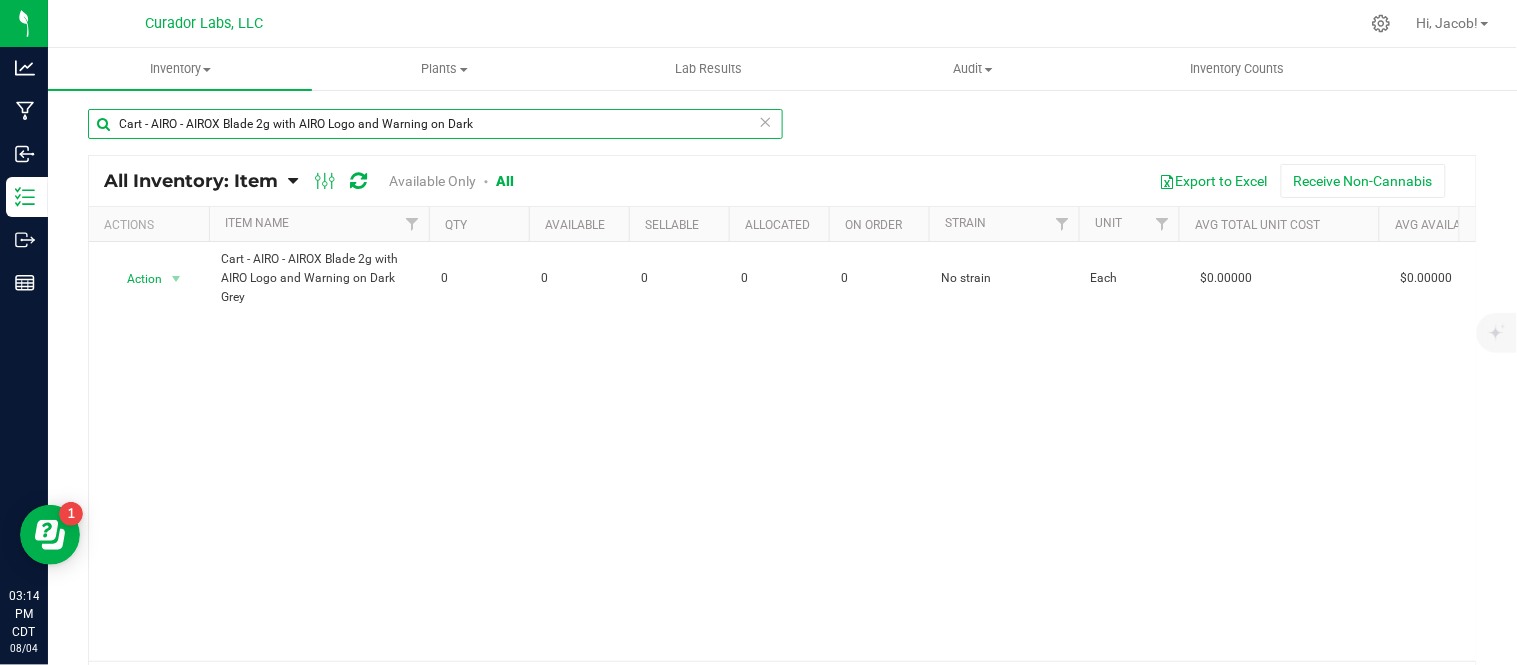 paste on "[BRAND]X Disposable Opaque to Transparent Gray -1mL" 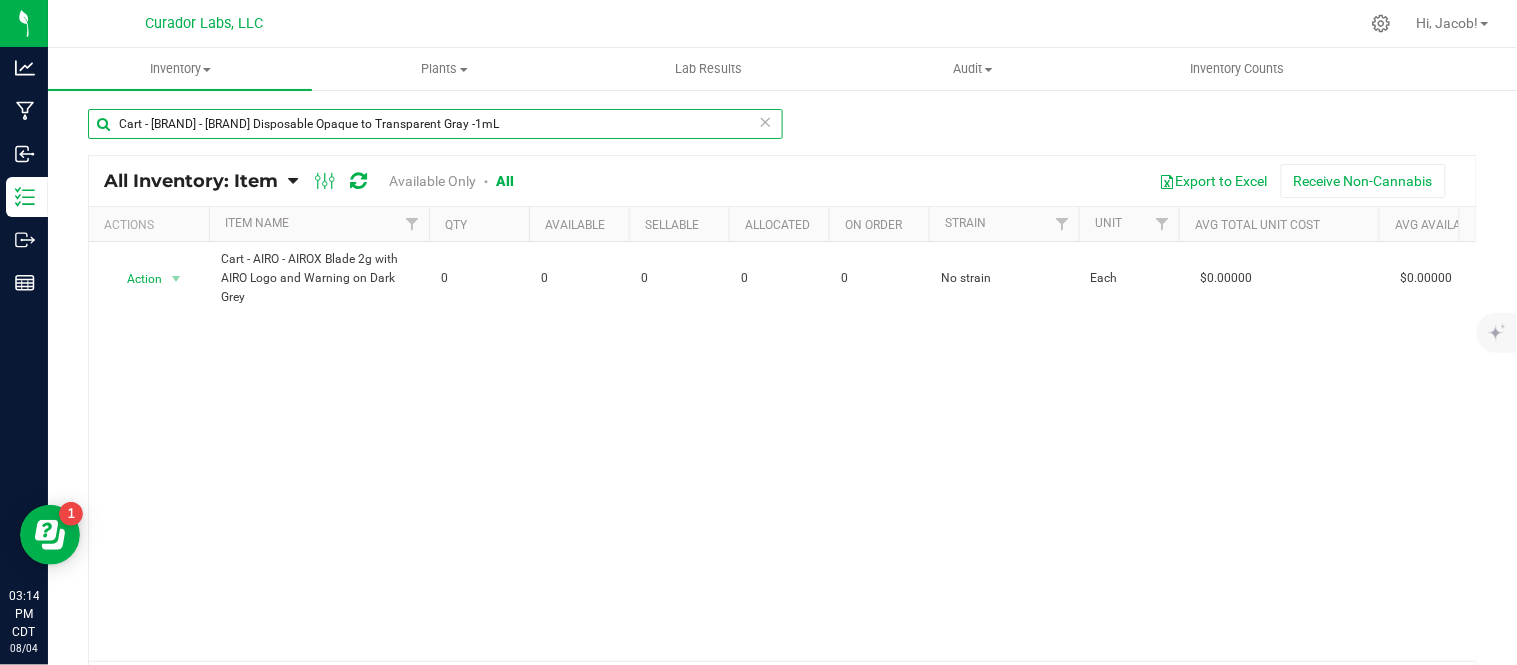 type on "Cart - [BRAND] - [BRAND] Disposable Opaque to Transparent Gray -1mL" 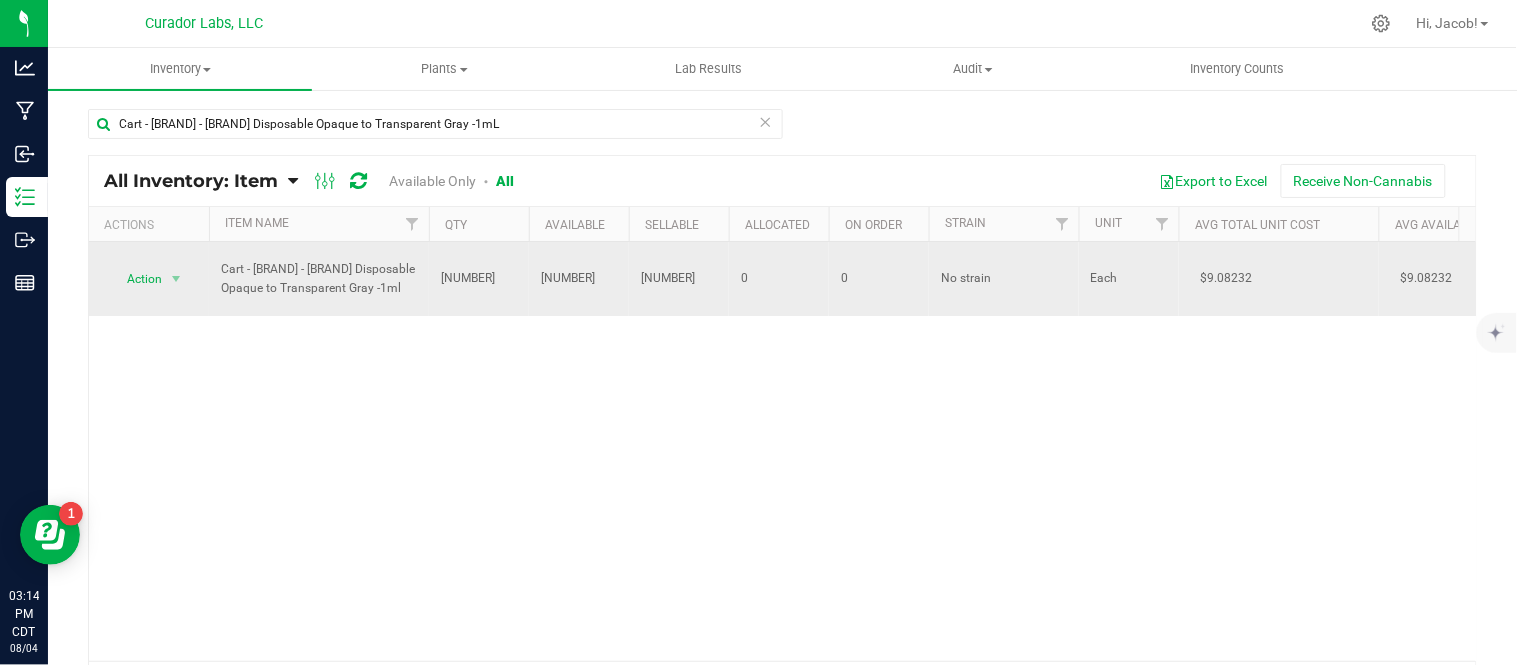 drag, startPoint x: 405, startPoint y: 284, endPoint x: 213, endPoint y: 287, distance: 192.02344 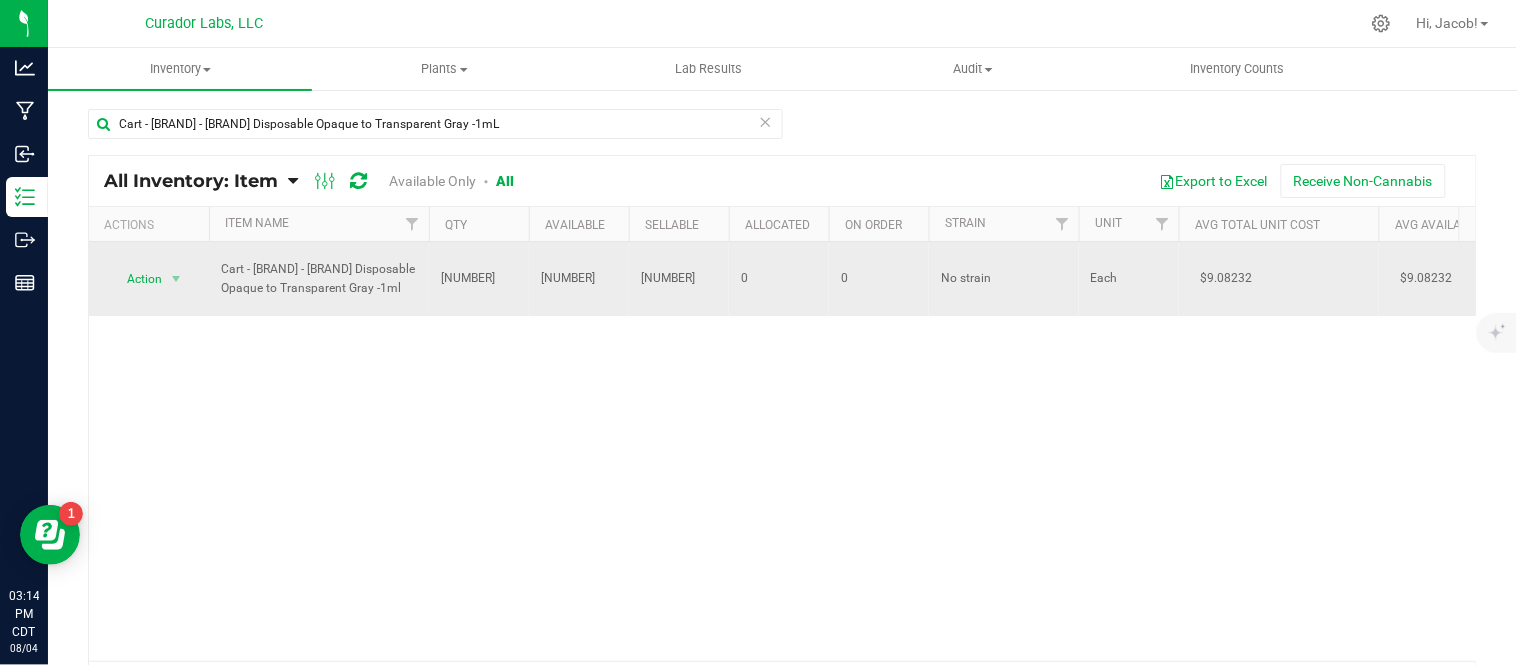 click on "Cart - [BRAND] - [BRAND] Disposable Opaque to Transparent Gray -1ml" at bounding box center [319, 279] 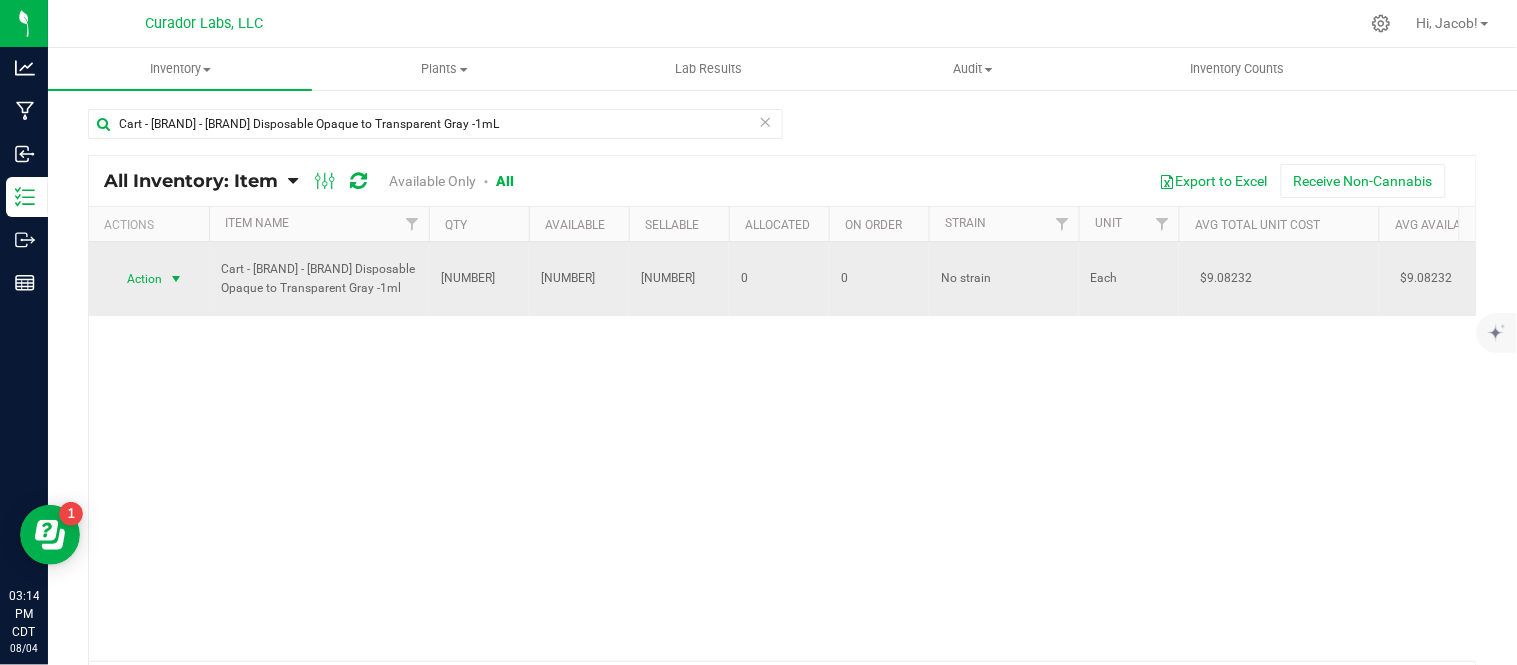 click at bounding box center [176, 279] 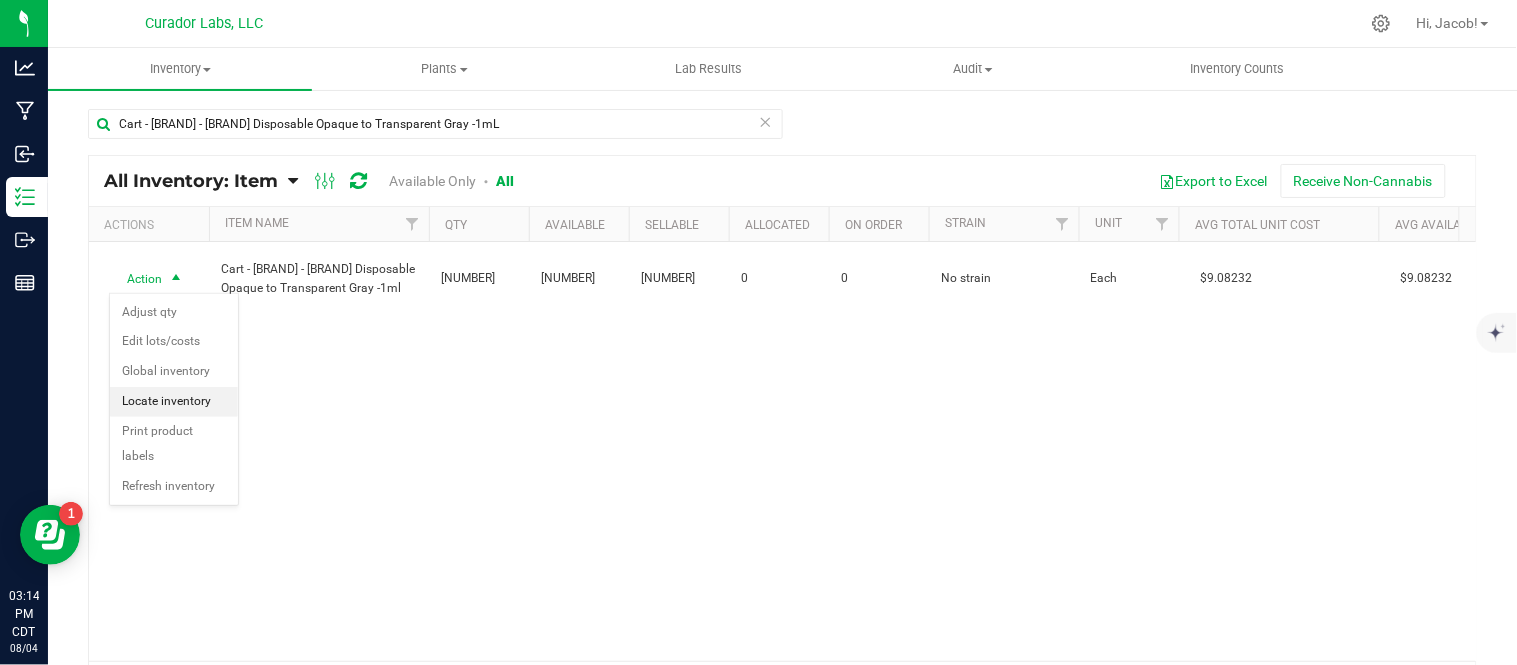 click on "Locate inventory" at bounding box center (174, 402) 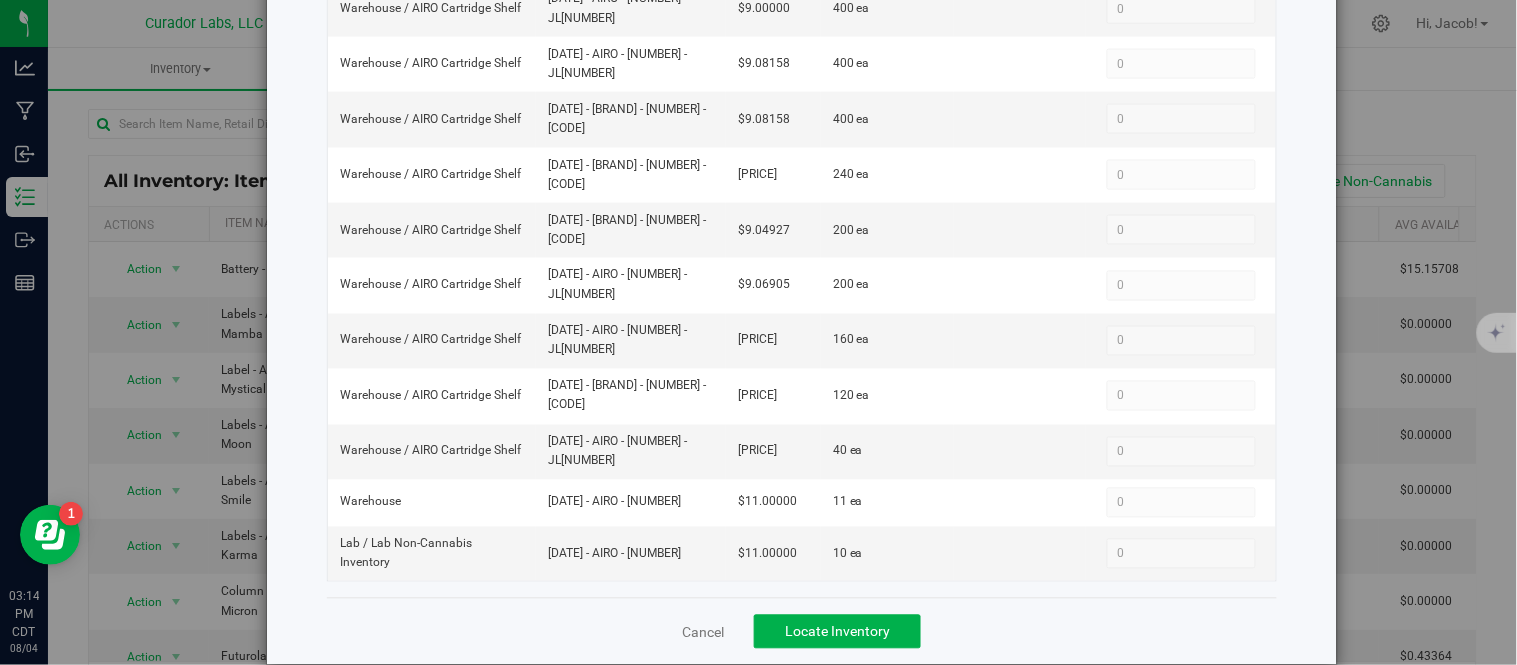 scroll, scrollTop: 0, scrollLeft: 0, axis: both 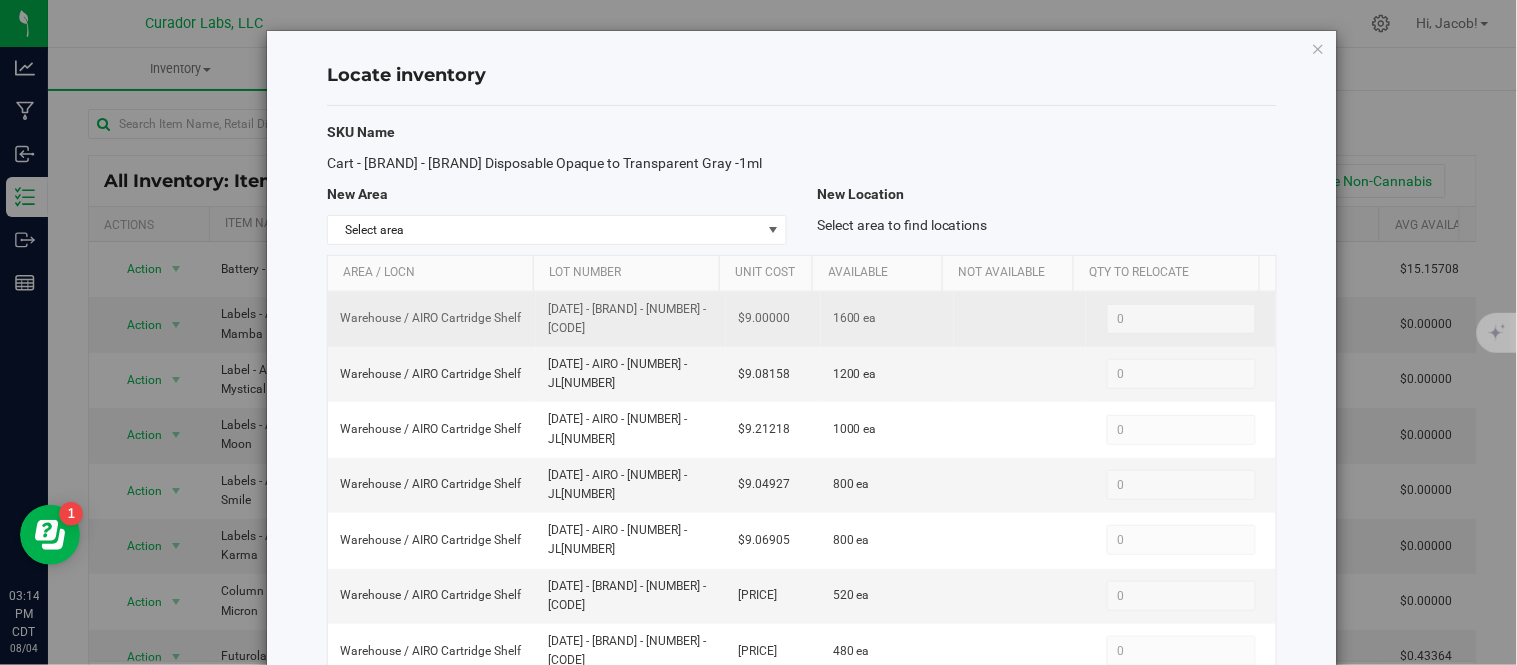 drag, startPoint x: 620, startPoint y: 338, endPoint x: 591, endPoint y: 335, distance: 29.15476 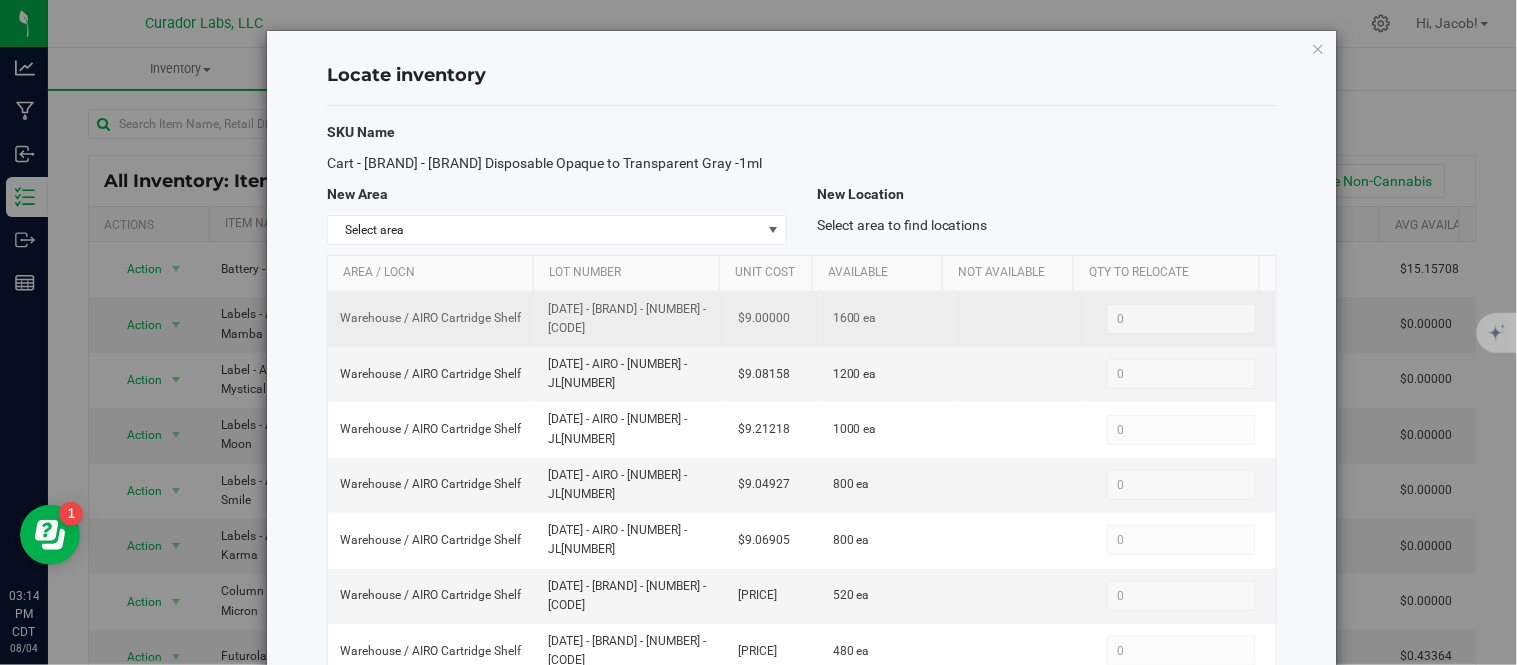 click on "[DATE] - [BRAND] - [NUMBER] - [CODE]" at bounding box center (631, 319) 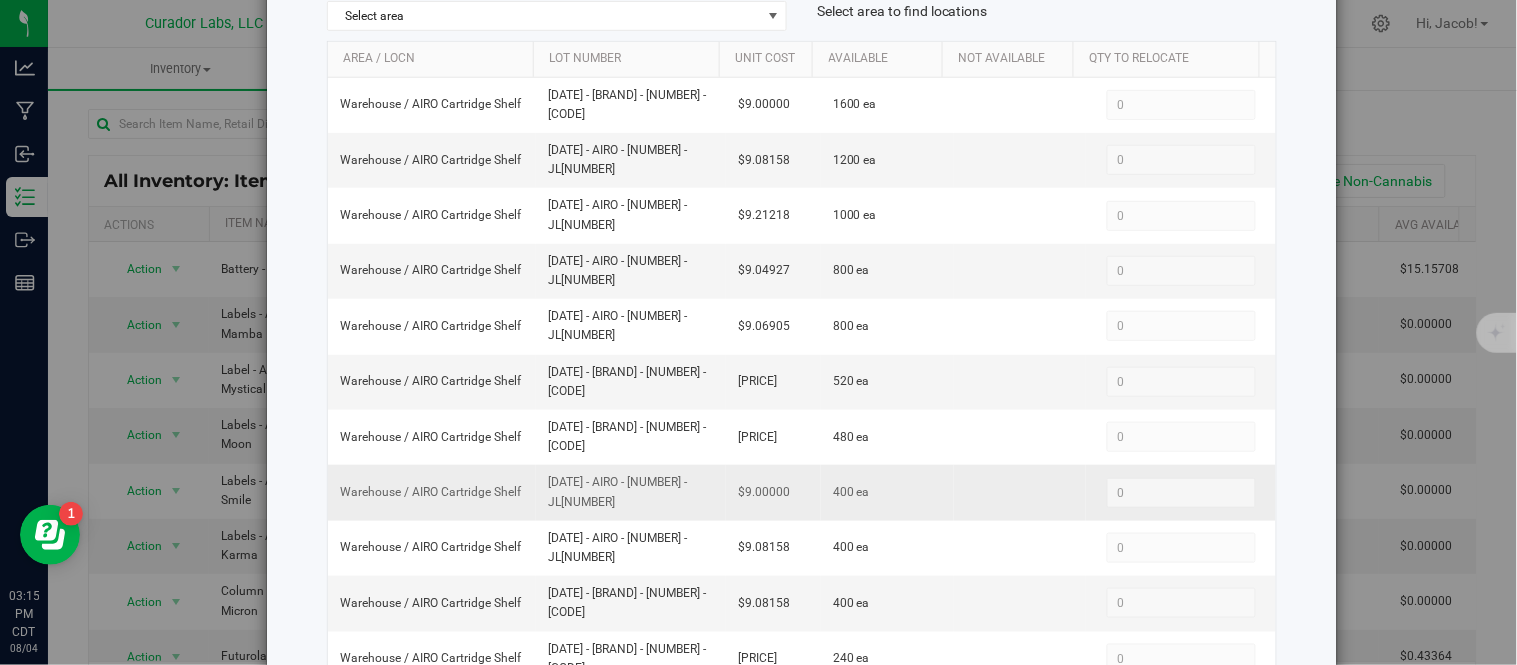 scroll, scrollTop: 0, scrollLeft: 0, axis: both 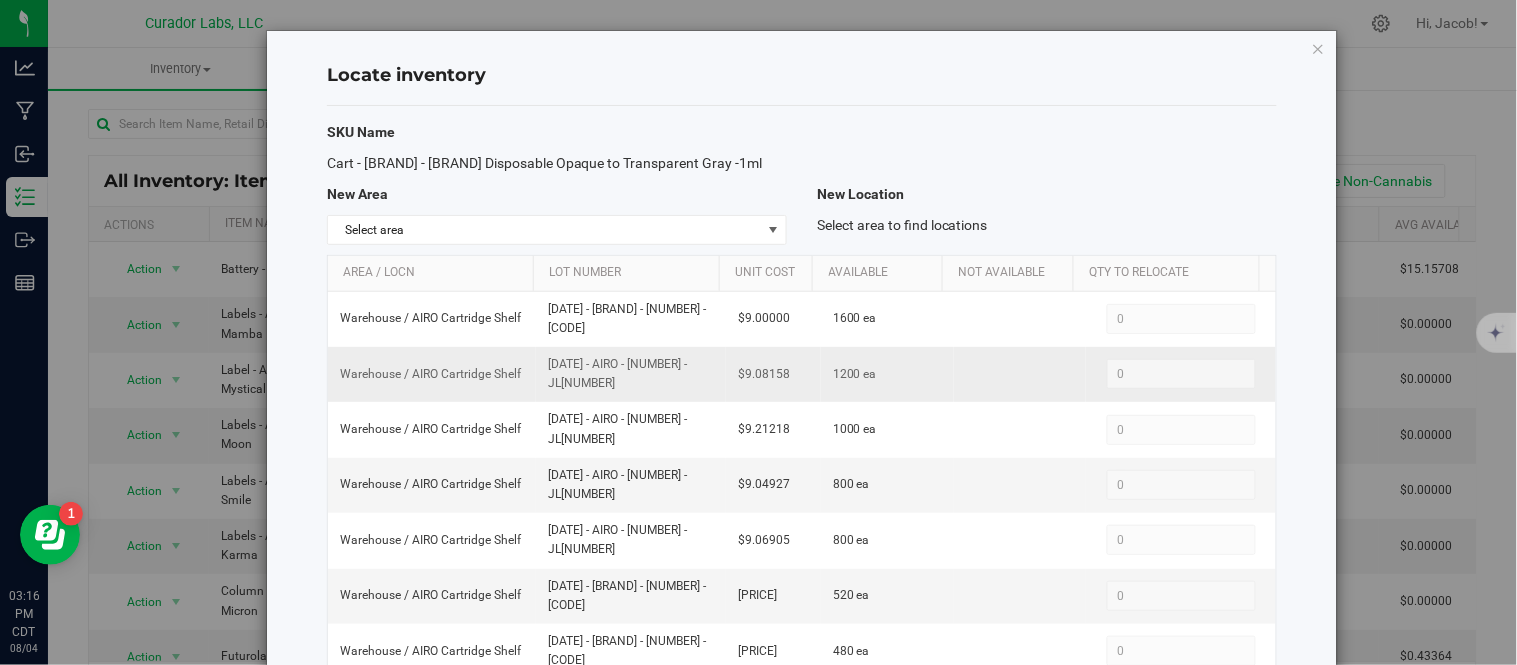 drag, startPoint x: 602, startPoint y: 391, endPoint x: 533, endPoint y: 382, distance: 69.58448 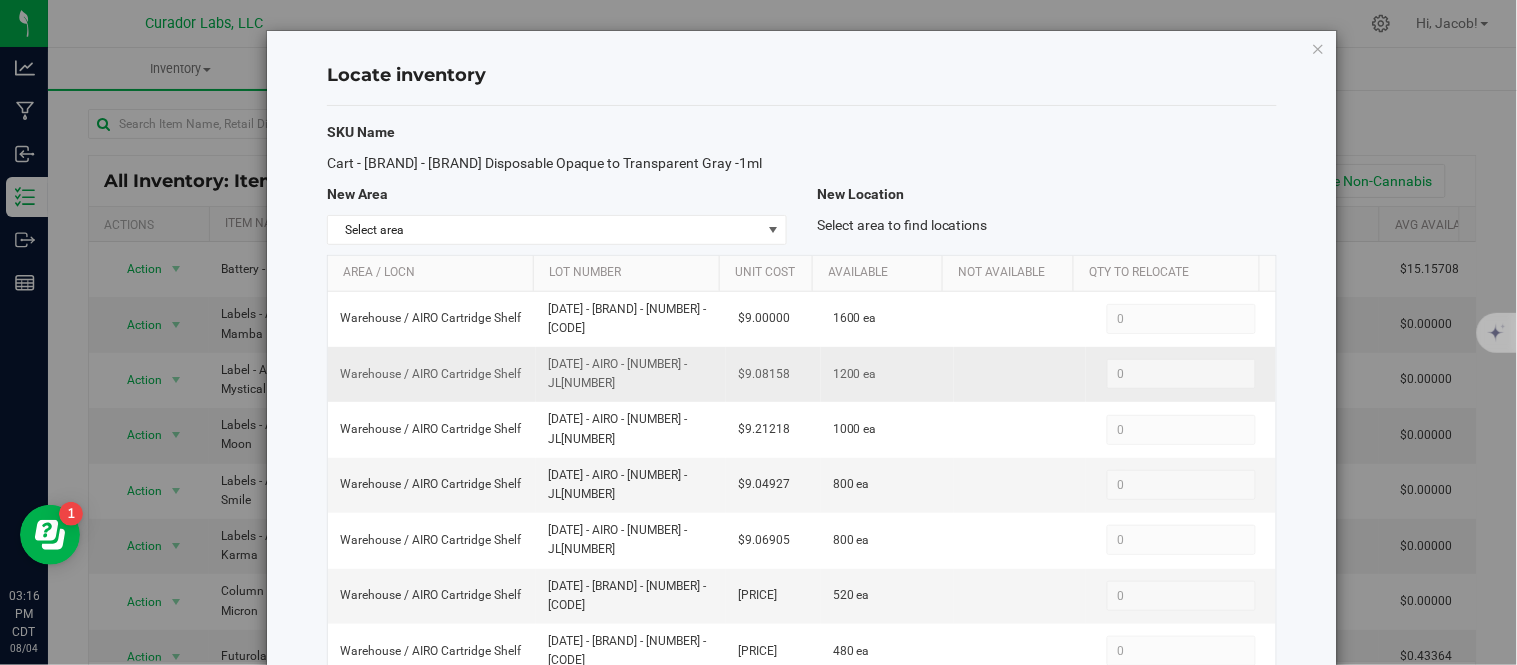 click on "[DATE] - AIRO - [NUMBER] - JL[NUMBER]" at bounding box center [631, 374] 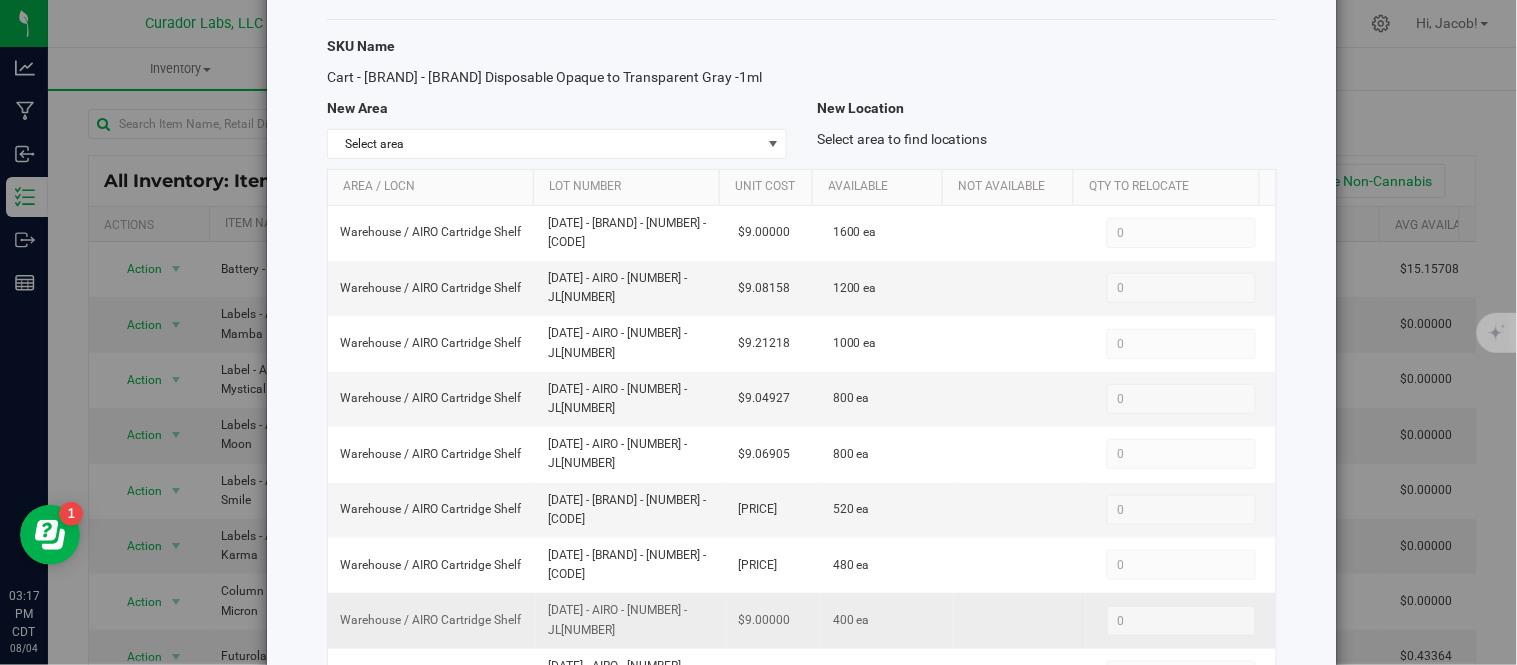 scroll, scrollTop: 85, scrollLeft: 0, axis: vertical 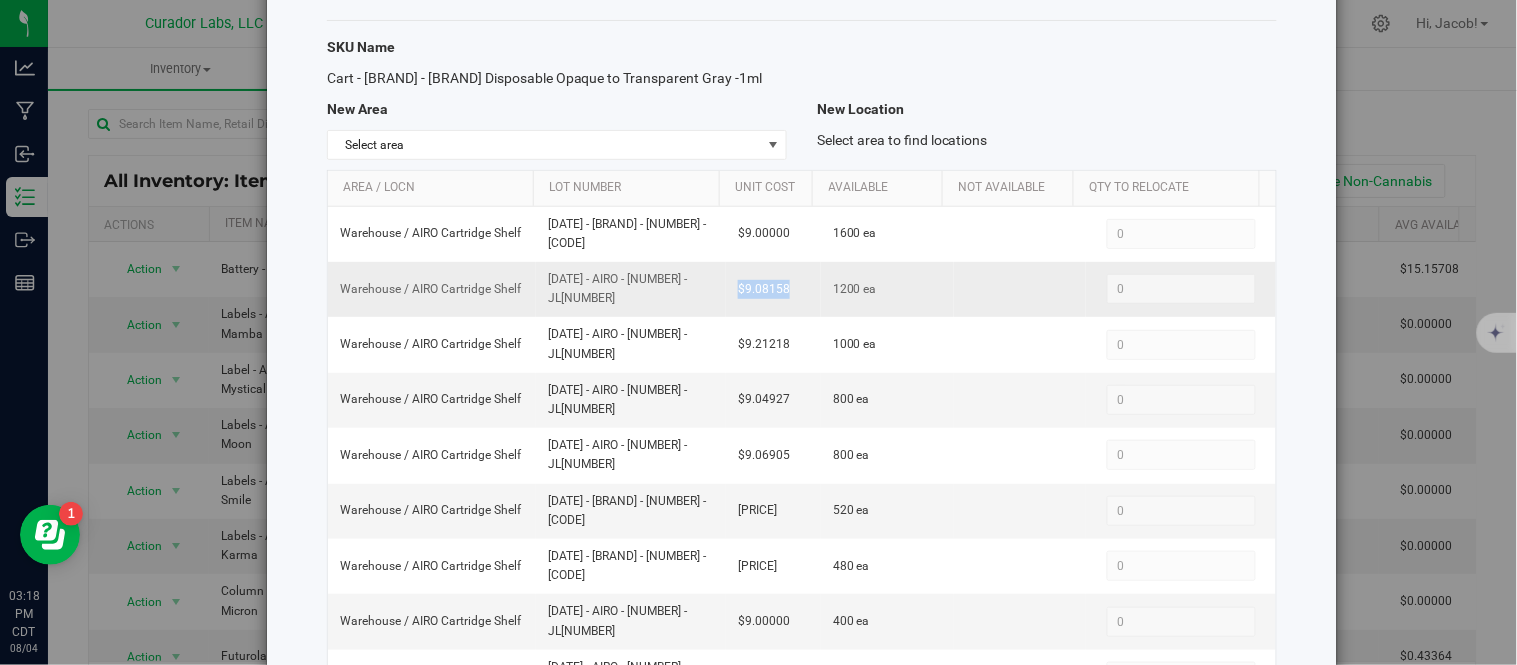 drag, startPoint x: 773, startPoint y: 286, endPoint x: 718, endPoint y: 273, distance: 56.515484 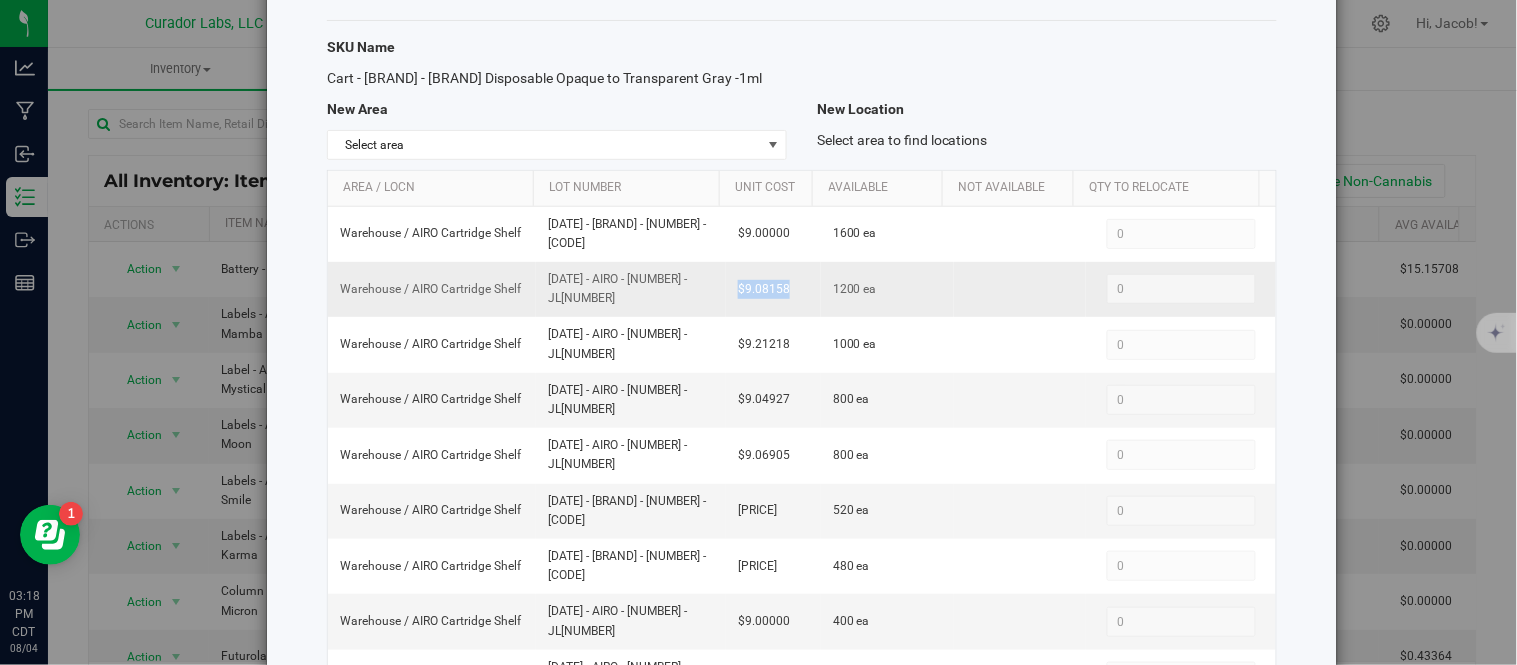 click on "$9.08158" at bounding box center (773, 289) 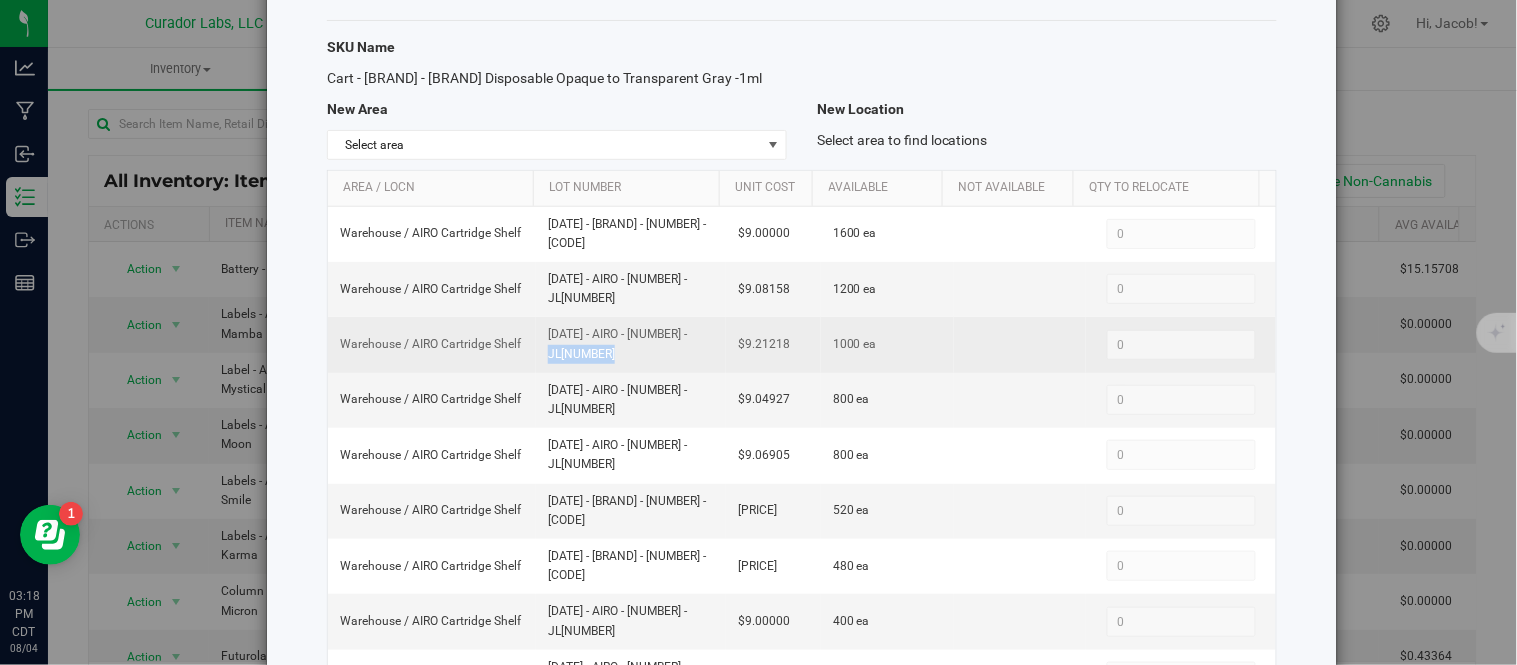 drag, startPoint x: 637, startPoint y: 344, endPoint x: 571, endPoint y: 347, distance: 66.068146 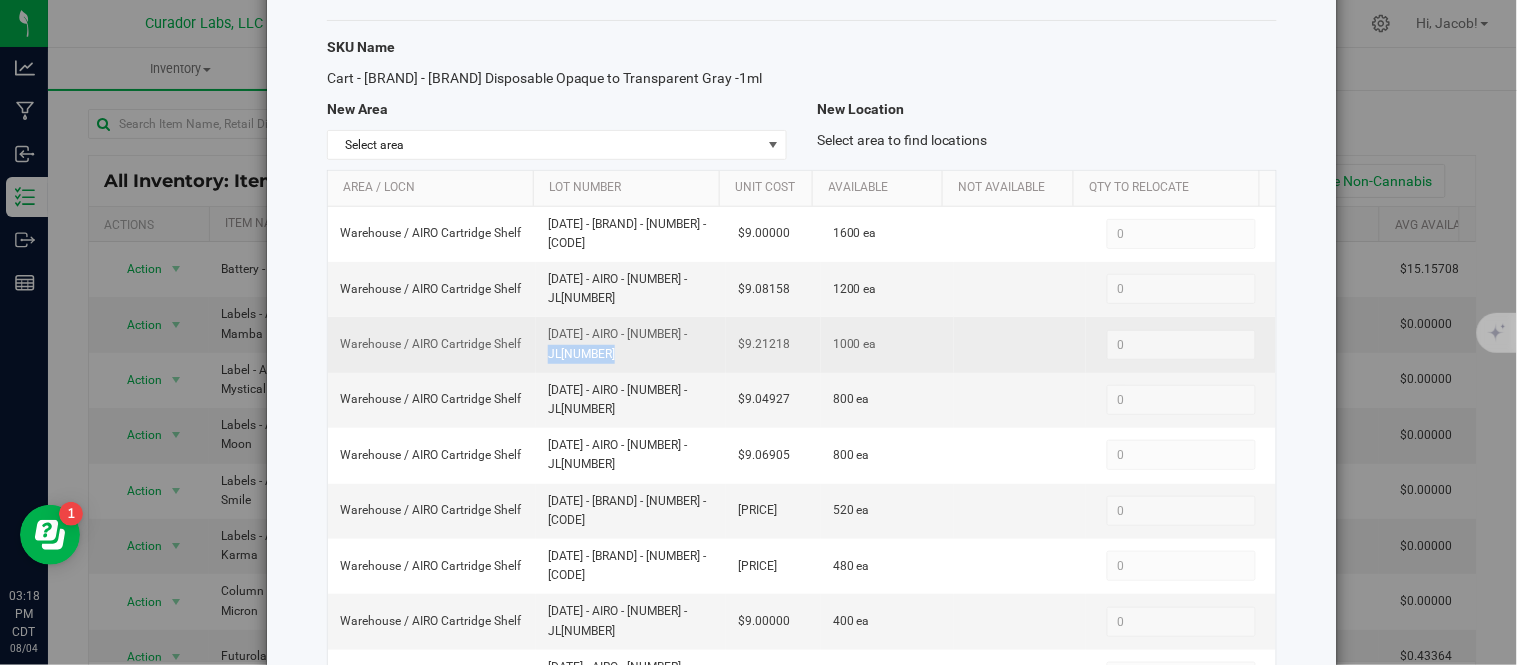 click on "[DATE] - AIRO - [NUMBER] - JL[NUMBER]" at bounding box center (631, 344) 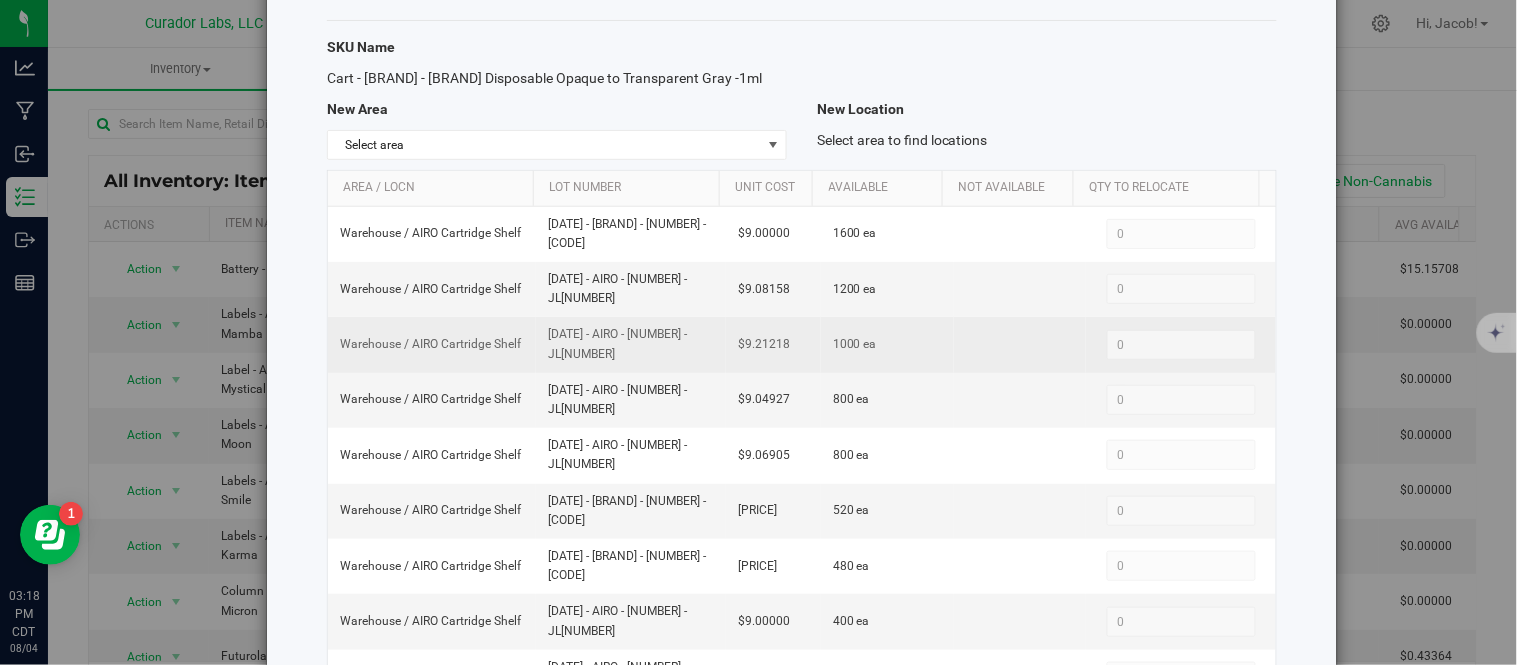 click on "[DATE] - AIRO - [NUMBER] - JL[NUMBER]" at bounding box center [631, 344] 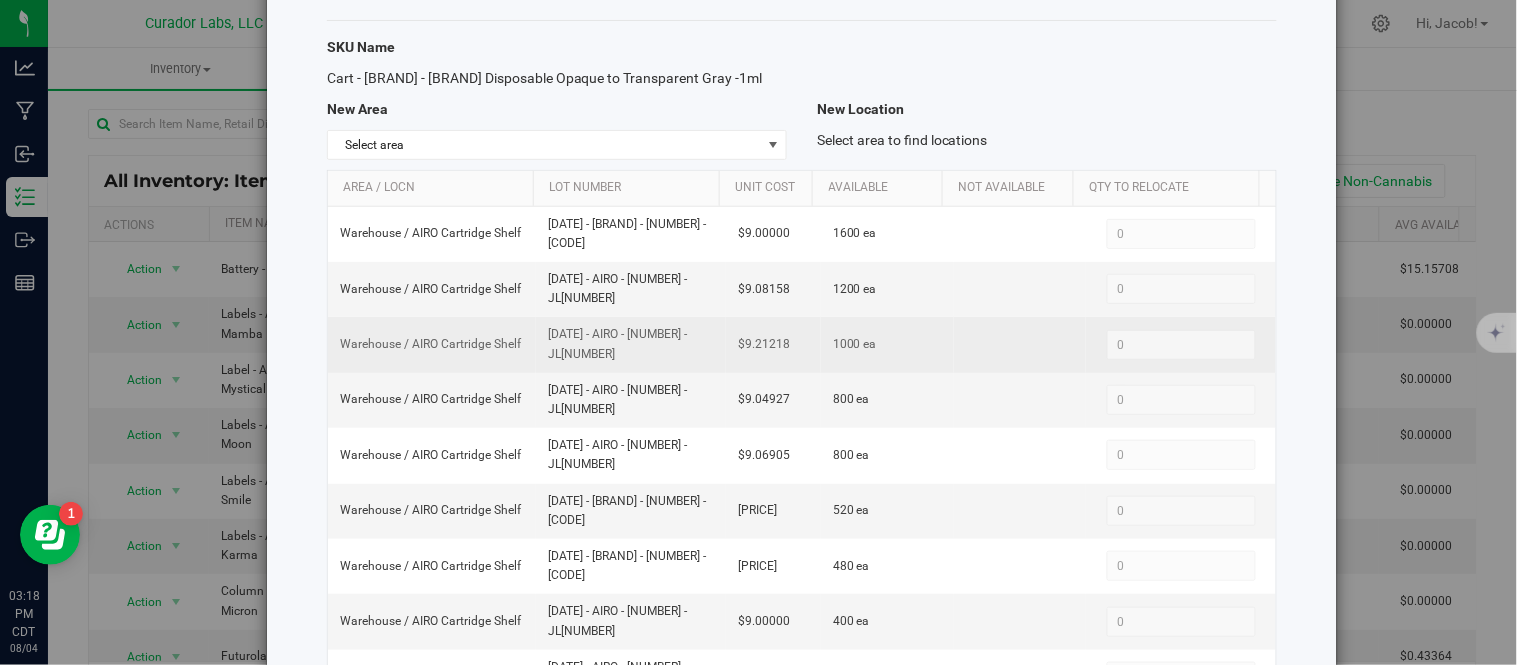 drag, startPoint x: 587, startPoint y: 363, endPoint x: 538, endPoint y: 347, distance: 51.546097 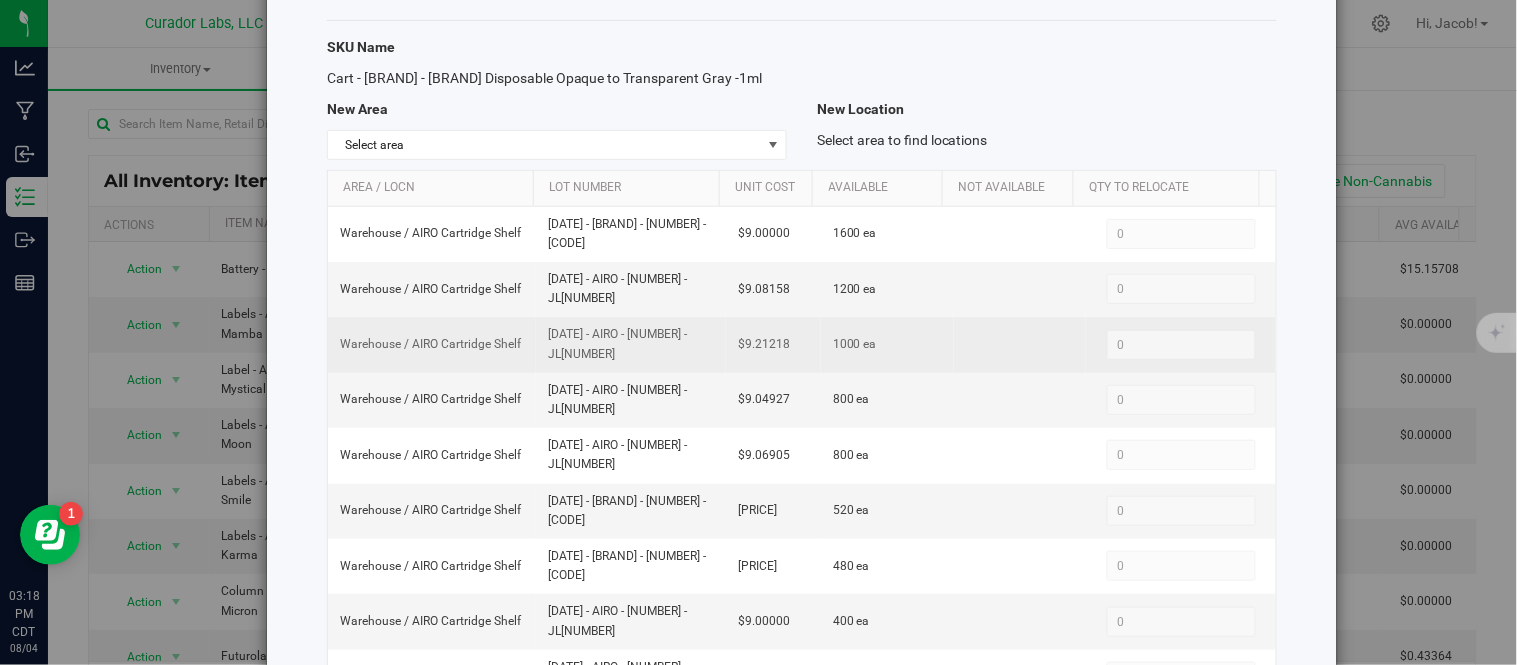 click on "[DATE] - AIRO - [NUMBER] - JL[NUMBER]" at bounding box center [631, 344] 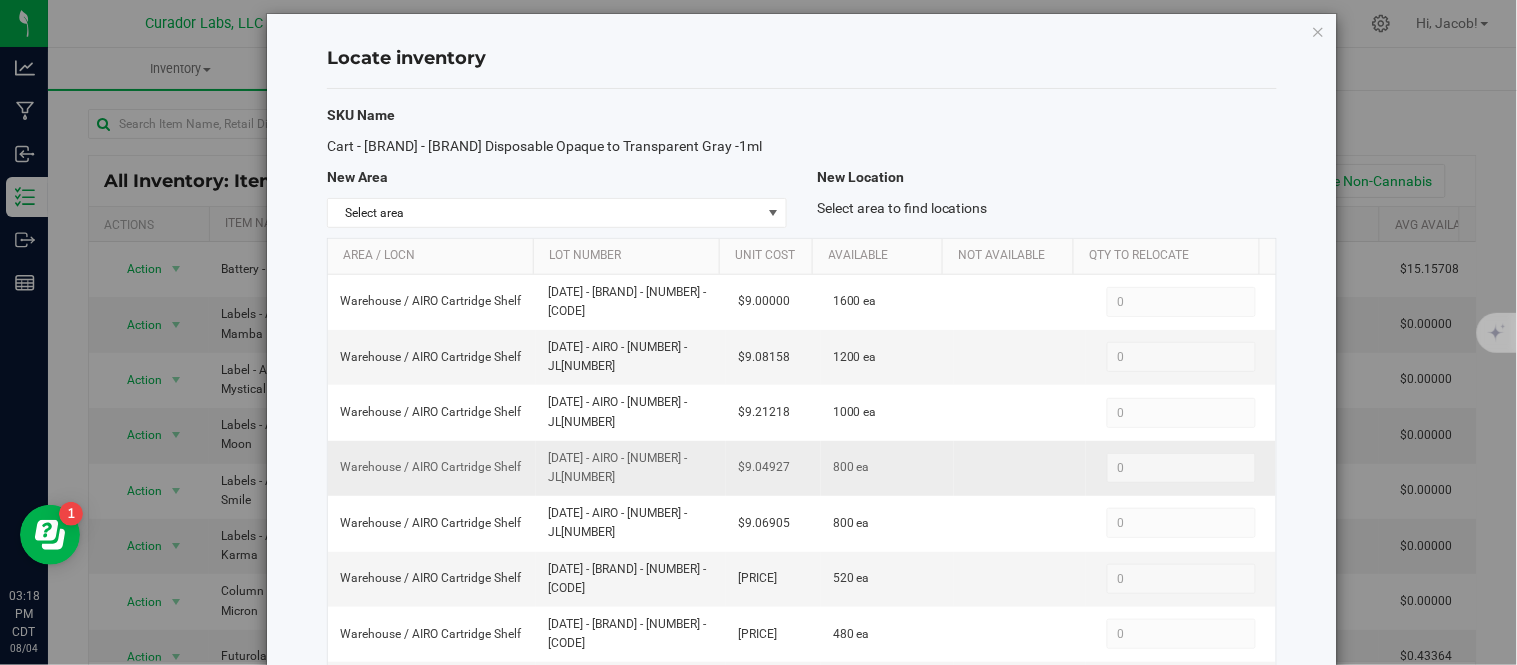 scroll, scrollTop: 0, scrollLeft: 0, axis: both 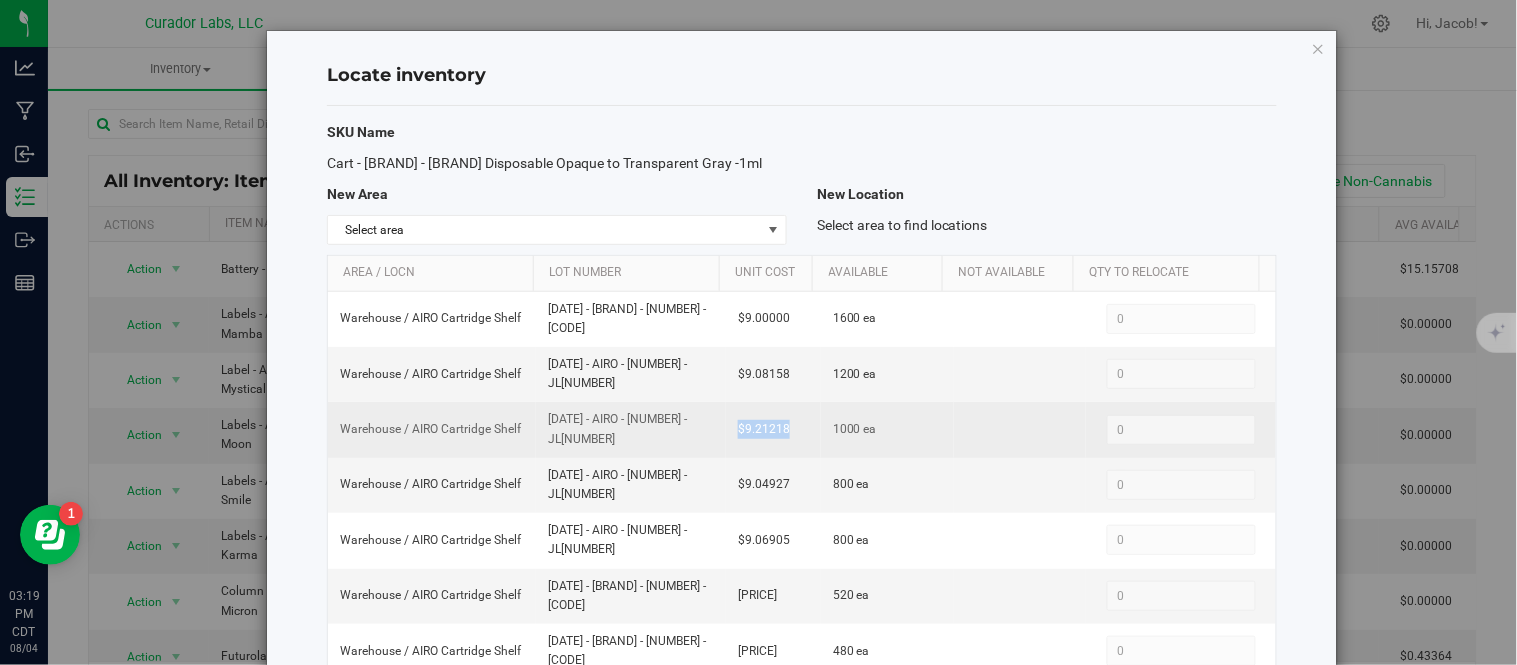 drag, startPoint x: 801, startPoint y: 435, endPoint x: 711, endPoint y: 433, distance: 90.02222 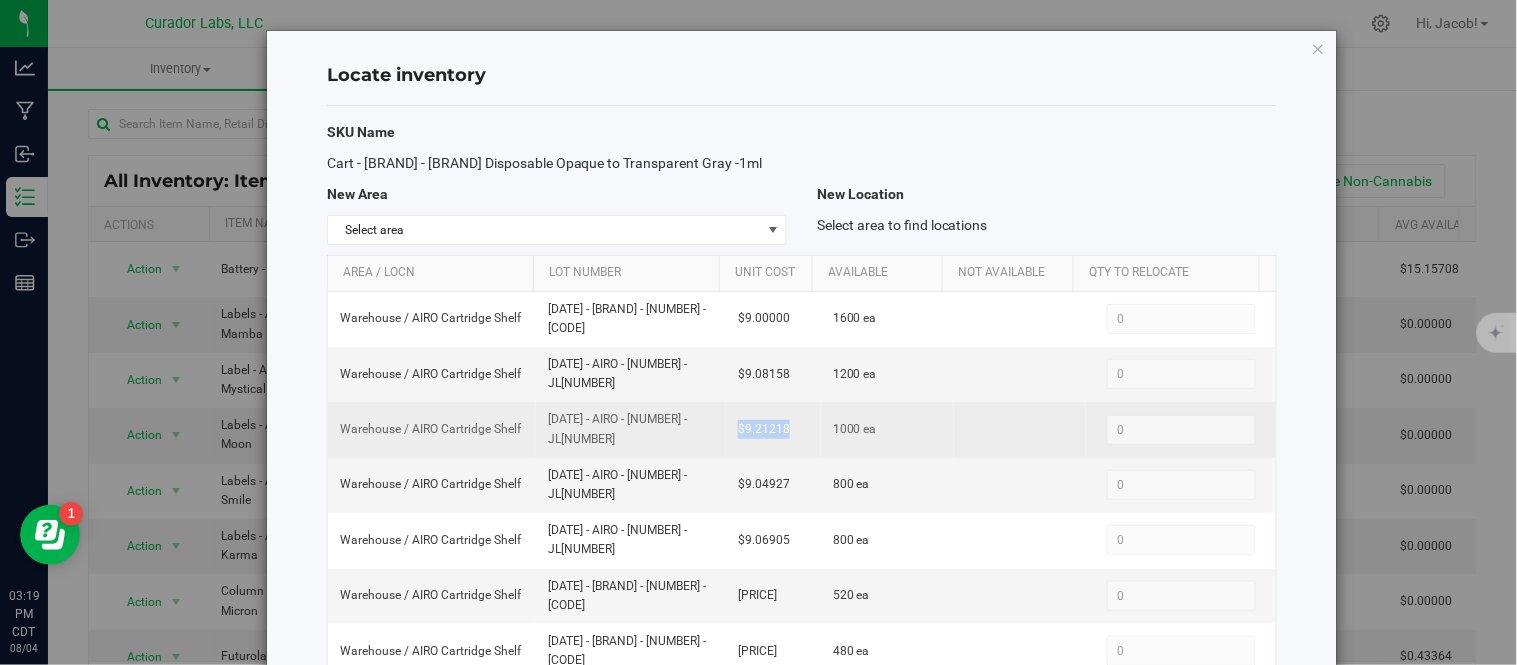 click on "$9.21218" at bounding box center (773, 429) 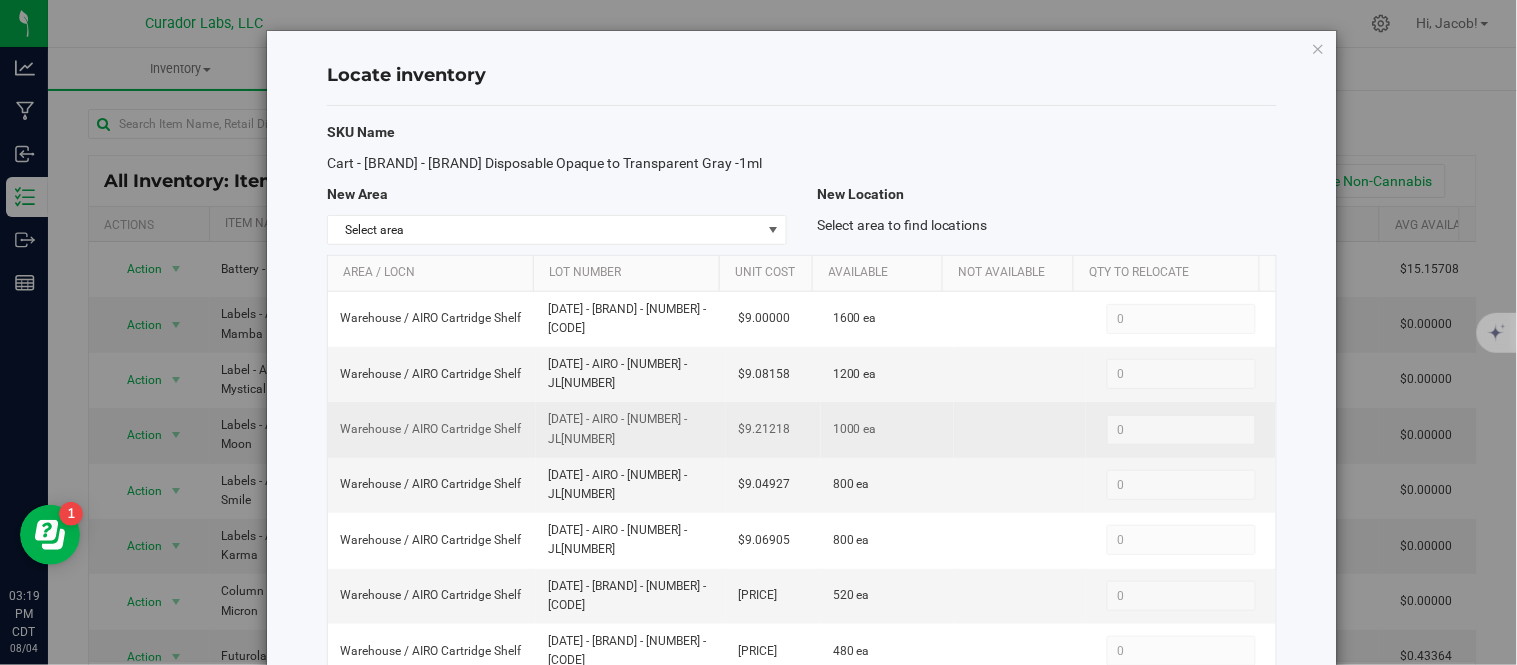 click on "$9.21218" at bounding box center [773, 429] 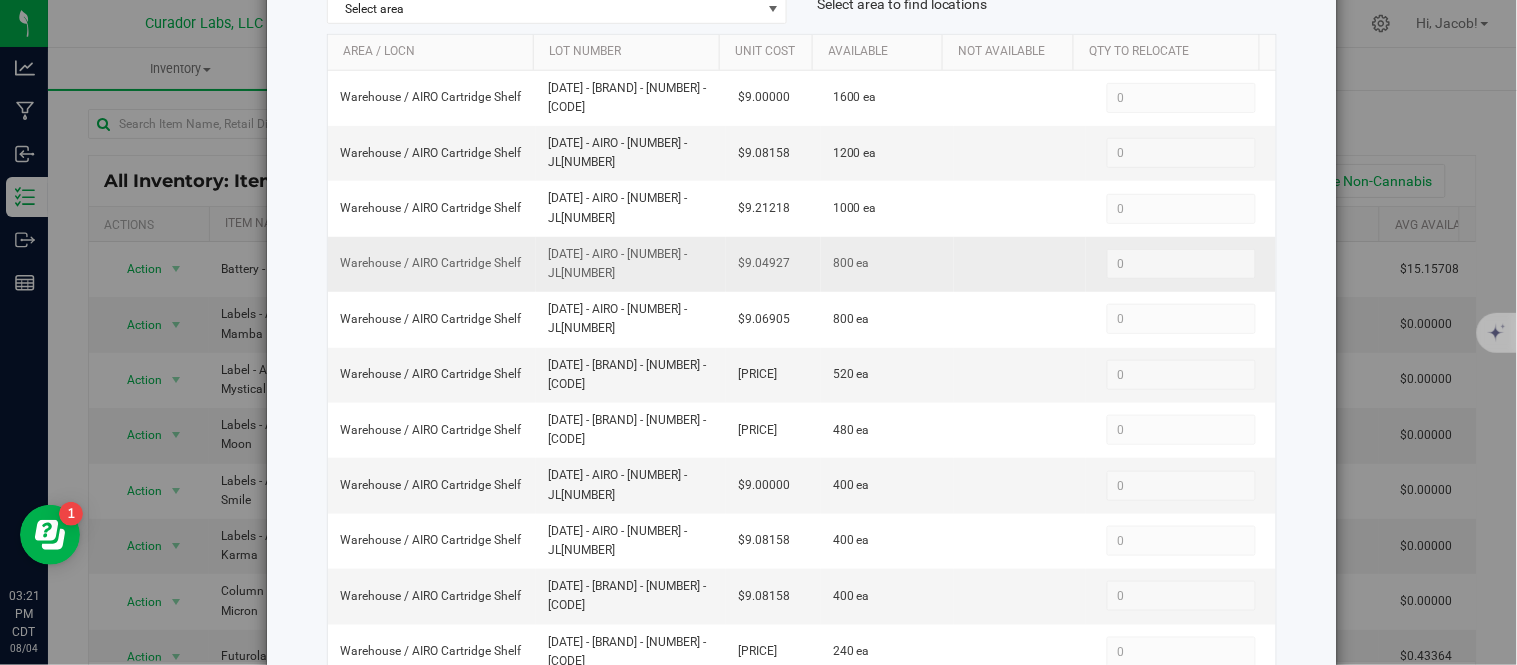 scroll, scrollTop: 223, scrollLeft: 0, axis: vertical 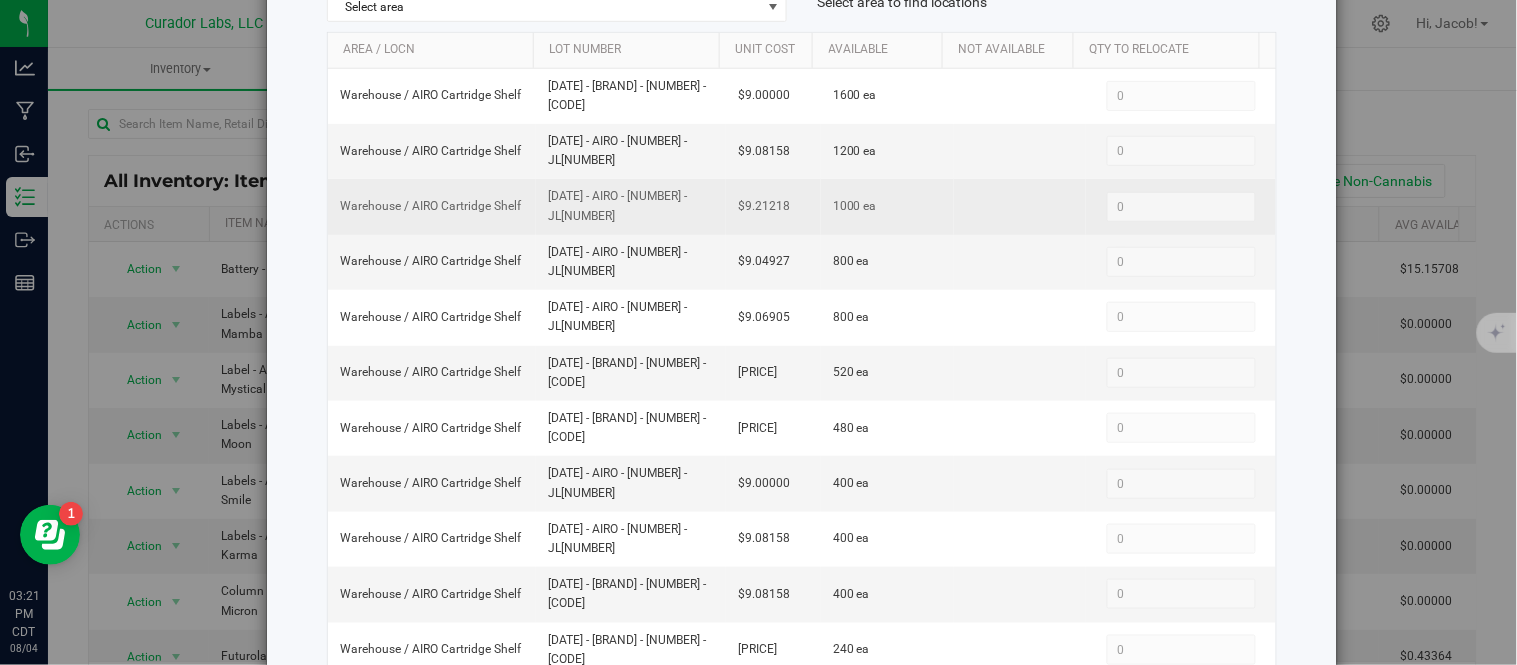 click on "$9.21218" at bounding box center (764, 206) 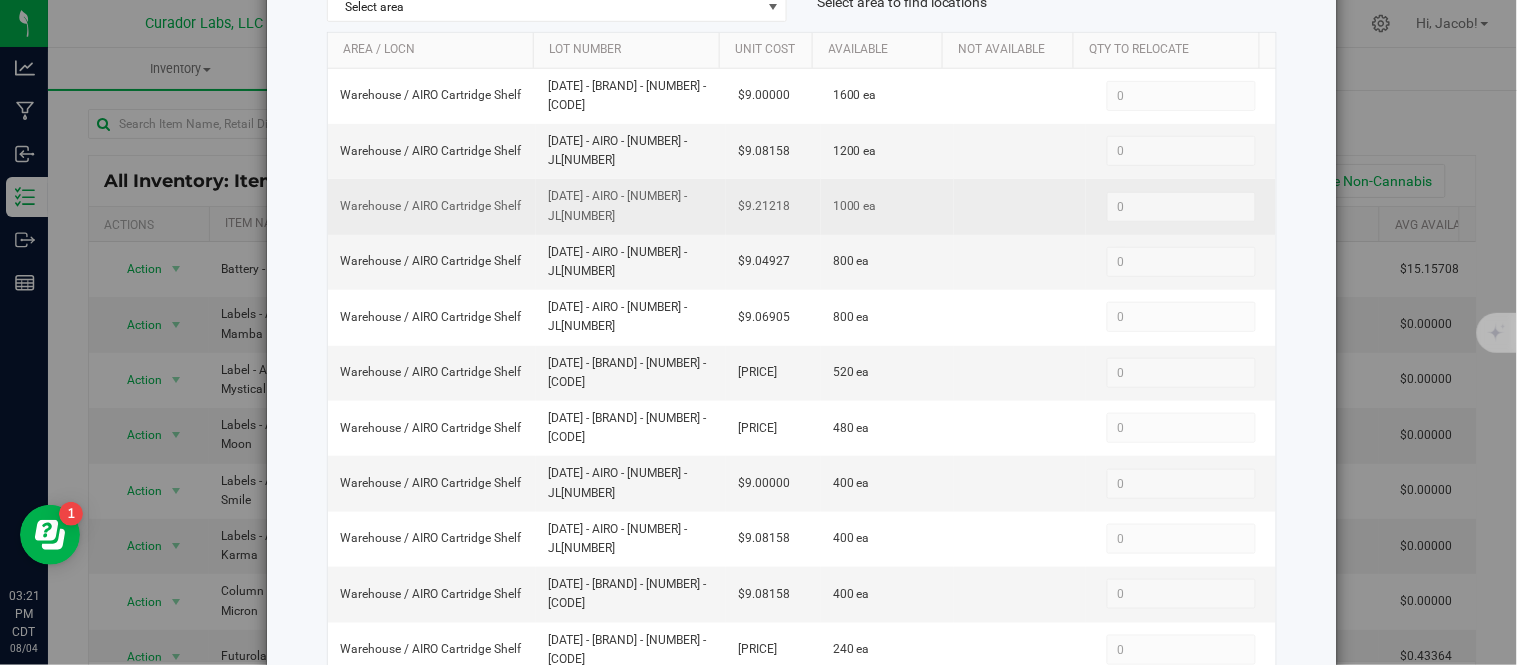 click on "$9.21218" at bounding box center [764, 206] 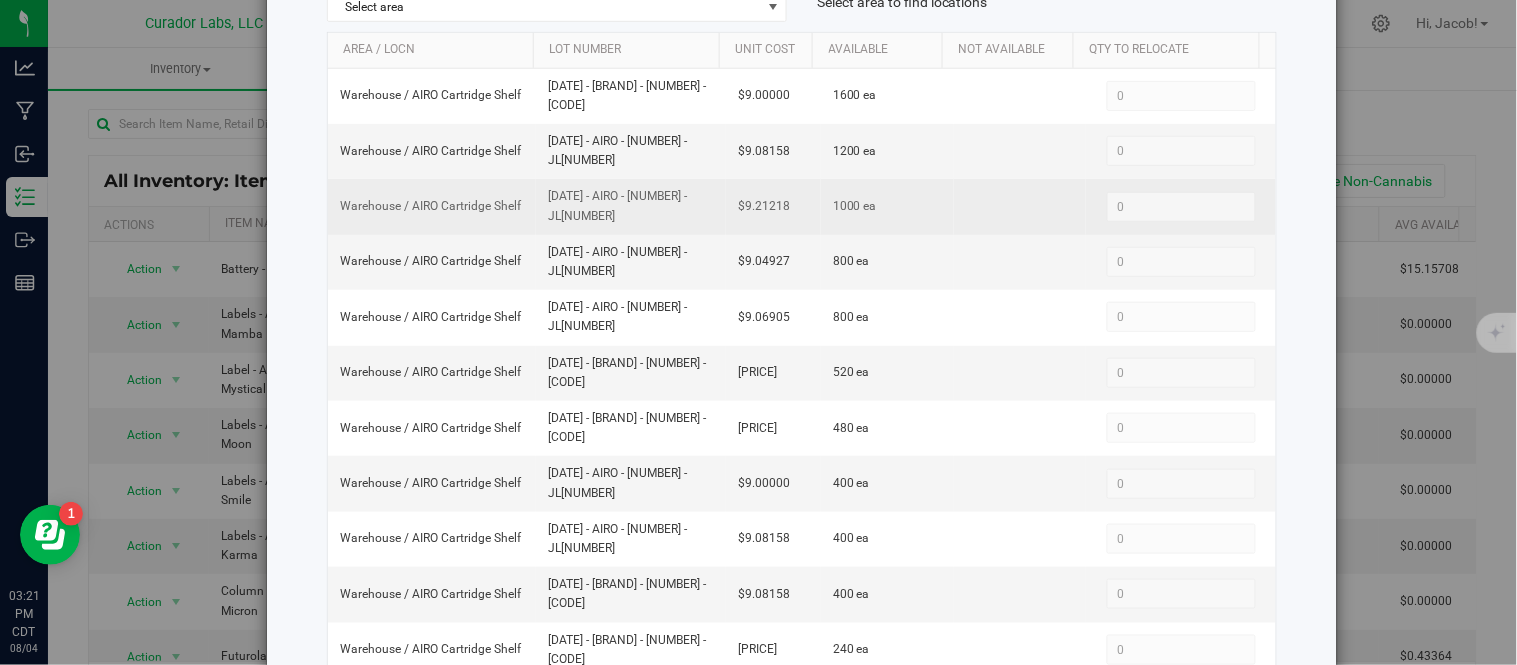 drag, startPoint x: 771, startPoint y: 213, endPoint x: 702, endPoint y: 215, distance: 69.02898 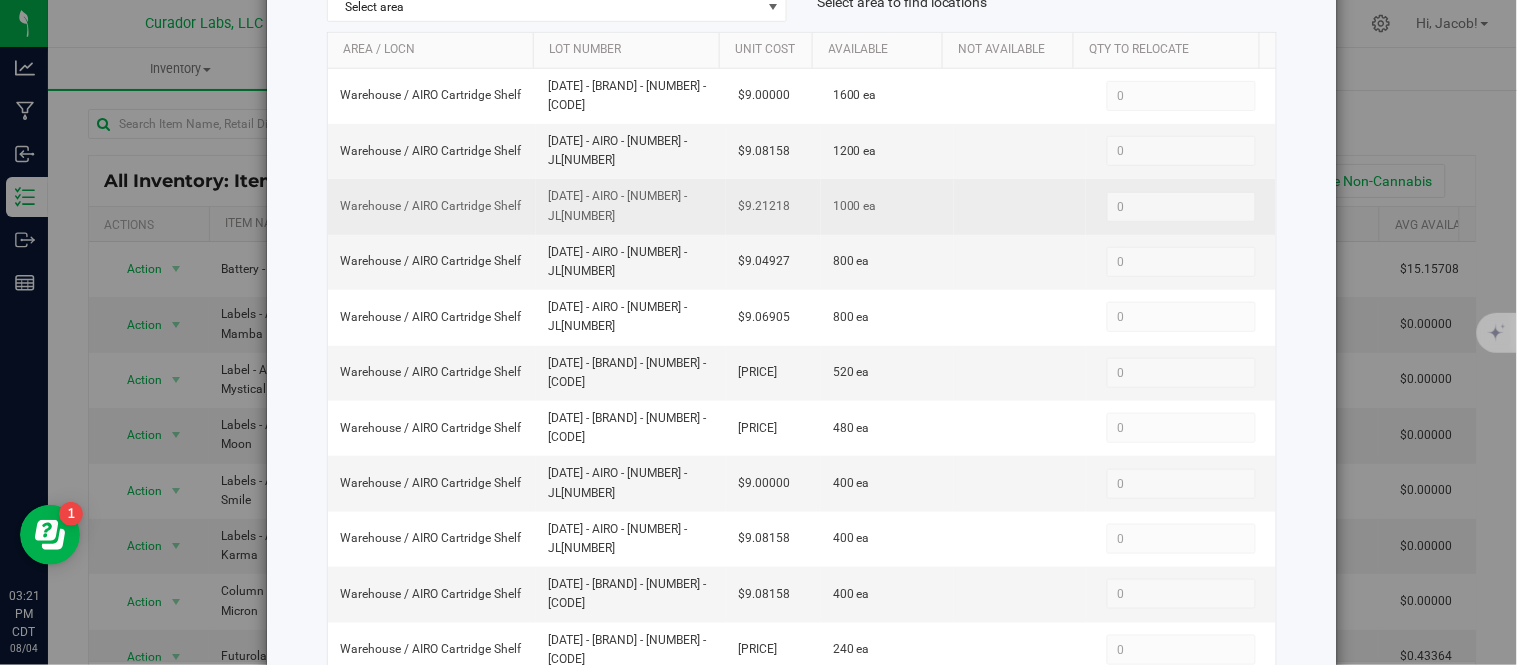 click on "Warehouse / AIRO Cartridge Shelf
[DATE] - [BRAND] - [NUMBER] - [CODE]
[PRICE] 1000 ea 0 0" at bounding box center [802, 206] 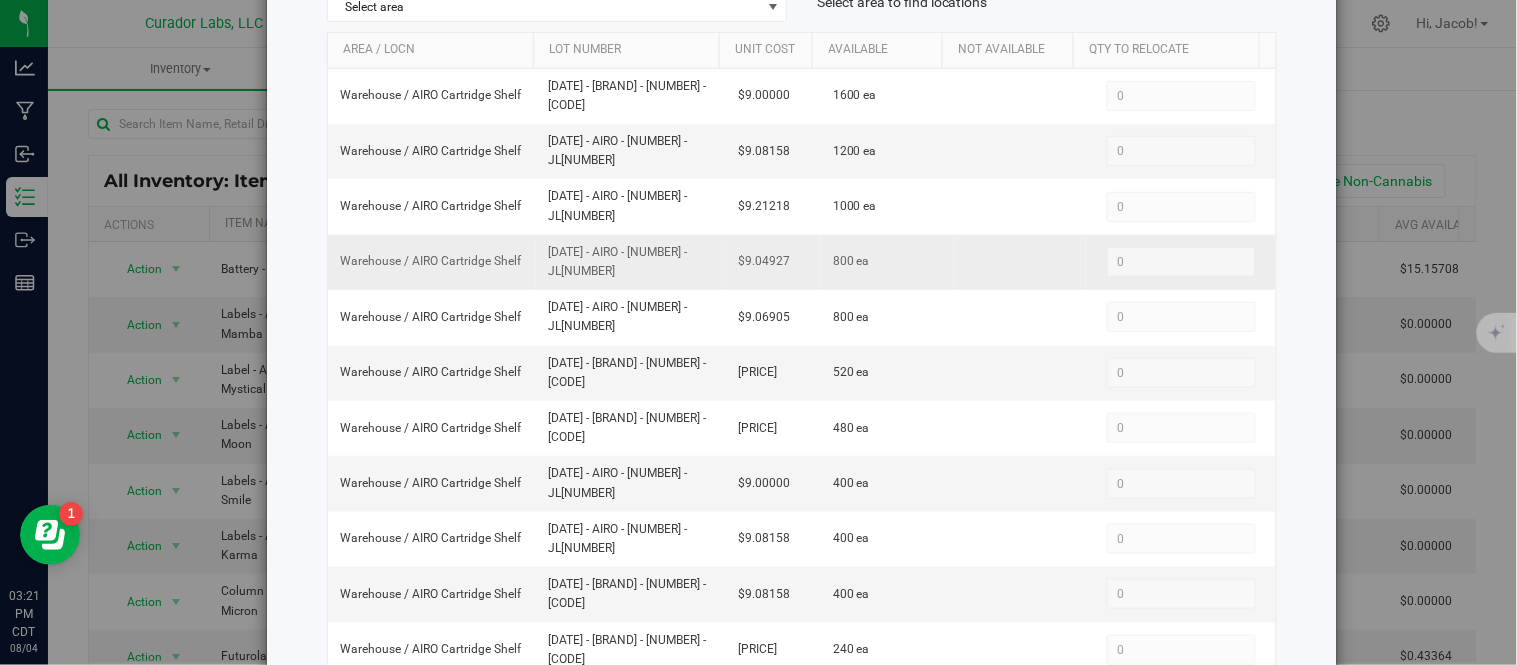 drag, startPoint x: 591, startPoint y: 275, endPoint x: 534, endPoint y: 261, distance: 58.694122 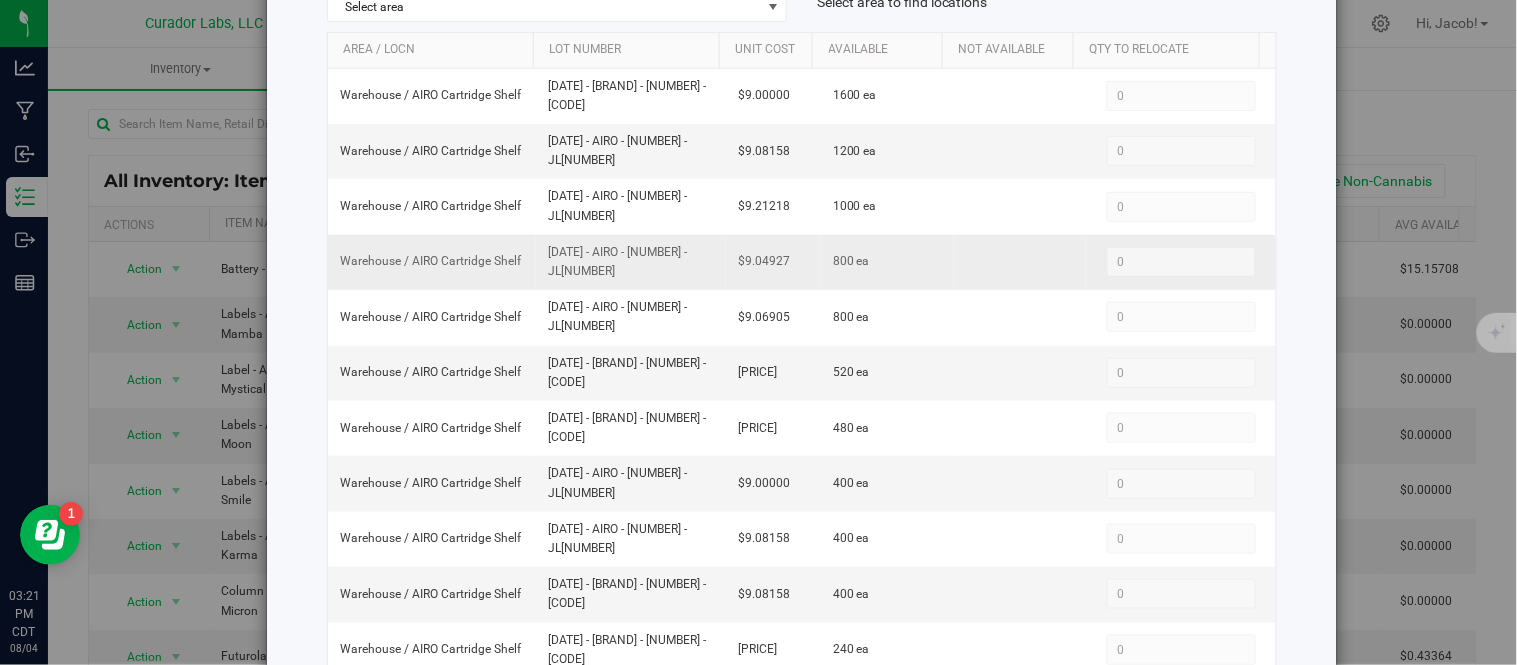 click on "[DATE] - AIRO - [NUMBER] - JL[NUMBER]" at bounding box center [631, 262] 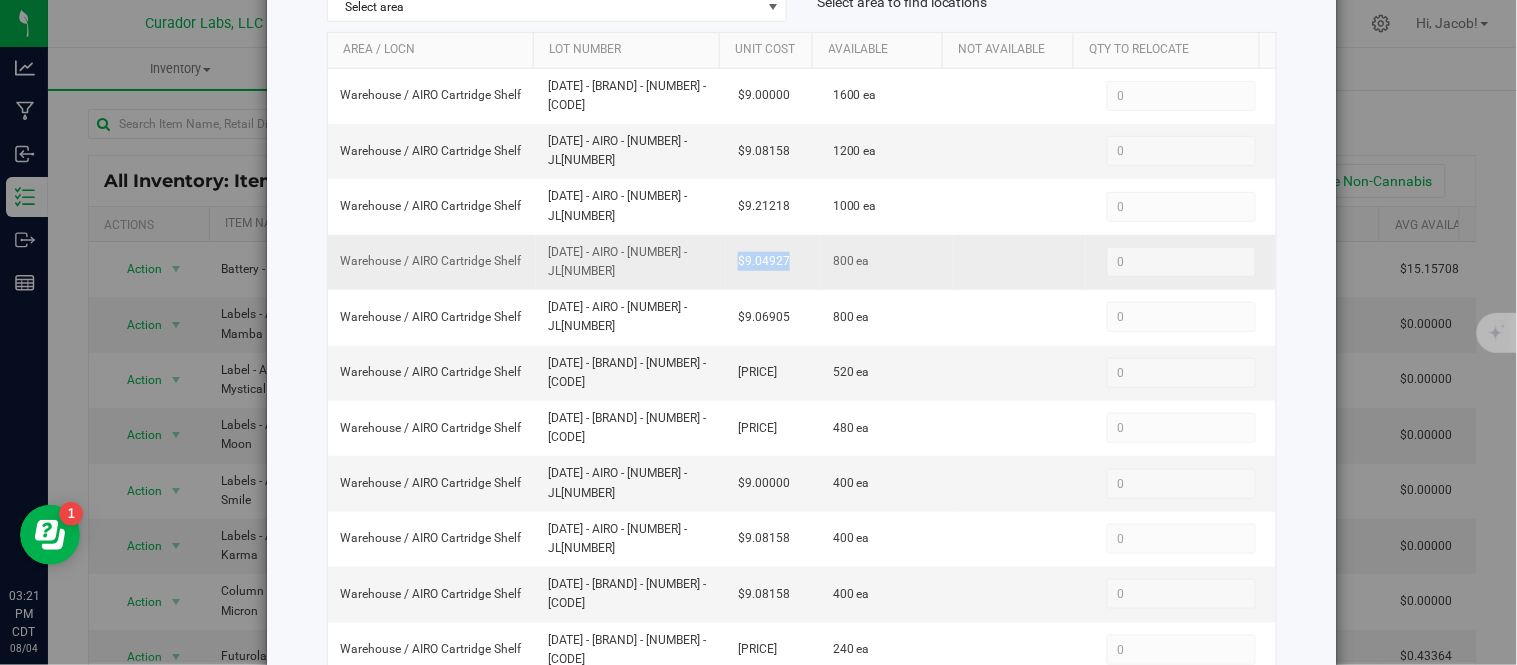 drag, startPoint x: 788, startPoint y: 262, endPoint x: 721, endPoint y: 258, distance: 67.11929 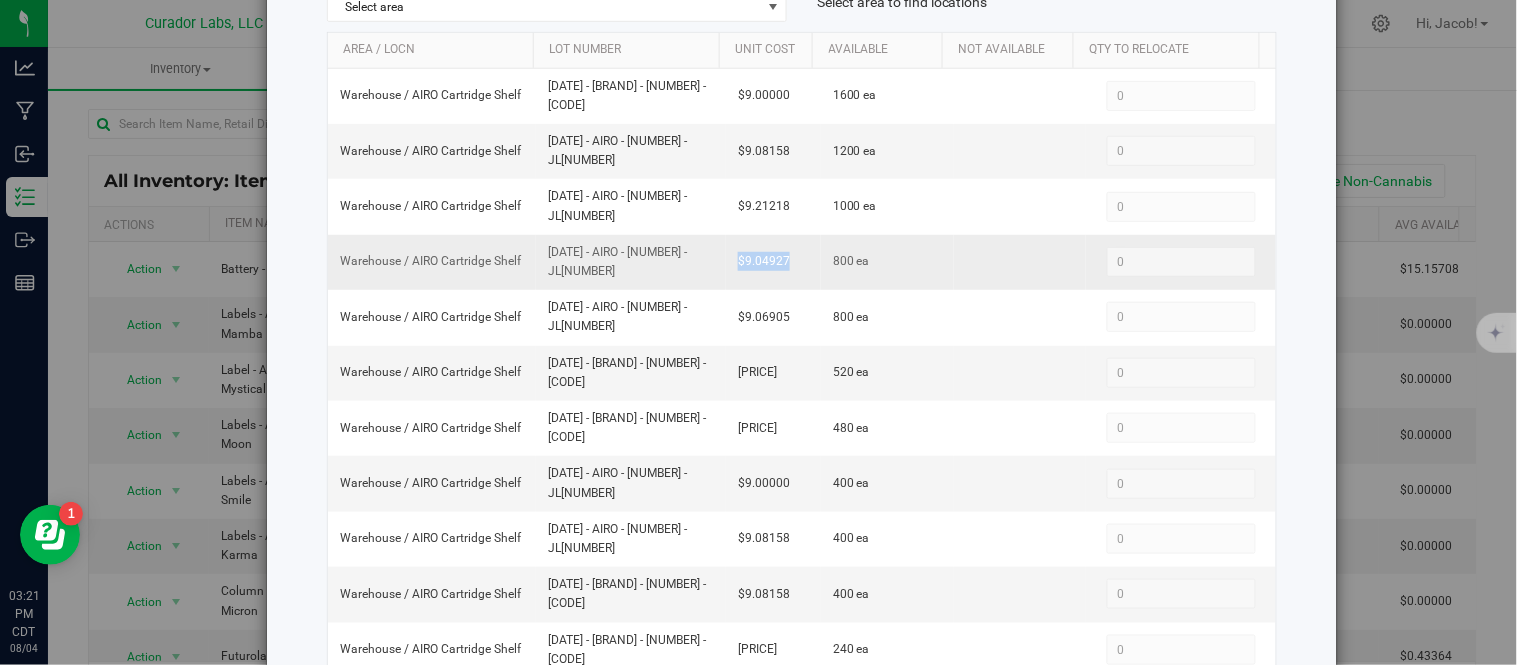 click on "$9.04927" at bounding box center (773, 262) 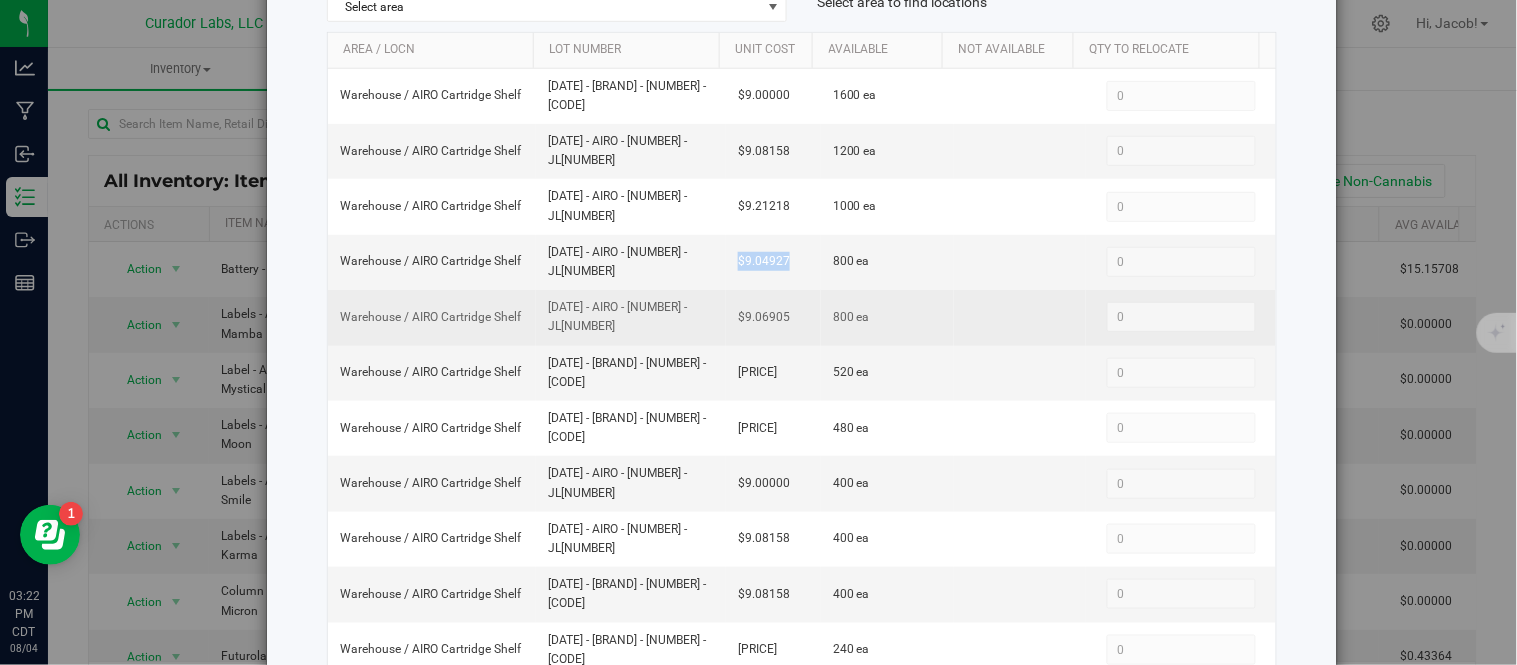 drag, startPoint x: 626, startPoint y: 324, endPoint x: 556, endPoint y: 321, distance: 70.064255 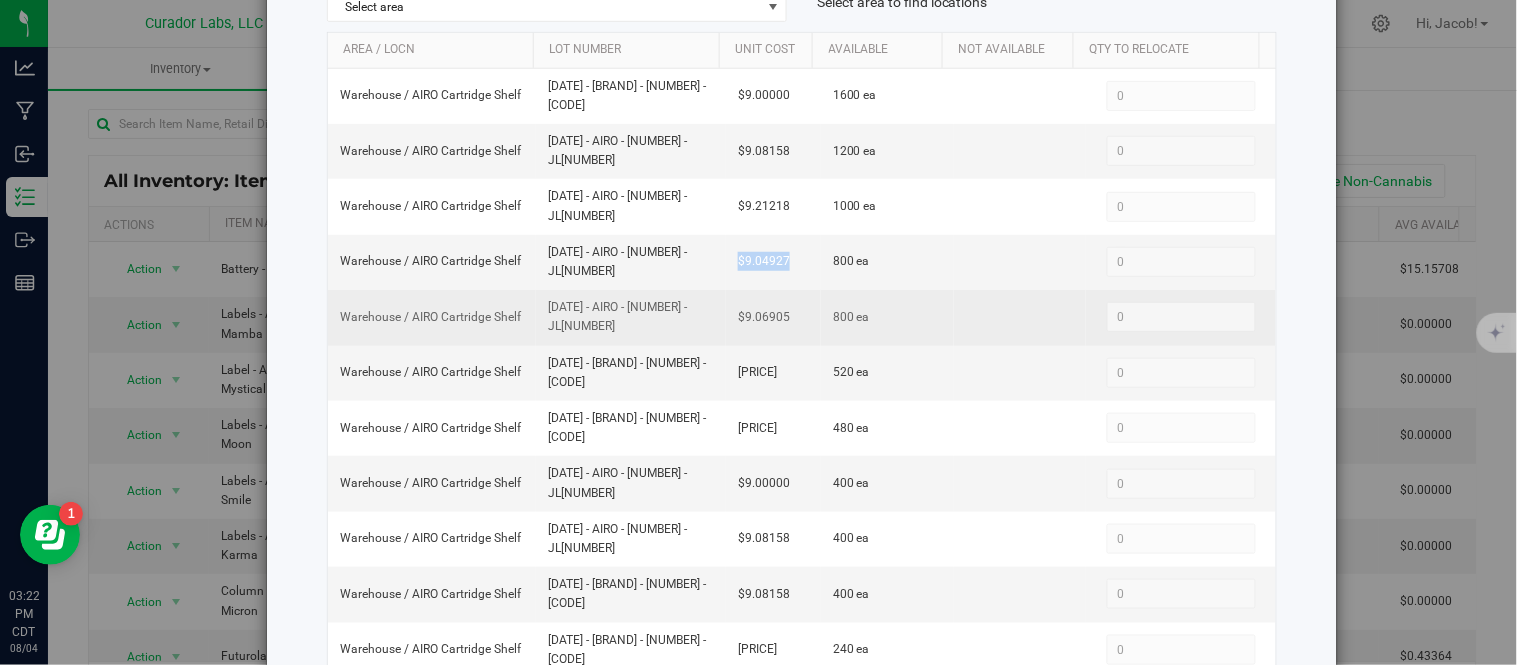 click on "[DATE] - AIRO - [NUMBER] - JL[NUMBER]" at bounding box center (631, 317) 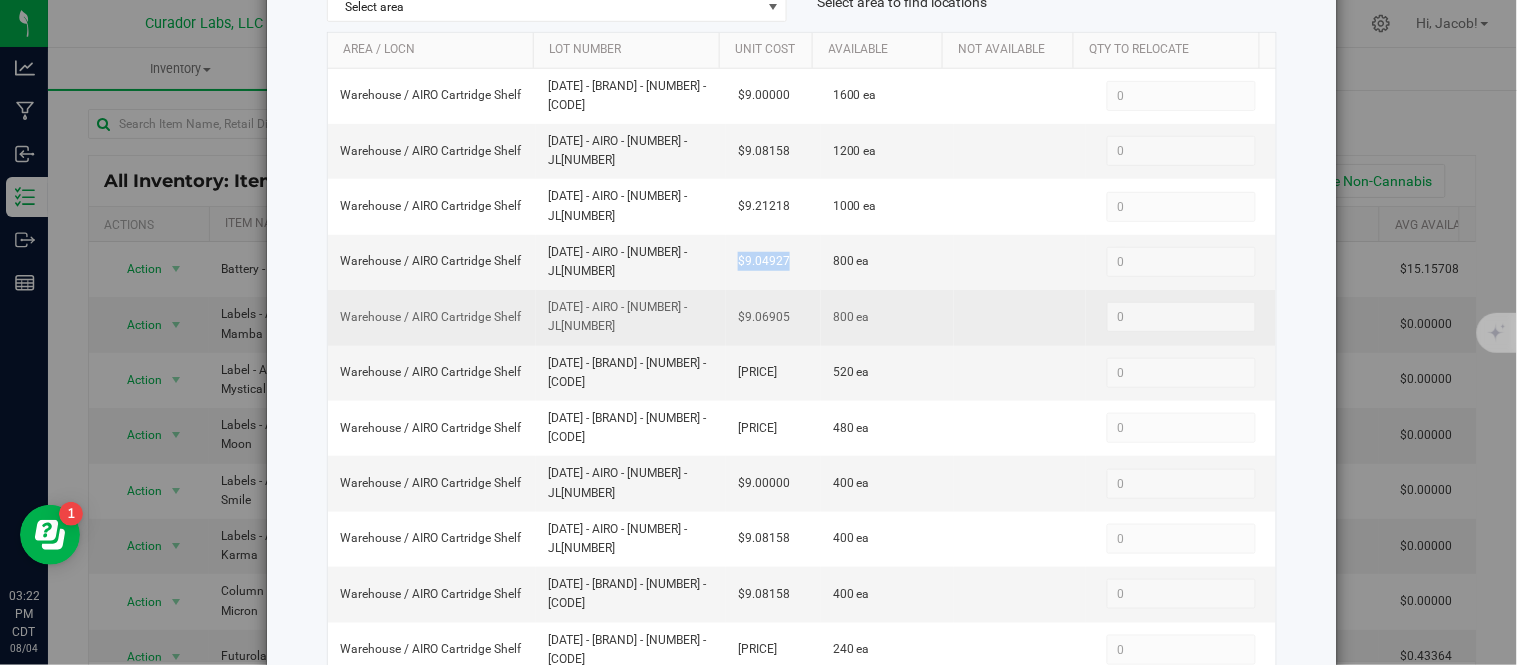 click on "[DATE] - AIRO - [NUMBER] - JL[NUMBER]" at bounding box center (631, 317) 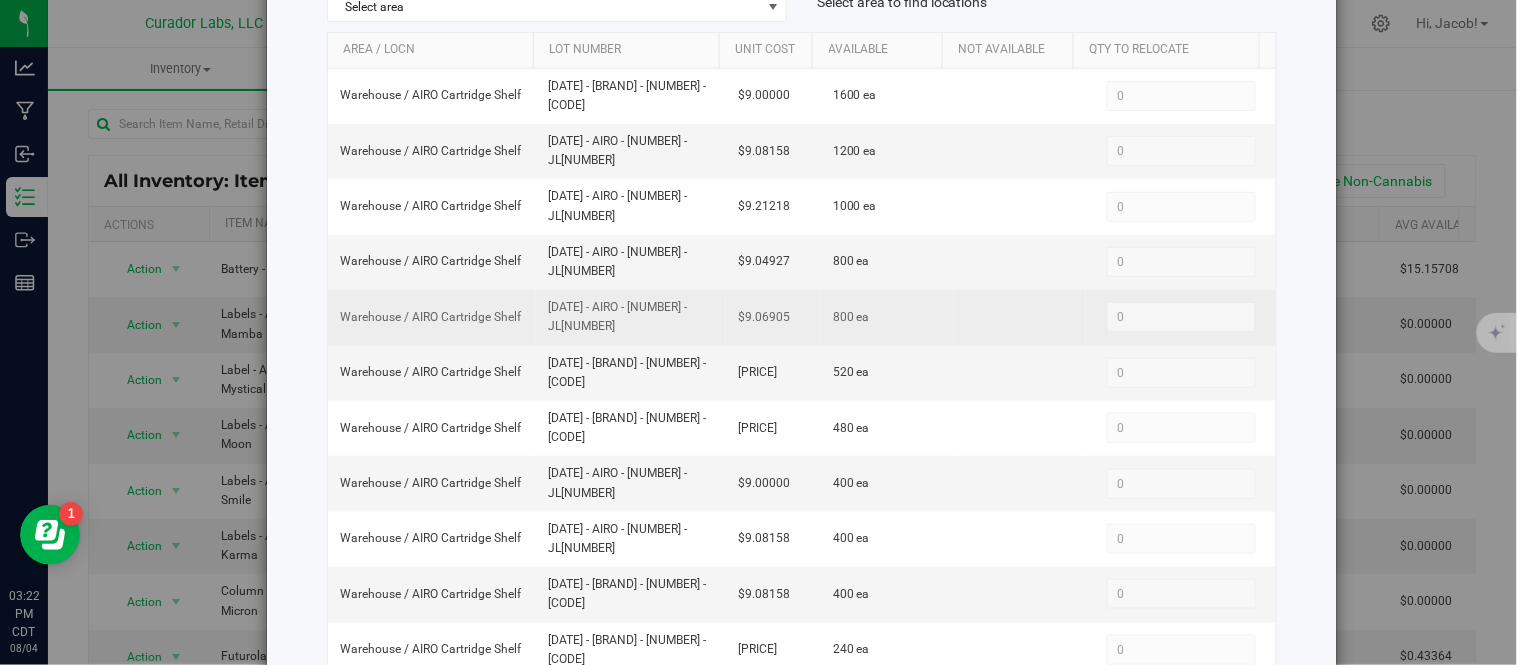 drag, startPoint x: 592, startPoint y: 326, endPoint x: 530, endPoint y: 321, distance: 62.201286 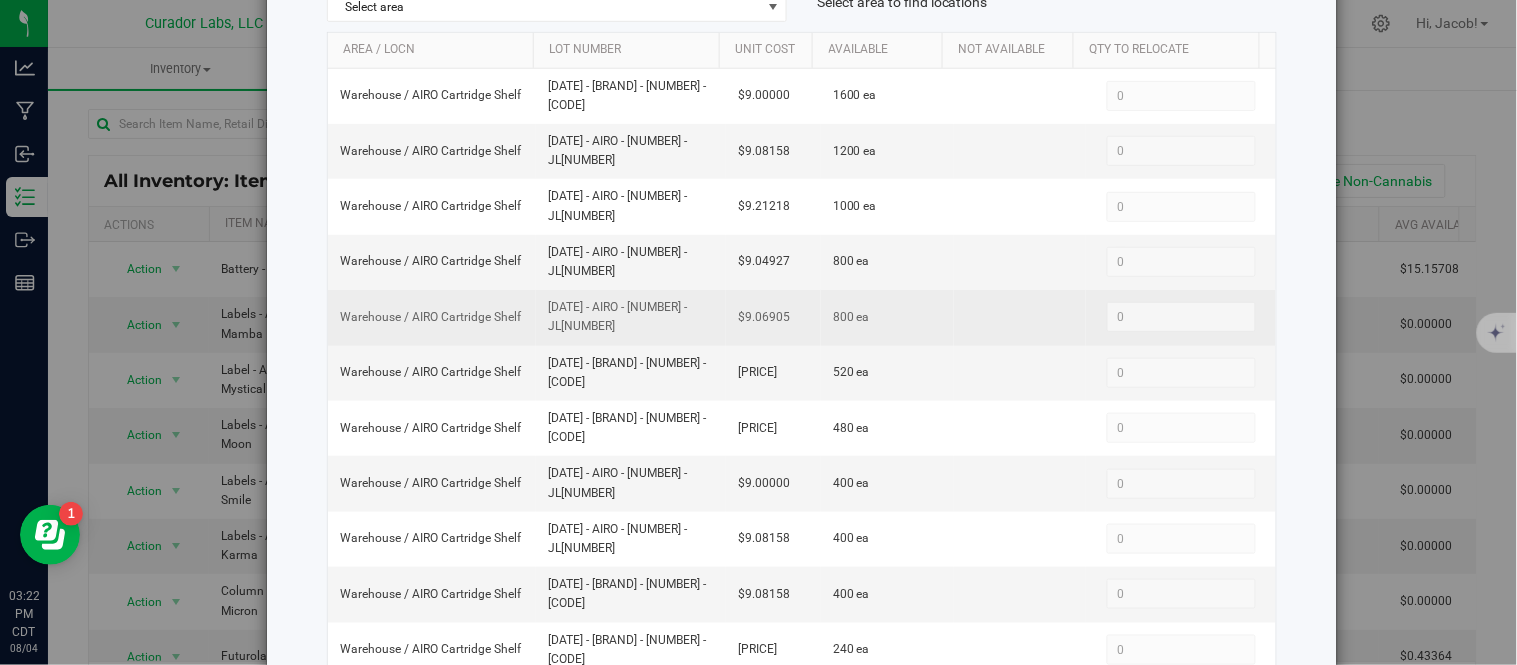 click on "[DATE] - AIRO - [NUMBER] - JL[NUMBER]" at bounding box center (631, 317) 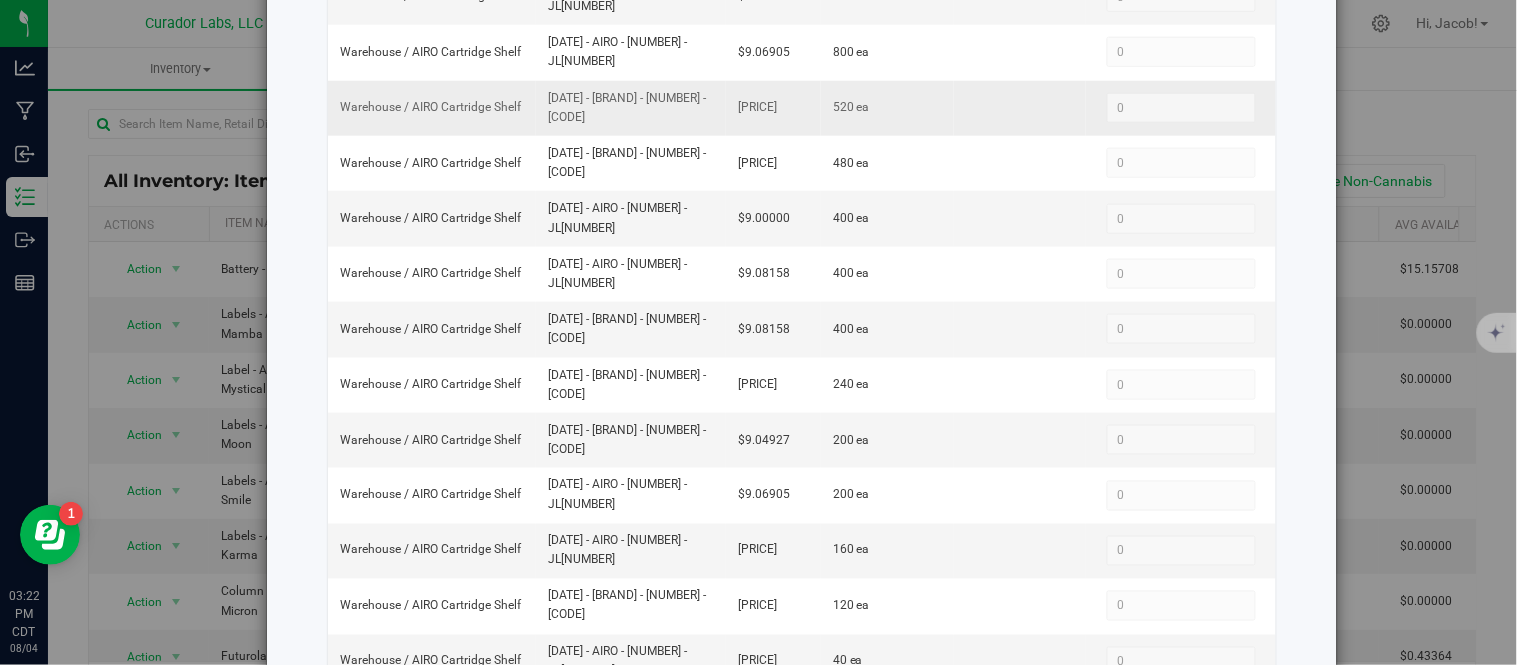 scroll, scrollTop: 490, scrollLeft: 0, axis: vertical 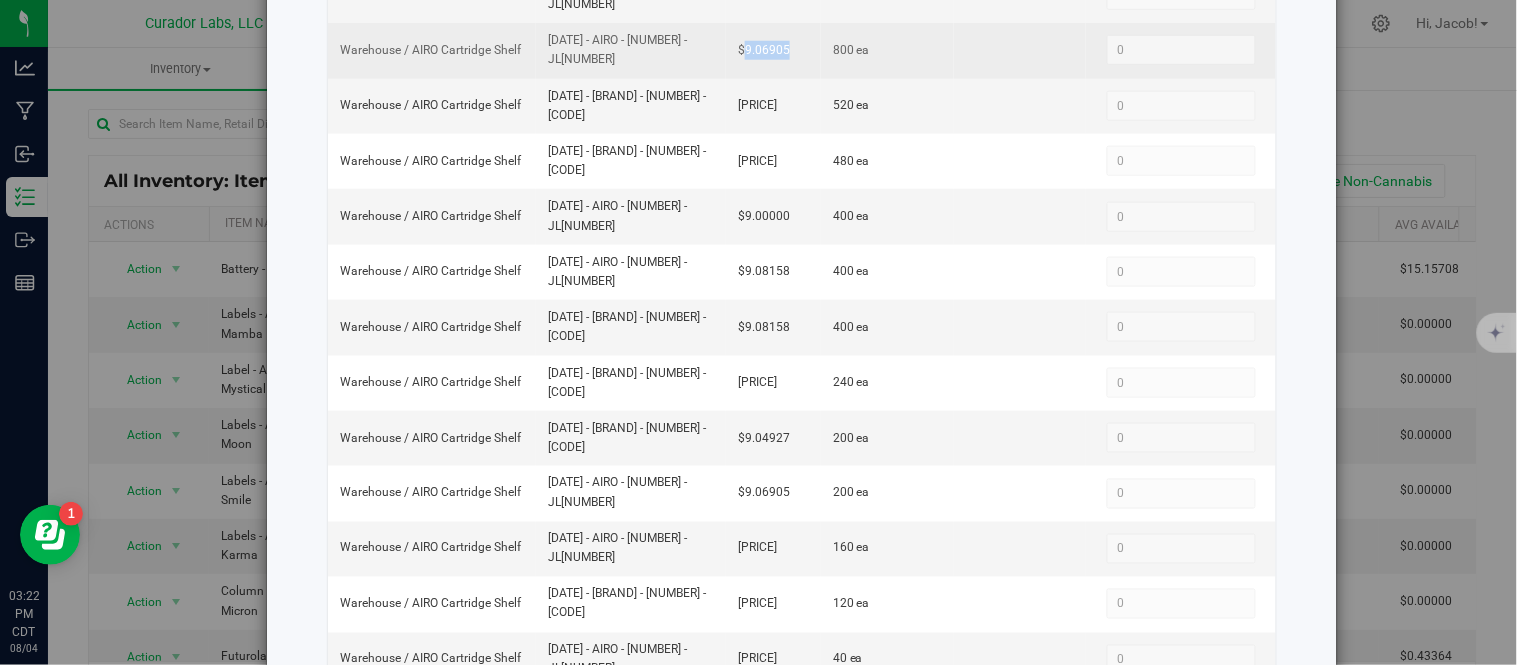 drag, startPoint x: 780, startPoint y: 48, endPoint x: 730, endPoint y: 50, distance: 50.039986 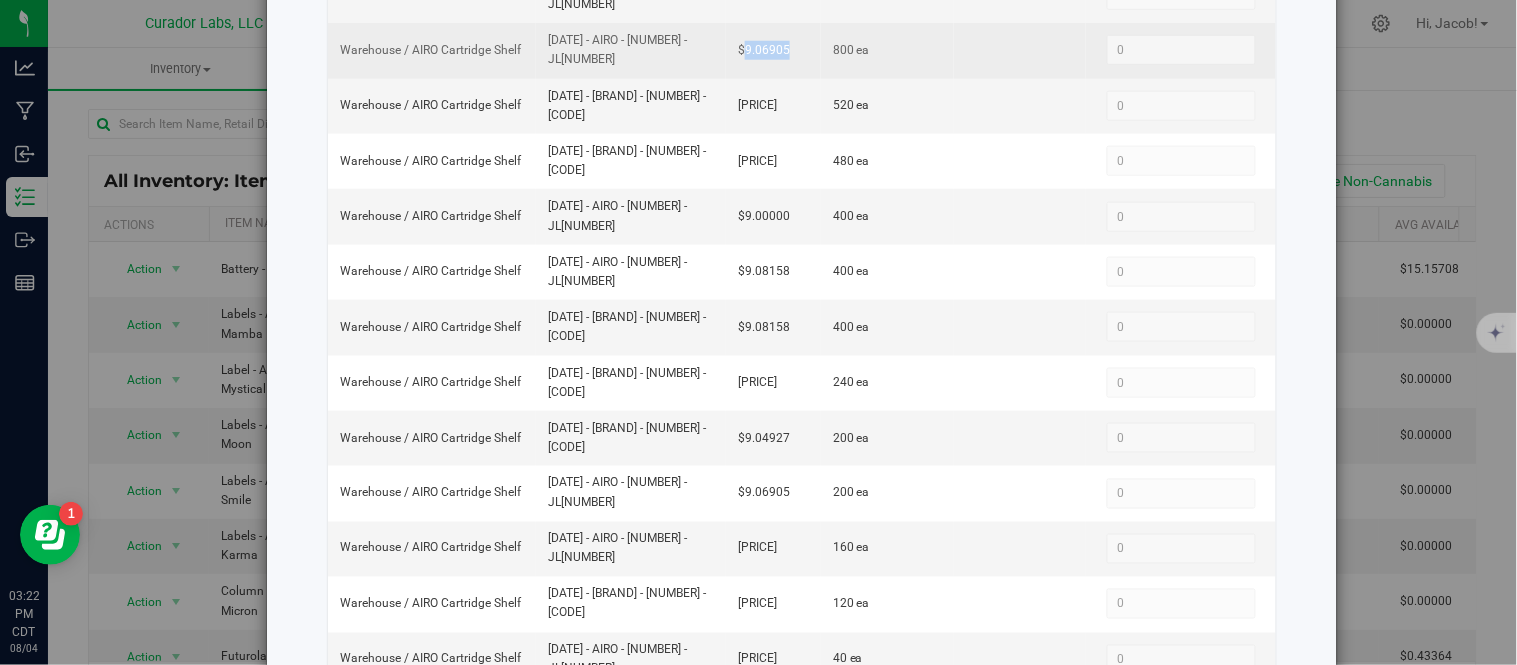 click on "$9.06905" at bounding box center (773, 50) 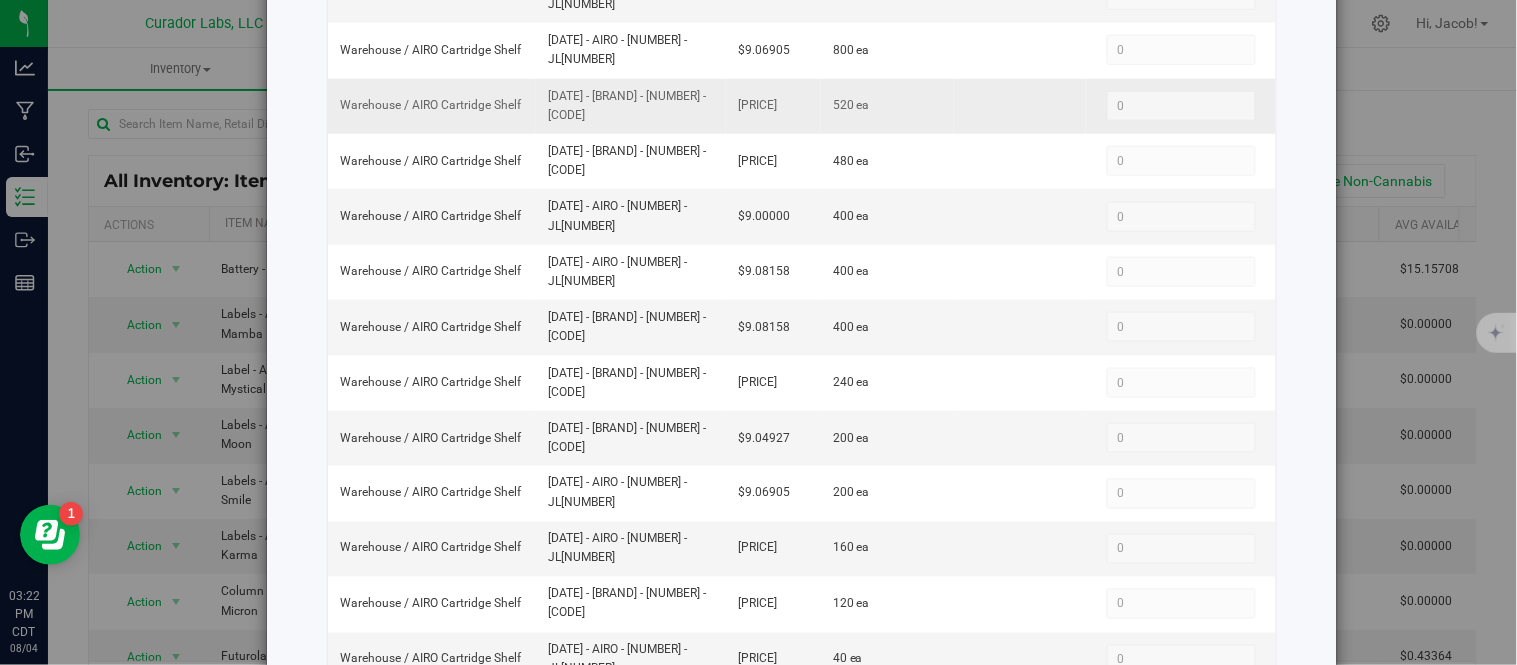 drag, startPoint x: 616, startPoint y: 115, endPoint x: 527, endPoint y: 117, distance: 89.02247 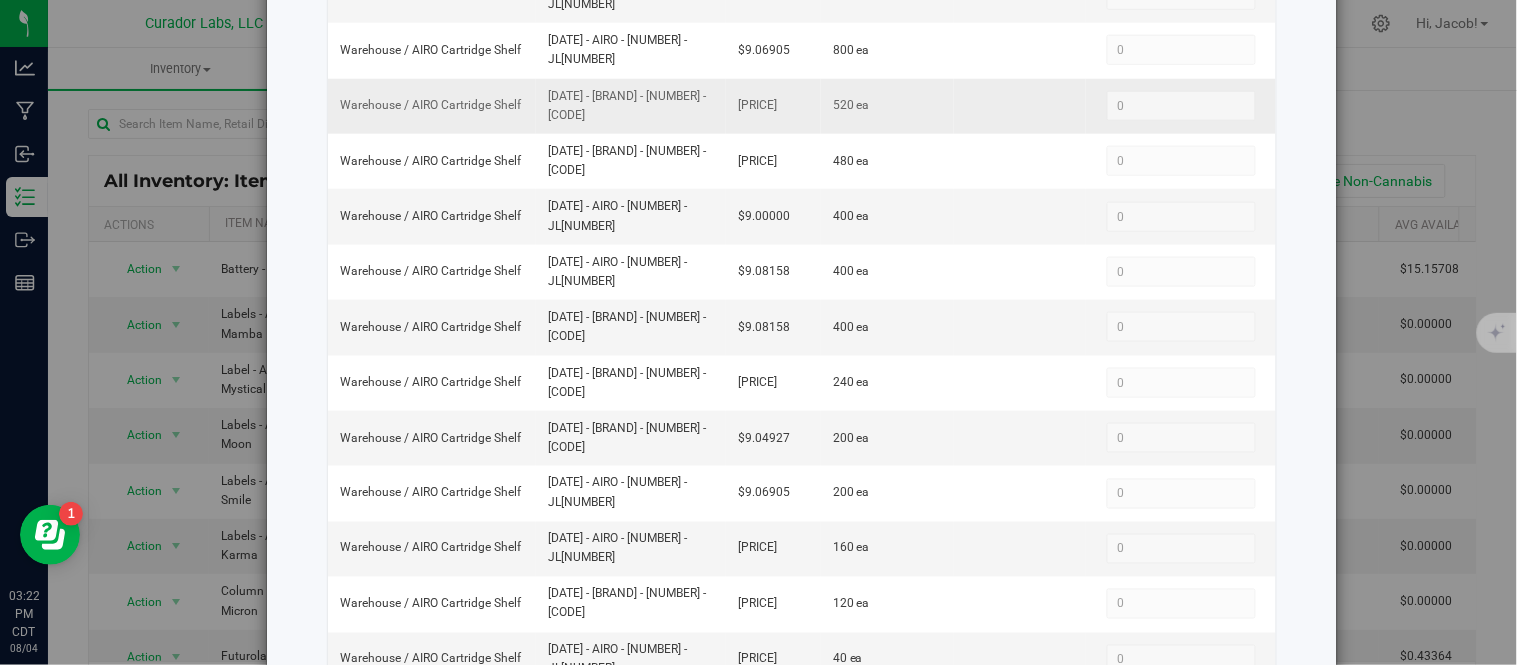 drag, startPoint x: 527, startPoint y: 117, endPoint x: 596, endPoint y: 110, distance: 69.354164 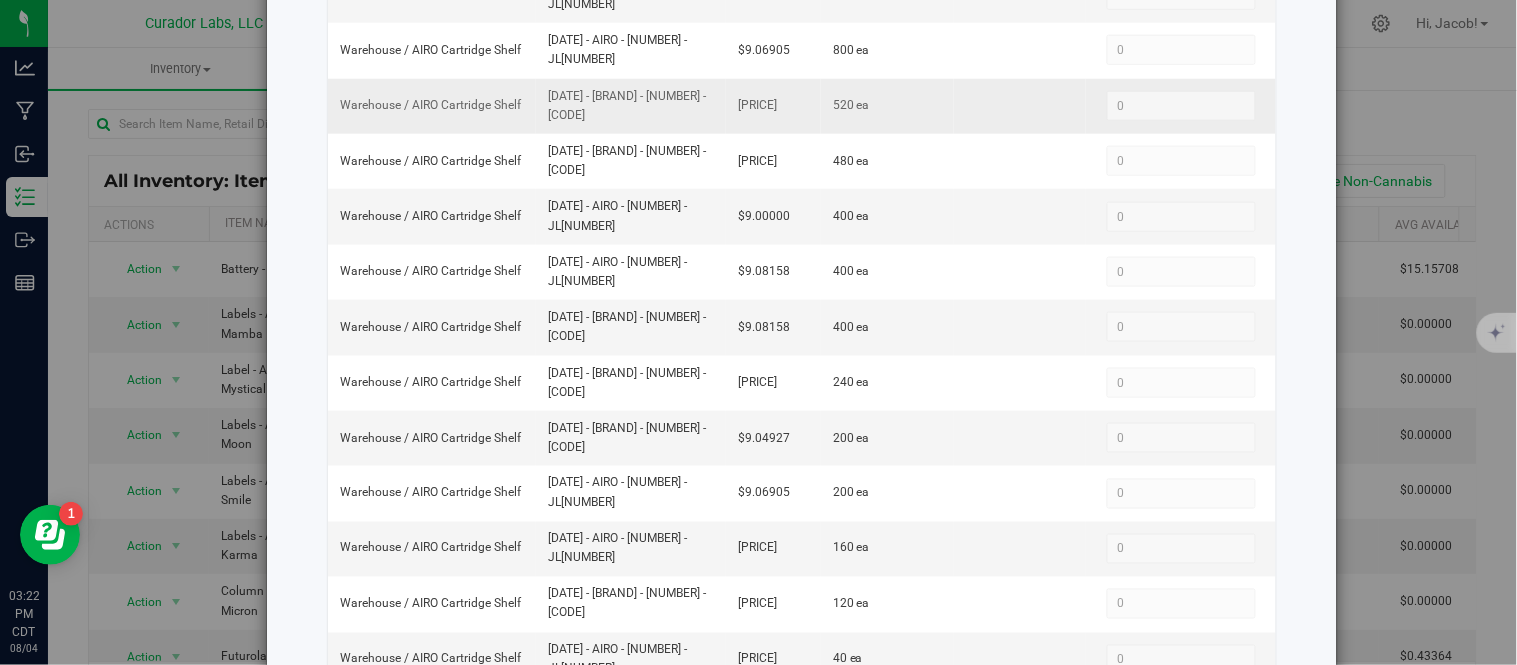 click on "[DATE] - [BRAND] - [NUMBER] - [CODE]" at bounding box center [631, 106] 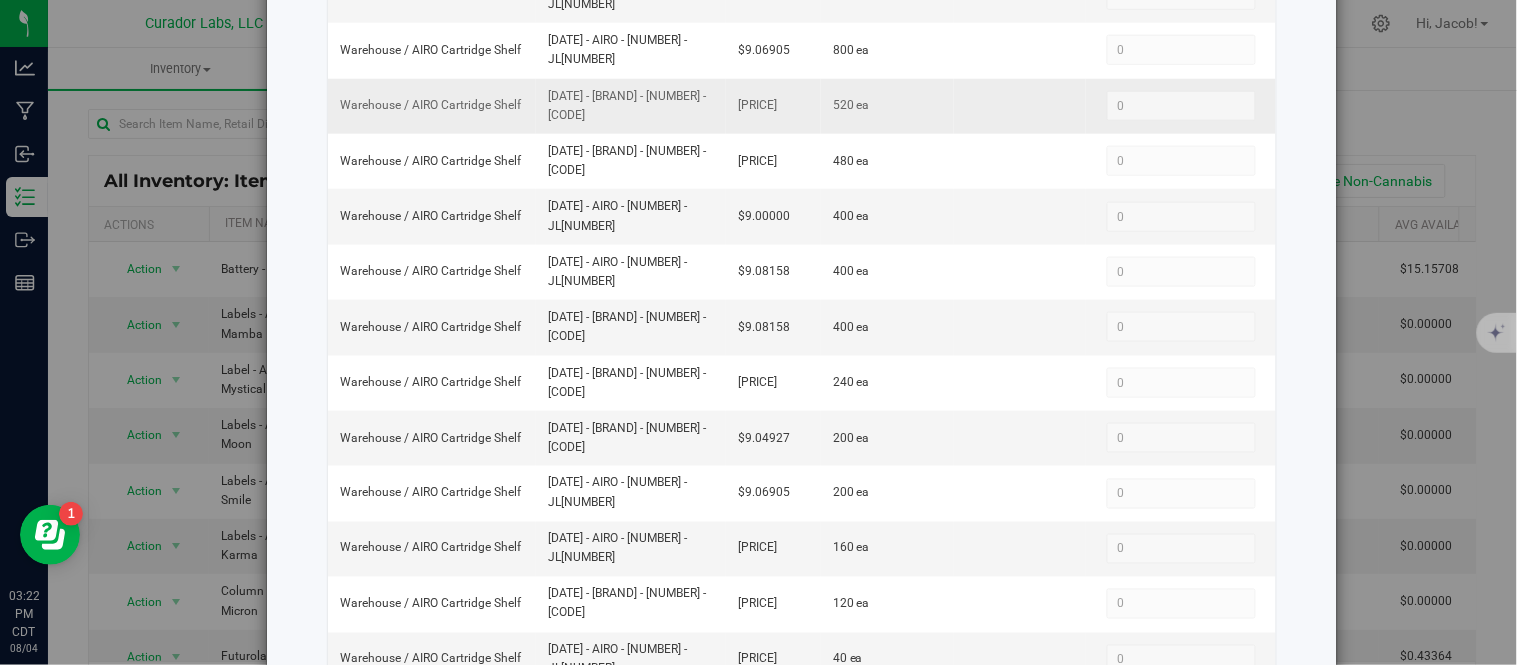 drag, startPoint x: 527, startPoint y: 86, endPoint x: 620, endPoint y: 117, distance: 98.03061 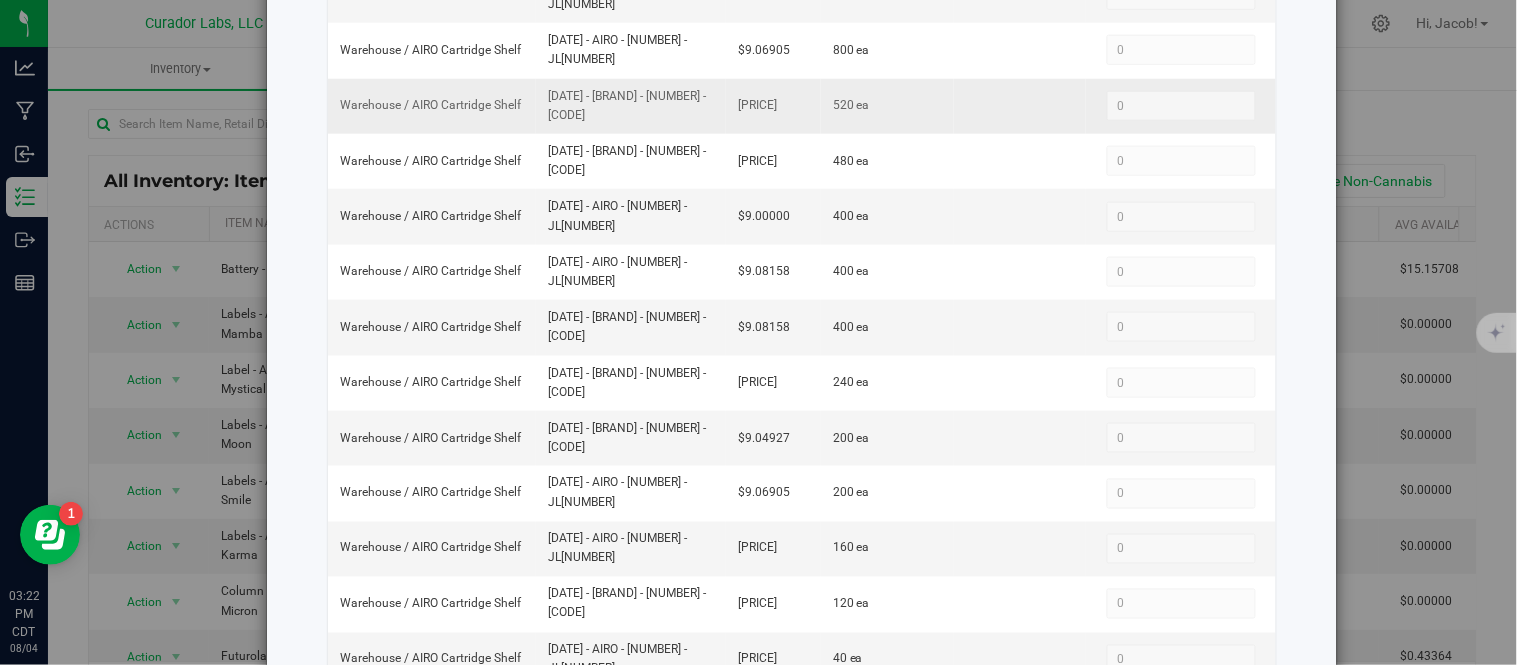 click on "[DATE] - [BRAND] - [NUMBER] - [CODE]" at bounding box center (631, 106) 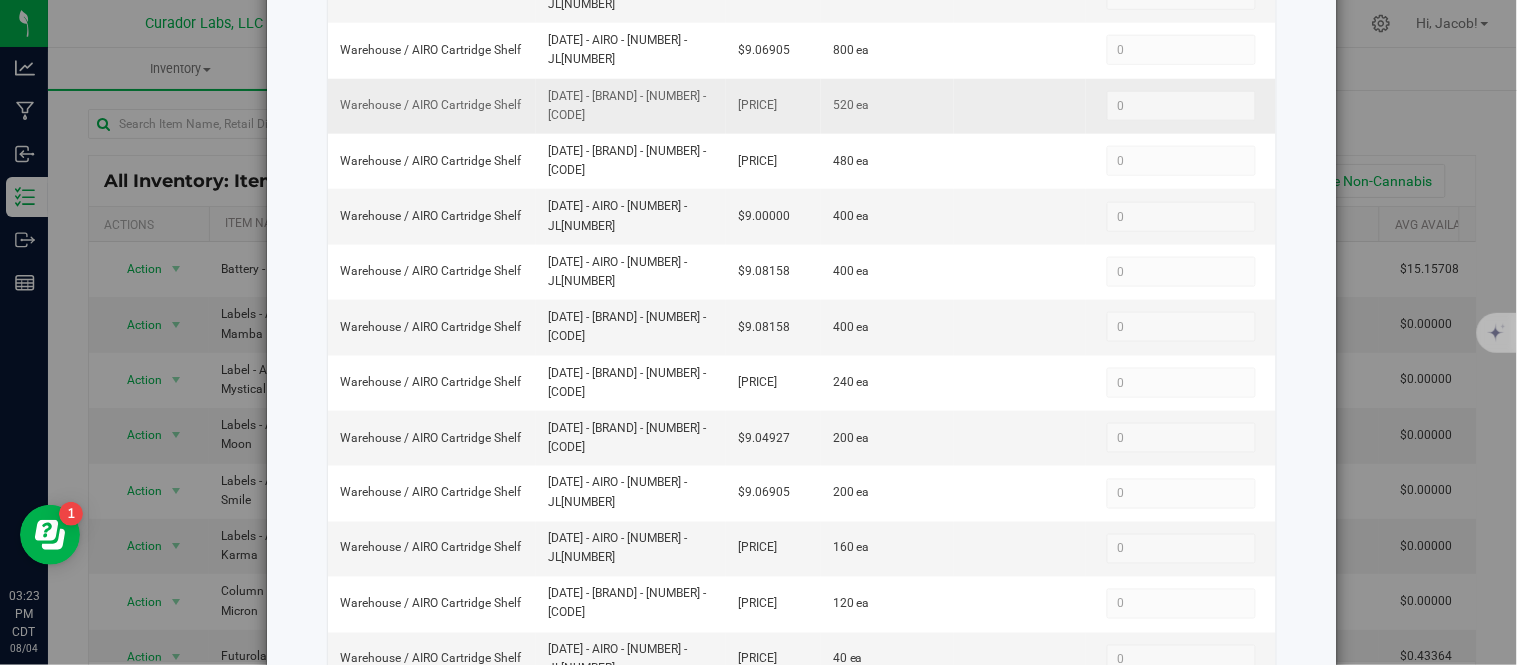 drag, startPoint x: 790, startPoint y: 112, endPoint x: 704, endPoint y: 113, distance: 86.00581 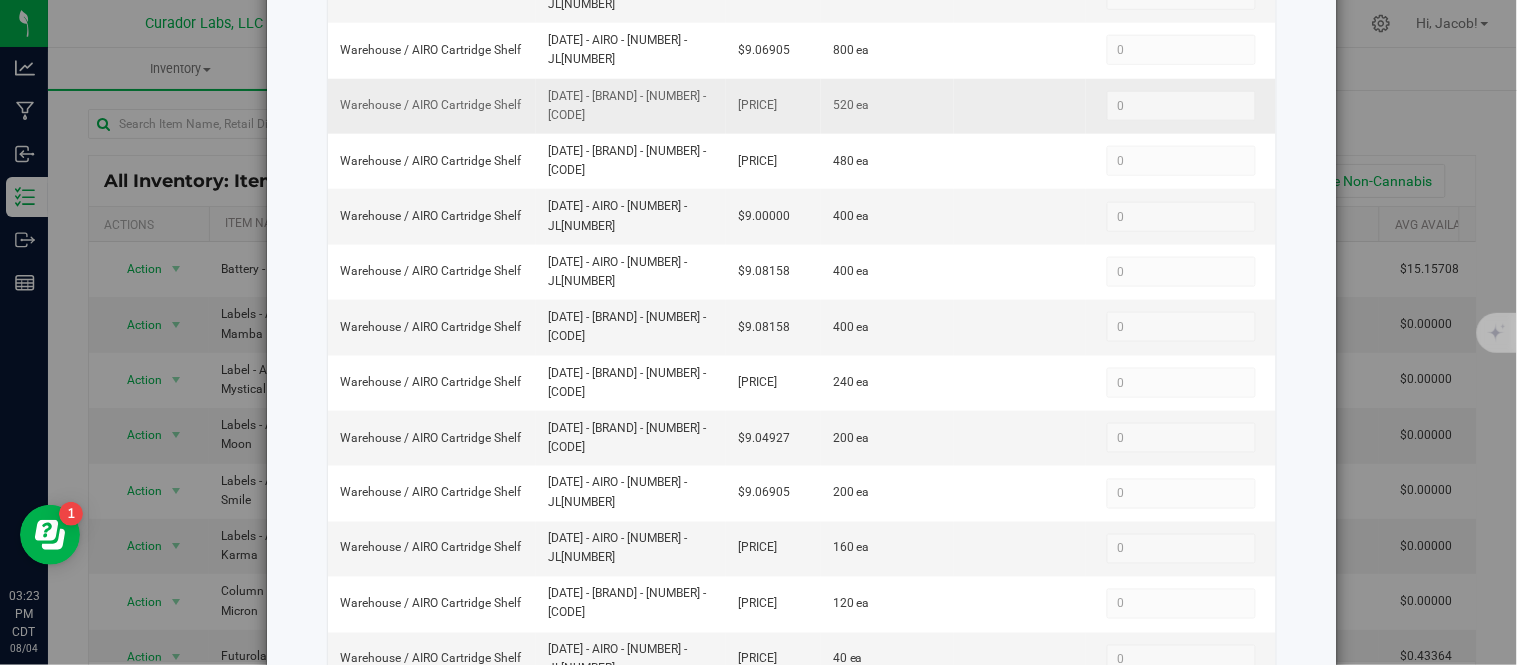 click on "Warehouse / AIRO Cartridge Shelf
[DATE] - AIRO - [NUMBER] - JL[NUMBER]
$[PRICE] [NUMBER] ea 0 0" at bounding box center [802, 106] 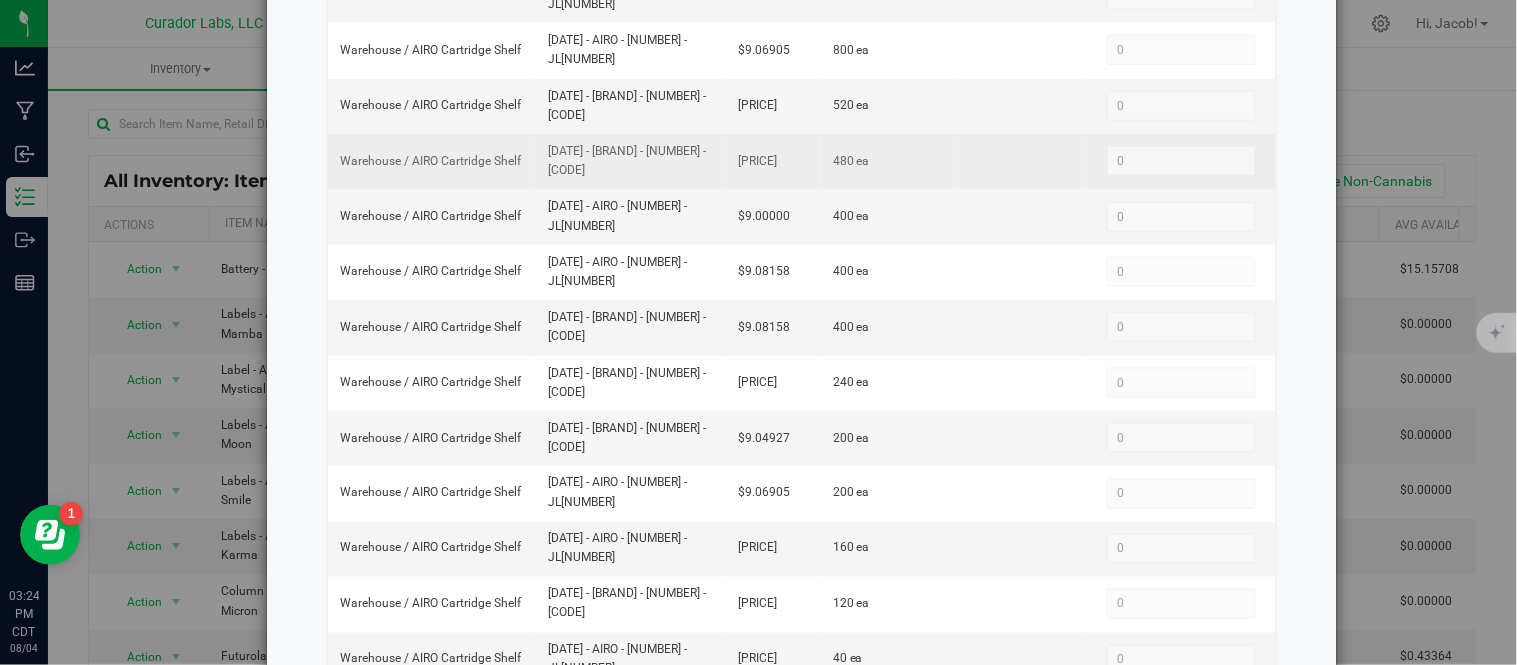 drag, startPoint x: 604, startPoint y: 167, endPoint x: 525, endPoint y: 172, distance: 79.15807 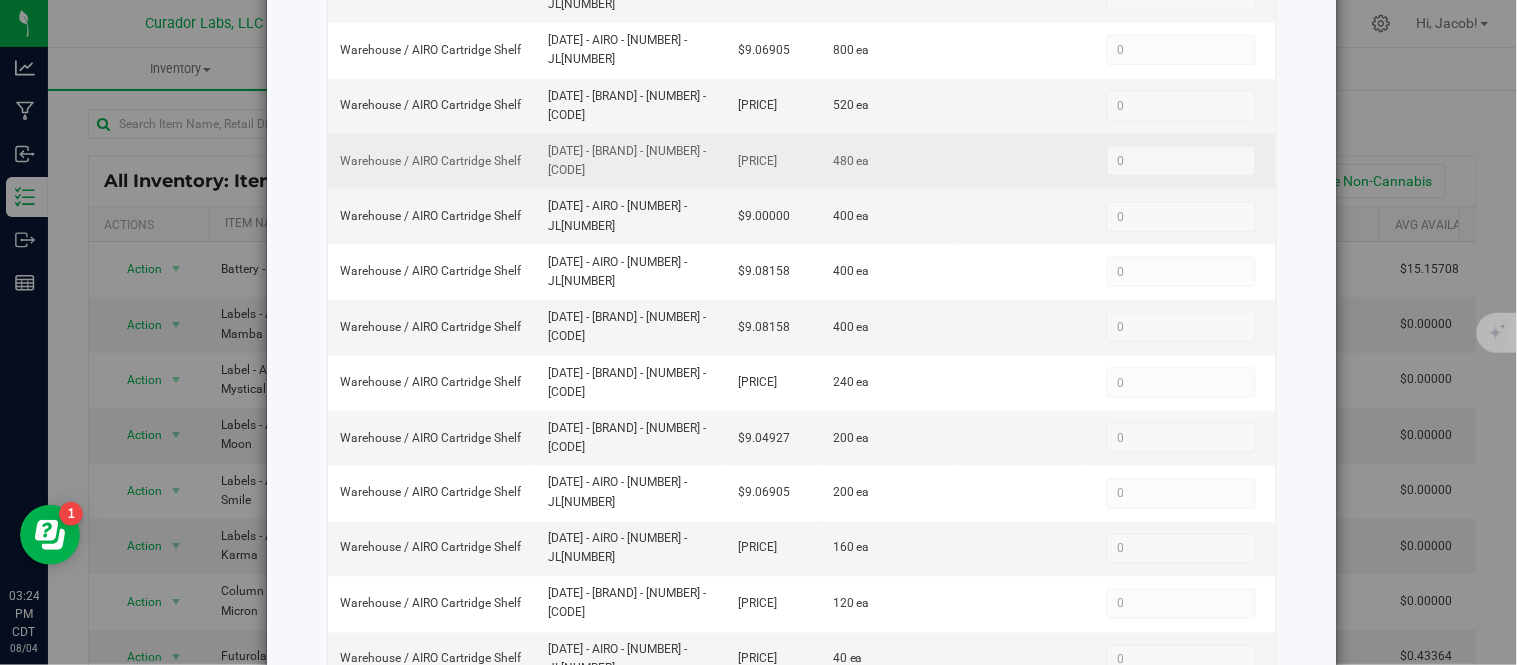 click on "Warehouse / AIRO Cartridge Shelf
[DATE] - AIRO - [NUMBER] - JL[NUMBER]
$[PRICE] [NUMBER] ea 0 0" at bounding box center (802, 161) 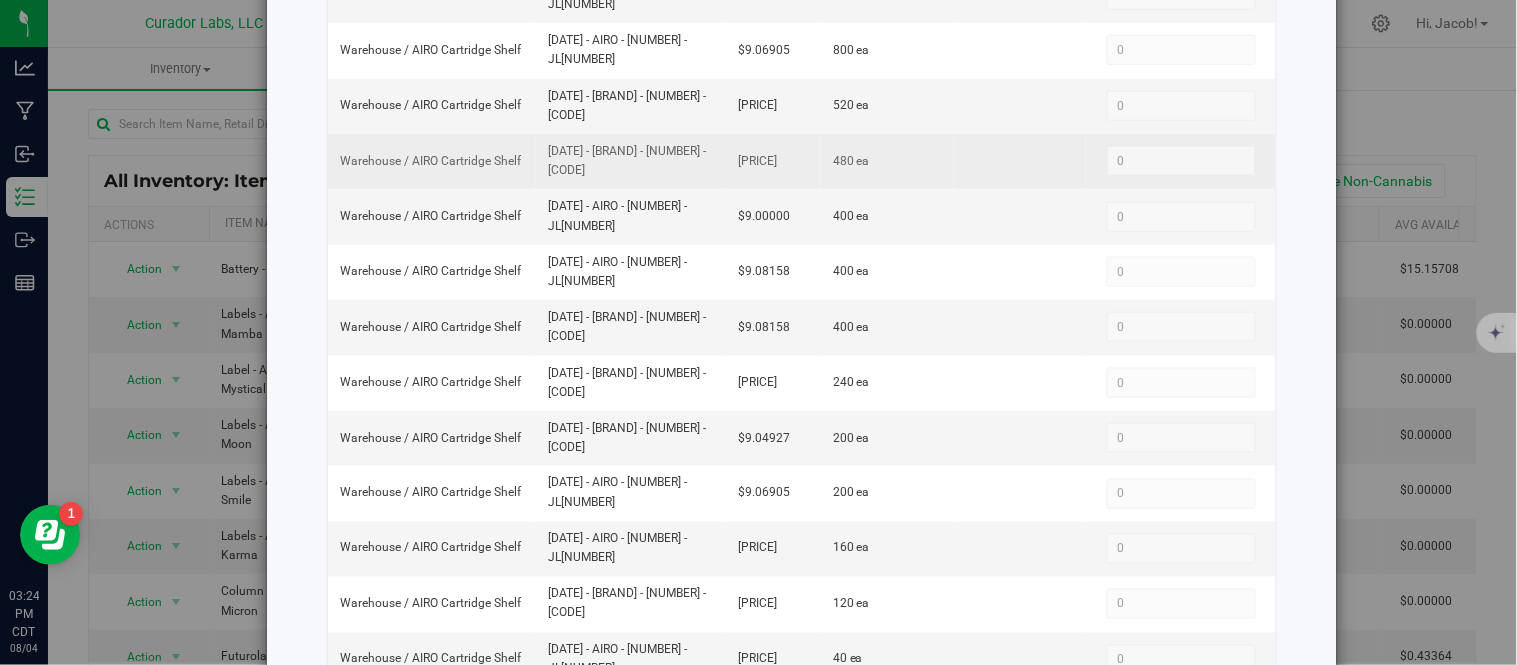 click on "[DATE] - [BRAND] - [NUMBER] - [CODE]" at bounding box center [631, 161] 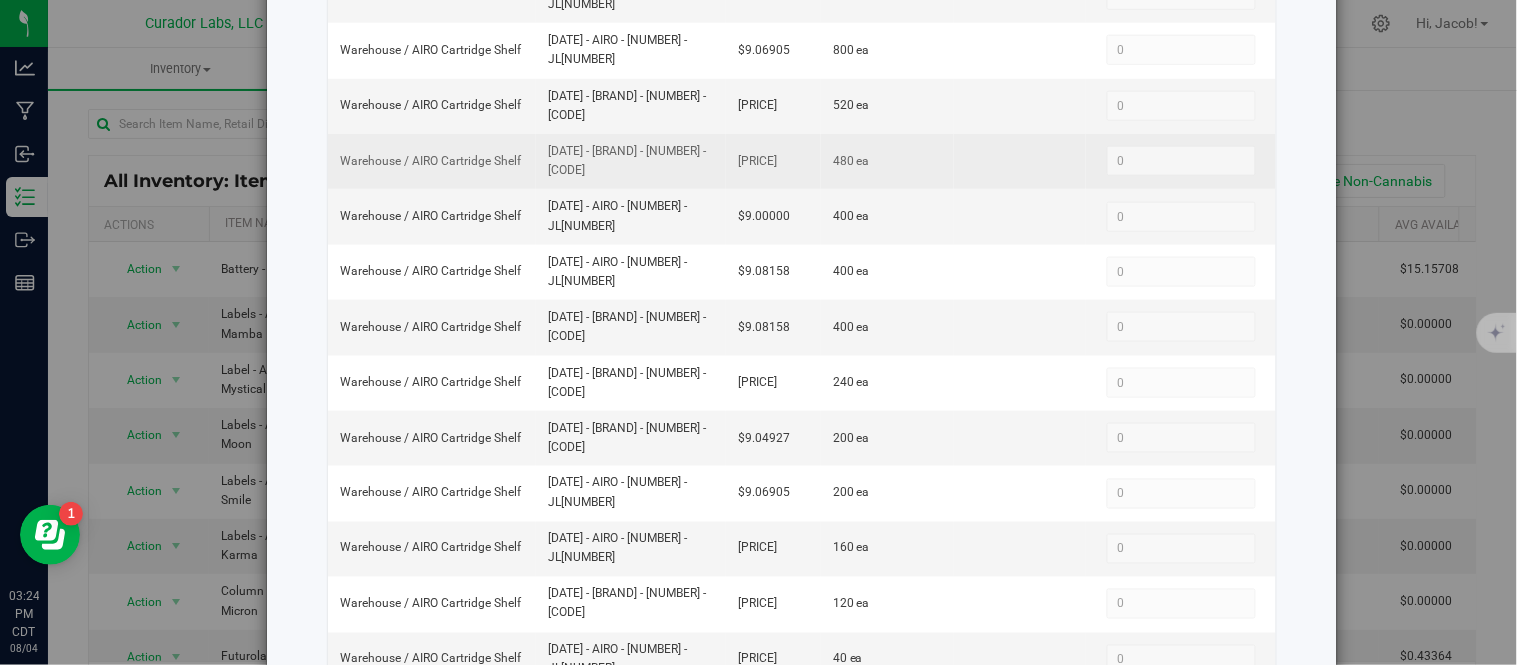 drag, startPoint x: 620, startPoint y: 177, endPoint x: 528, endPoint y: 170, distance: 92.26592 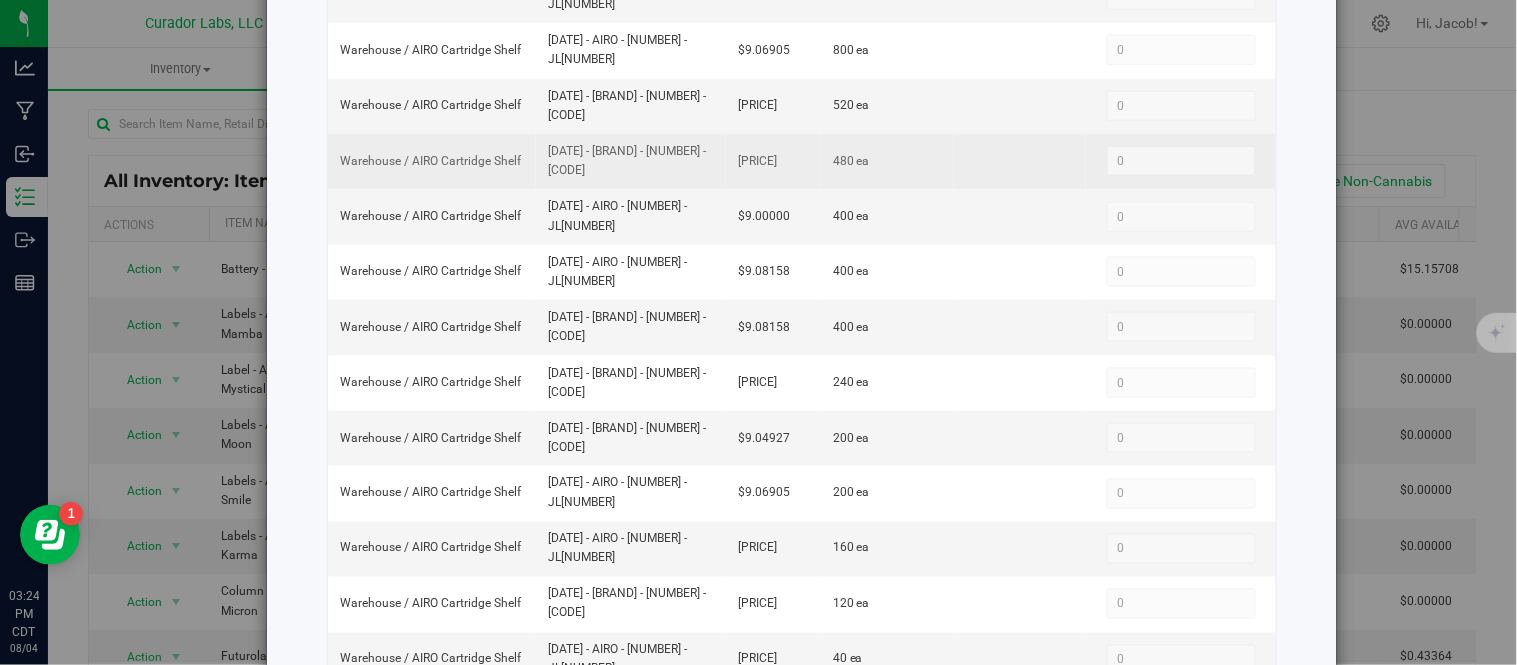 click on "[DATE] - [BRAND] - [NUMBER] - [CODE]" at bounding box center (631, 161) 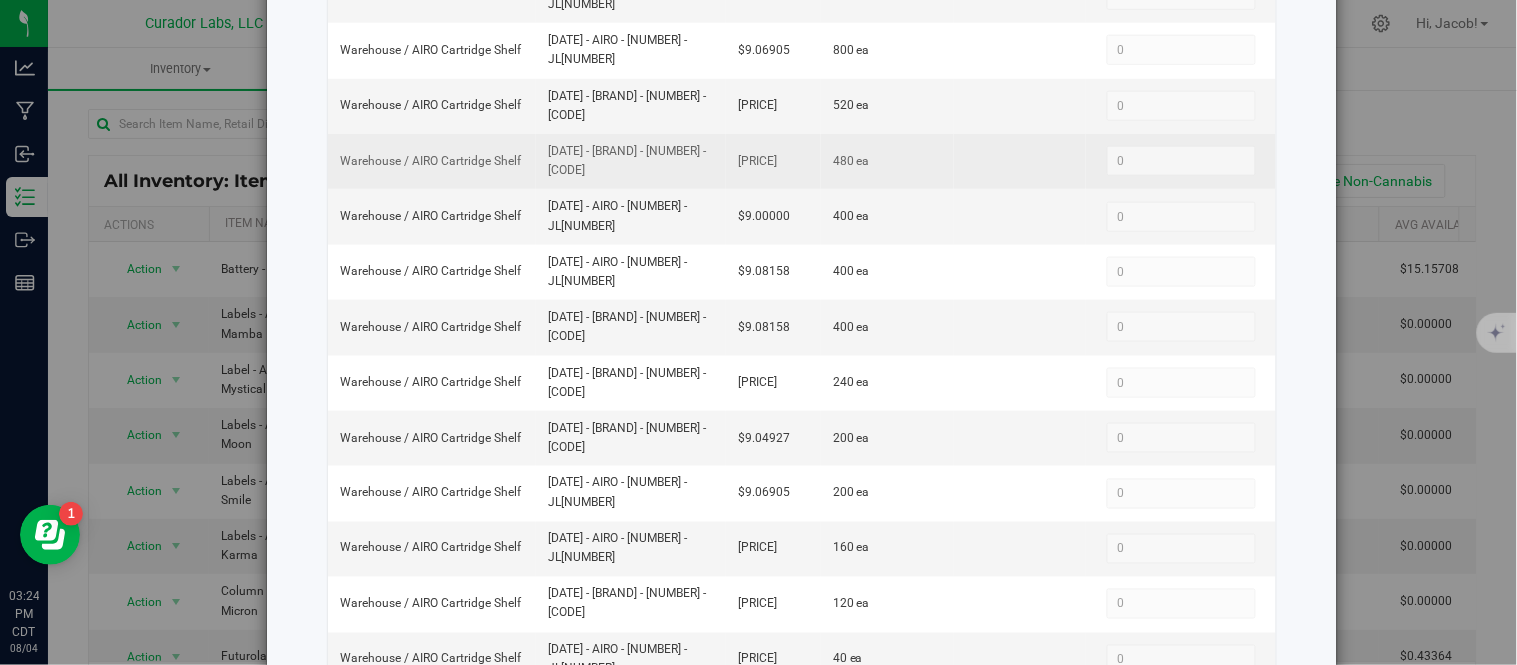 drag, startPoint x: 786, startPoint y: 170, endPoint x: 724, endPoint y: 167, distance: 62.072536 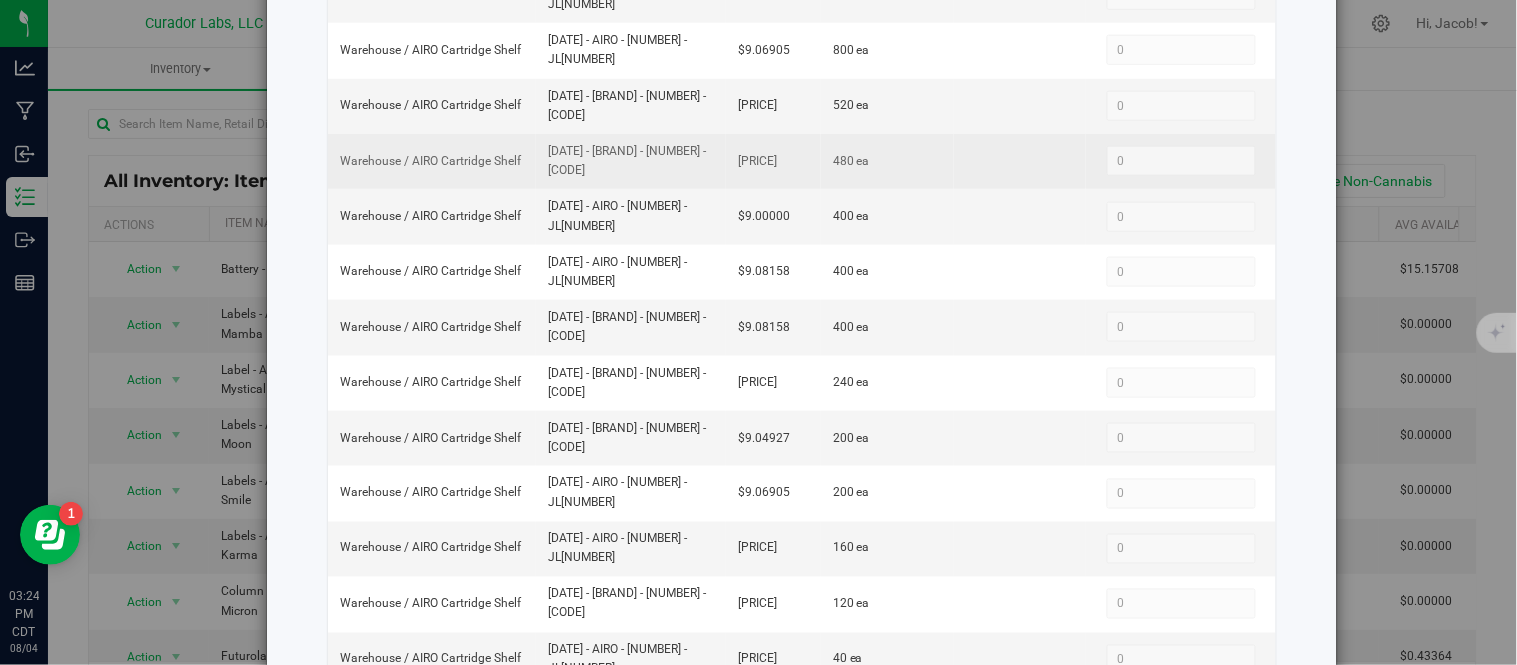 click on "[PRICE]" at bounding box center (773, 161) 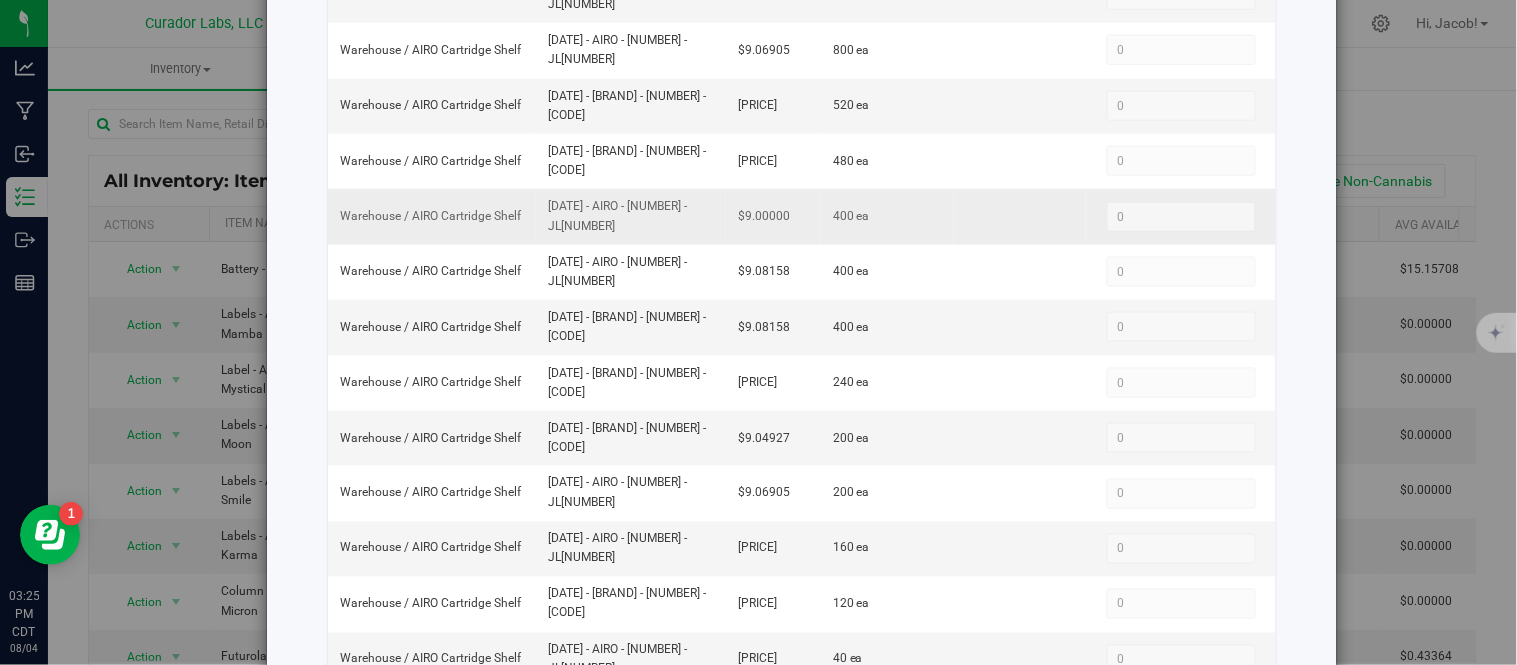 drag, startPoint x: 616, startPoint y: 227, endPoint x: 532, endPoint y: 223, distance: 84.095184 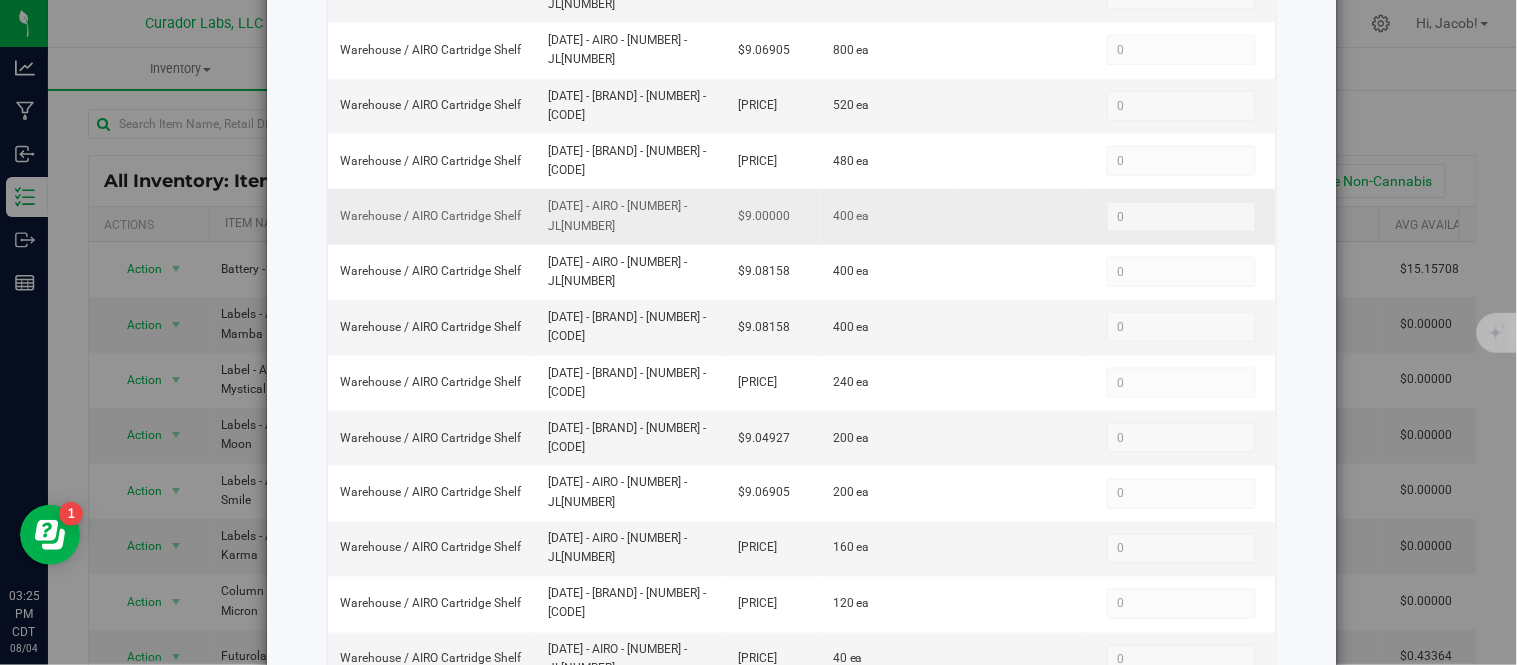 click on "[DATE] - AIRO - [NUMBER] - JL[NUMBER]" at bounding box center (631, 216) 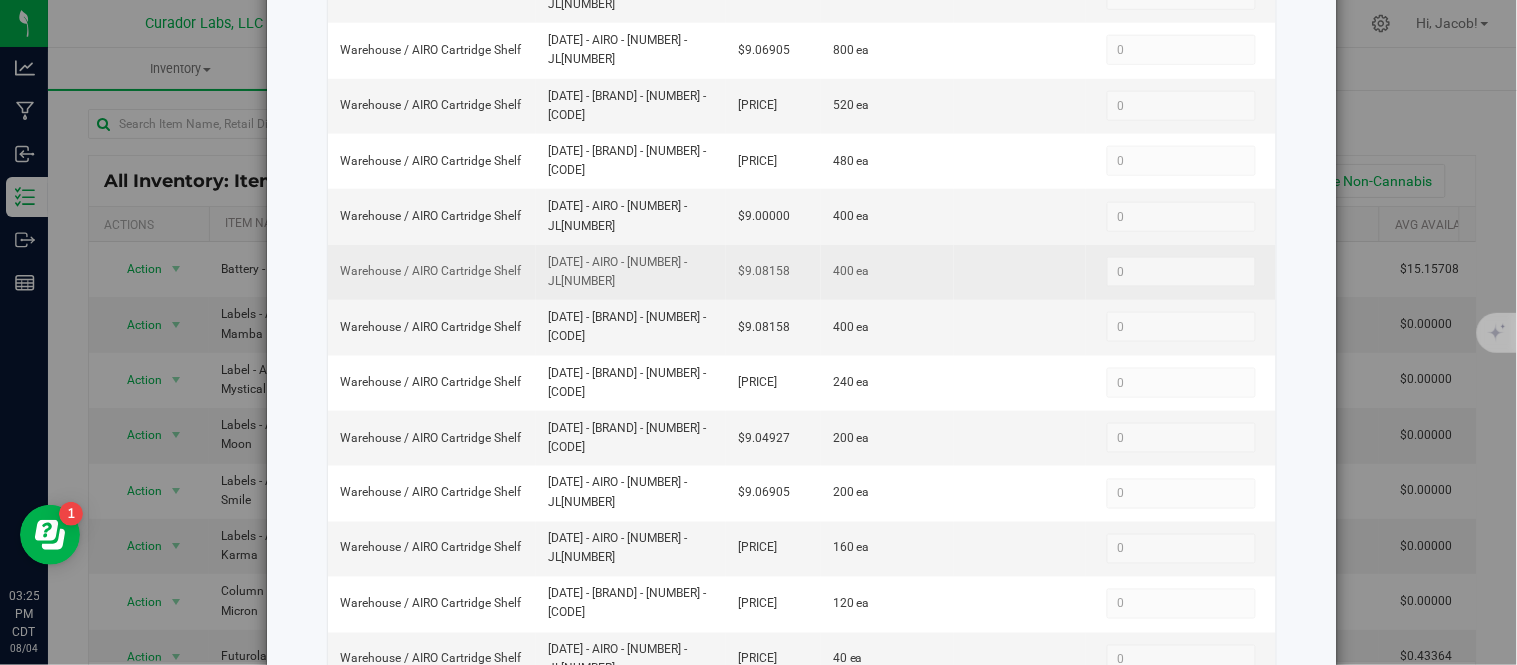 drag, startPoint x: 595, startPoint y: 288, endPoint x: 533, endPoint y: 277, distance: 62.968246 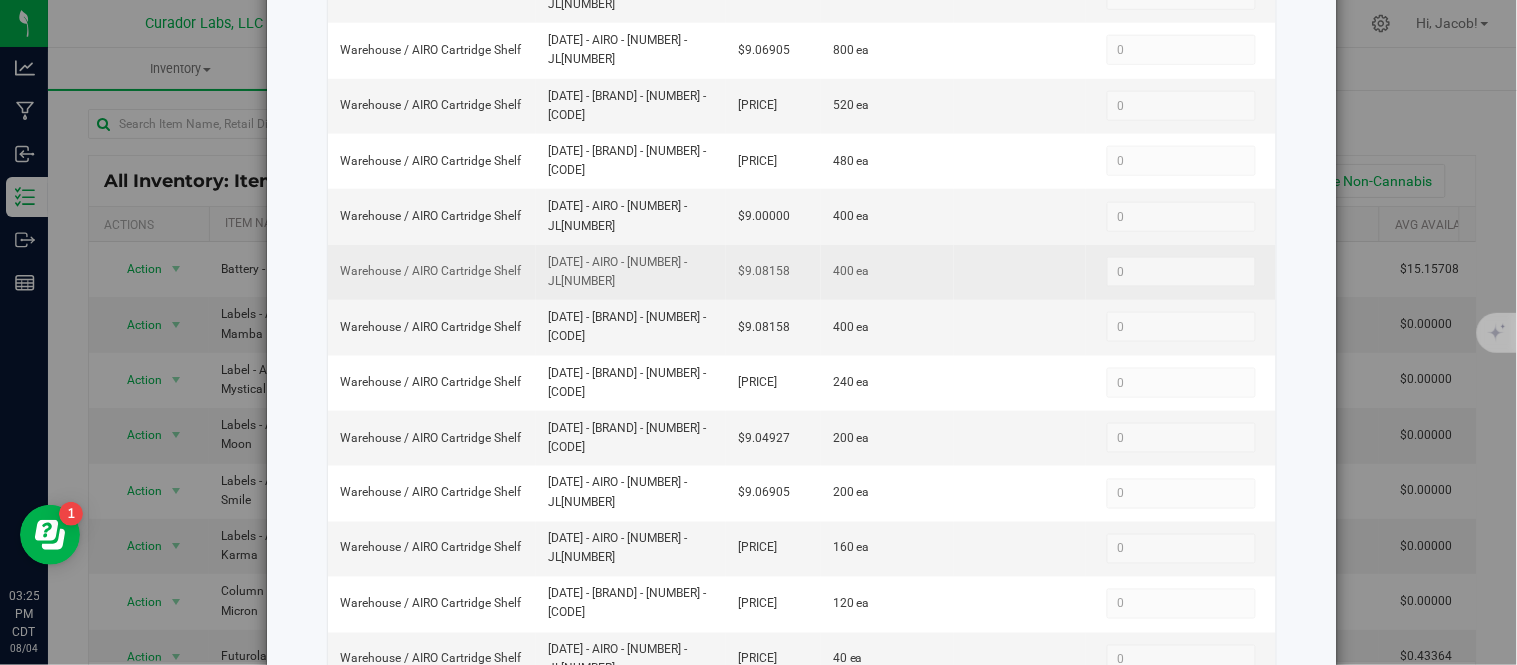 click on "[DATE] - AIRO - [NUMBER] - JL[NUMBER]" at bounding box center [631, 272] 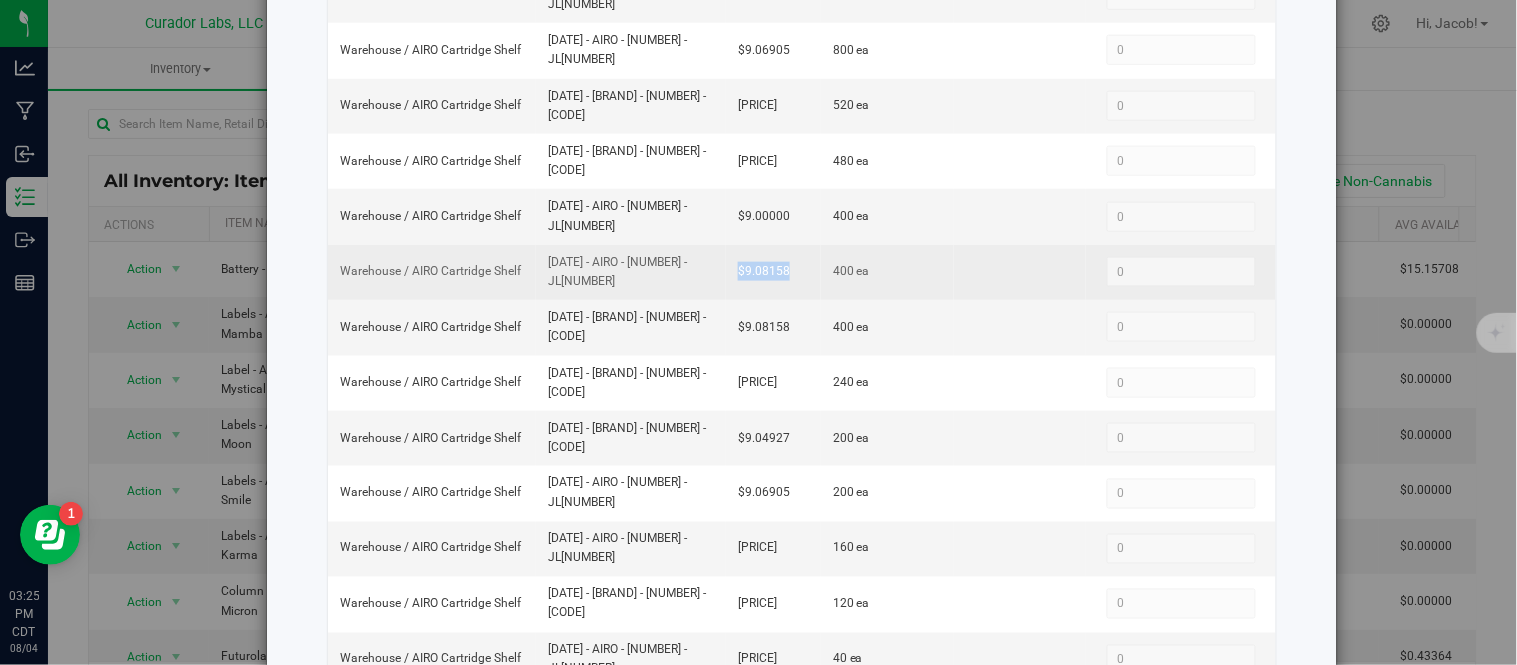 drag, startPoint x: 785, startPoint y: 274, endPoint x: 711, endPoint y: 262, distance: 74.96666 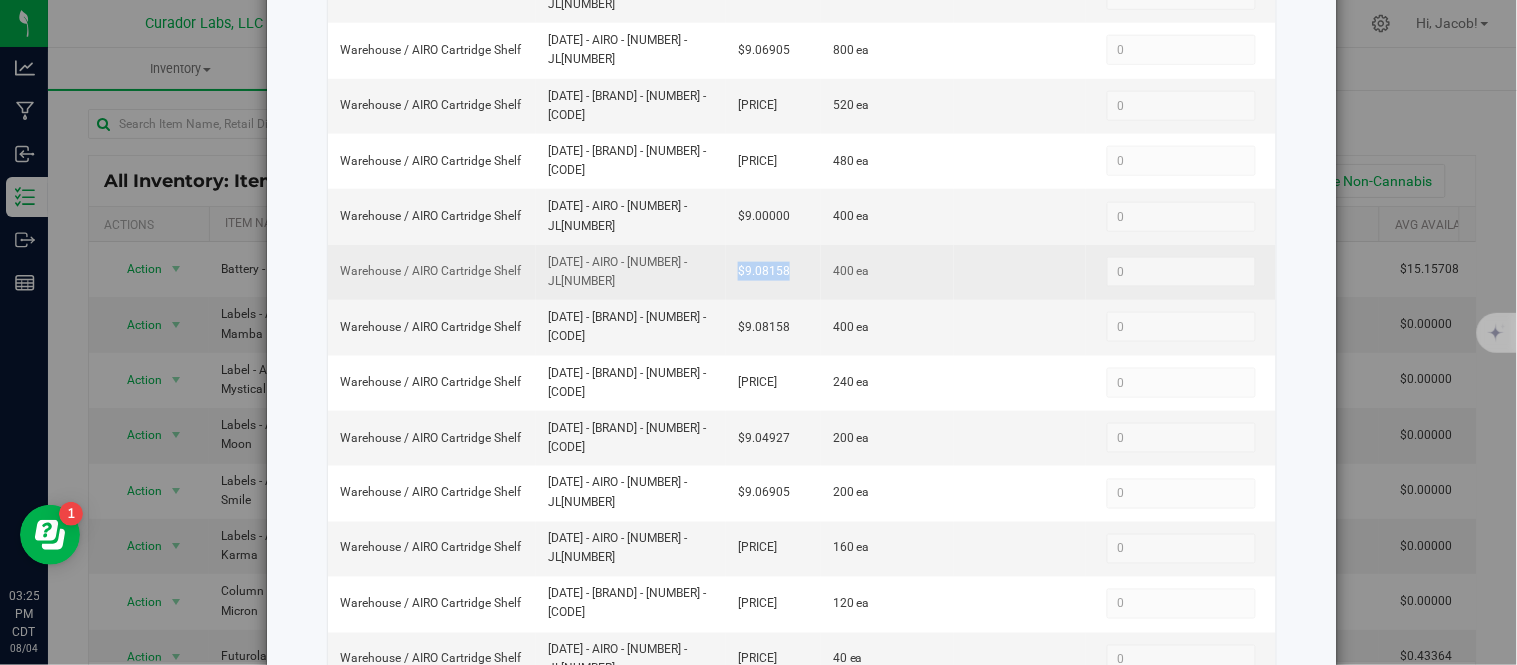 click on "$9.08158" at bounding box center (773, 272) 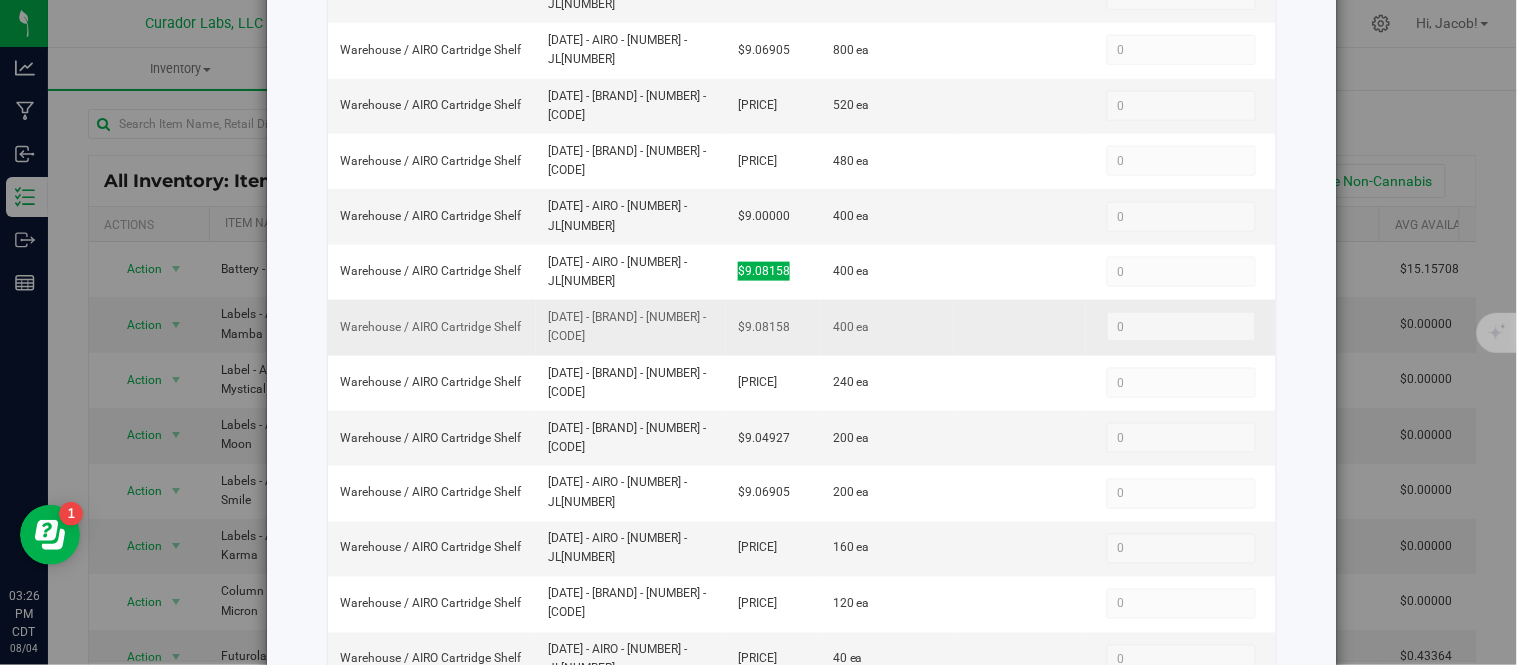 drag, startPoint x: 608, startPoint y: 335, endPoint x: 533, endPoint y: 332, distance: 75.059975 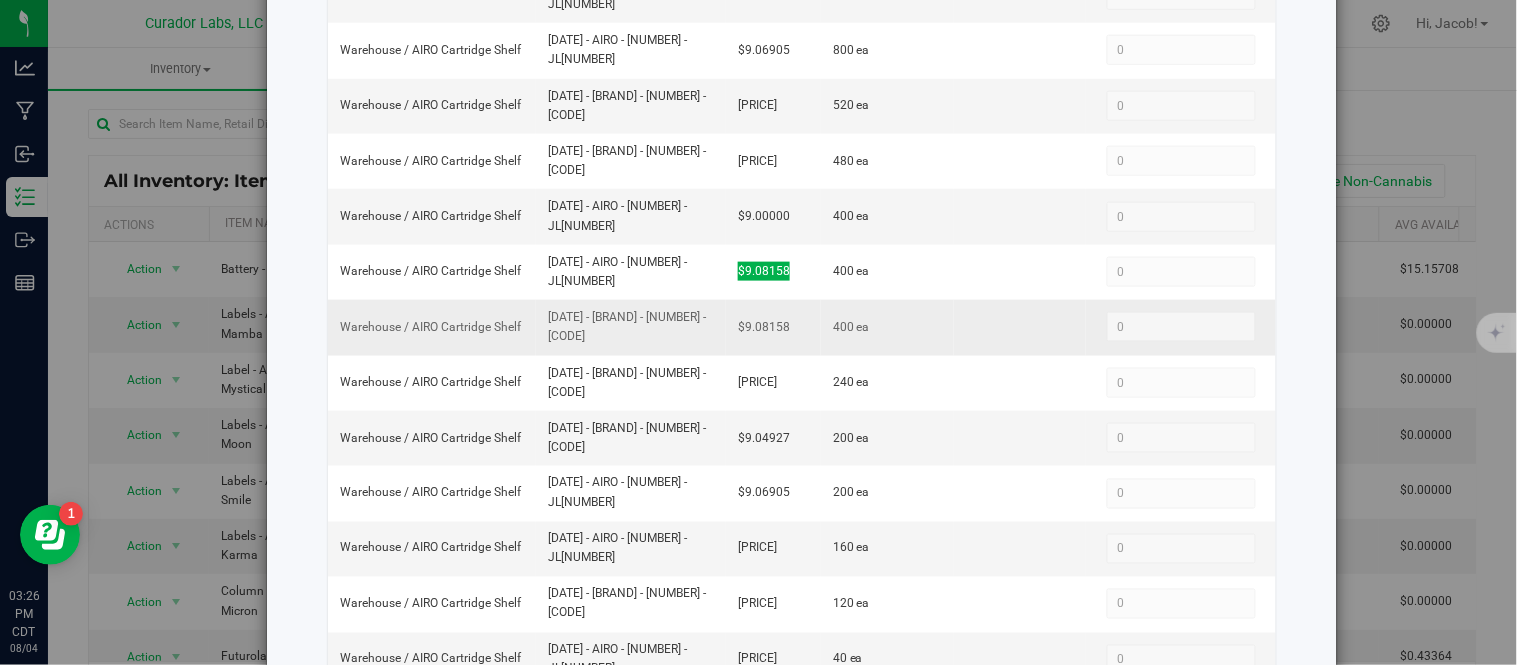 click on "[DATE] - [BRAND] - [NUMBER] - [CODE]" at bounding box center (631, 327) 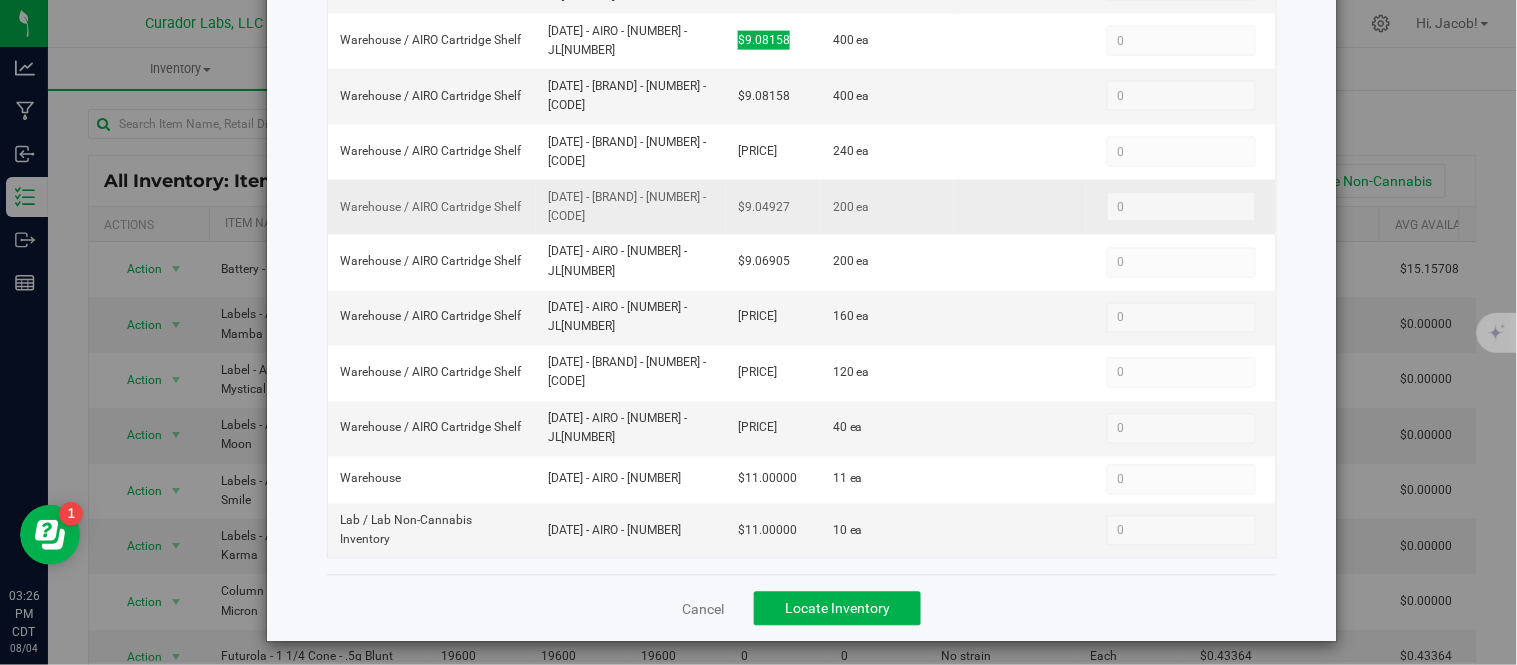 scroll, scrollTop: 730, scrollLeft: 0, axis: vertical 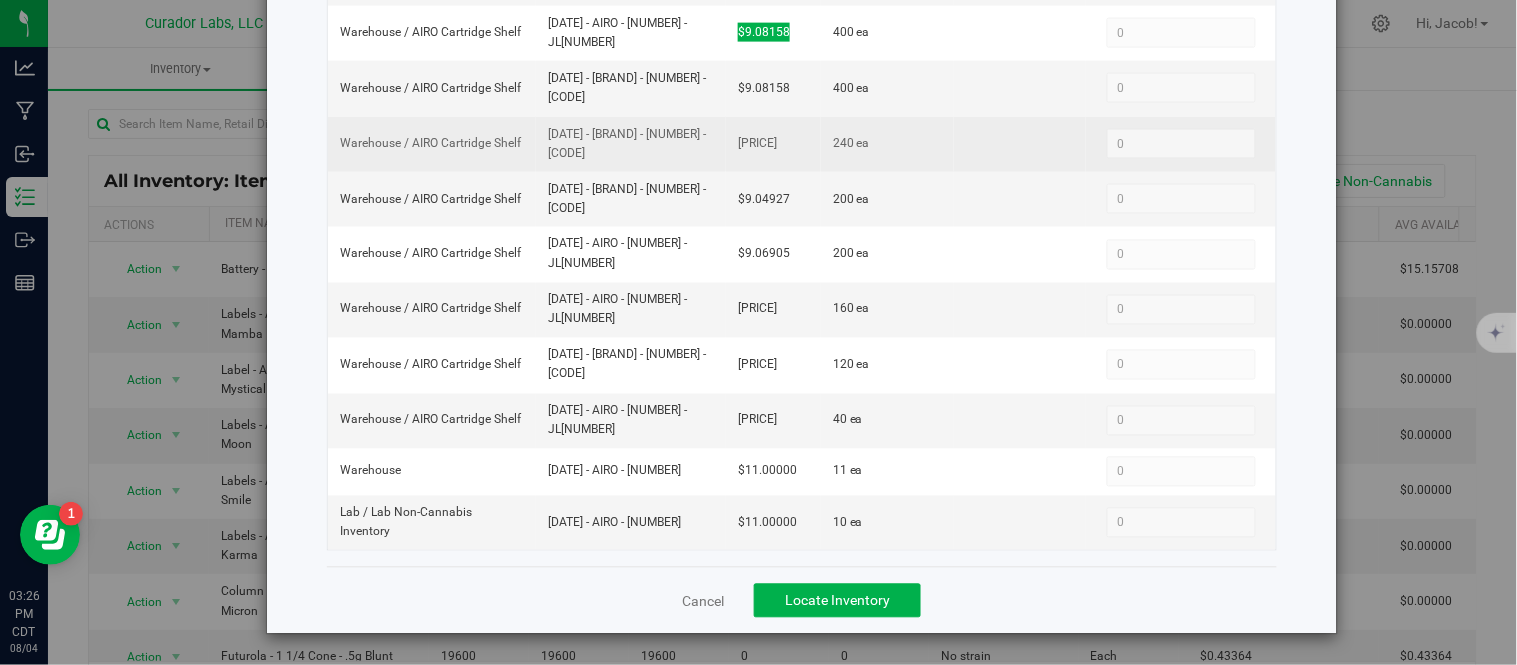 drag, startPoint x: 607, startPoint y: 163, endPoint x: 532, endPoint y: 156, distance: 75.32596 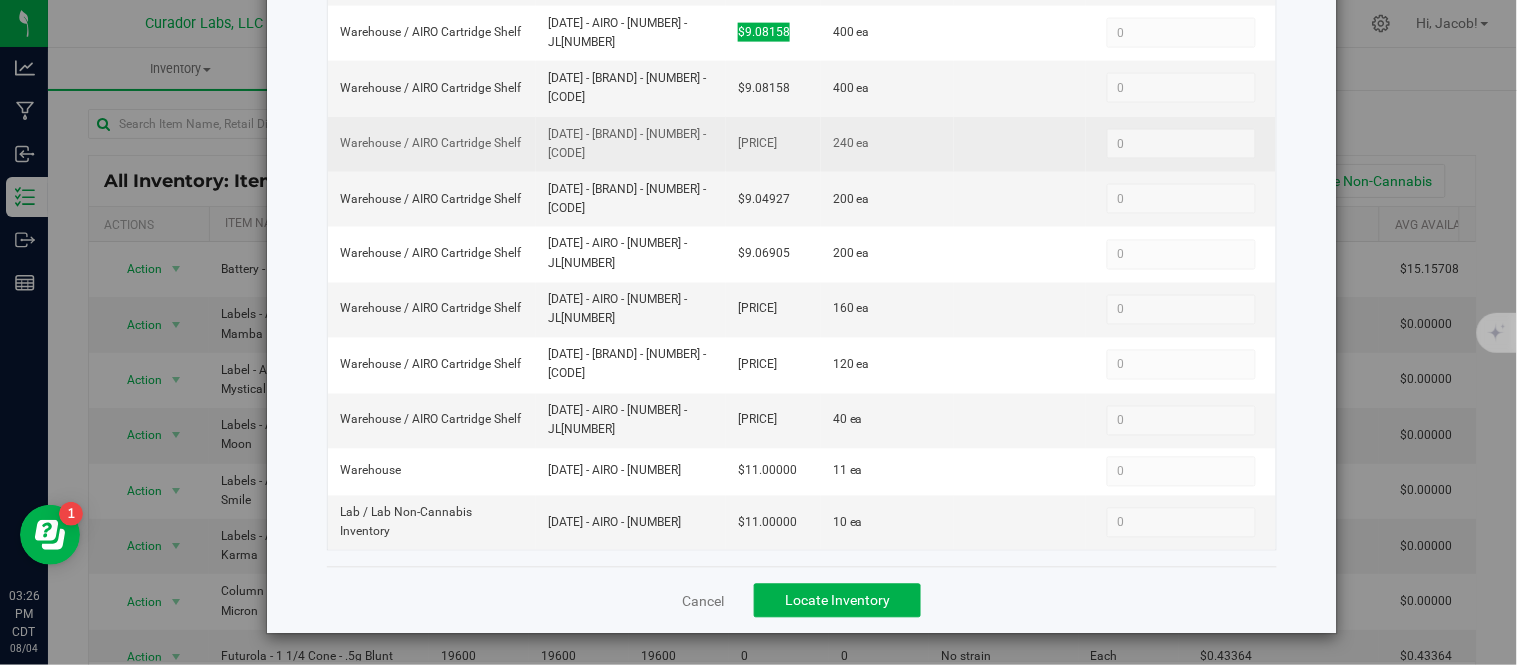 click on "[DATE] - [BRAND] - [NUMBER] - [CODE]" at bounding box center (631, 144) 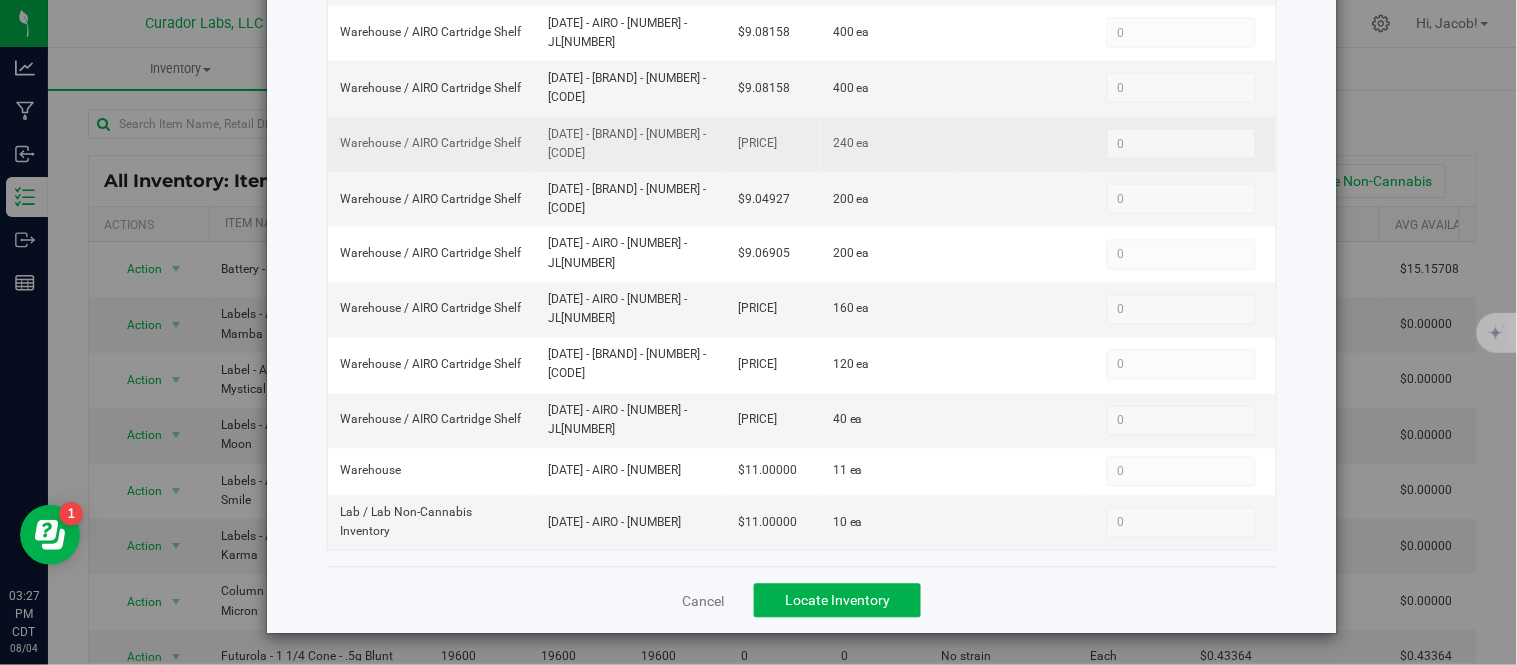 click on "[PRICE]" at bounding box center [757, 143] 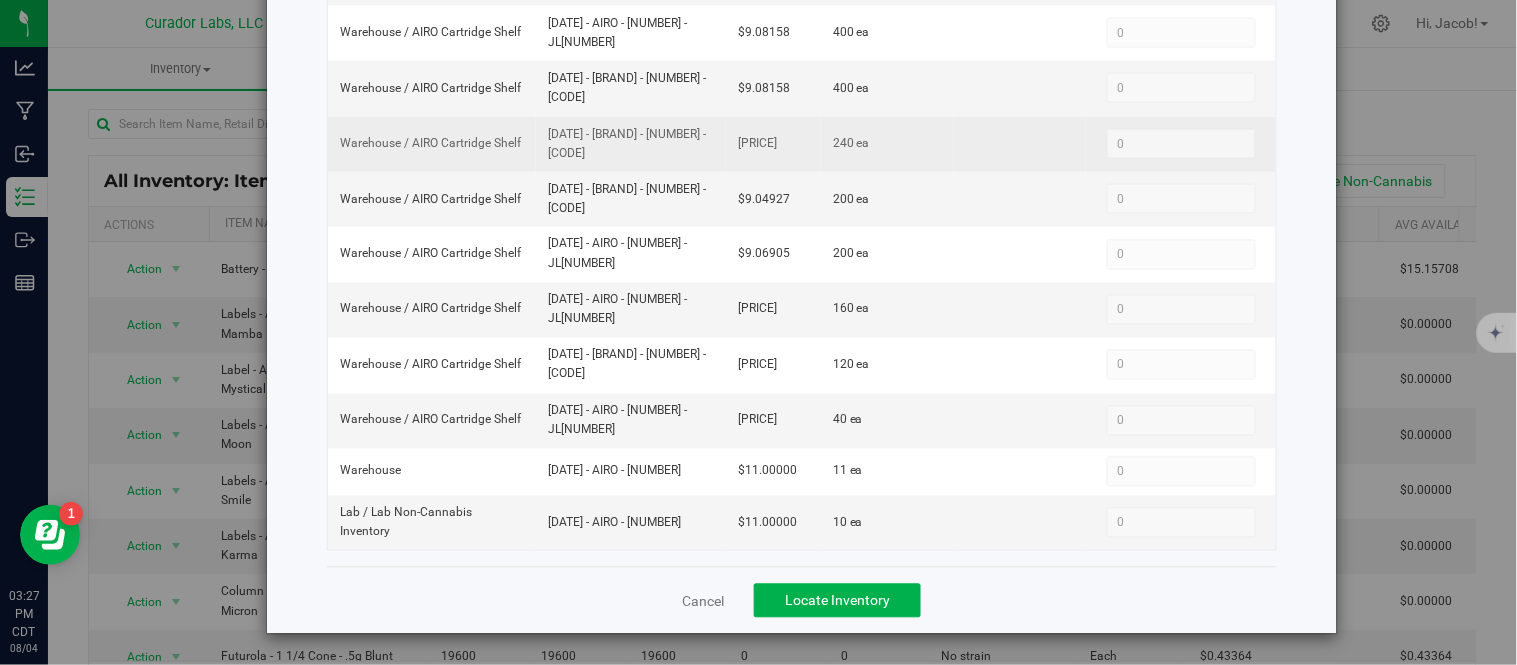 drag, startPoint x: 778, startPoint y: 143, endPoint x: 708, endPoint y: 142, distance: 70.00714 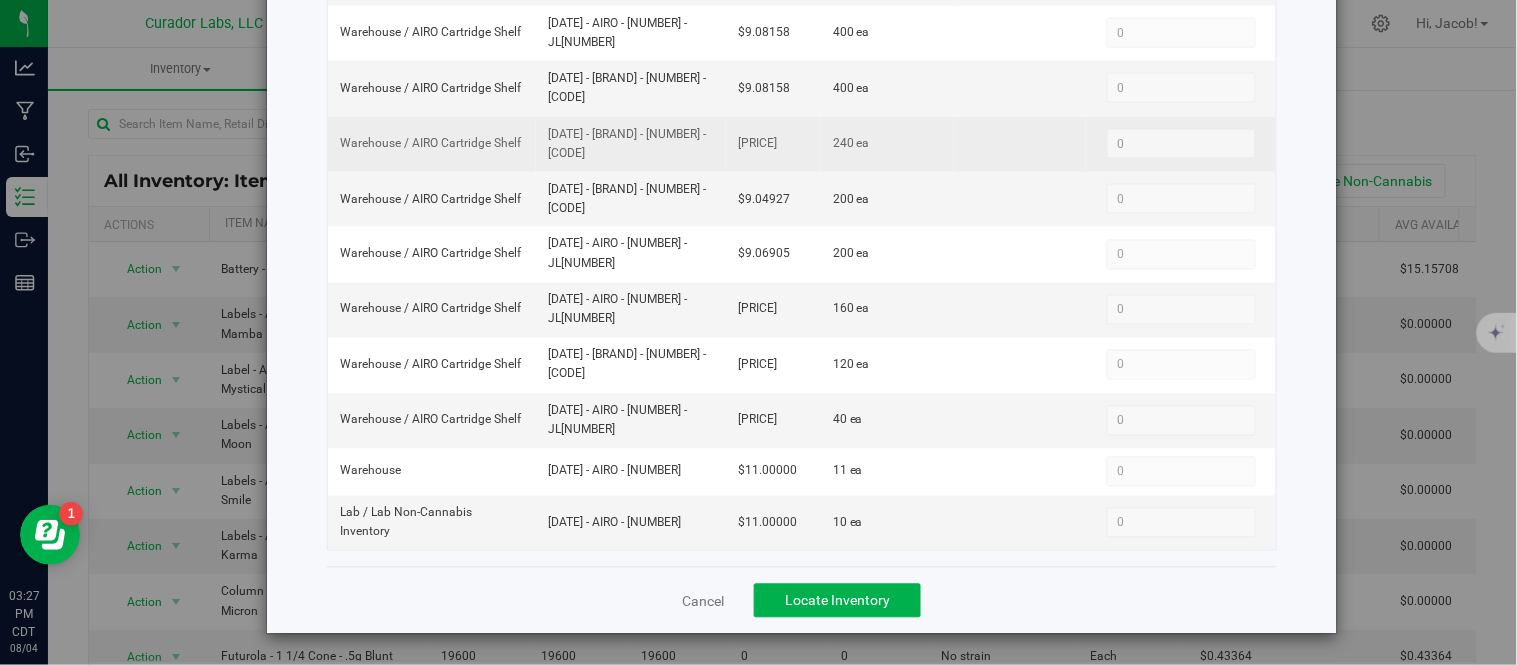 click on "Warehouse / AIRO Cartridge Shelf
[DATE] - [BRAND] - [NUMBER] - [CODE]
[PRICE] 240 ea 0 0" at bounding box center (802, 144) 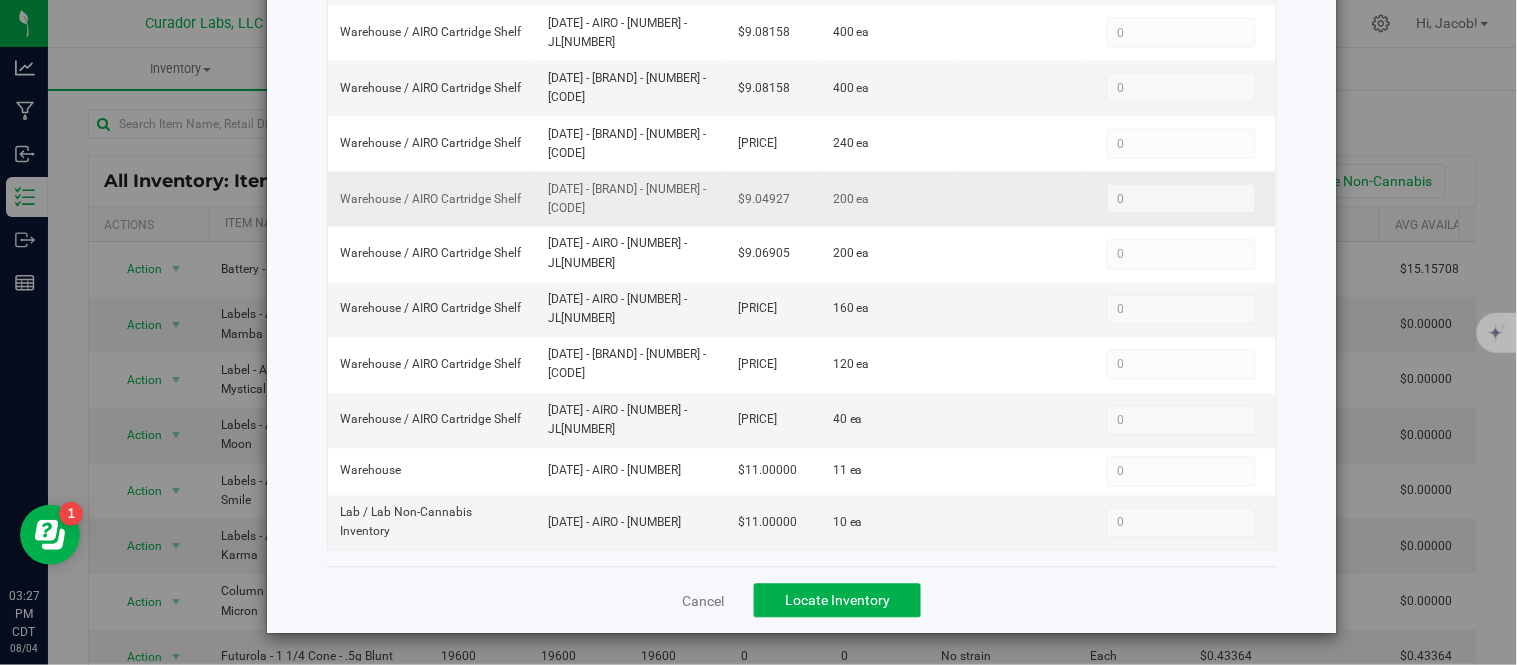 drag, startPoint x: 621, startPoint y: 215, endPoint x: 531, endPoint y: 212, distance: 90.04999 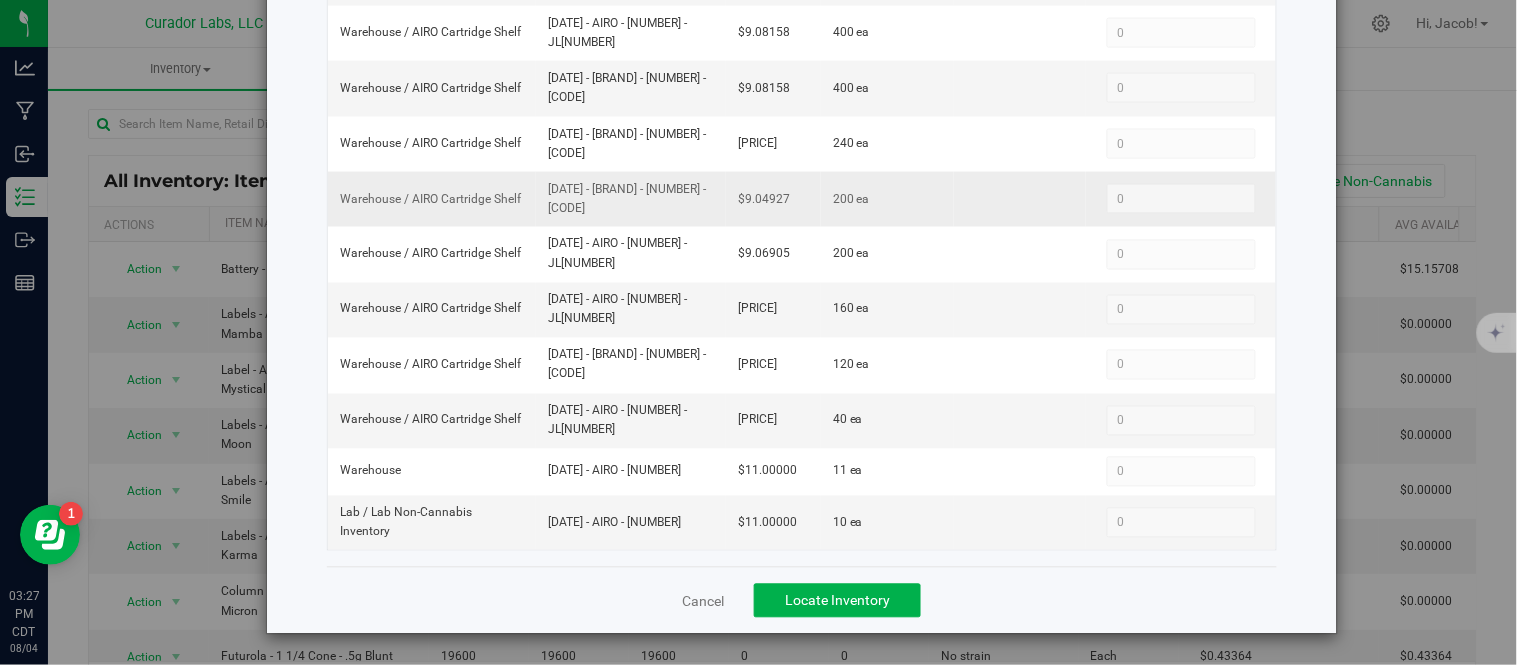 click on "[DATE] - [BRAND] - [NUMBER] - [CODE]" at bounding box center [631, 199] 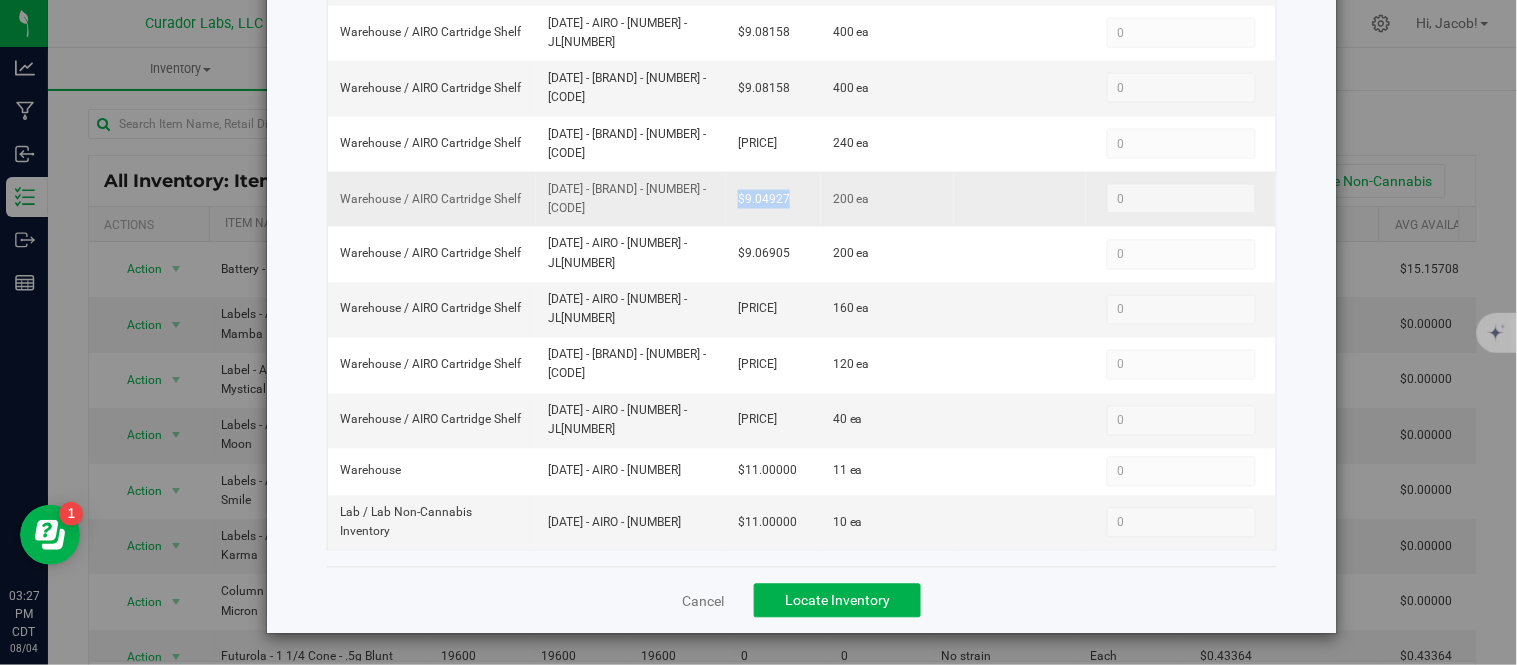 drag, startPoint x: 785, startPoint y: 200, endPoint x: 713, endPoint y: 200, distance: 72 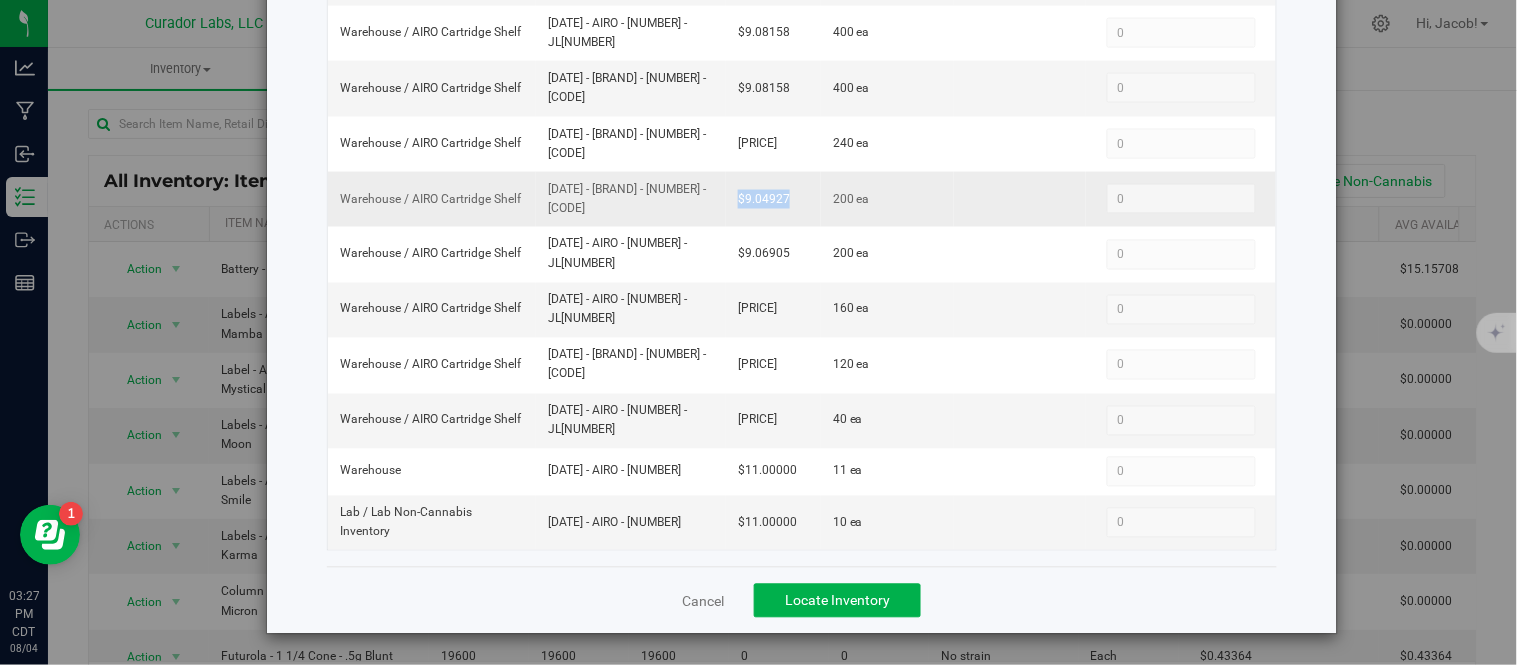 click on "$9.04927" at bounding box center [773, 199] 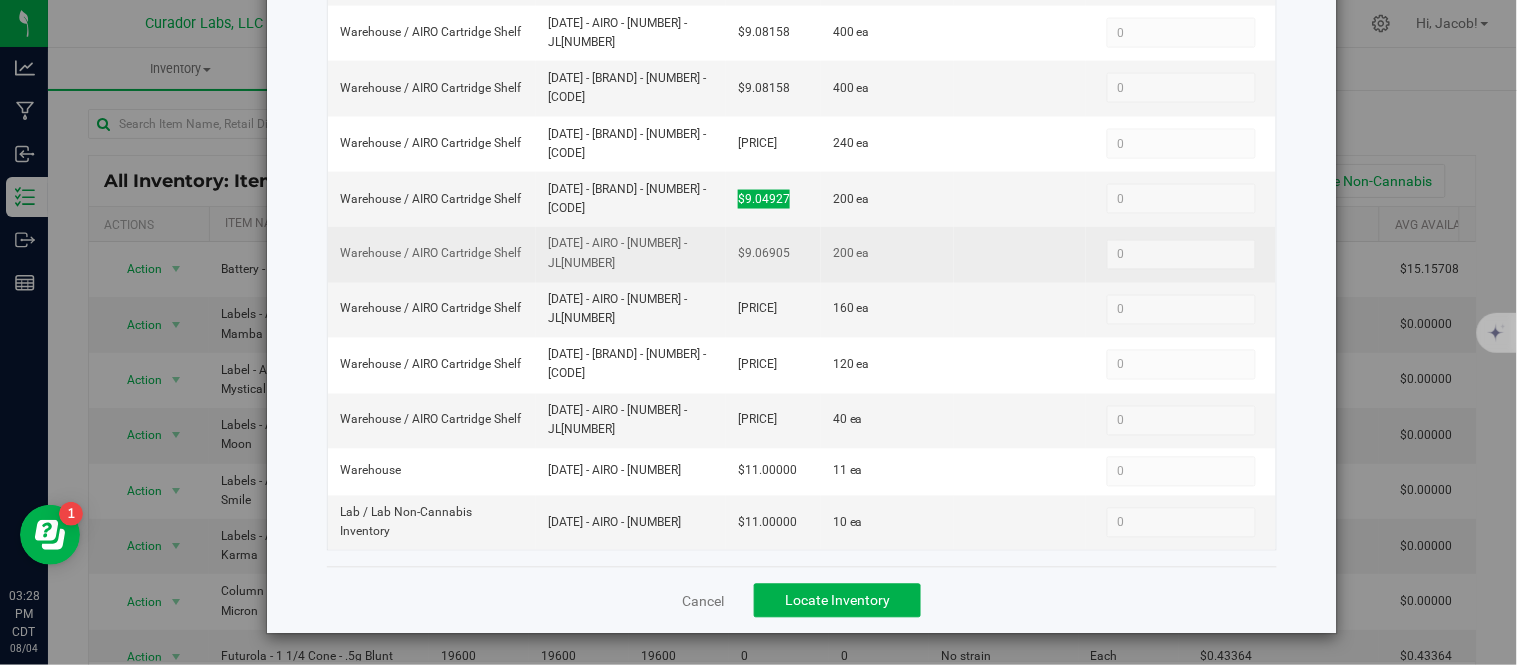 drag, startPoint x: 582, startPoint y: 264, endPoint x: 530, endPoint y: 250, distance: 53.851646 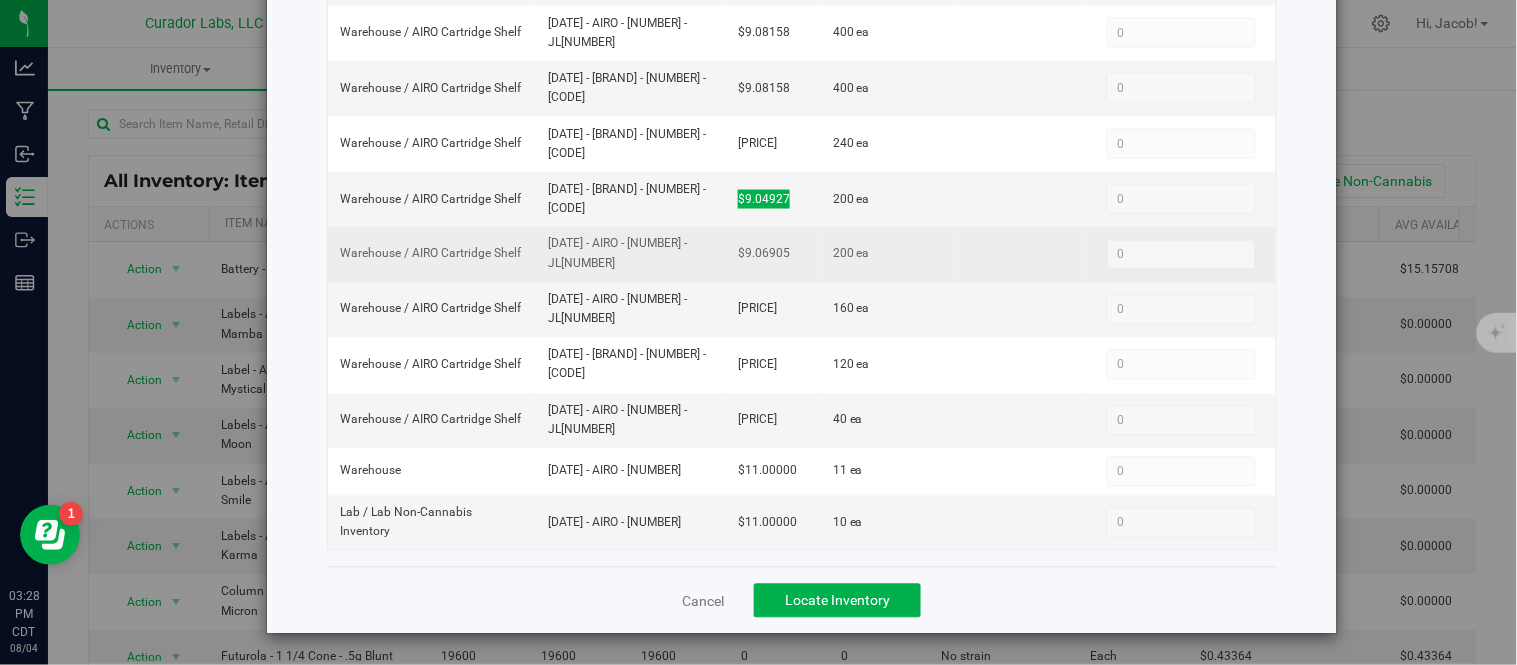 click on "[DATE] - AIRO - [NUMBER] - JL[NUMBER]" at bounding box center (631, 254) 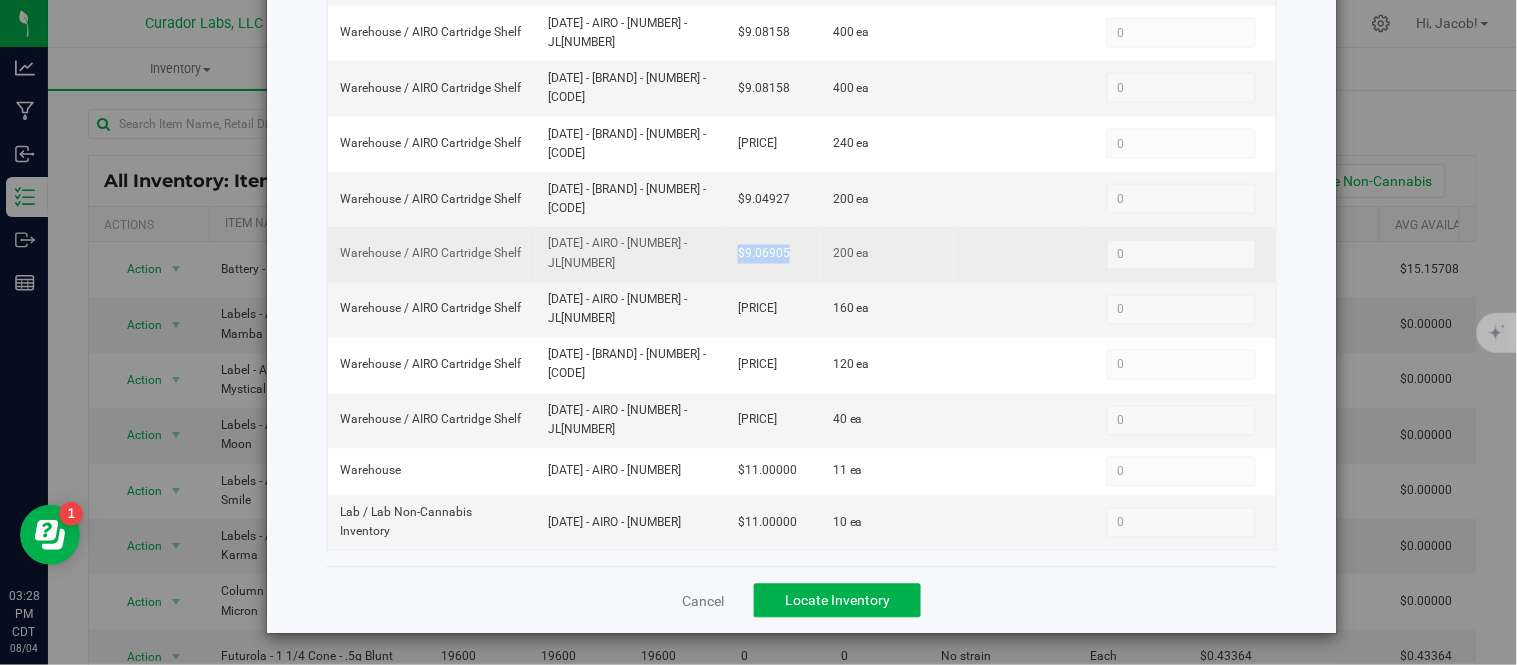 drag, startPoint x: 788, startPoint y: 251, endPoint x: 723, endPoint y: 252, distance: 65.00769 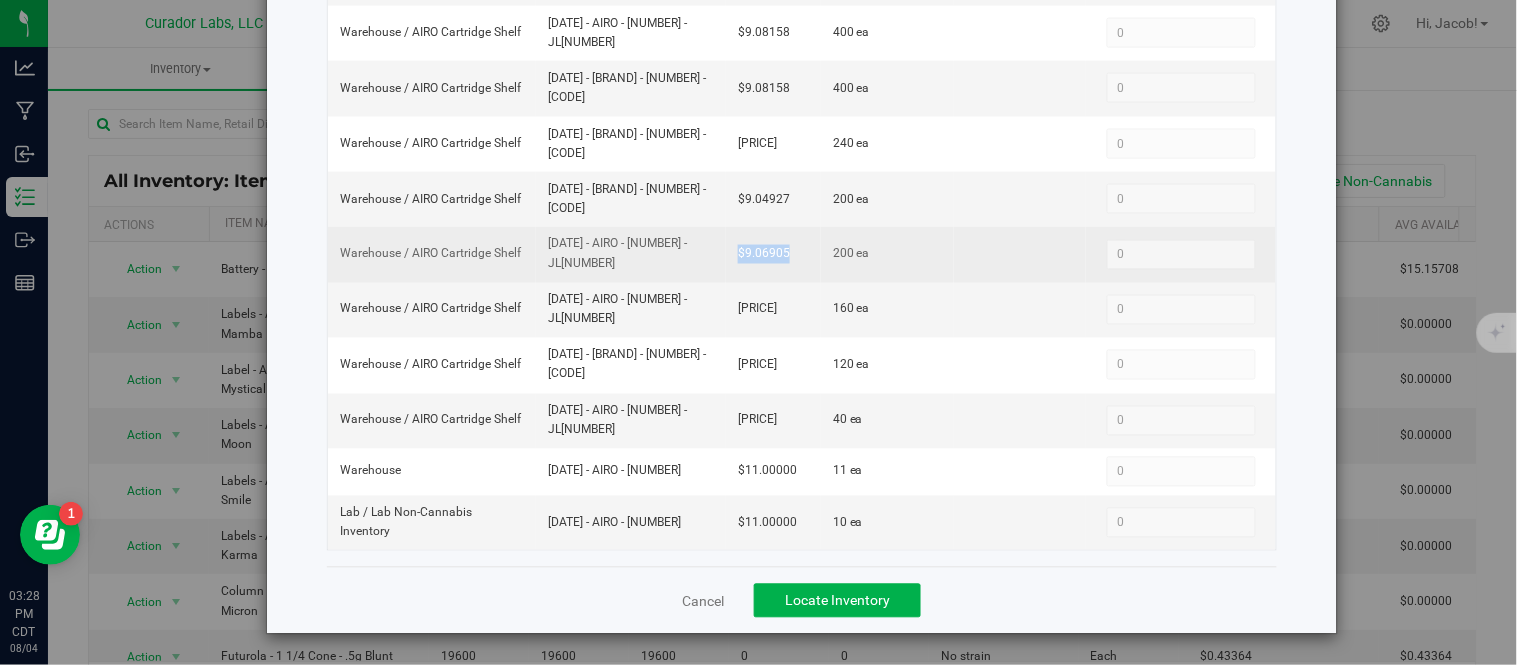click on "$9.06905" at bounding box center [773, 254] 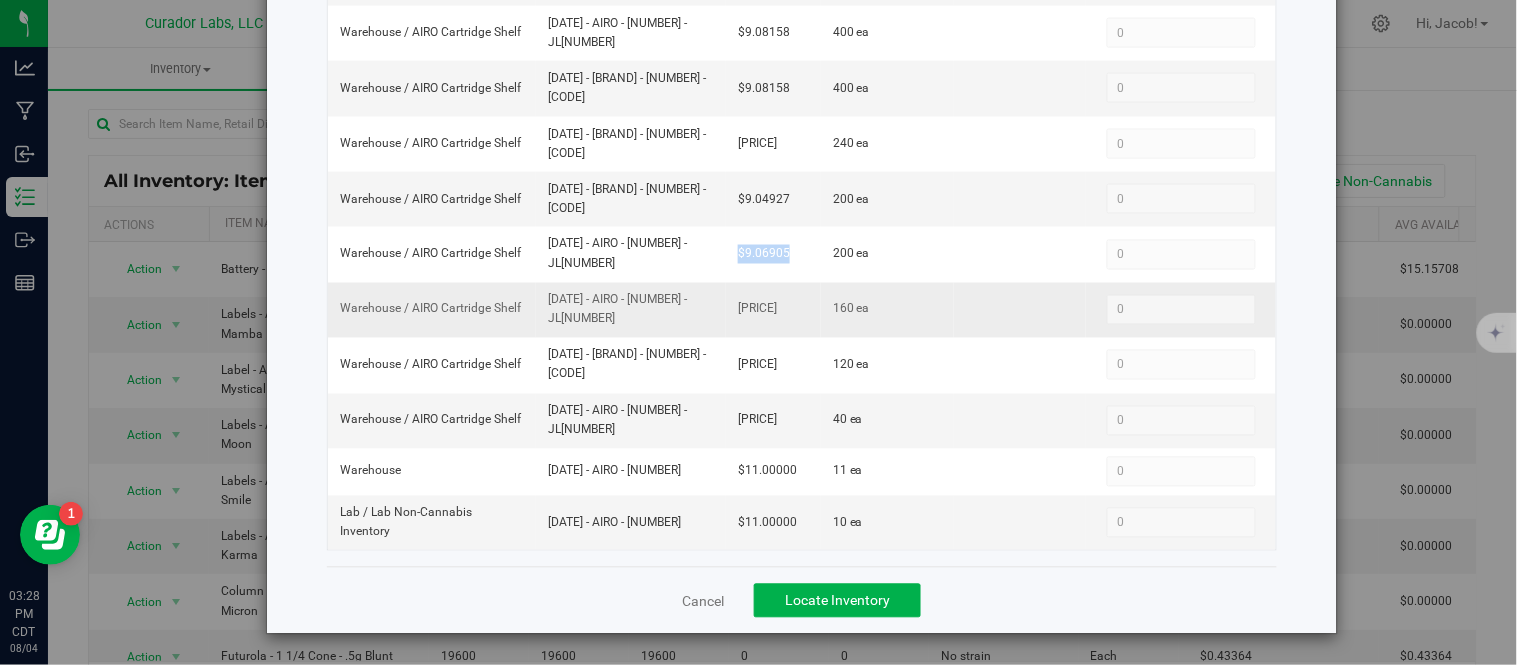 drag, startPoint x: 618, startPoint y: 320, endPoint x: 542, endPoint y: 305, distance: 77.46612 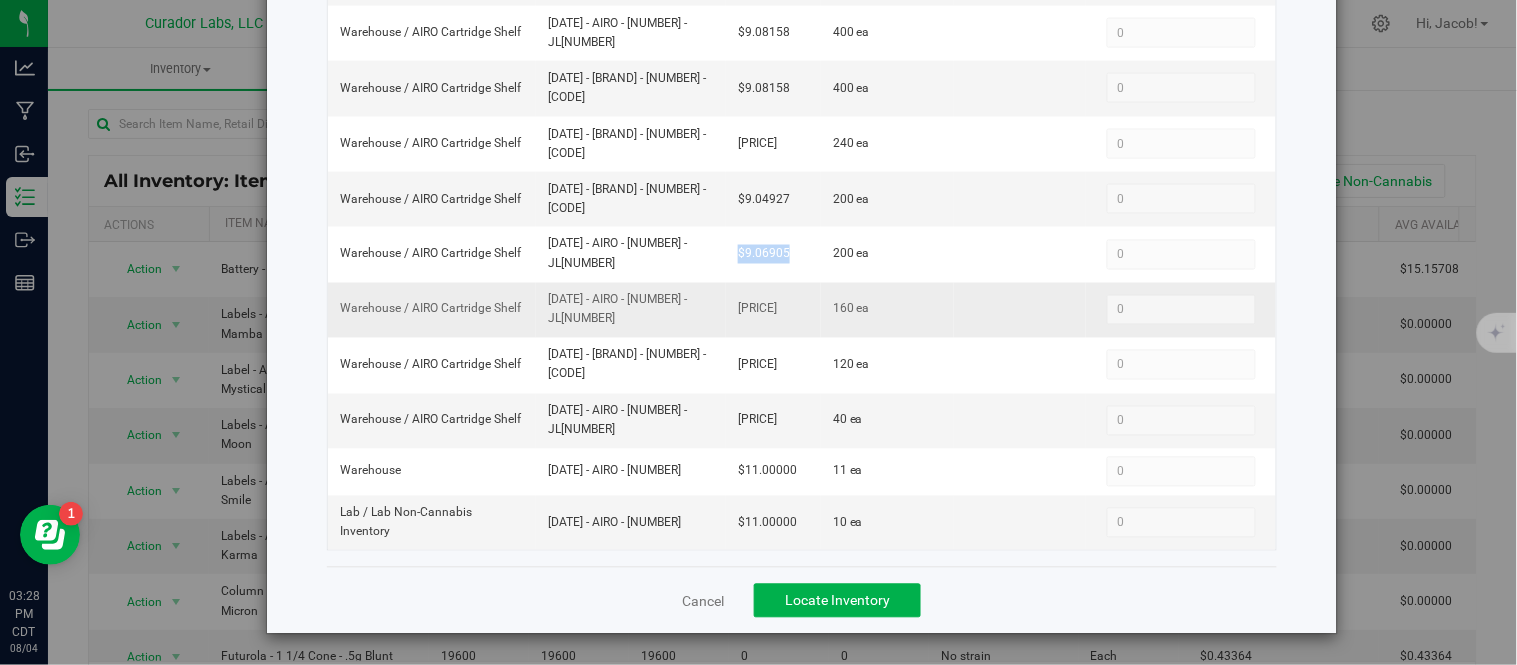 click on "[DATE] - AIRO - [NUMBER] - JL[NUMBER]" at bounding box center (631, 310) 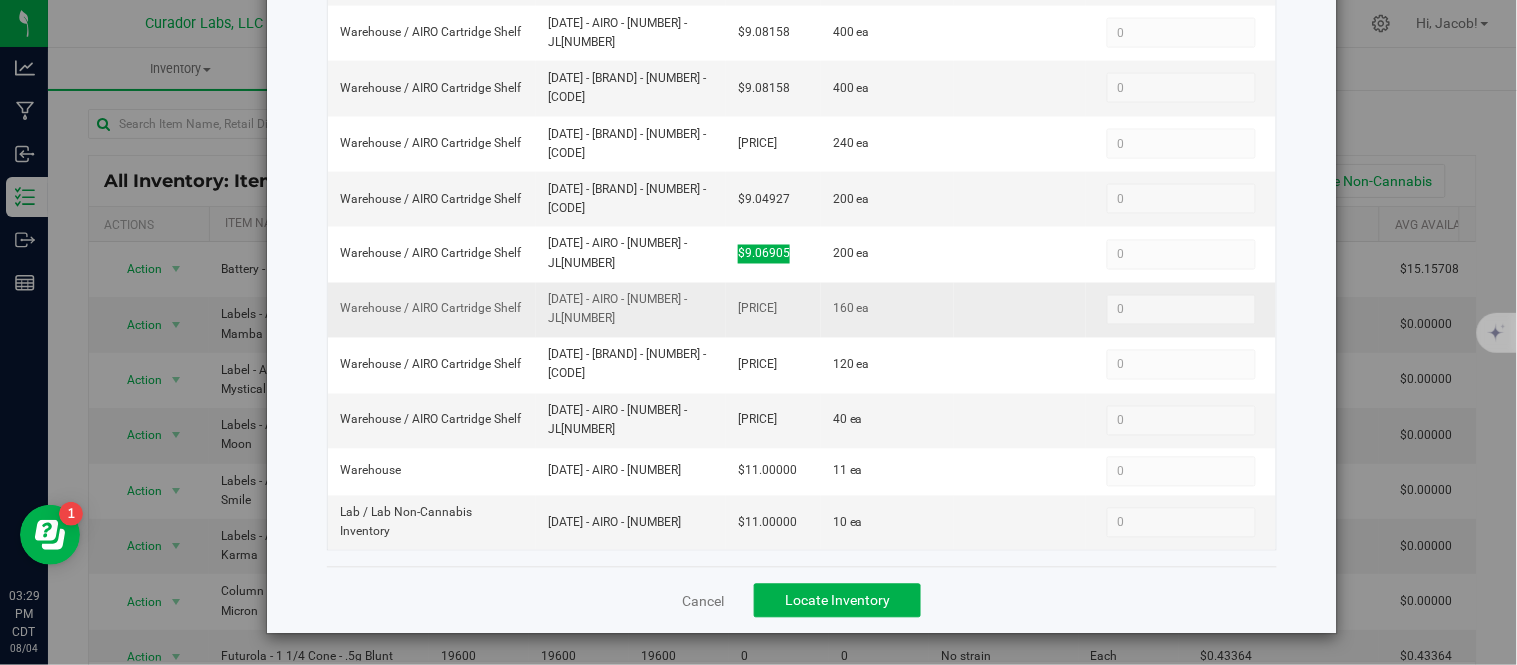drag, startPoint x: 787, startPoint y: 312, endPoint x: 715, endPoint y: 310, distance: 72.02777 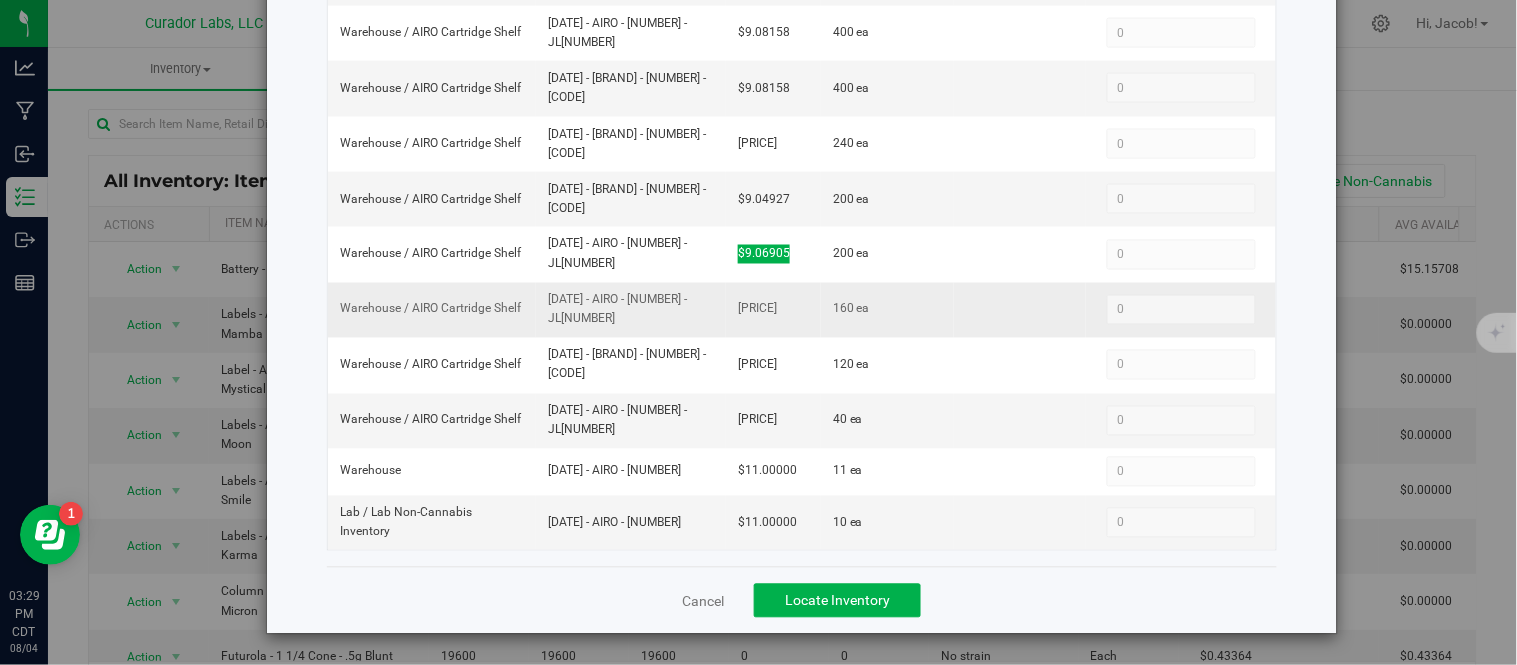 click on "[PRICE]" at bounding box center [773, 310] 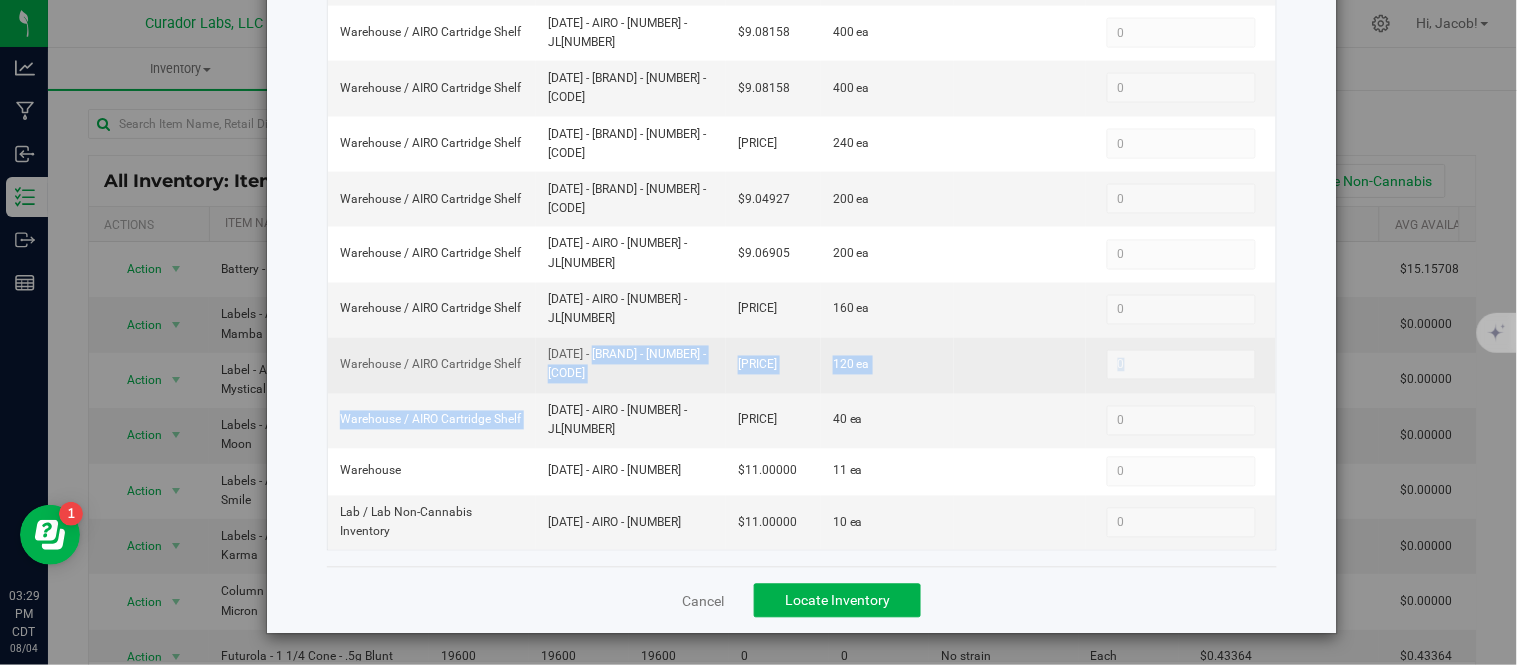 drag, startPoint x: 617, startPoint y: 394, endPoint x: 562, endPoint y: 391, distance: 55.081757 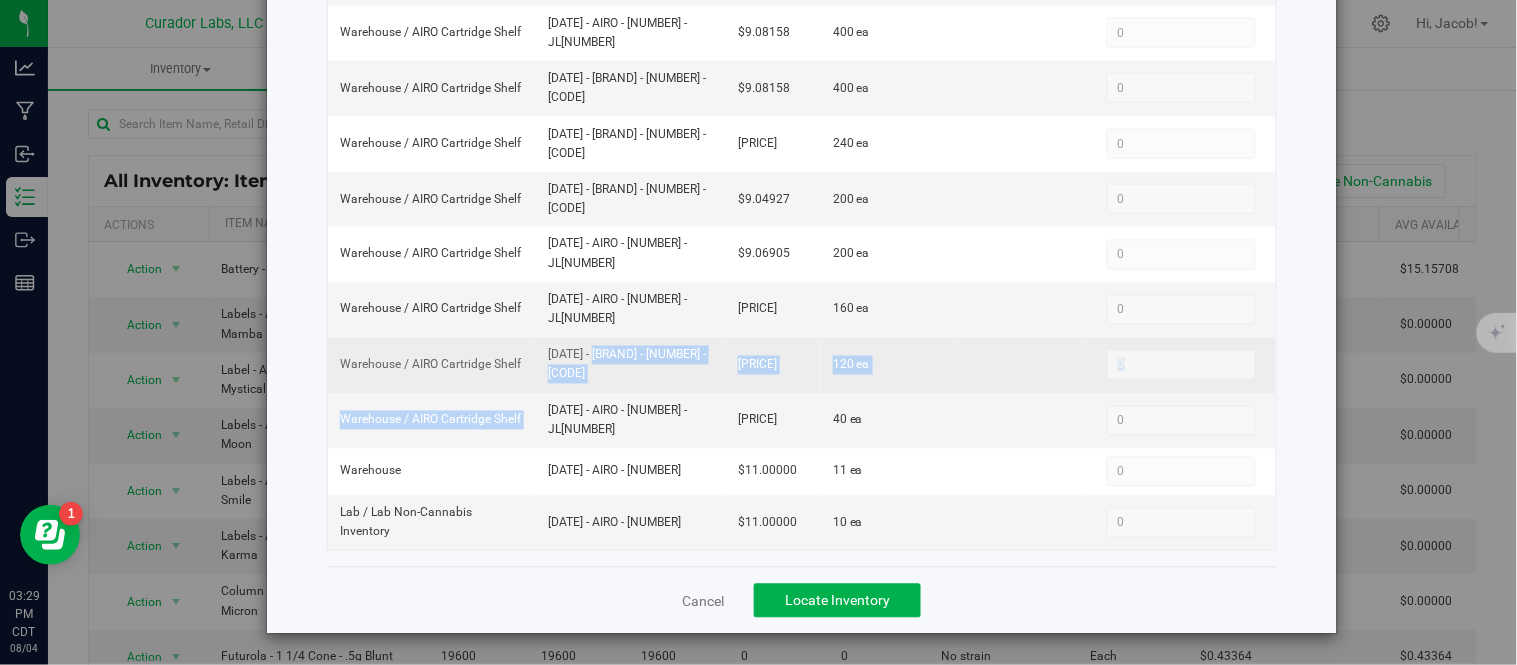click on "Warehouse / AIRO Cartridge Shelf
[DATE] - AIRO - [NUMBER] - JL[NUMBER]
$[PRICE] [NUMBER] ea 0 0 Warehouse / AIRO Cartridge Shelf
[DATE] - AIRO - [NUMBER] - JL[NUMBER]
$[PRICE] [NUMBER] ea 0 0 Warehouse / AIRO Cartridge Shelf
[DATE] - AIRO - [NUMBER] - JL[NUMBER]
$[PRICE] [NUMBER] ea 0 0 Warehouse / AIRO Cartridge Shelf
[DATE] - AIRO - [NUMBER] - JL[NUMBER]
$[PRICE] [NUMBER] ea 0 0 Warehouse / AIRO Cartridge Shelf
[DATE] - AIRO - [NUMBER] - JL[NUMBER]
$[PRICE] [NUMBER] ea 0 0 Warehouse / AIRO Cartridge Shelf
[DATE] - AIRO - [NUMBER] - JL[NUMBER]
$[PRICE] [NUMBER] ea 0 0 Warehouse / AIRO Cartridge Shelf
[DATE] - AIRO - [NUMBER] - JL[NUMBER]
$[PRICE] [NUMBER] ea 0 0 Warehouse / AIRO Cartridge Shelf
[DATE] - AIRO - [NUMBER] - JL[NUMBER]
$[PRICE] [NUMBER] ea 0 0 Warehouse / AIRO Cartridge Shelf
[DATE] - AIRO - [NUMBER] - JL[NUMBER]
$[PRICE] [NUMBER] ea 0 0 0 0" at bounding box center [802, 57] 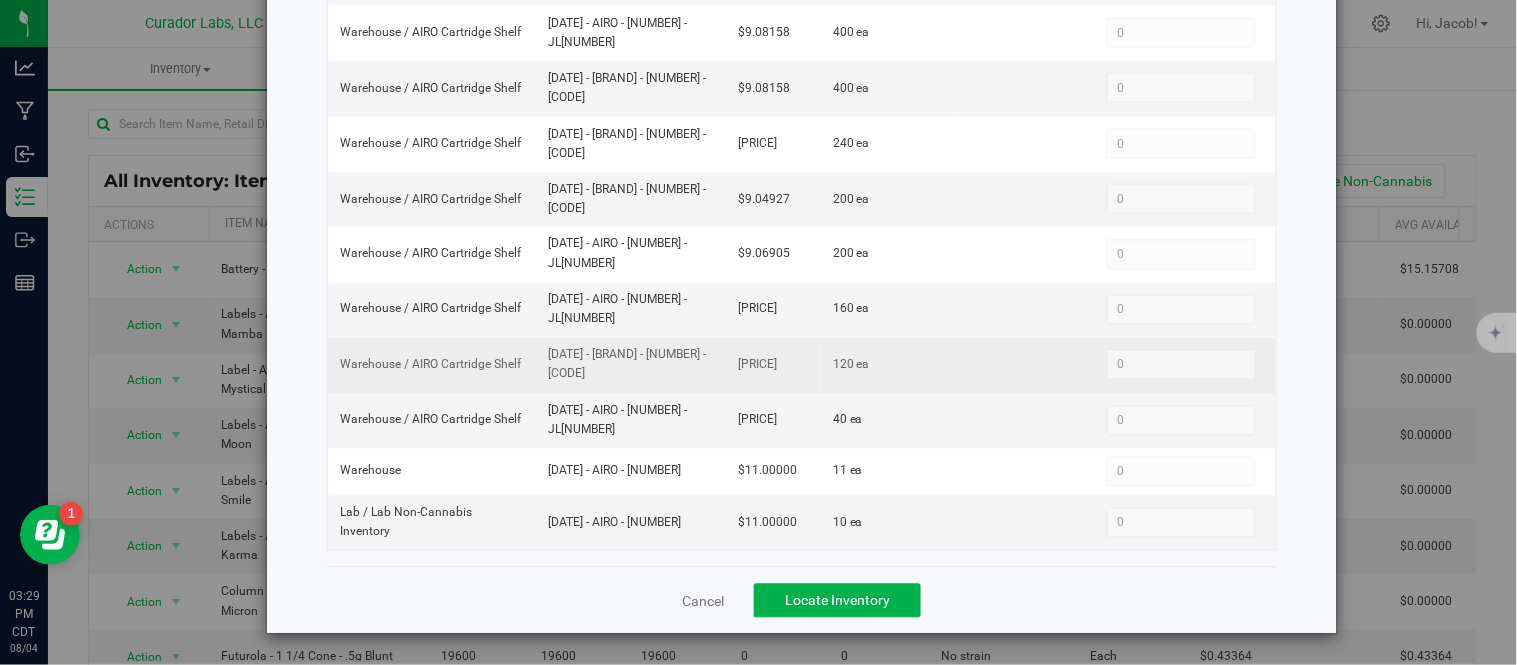 click on "[DATE] - [BRAND] - [NUMBER] - [CODE]" at bounding box center (631, 365) 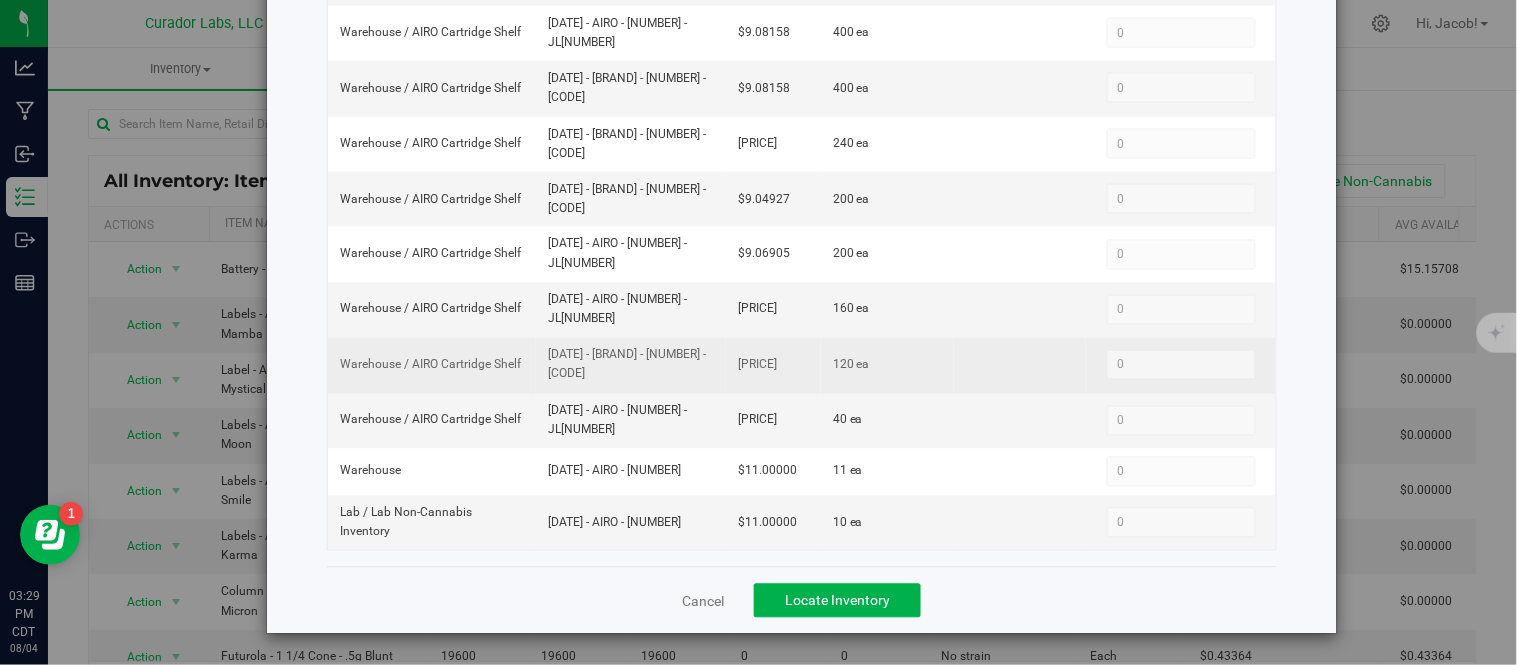 drag, startPoint x: 613, startPoint y: 391, endPoint x: 587, endPoint y: 378, distance: 29.068884 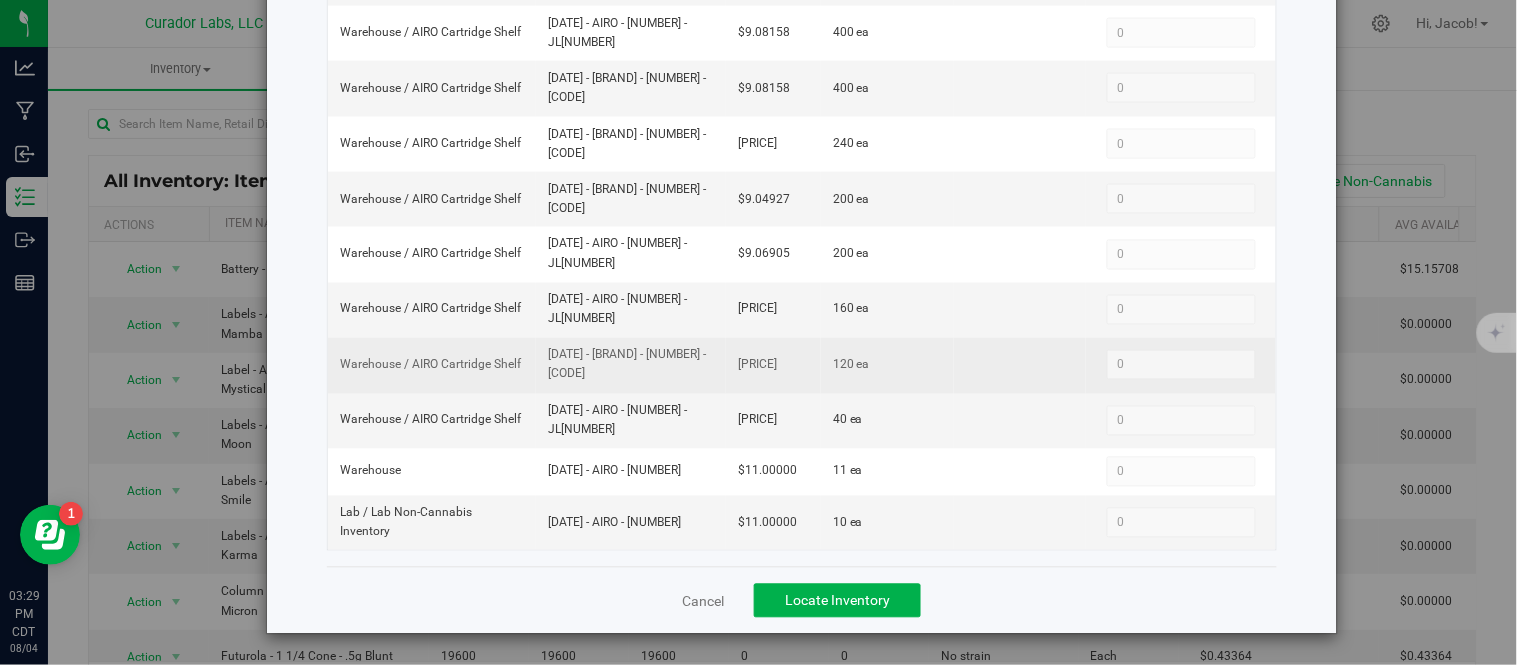 click on "[DATE] - [BRAND] - [NUMBER] - [CODE]" at bounding box center [631, 365] 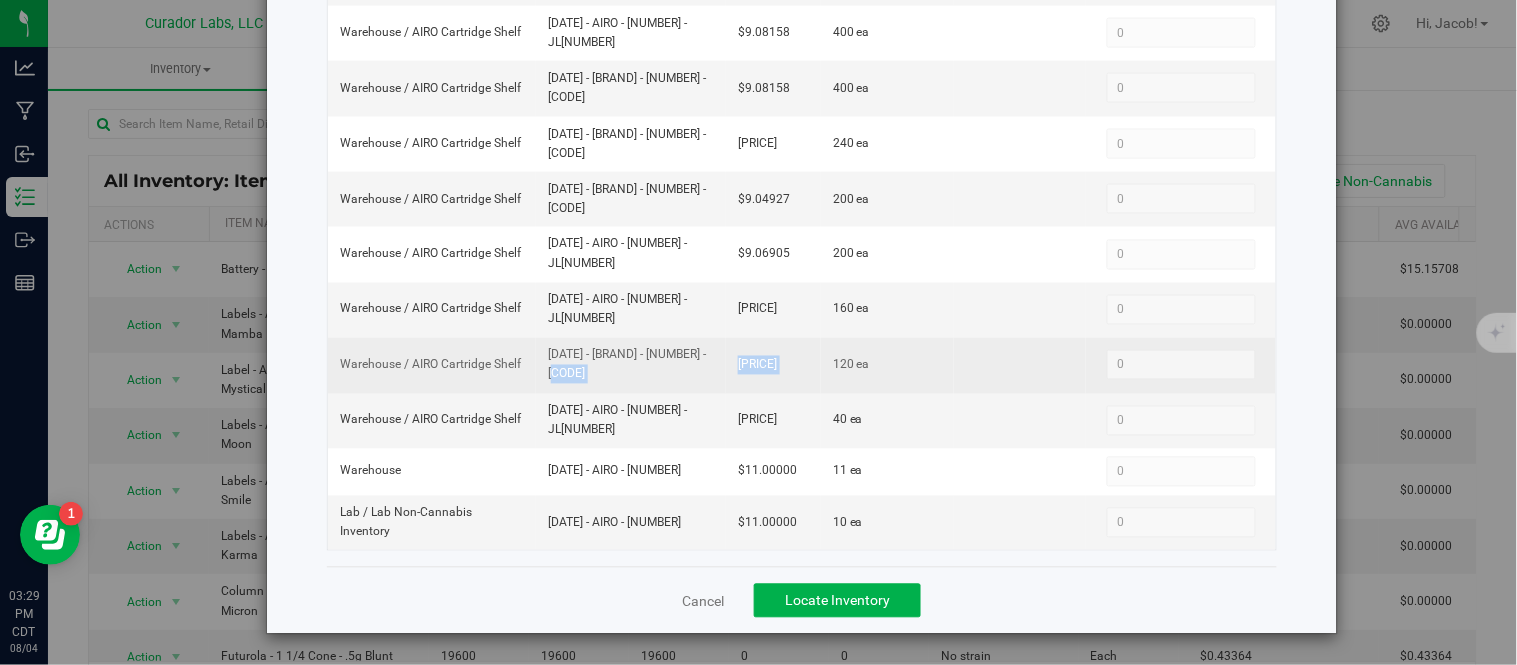 drag, startPoint x: 804, startPoint y: 367, endPoint x: 692, endPoint y: 360, distance: 112.21854 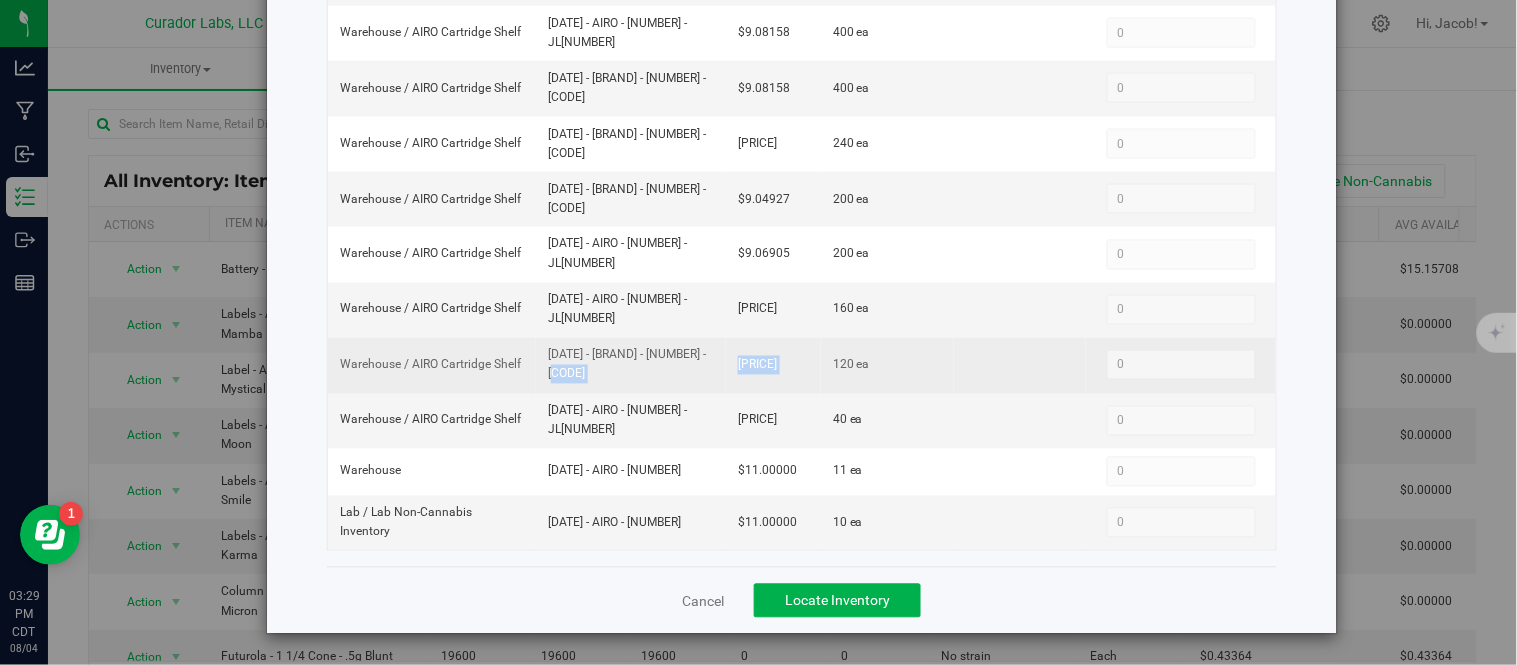 click on "[NUMBER] pack - Black - 60mL" at bounding box center (802, 365) 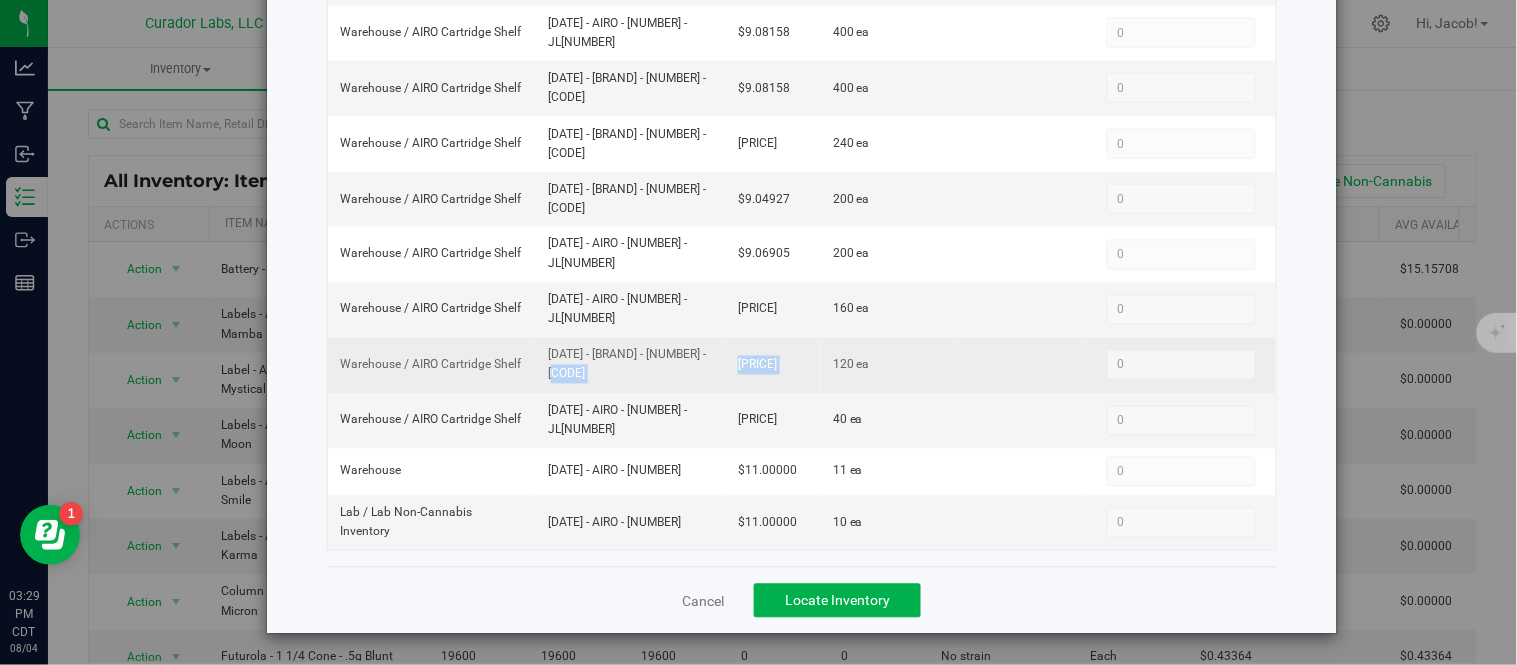 click on "120 ea" at bounding box center [887, 365] 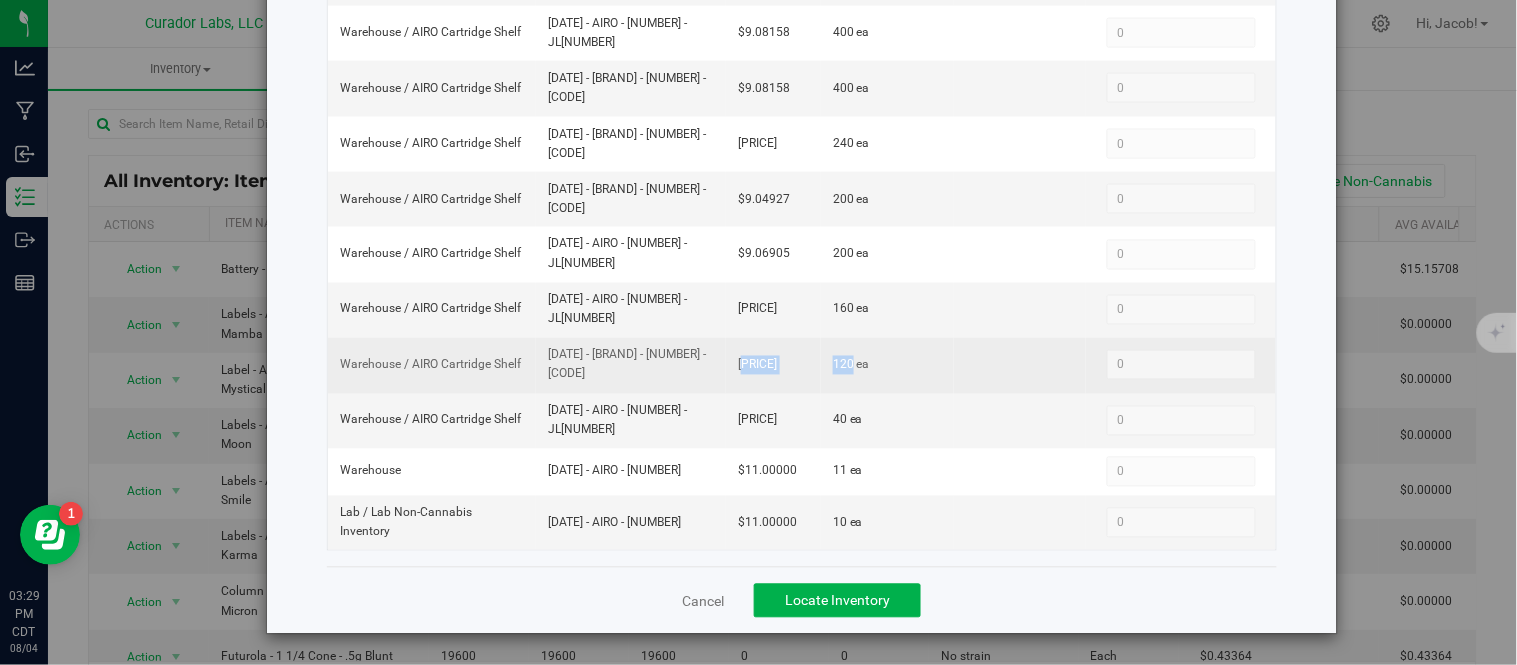 drag, startPoint x: 814, startPoint y: 370, endPoint x: 753, endPoint y: 368, distance: 61.03278 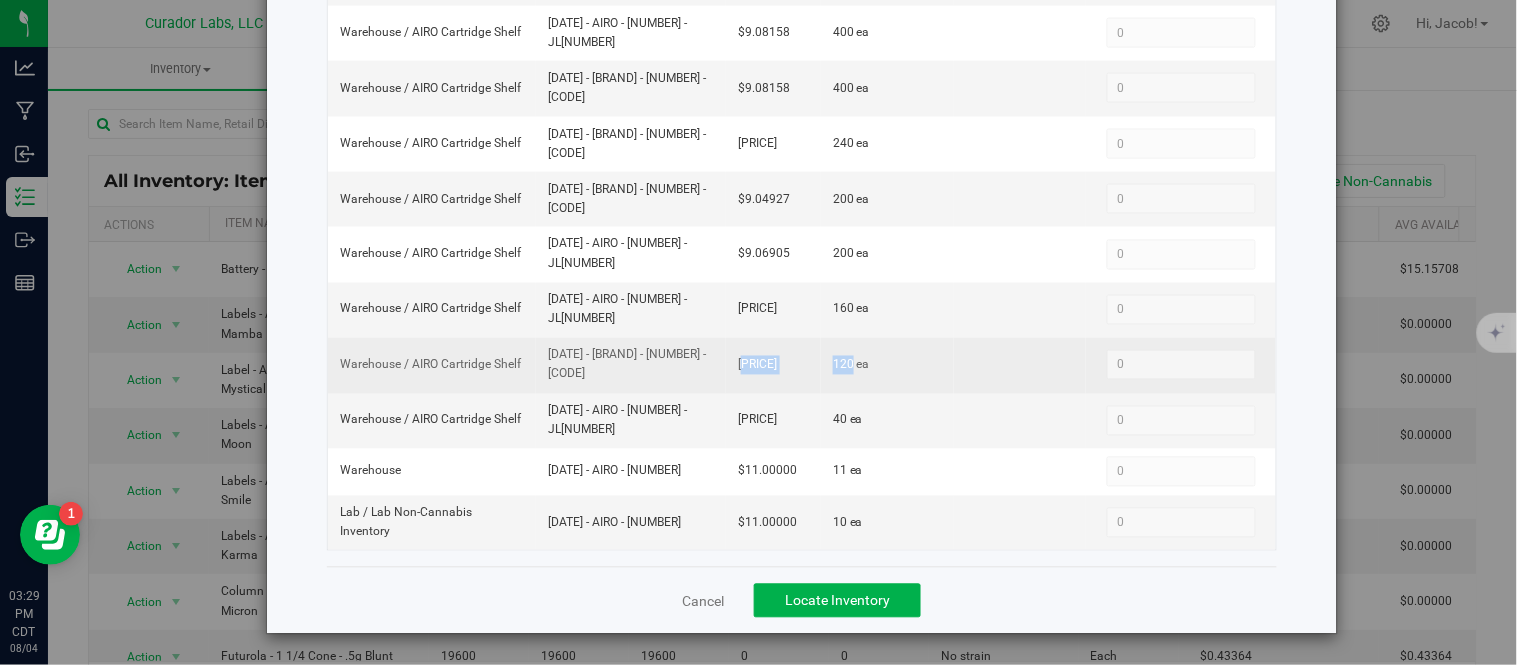 click on "[NUMBER] pack - Black - 60mL" at bounding box center [802, 365] 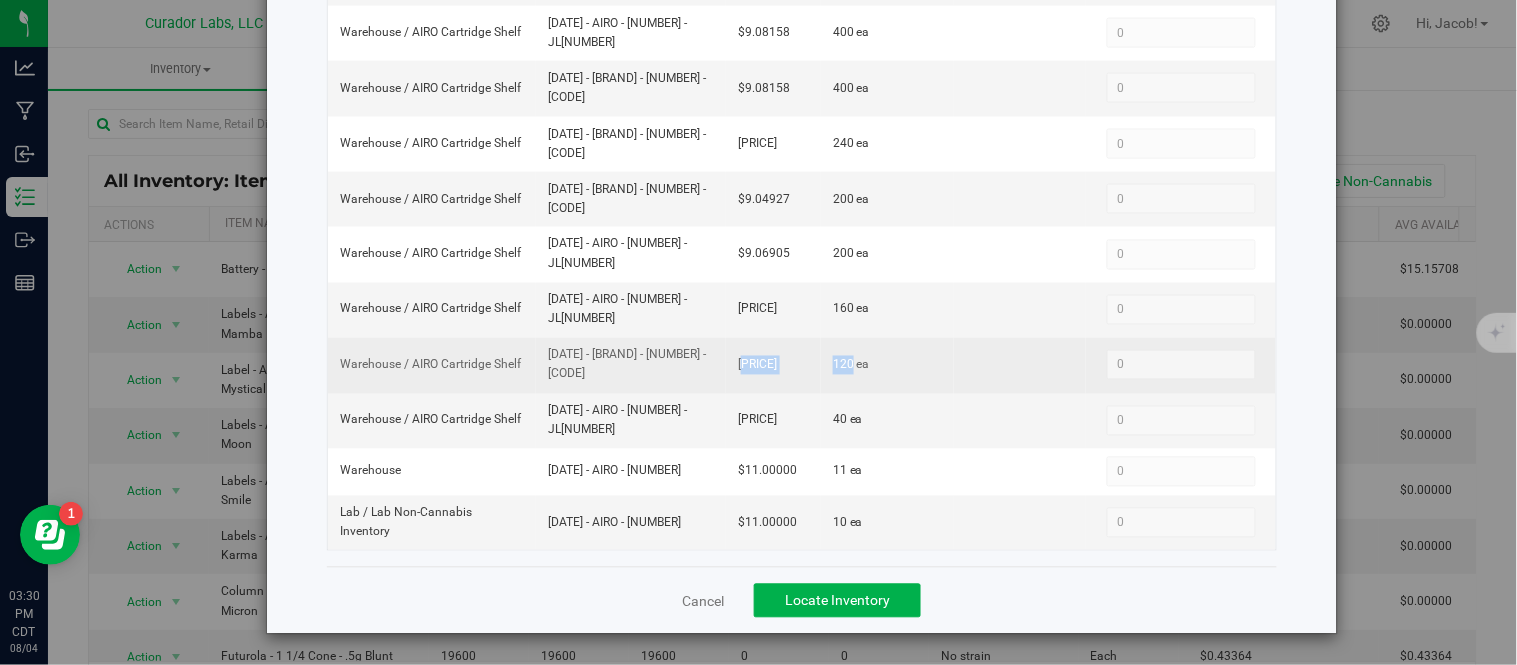 click on "[PRICE]" at bounding box center [757, 365] 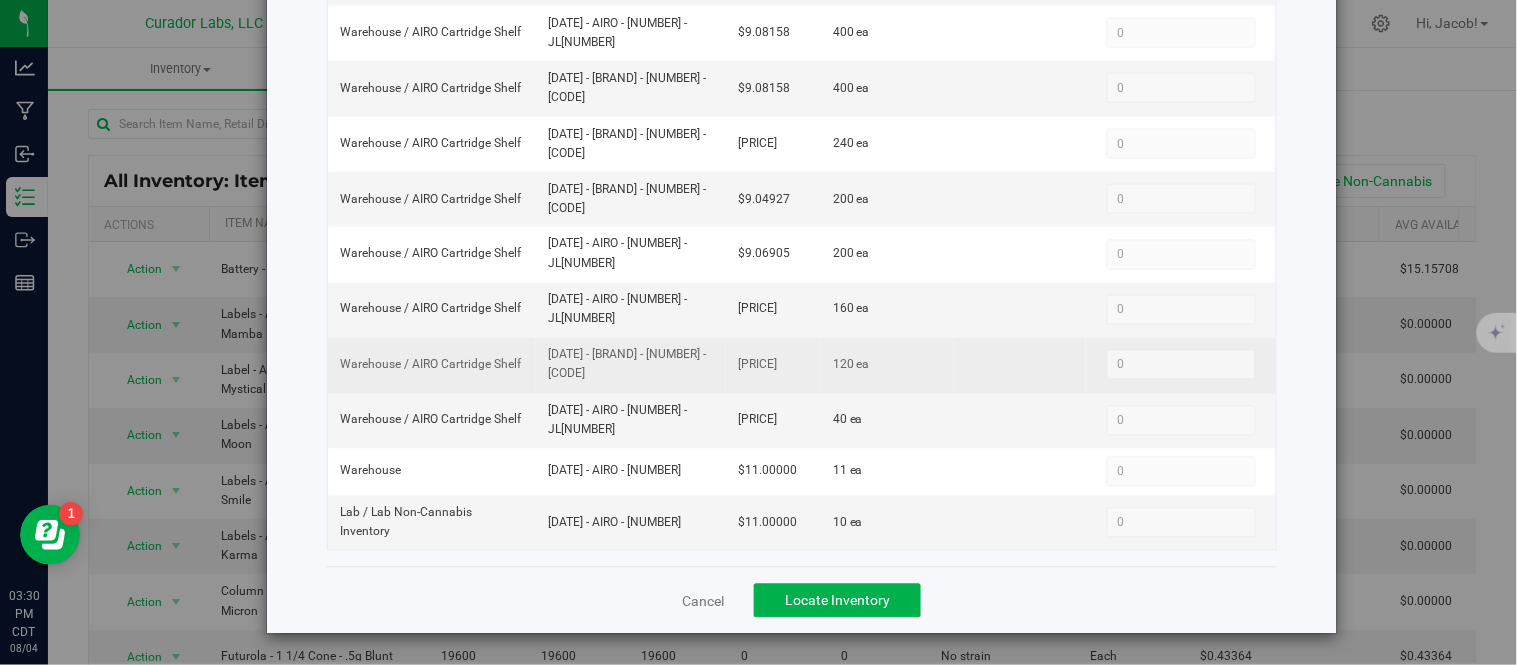 drag, startPoint x: 784, startPoint y: 367, endPoint x: 718, endPoint y: 367, distance: 66 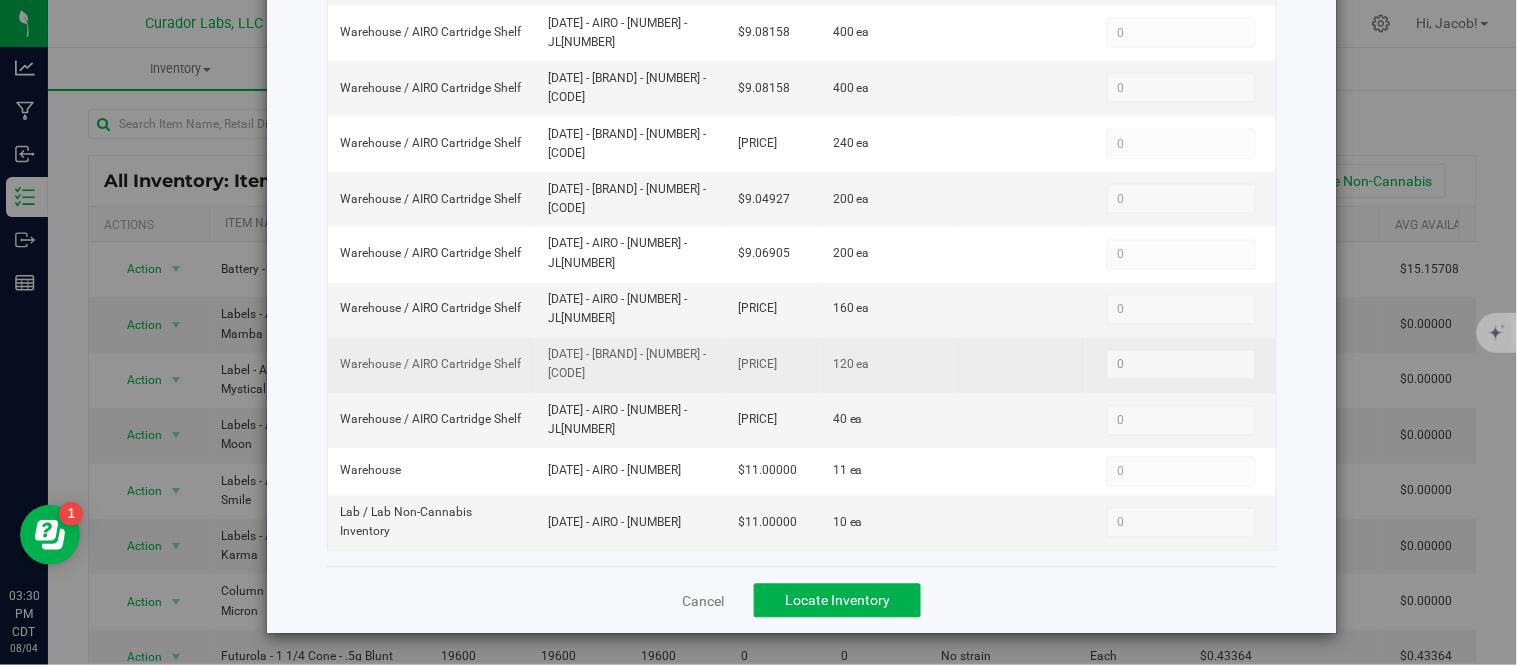 click on "[PRICE]" at bounding box center [773, 365] 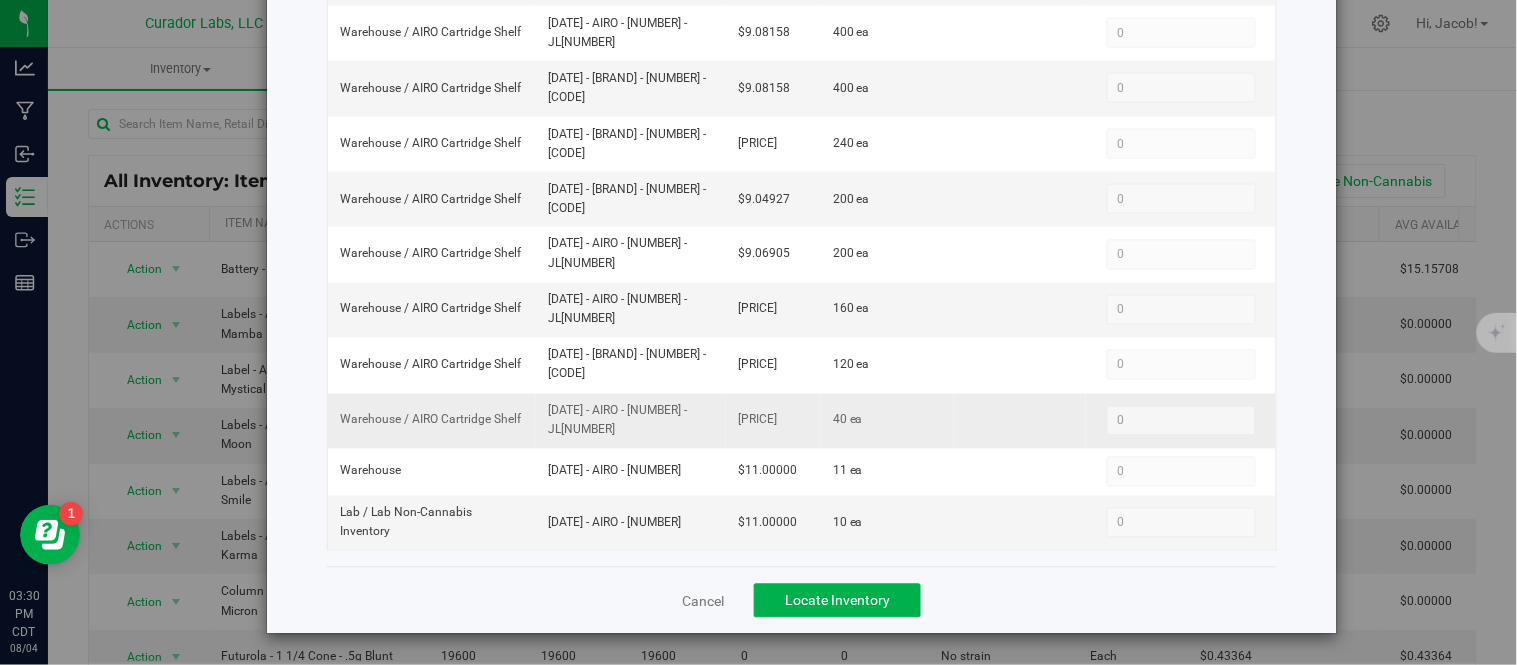 drag, startPoint x: 635, startPoint y: 437, endPoint x: 593, endPoint y: 441, distance: 42.190044 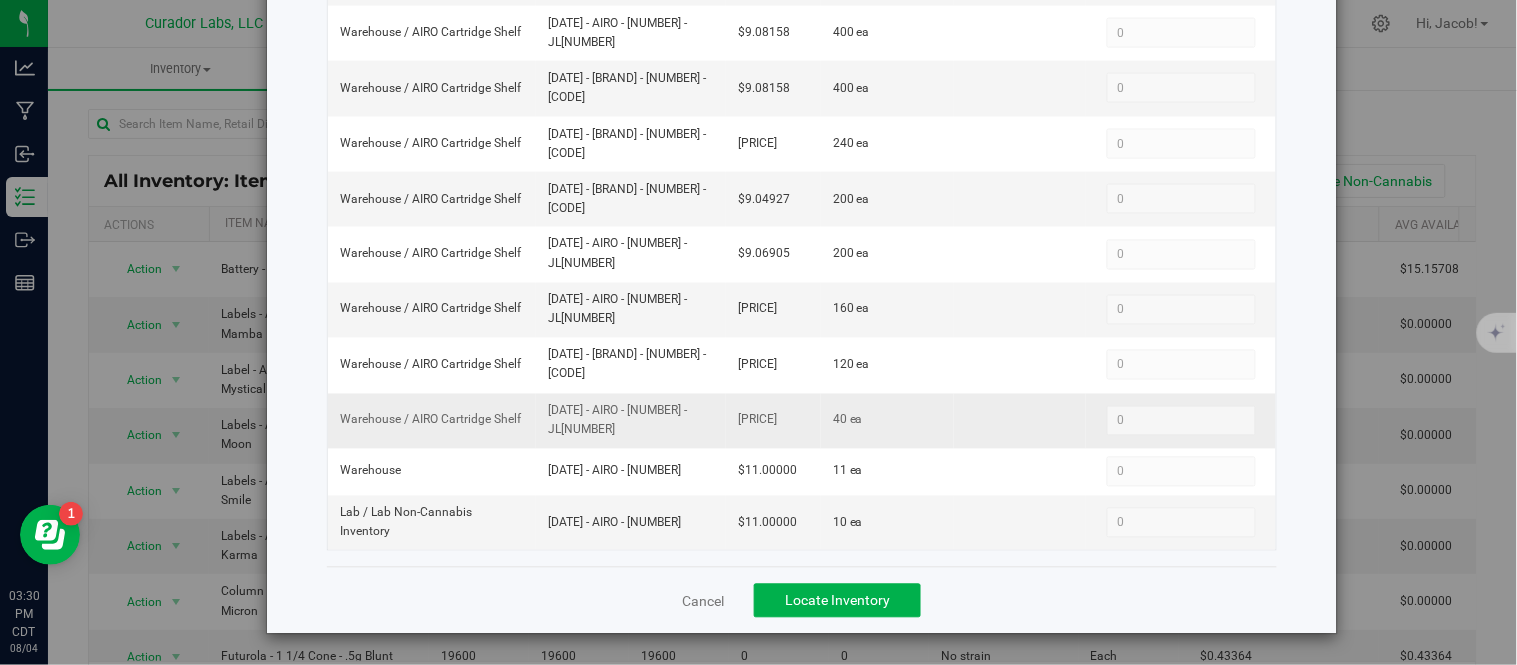 click on "[DATE] - AIRO - [NUMBER] - JL[NUMBER]" at bounding box center (631, 421) 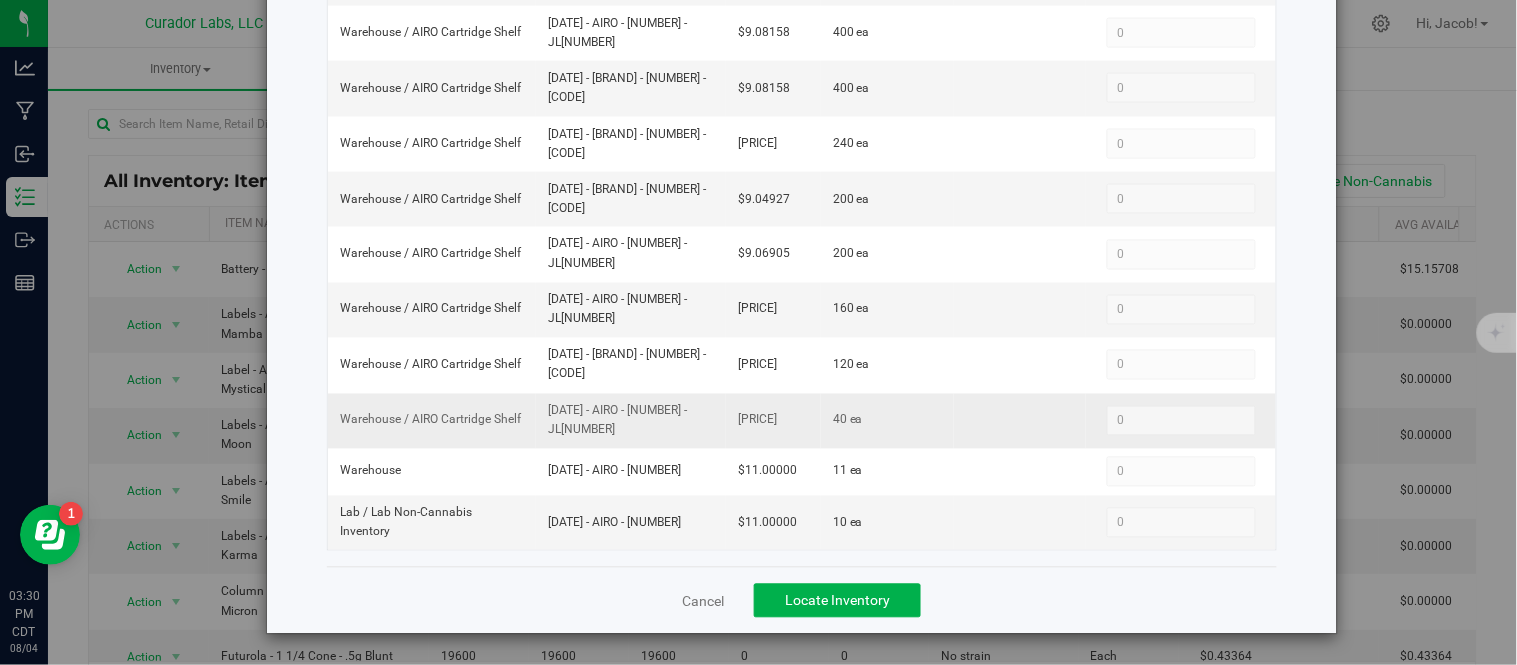 drag, startPoint x: 783, startPoint y: 418, endPoint x: 713, endPoint y: 418, distance: 70 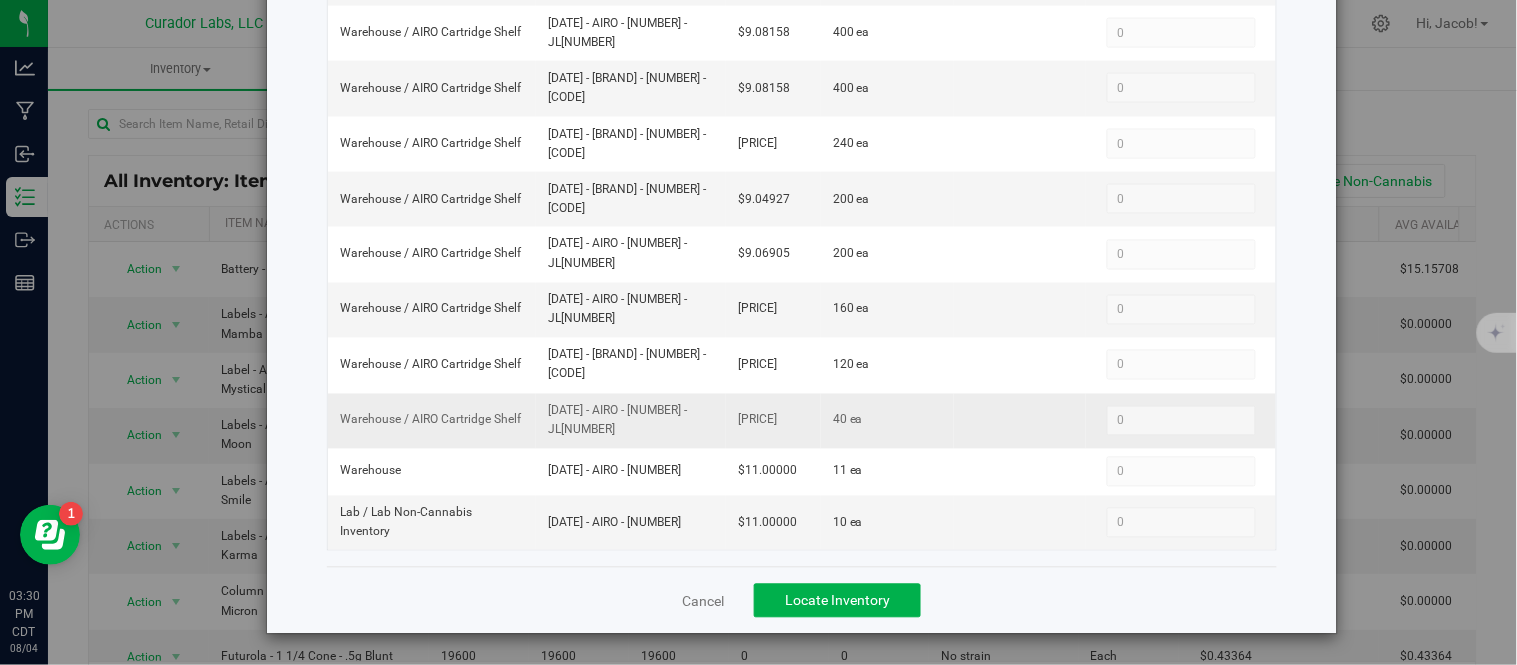 click on "[PRICE]" at bounding box center (773, 421) 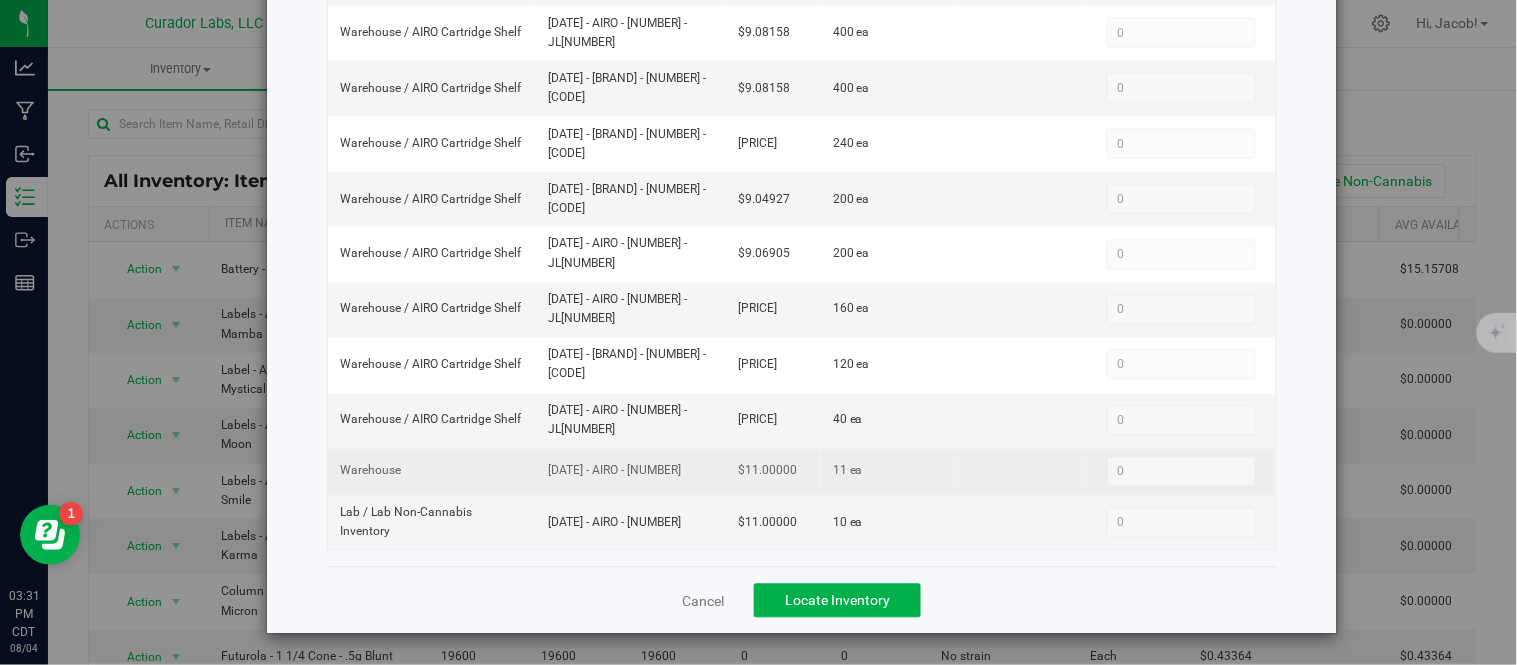 drag, startPoint x: 694, startPoint y: 471, endPoint x: 535, endPoint y: 470, distance: 159.00314 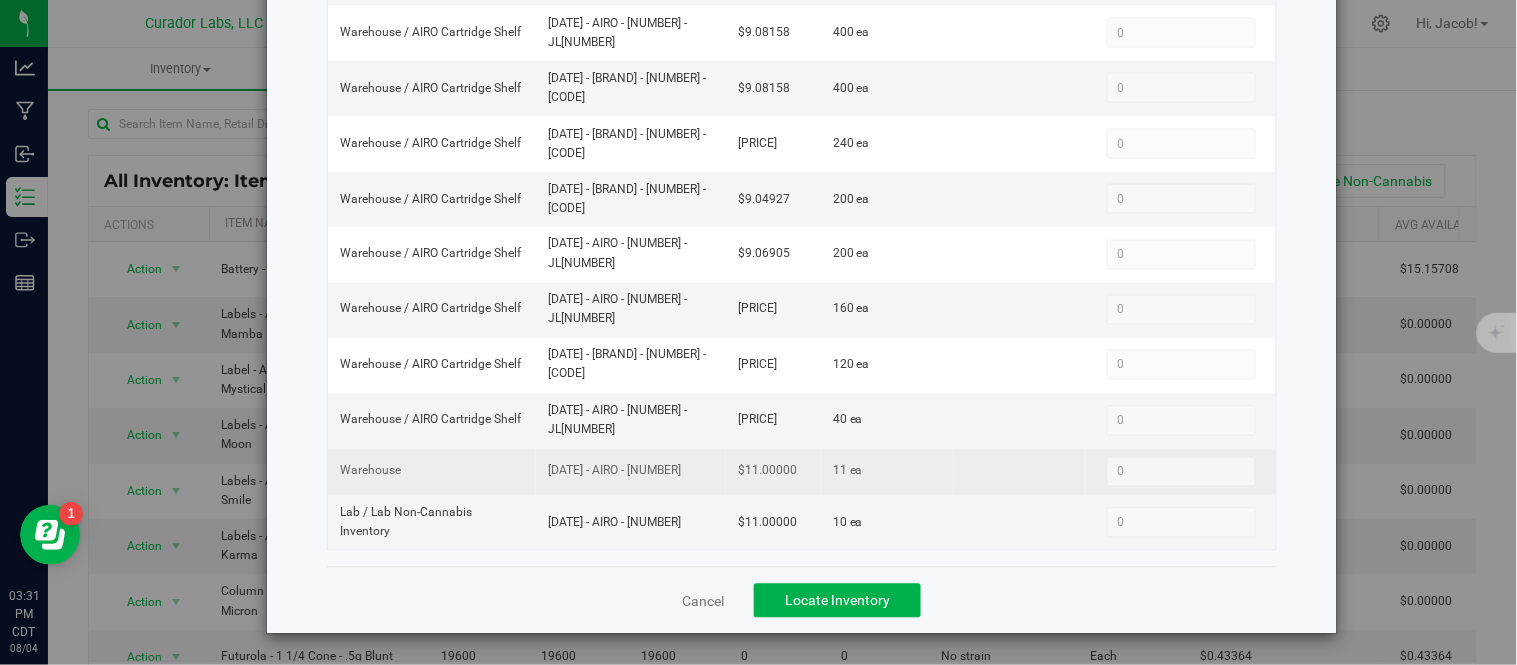 click on "[DATE] - AIRO - [NUMBER]" at bounding box center [631, 472] 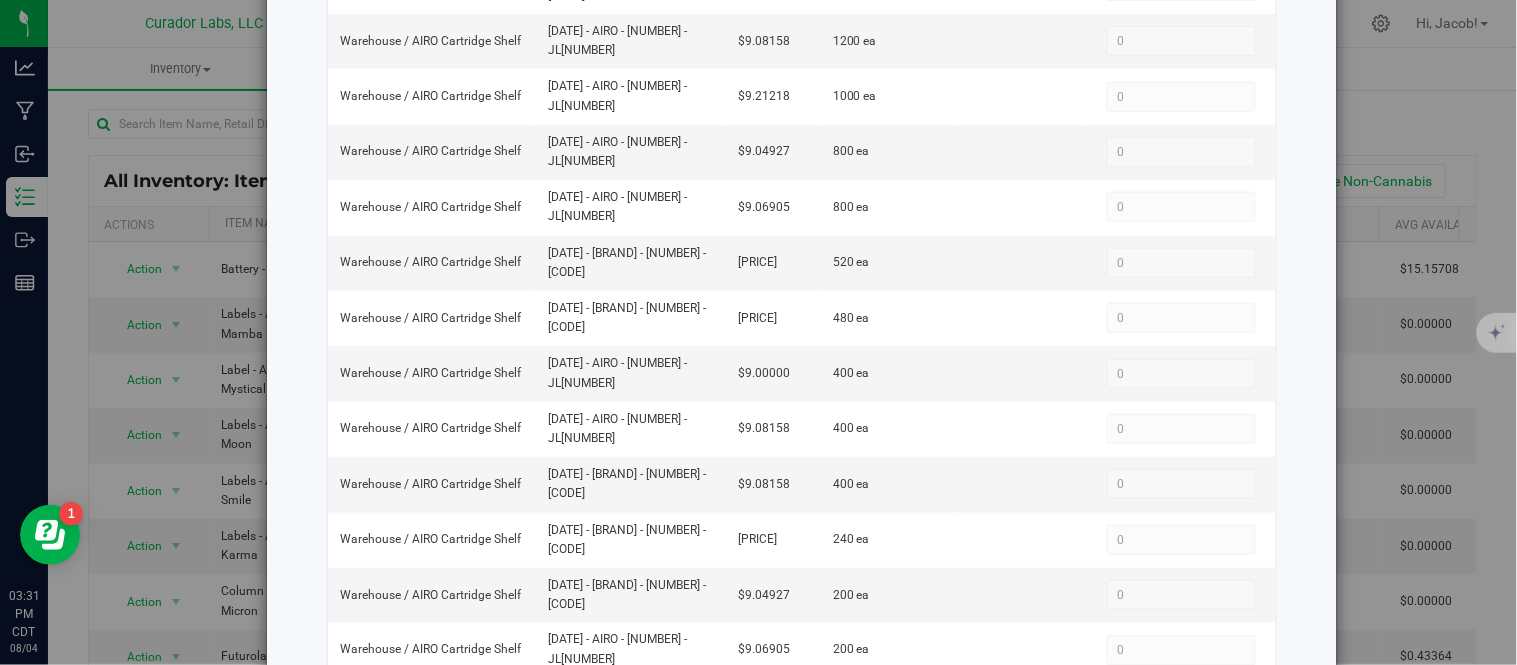 scroll, scrollTop: 0, scrollLeft: 0, axis: both 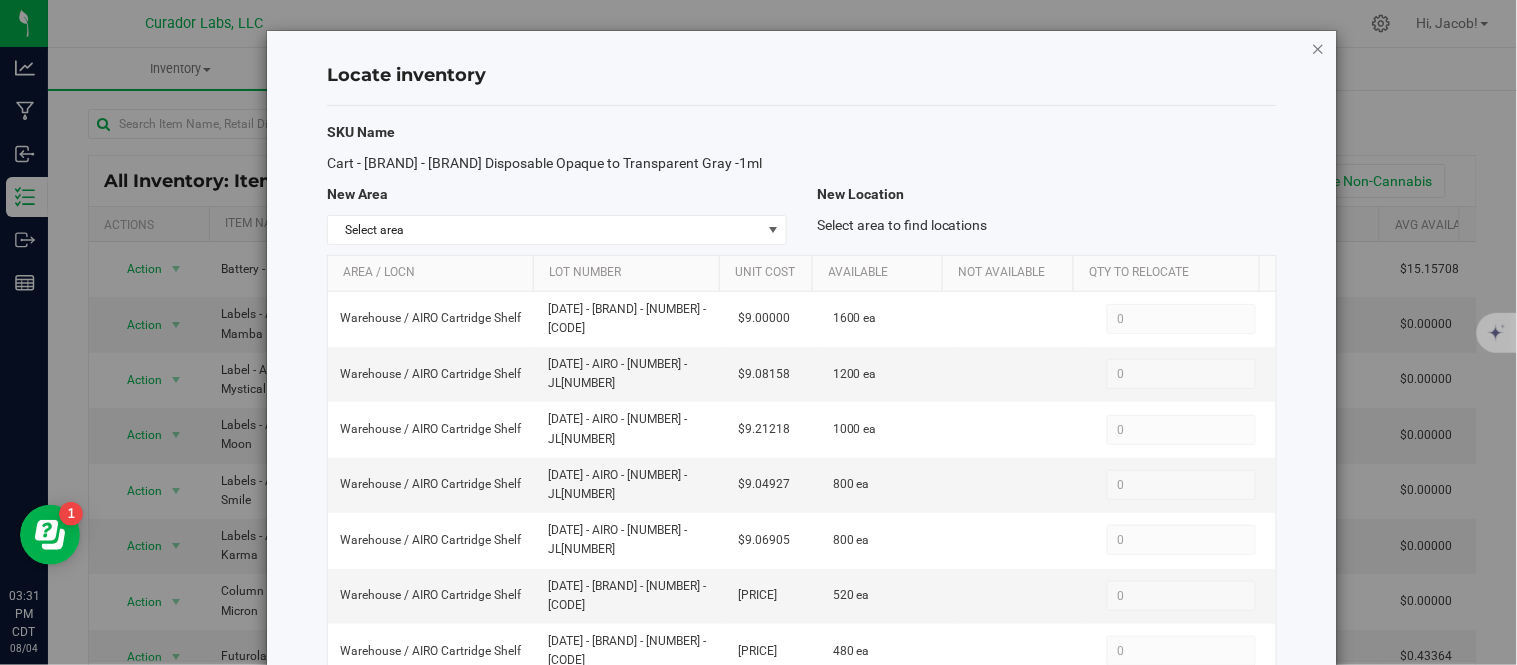 click at bounding box center [1319, 48] 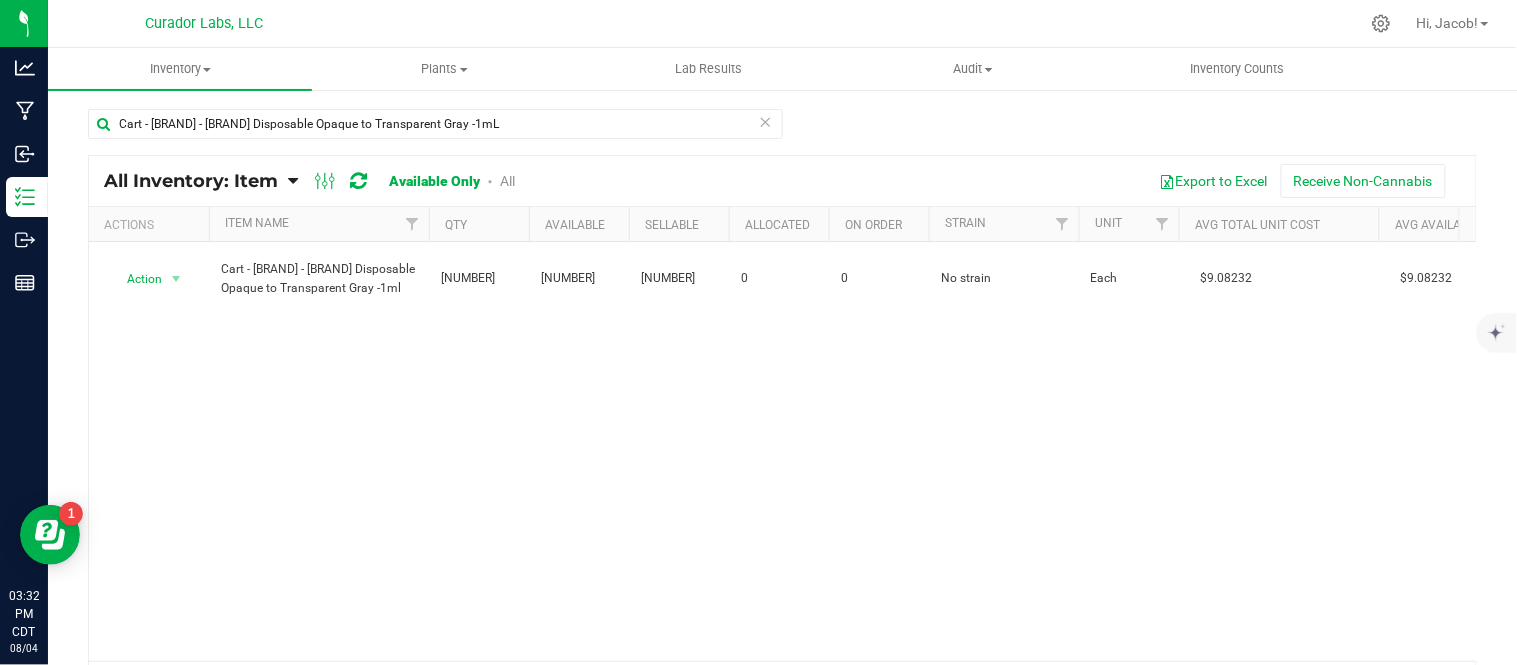 click on "Cart - [BRAND] - [BRAND] Disposable Opaque to Transparent Gray -1mL" at bounding box center [435, 132] 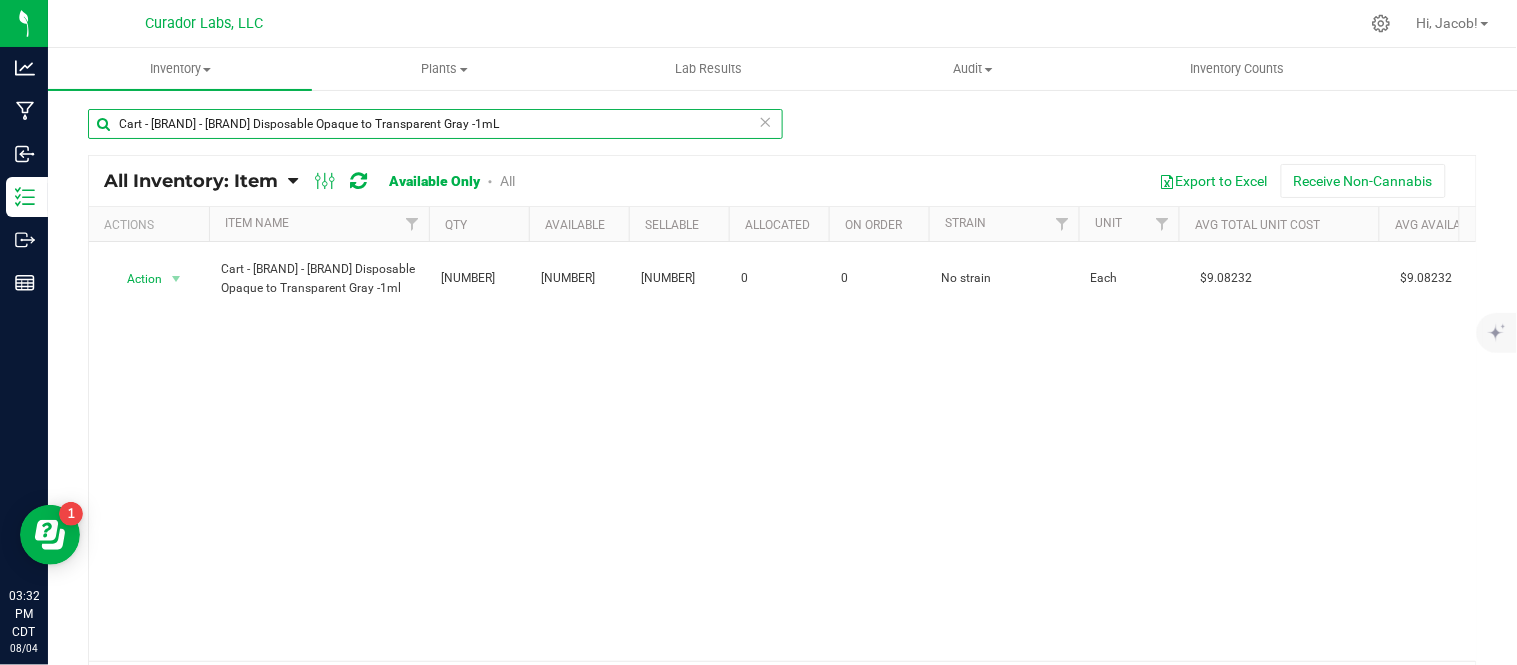 click on "Cart - [BRAND] - [BRAND] Disposable Opaque to Transparent Gray -1mL" at bounding box center (435, 124) 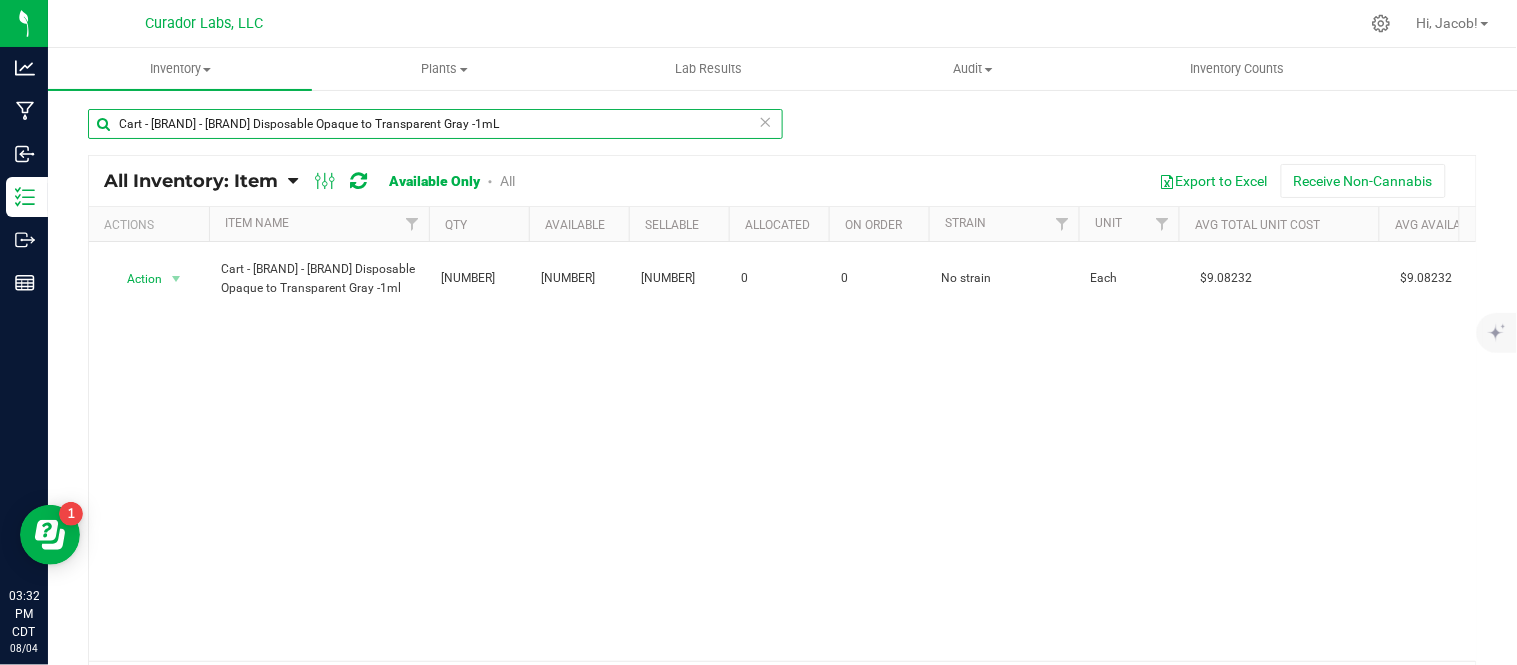 click on "Cart - [BRAND] - [BRAND] Disposable Opaque to Transparent Gray -1mL" at bounding box center (435, 124) 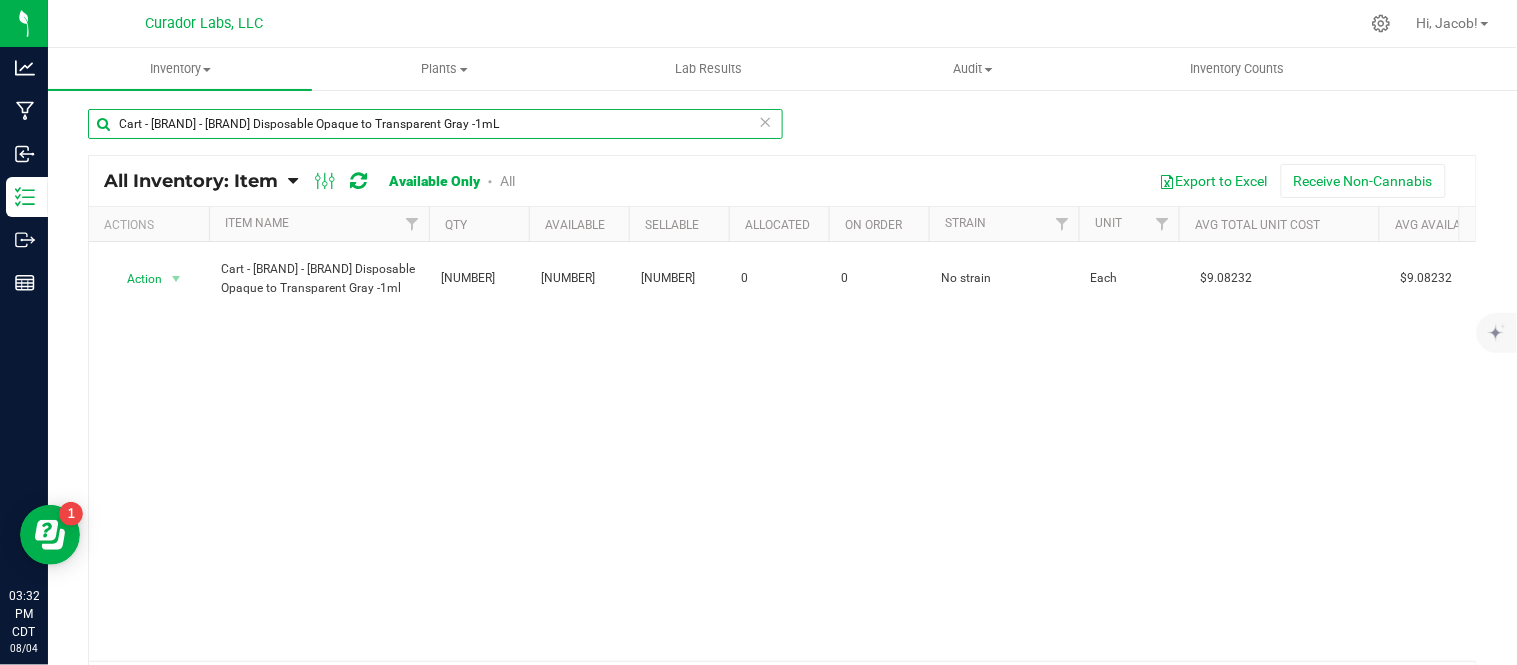 click on "Cart - [BRAND] - [BRAND] Disposable Opaque to Transparent Gray -1mL" at bounding box center (435, 124) 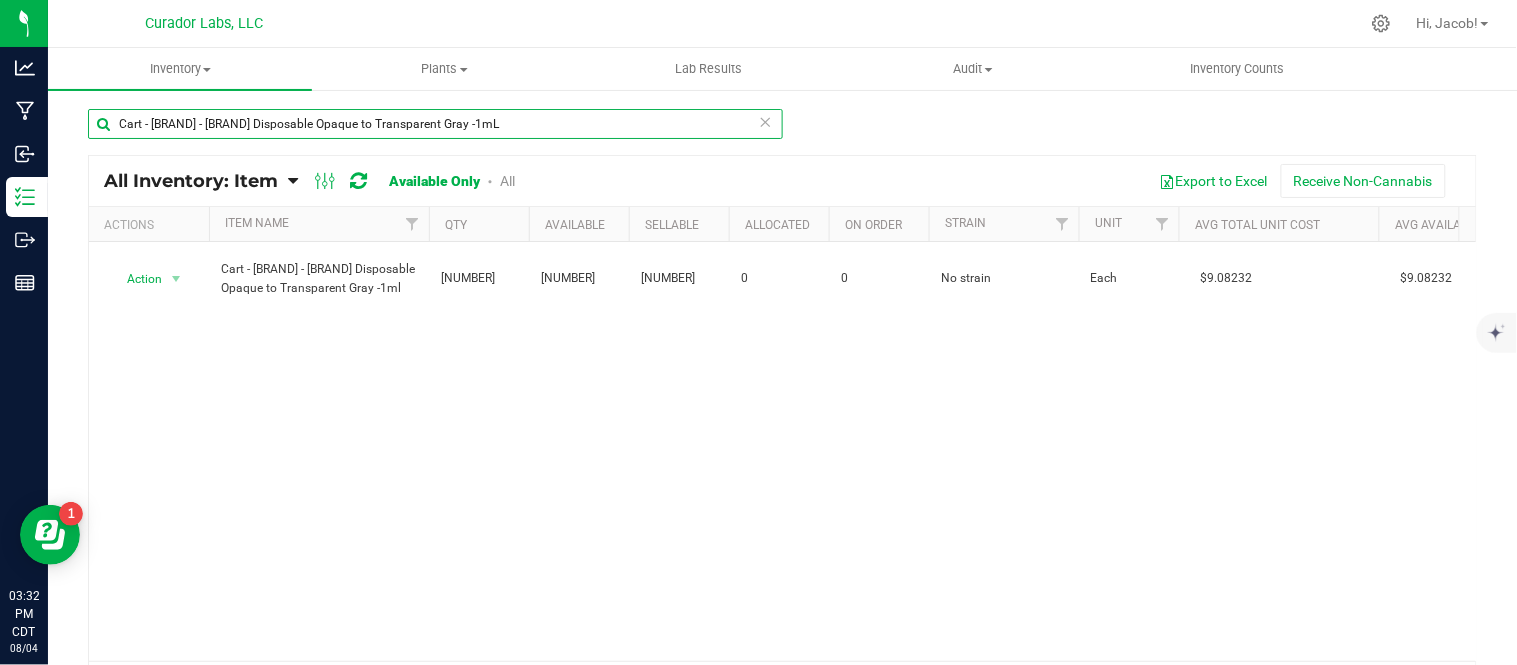 paste on "IROX Blade 2g with AIRO Logo and Warning on Dark Grey" 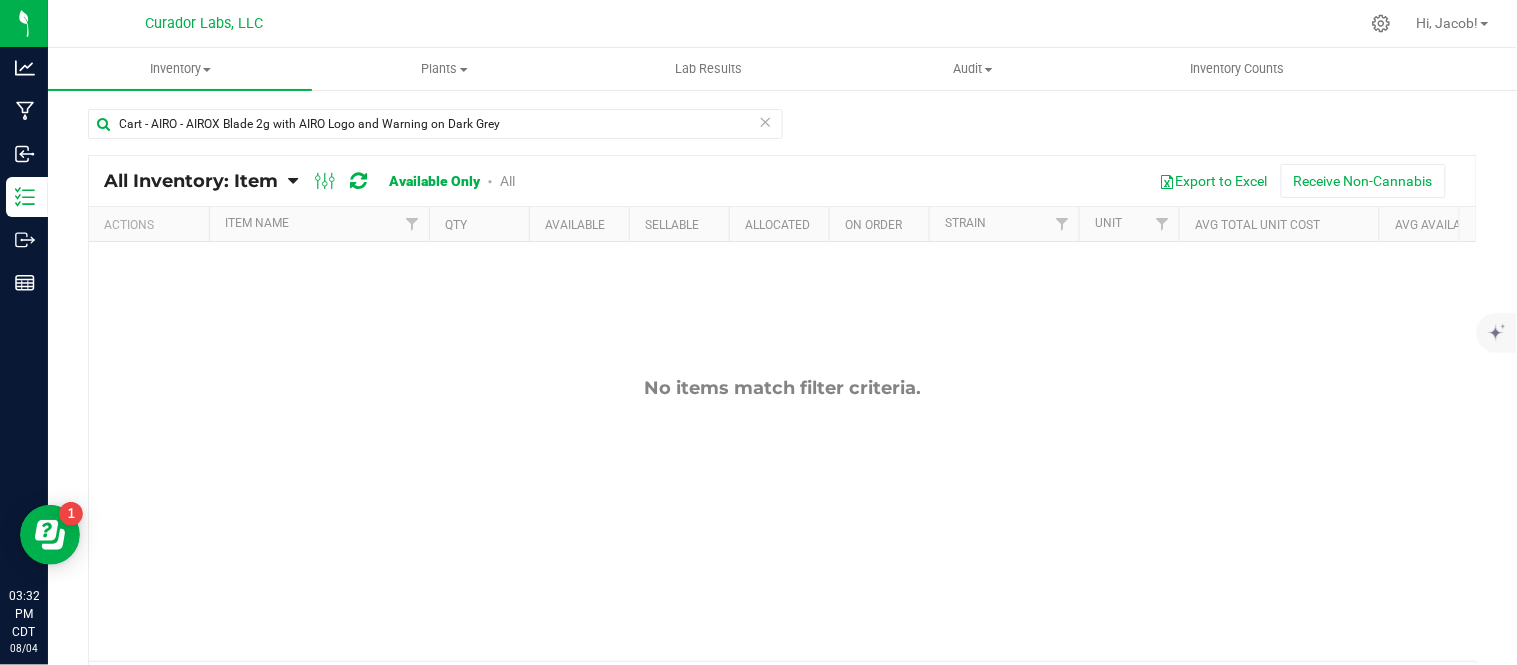 click on "All" at bounding box center (507, 181) 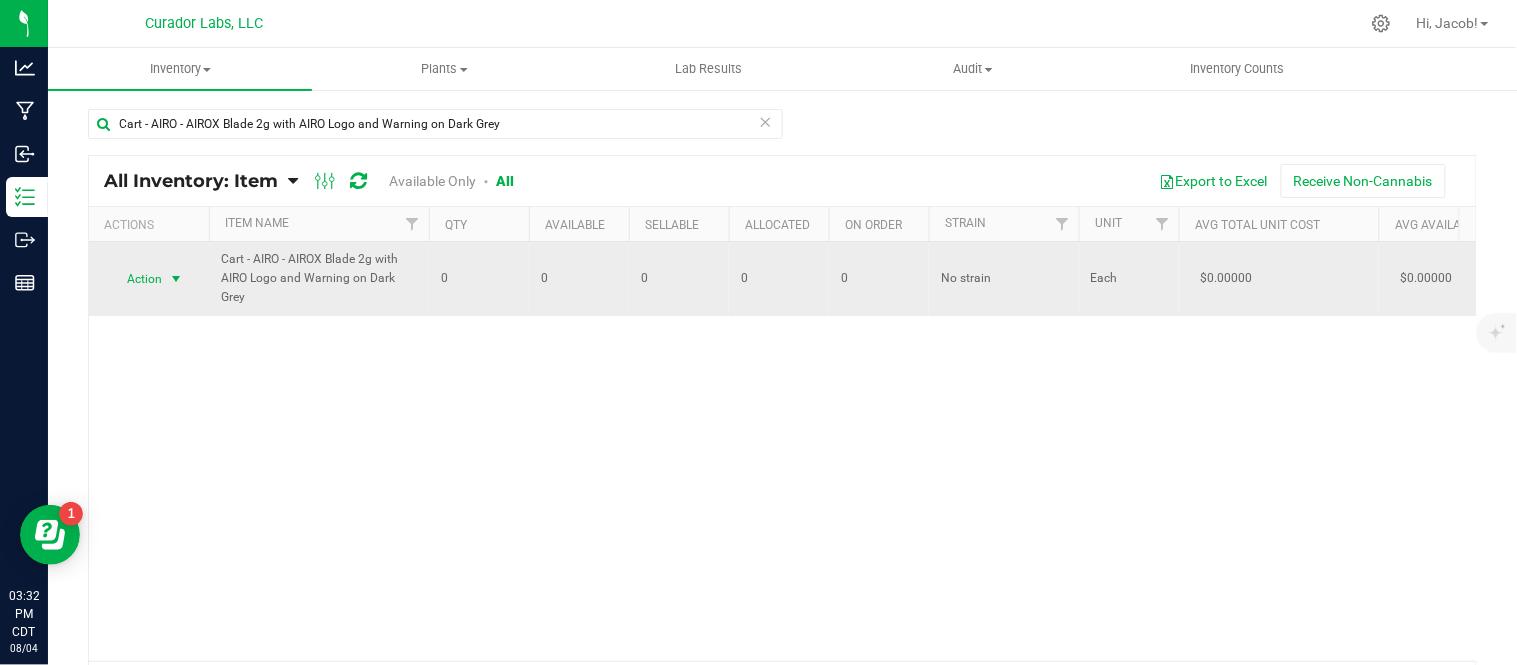 click on "Action" at bounding box center [136, 279] 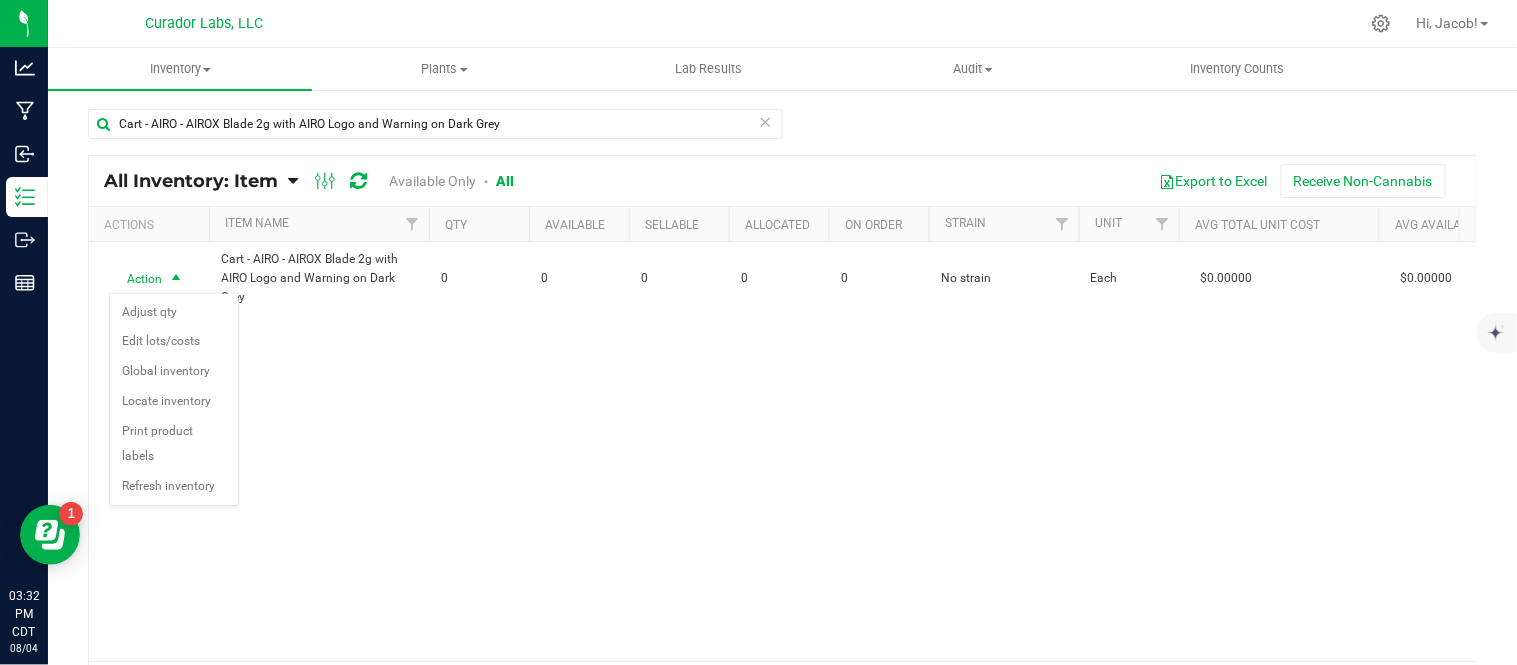 click on "Action Action Adjust qty Edit lots/costs Global inventory Locate inventory Print product labels Refresh inventory
Cart - [BRAND] - [BRAND] Blade 2g with [BRAND] Logo and Warning on Dark Grey
0 0 0 0 0
No strain
Each
$0.00000 $0.00000 $0.00000 0
Cart - [BRAND] - [BRAND] Blade 2g with [BRAND] Logo and Warning on Dark Grey
3.8.495.50389.0
Cart - [BRAND] - [BRAND] Blade 2g with [BRAND] Logo and Warning on Dark Grey
Internal
Supplies
General
Vape Hardware
[BRAND]
0 0 $0.00000" at bounding box center (782, 451) 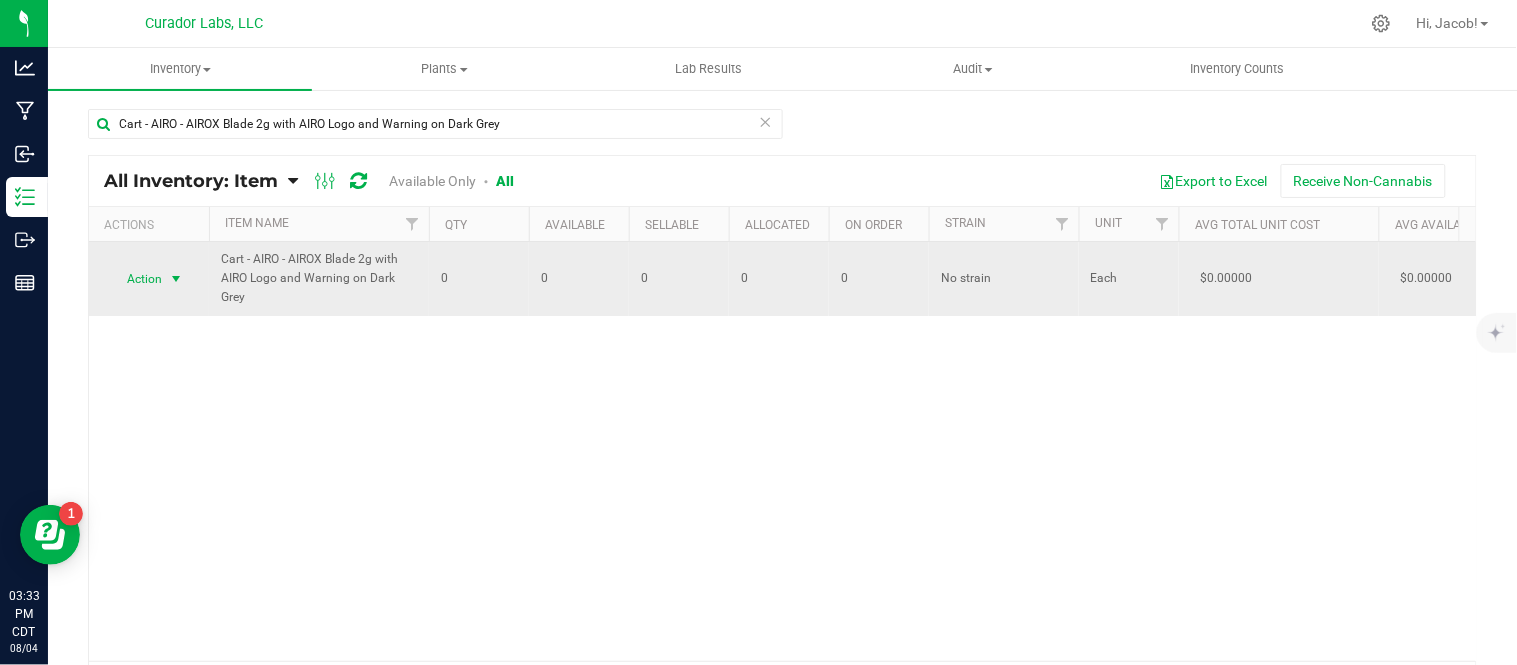 click on "Action" at bounding box center (136, 279) 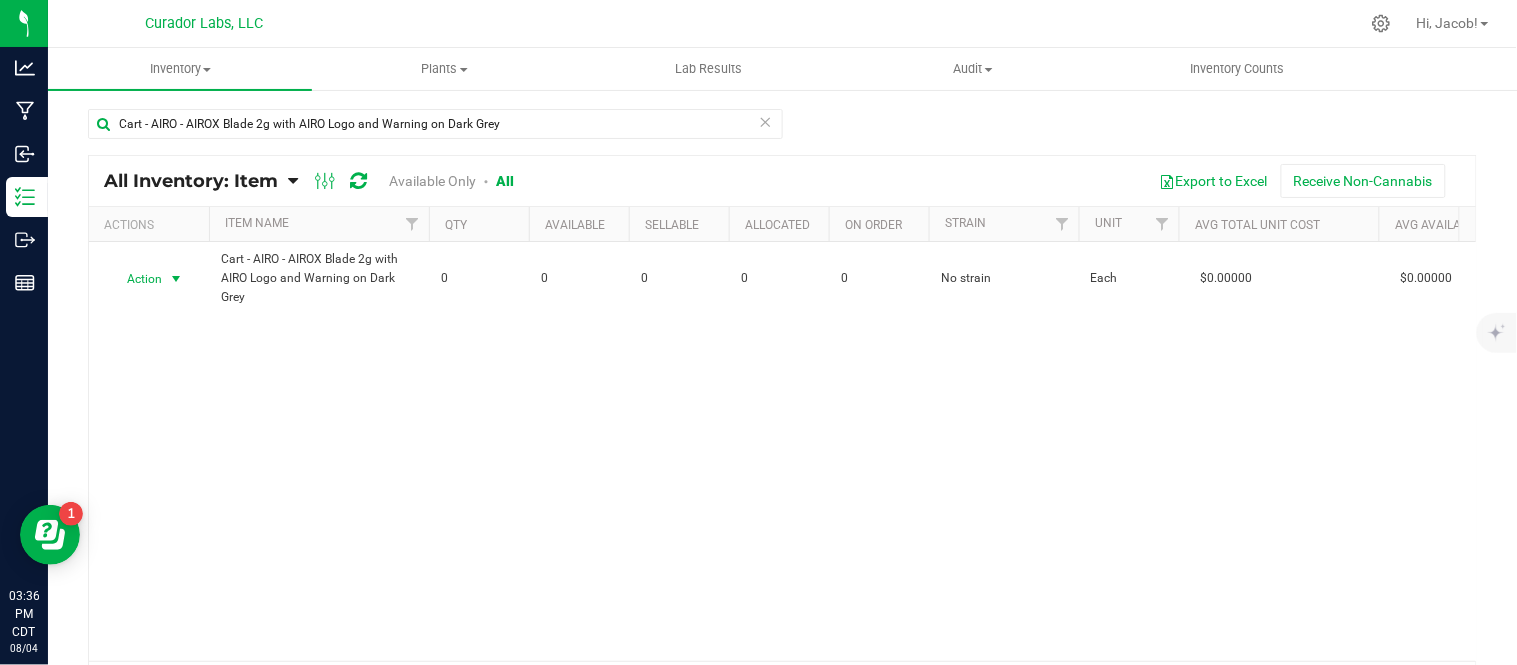 click on "Cart - AIRO - AIROX Blade 2g with AIRO Logo and Warning on Dark Grey" at bounding box center [435, 132] 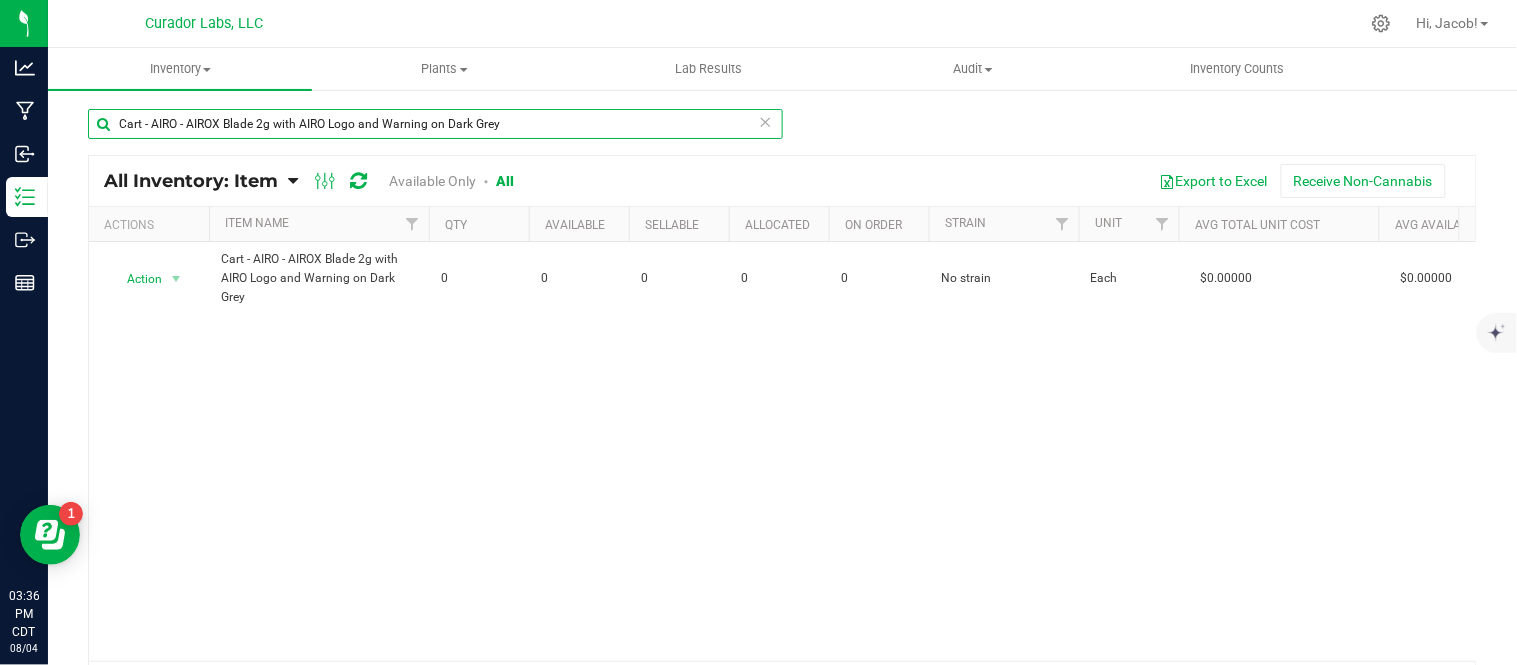 click on "Cart - AIRO - AIROX Blade 2g with AIRO Logo and Warning on Dark Grey" at bounding box center [435, 124] 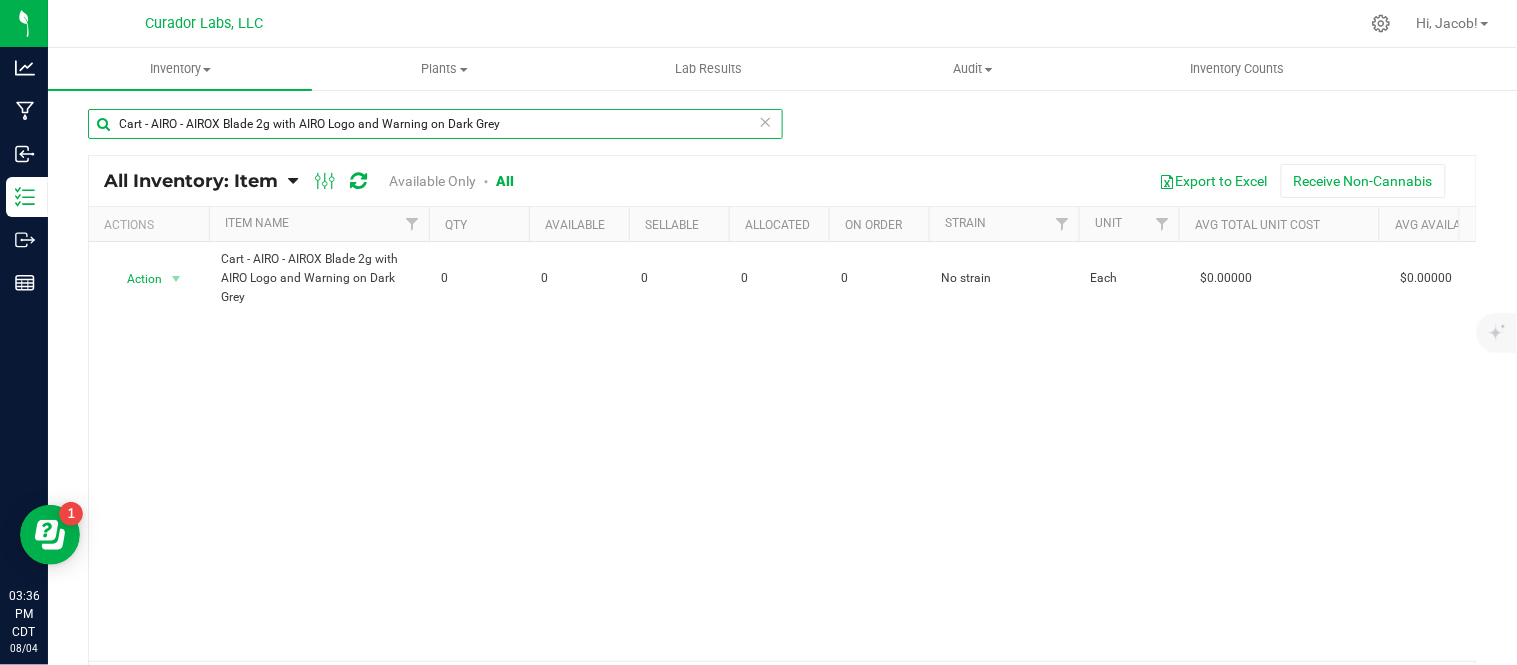 click on "Cart - AIRO - AIROX Blade 2g with AIRO Logo and Warning on Dark Grey" at bounding box center (435, 124) 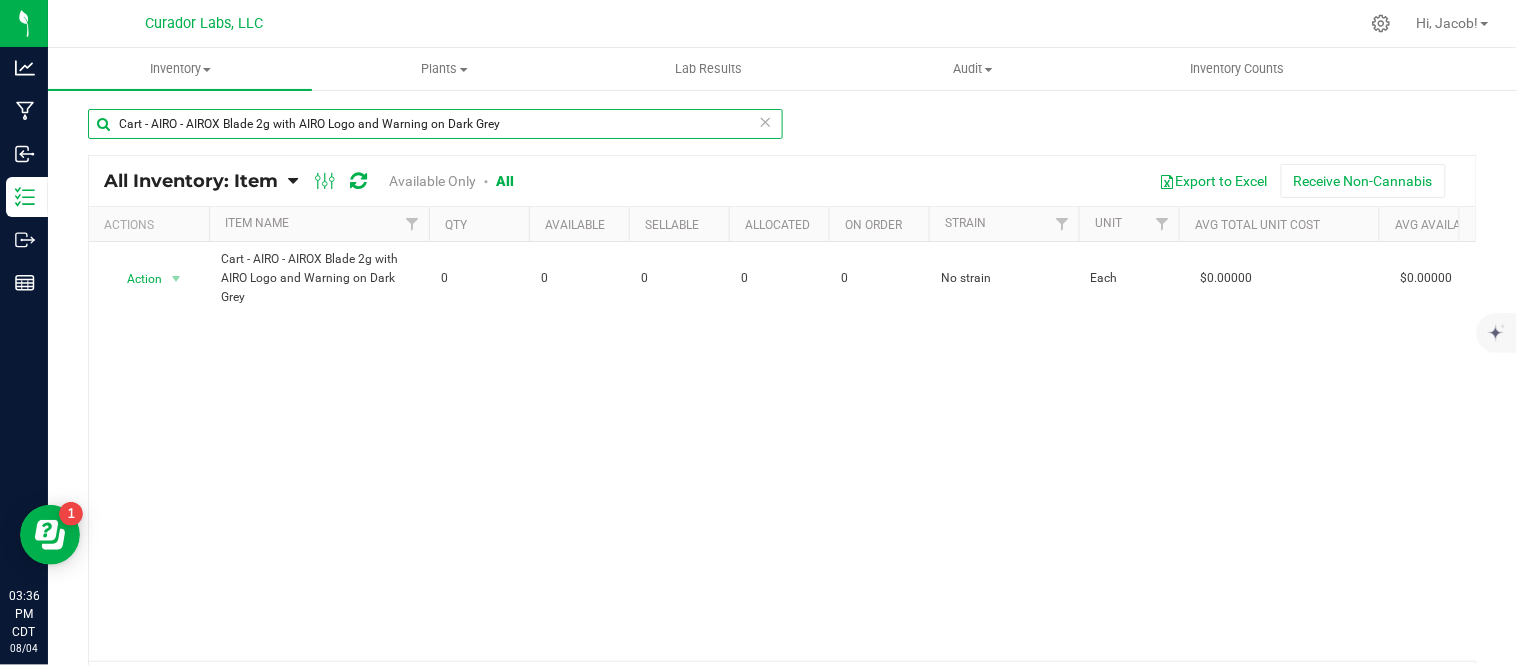 click on "Cart - AIRO - AIROX Blade 2g with AIRO Logo and Warning on Dark Grey" at bounding box center [435, 124] 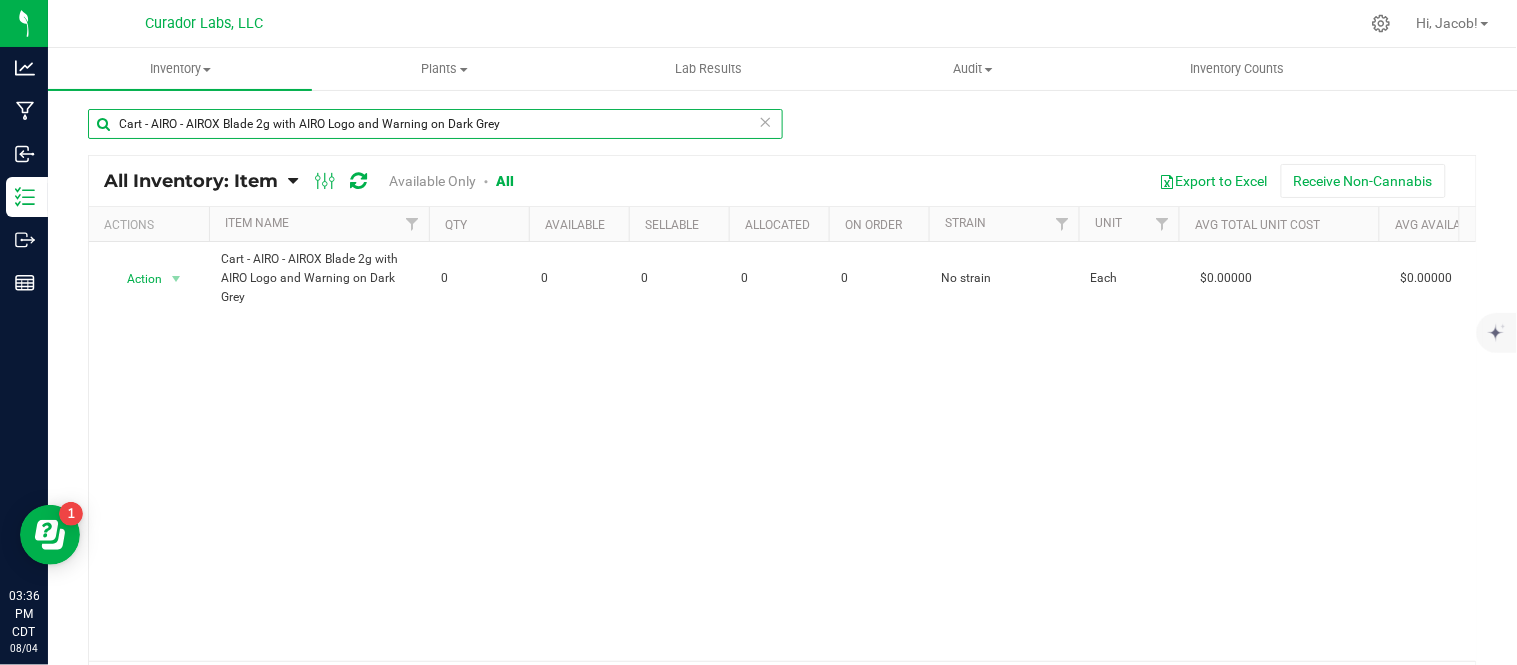 paste on "Live Resin Top Fill Press Fit THC M Diamond MJ - .5ml" 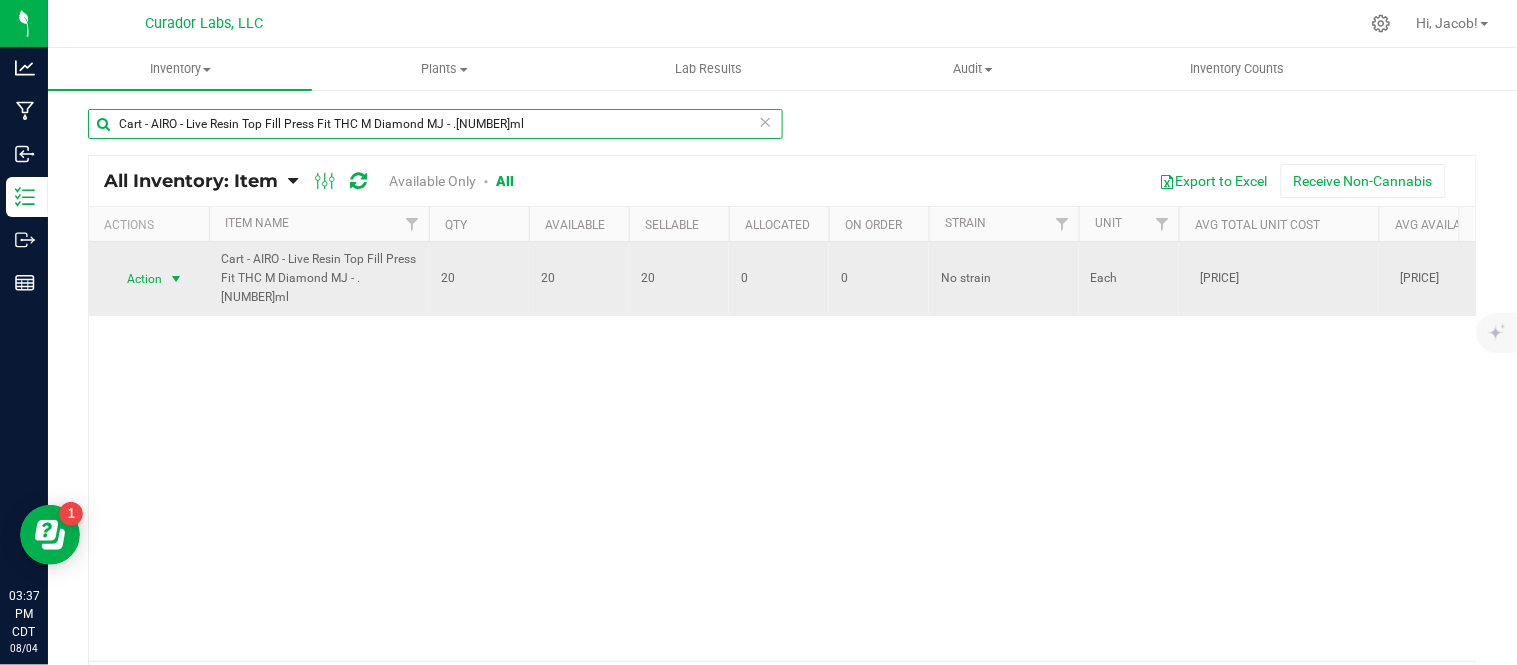 type on "Cart - AIRO - Live Resin Top Fill Press Fit THC M Diamond MJ - .[NUMBER]ml" 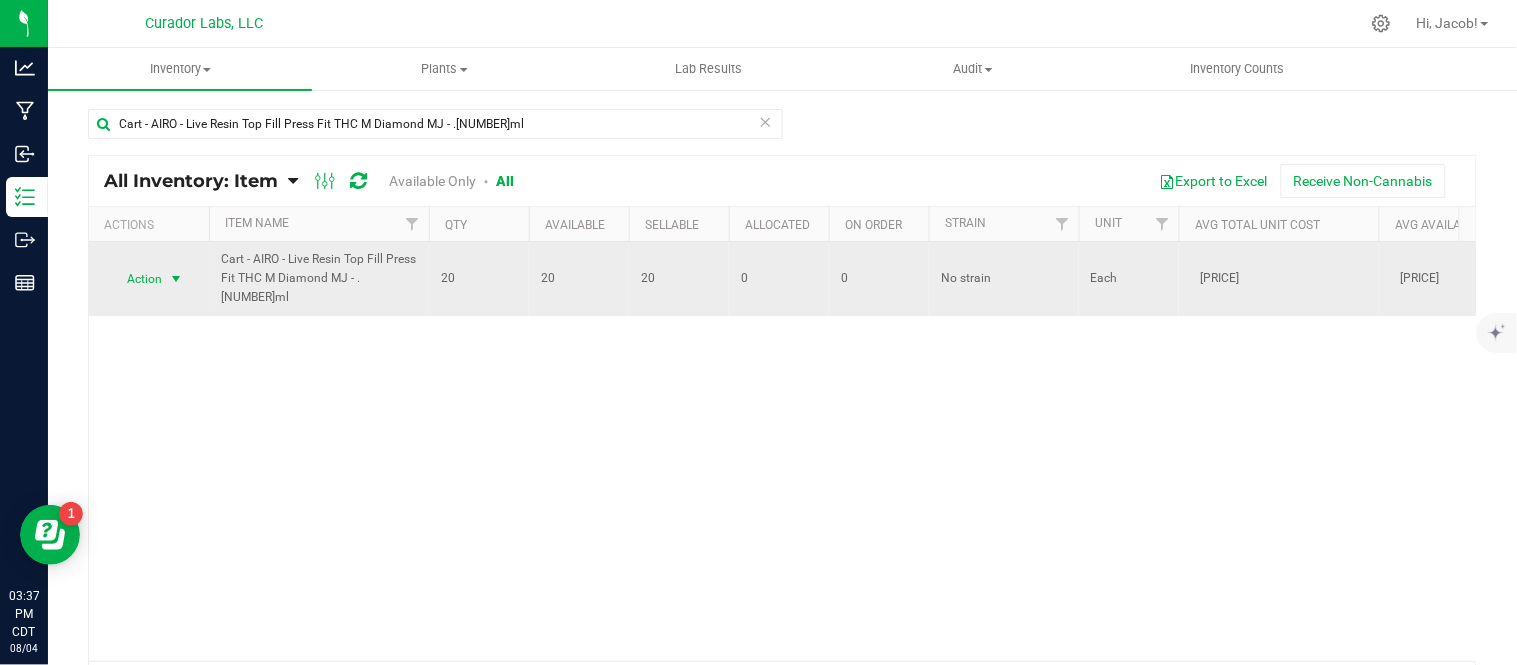click on "Action" at bounding box center (136, 279) 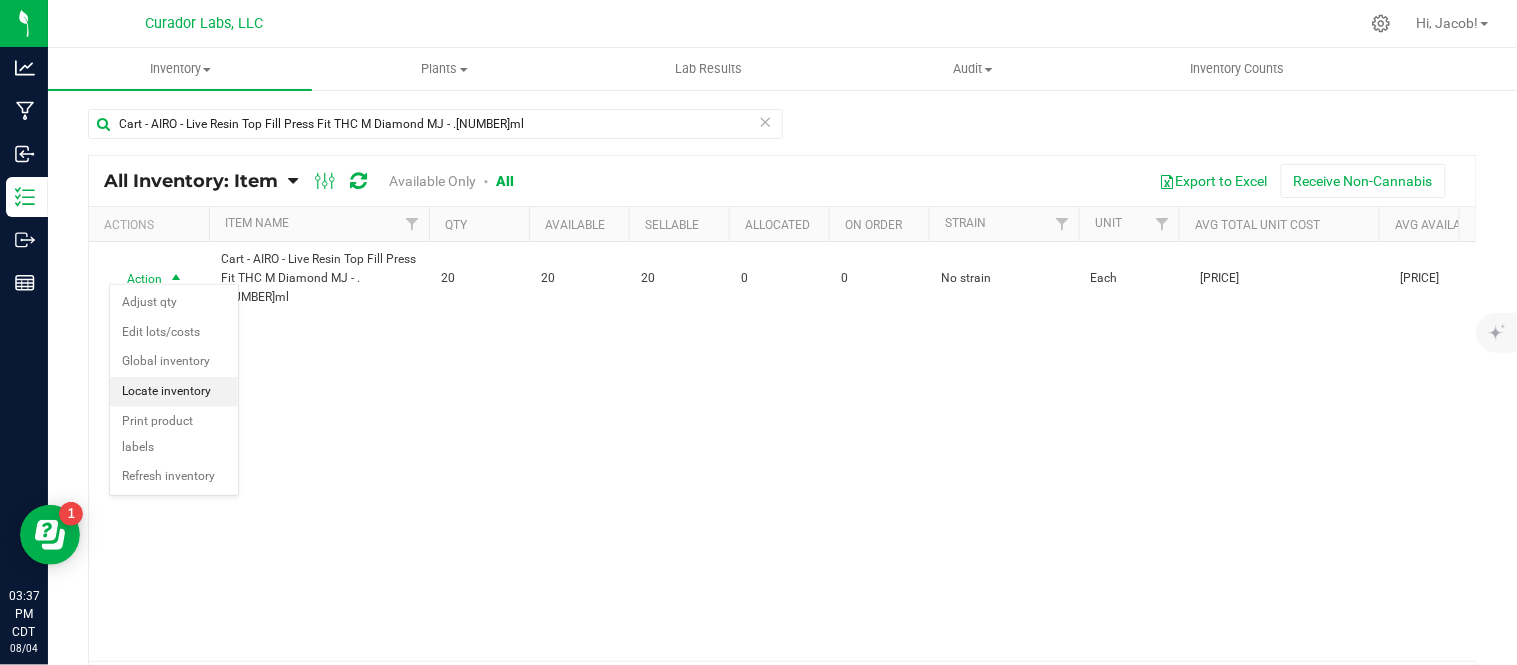 click on "Locate inventory" at bounding box center [174, 392] 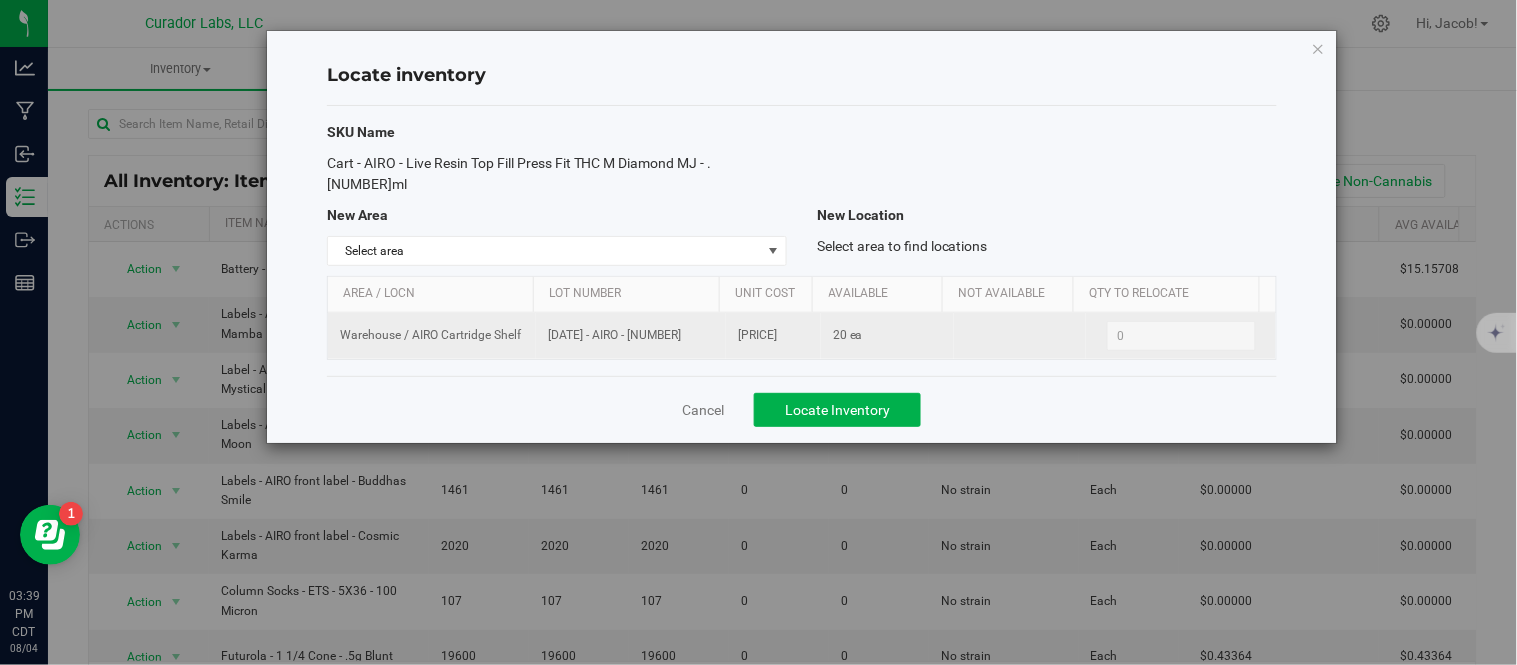 drag, startPoint x: 686, startPoint y: 317, endPoint x: 533, endPoint y: 310, distance: 153.16005 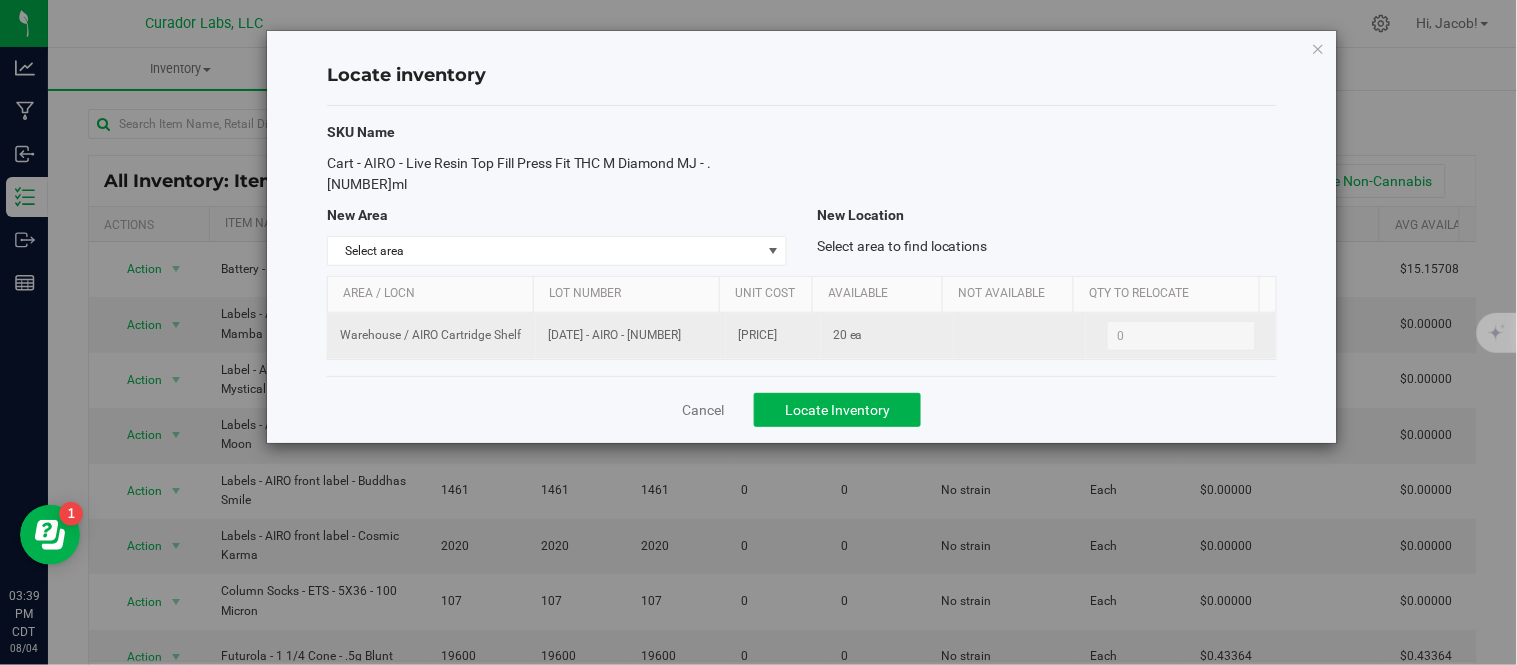 click on "[DATE] - AIRO - [NUMBER]" at bounding box center (631, 336) 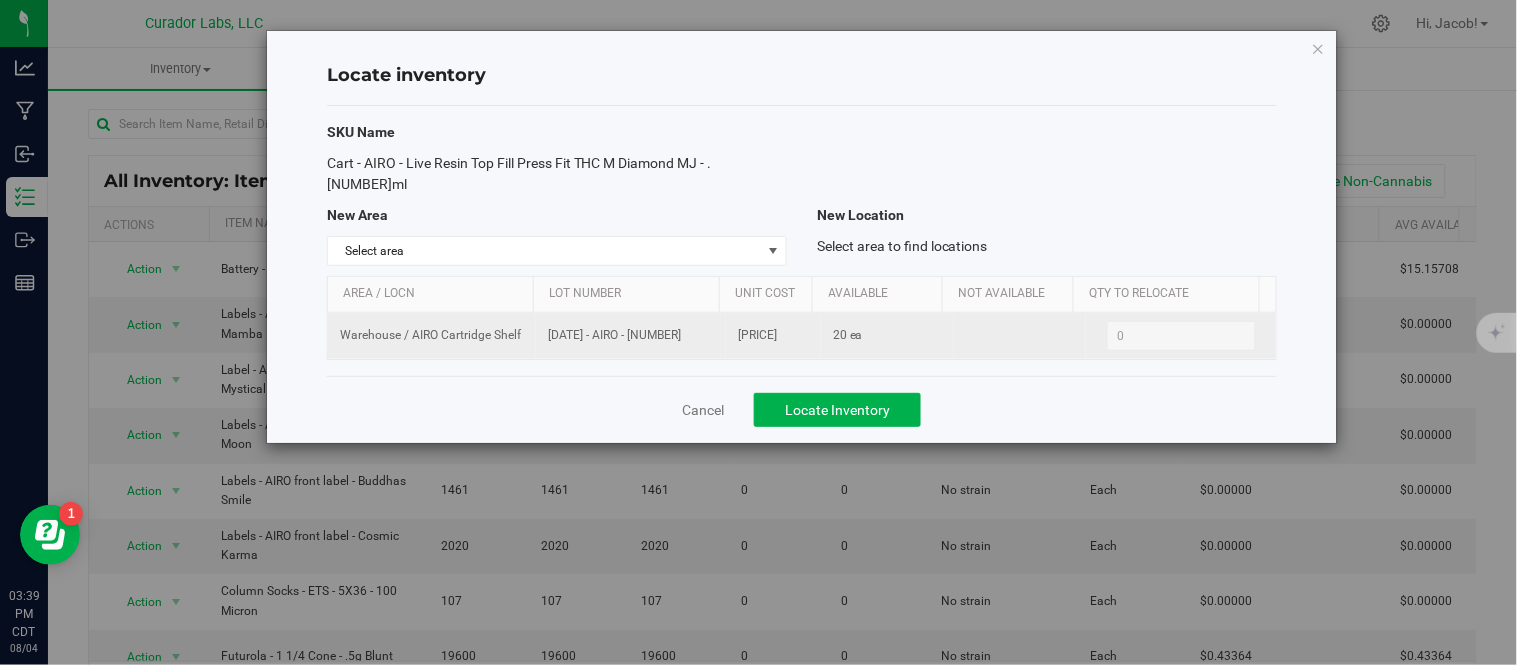 drag, startPoint x: 795, startPoint y: 316, endPoint x: 723, endPoint y: 321, distance: 72.1734 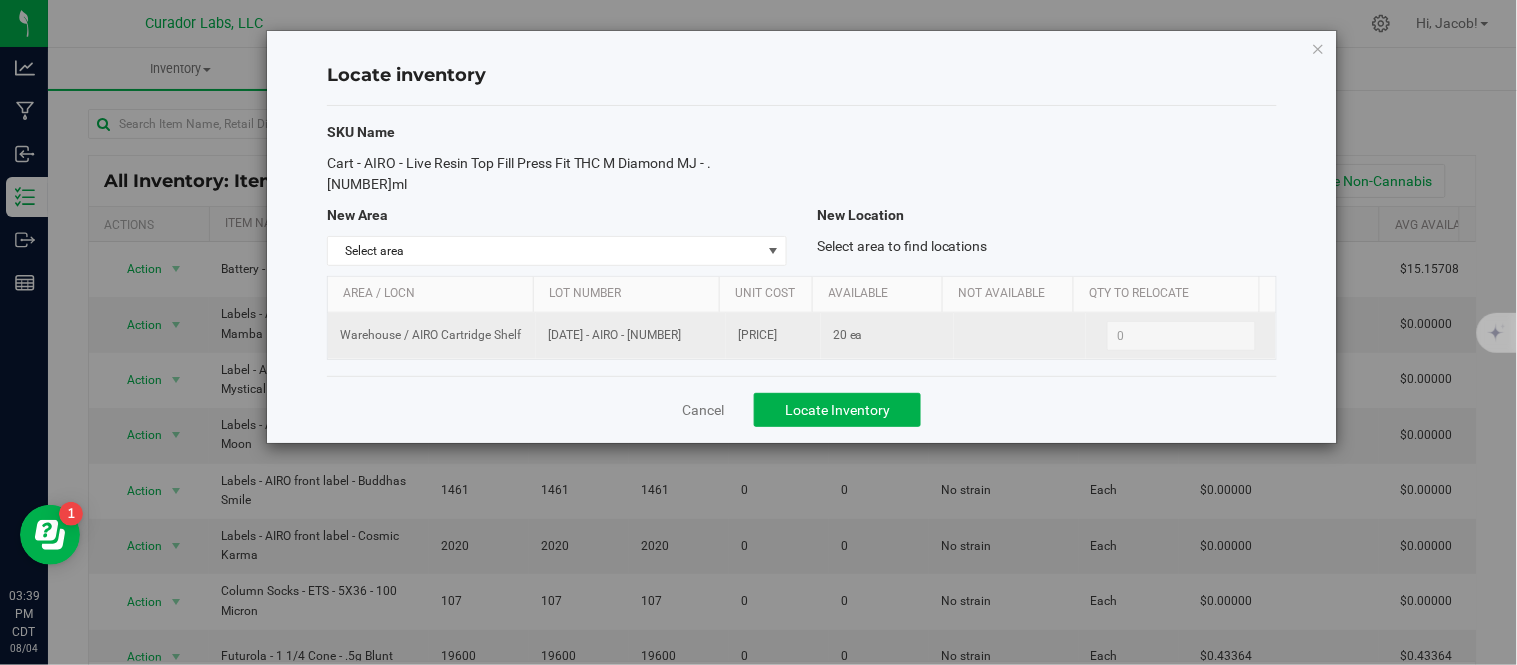 click on "[PRICE]" at bounding box center [773, 336] 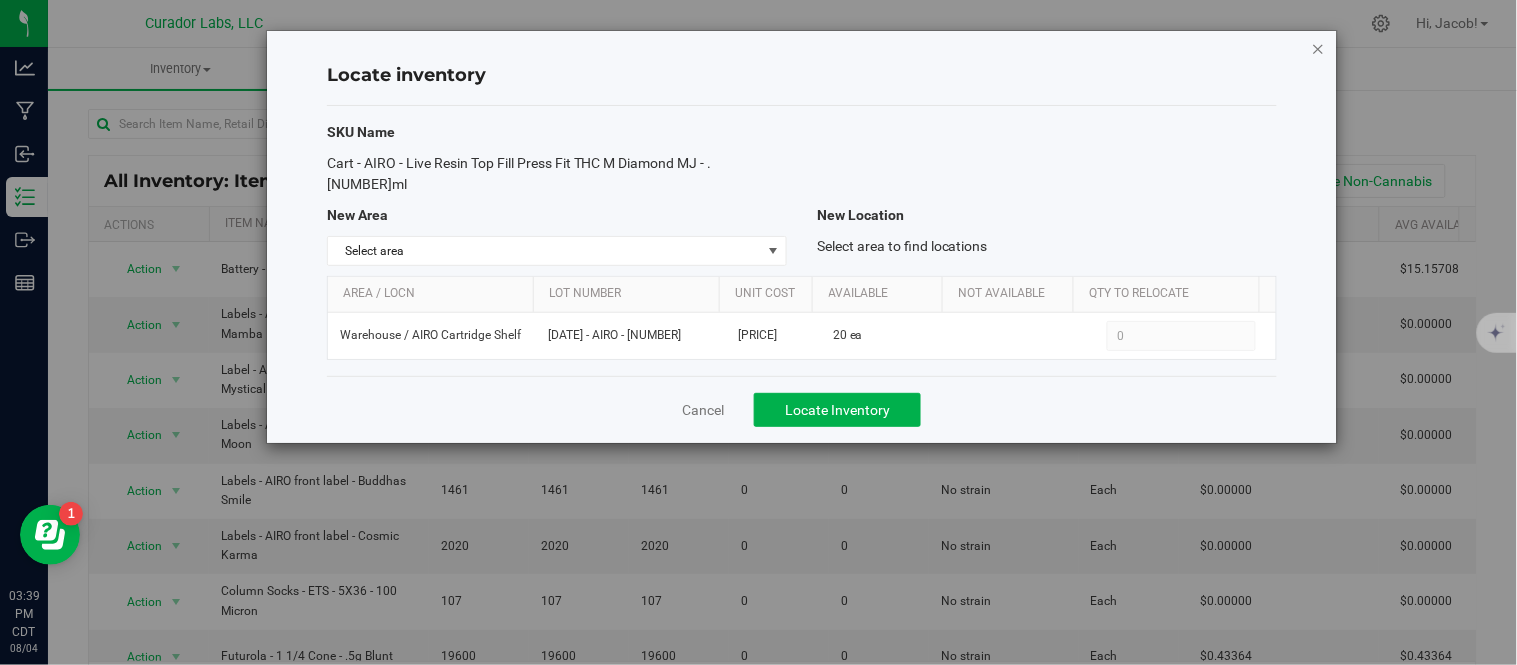 click at bounding box center (1319, 48) 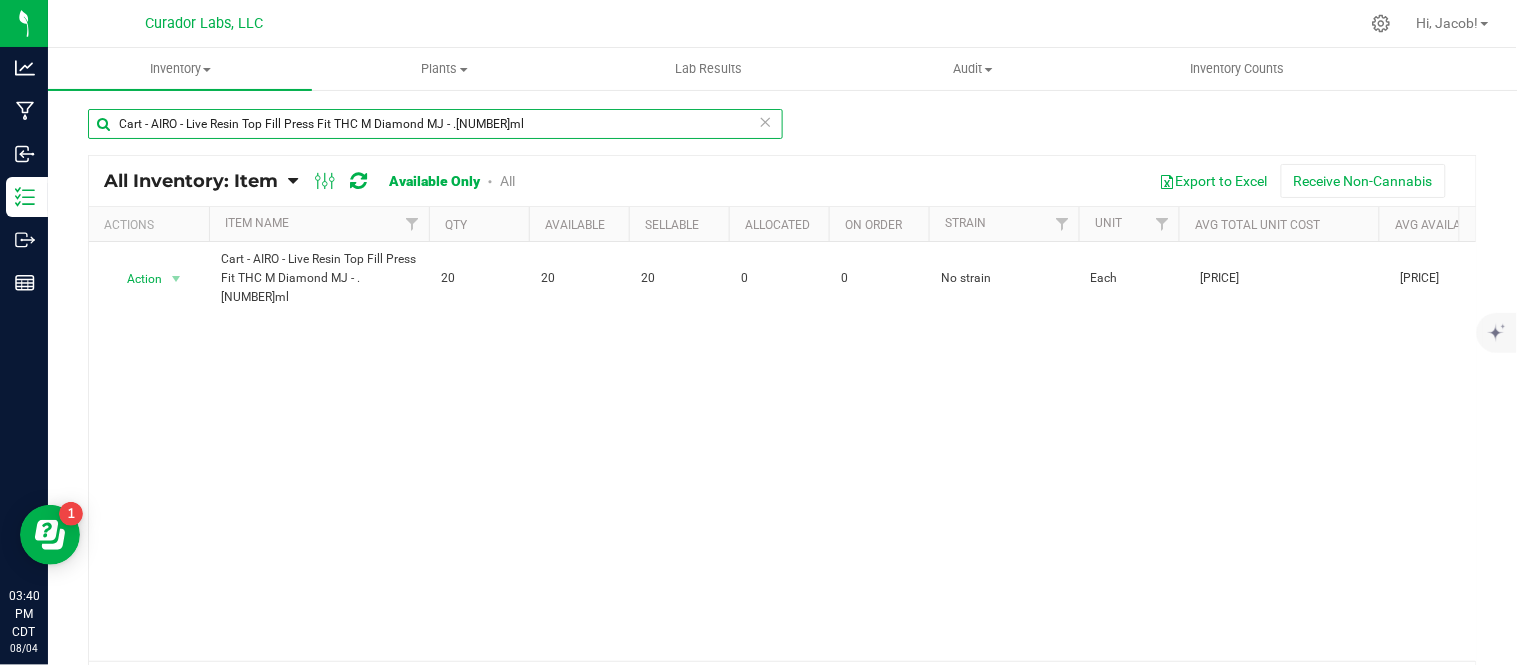 drag, startPoint x: 515, startPoint y: 124, endPoint x: 80, endPoint y: 161, distance: 436.57074 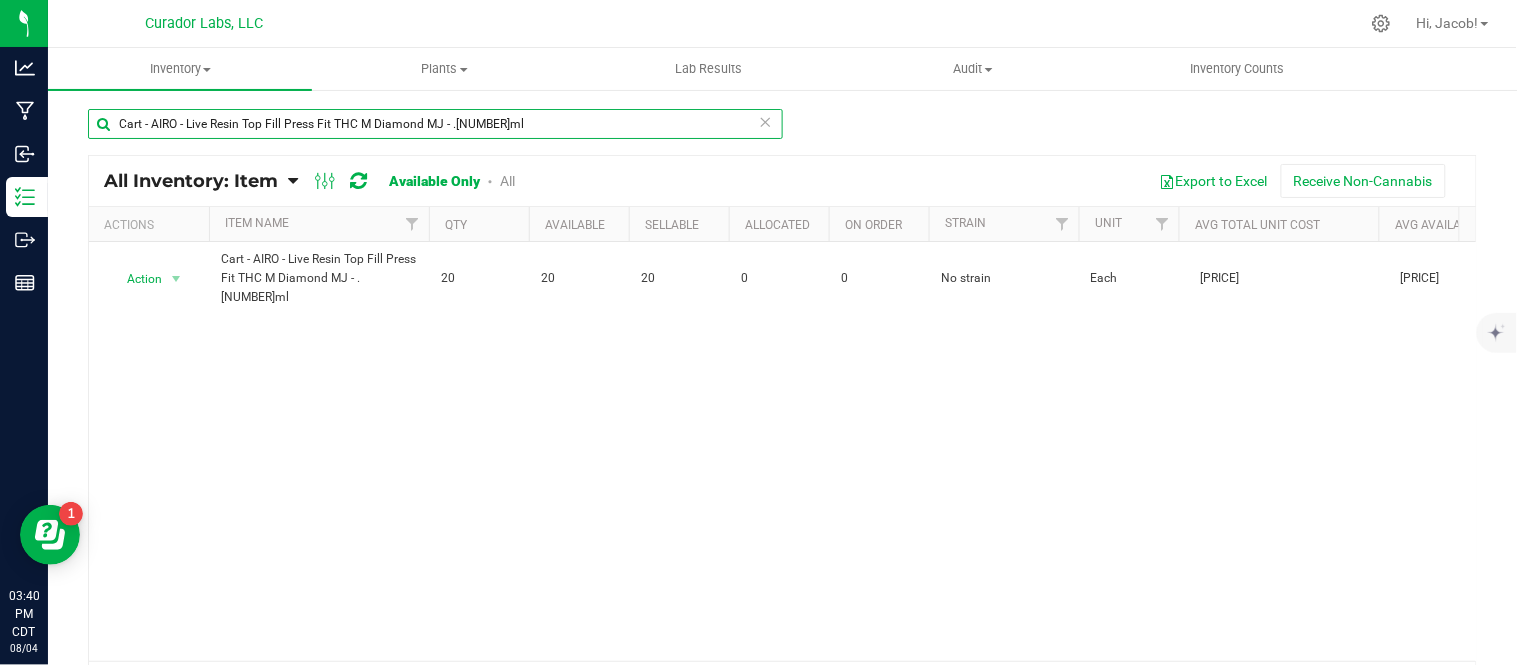 click on "Cart - AIRO - Live Resin Top Fill Press Fit THC M Diamond MJ - .[NUMBER]ml
All Inventory: Item
Item Summary
Item (default)
Item by Strain" at bounding box center [782, 400] 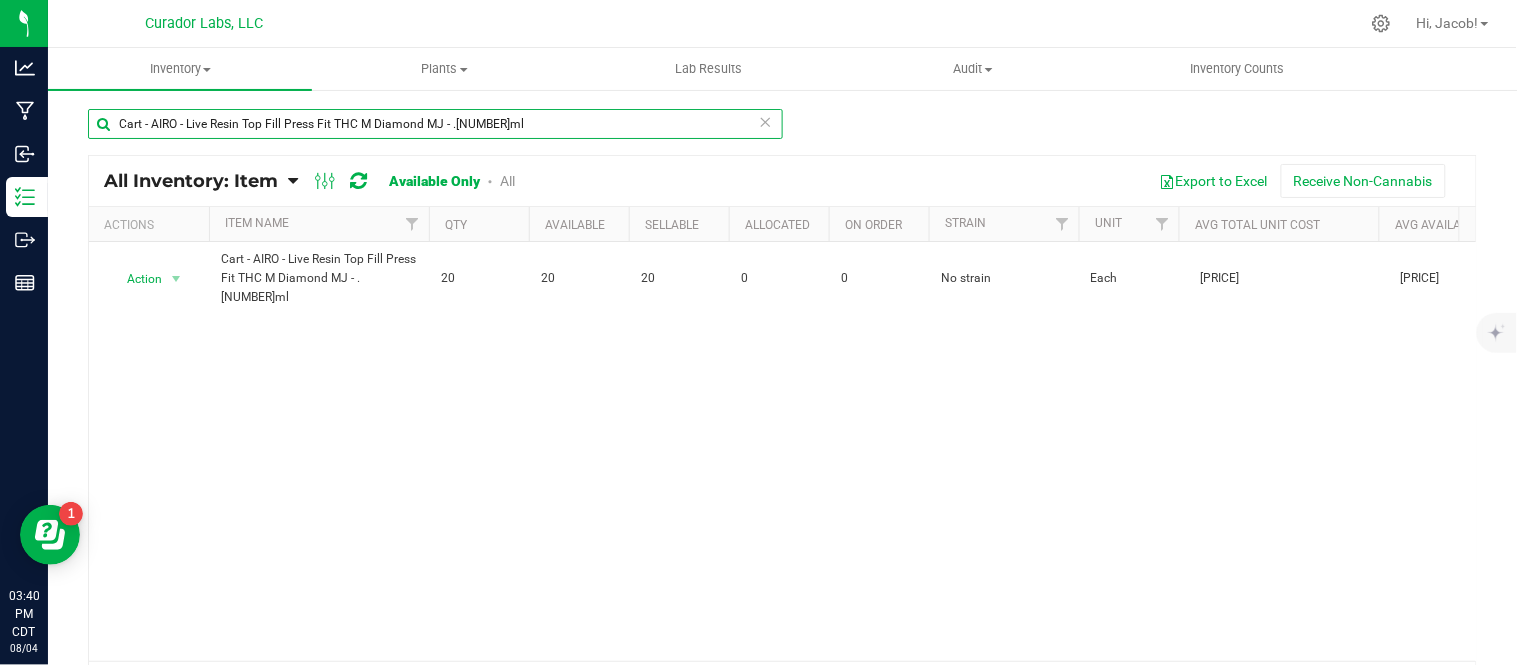 paste on "[DATE] - AIRO - [NUMBER]" 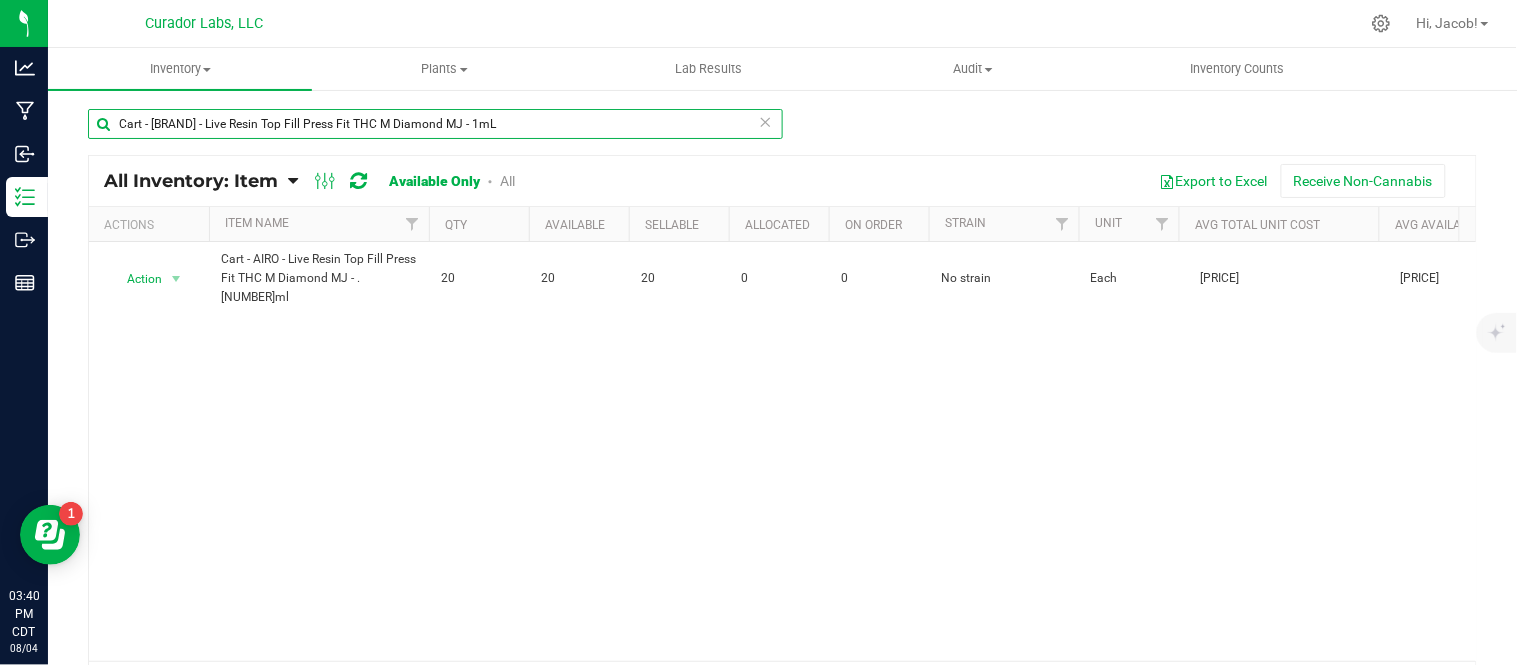 type on "Cart - [BRAND] - Live Resin Top Fill Press Fit THC M Diamond MJ - 1mL" 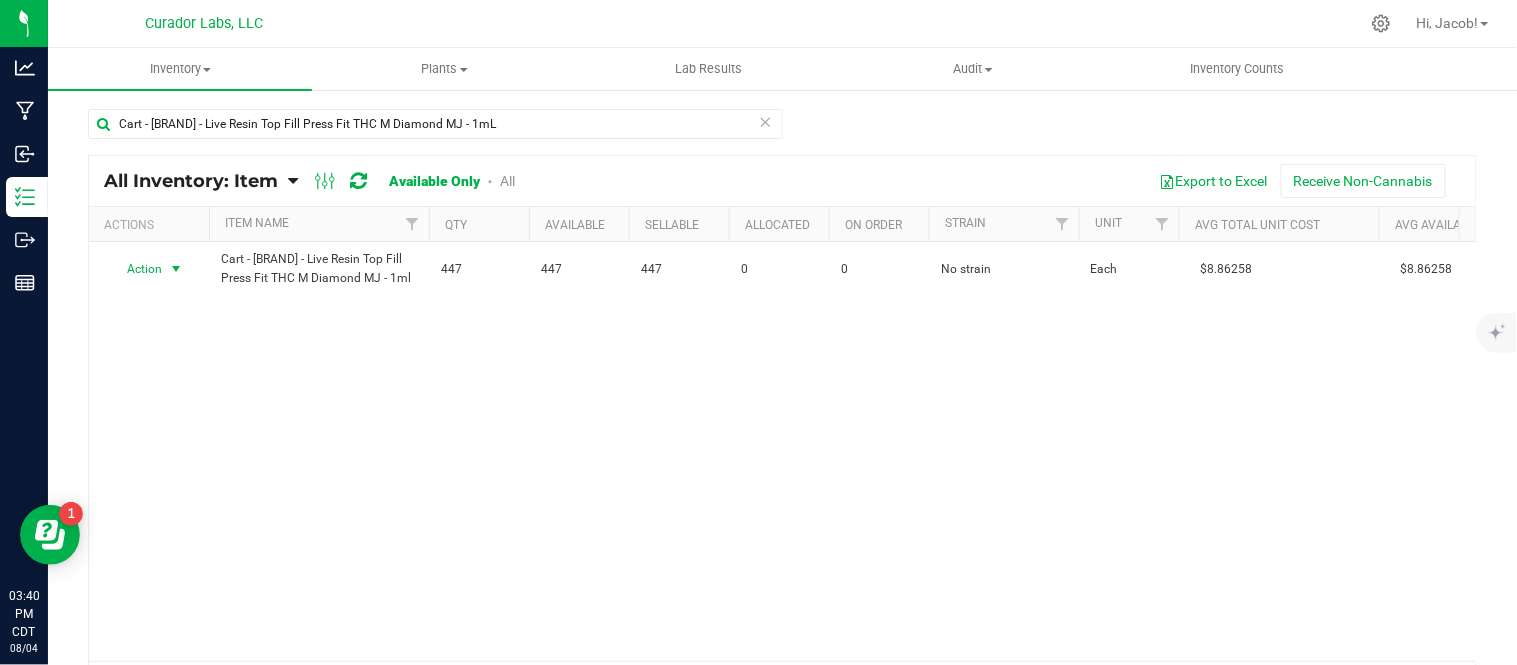 click on "Action" at bounding box center [136, 269] 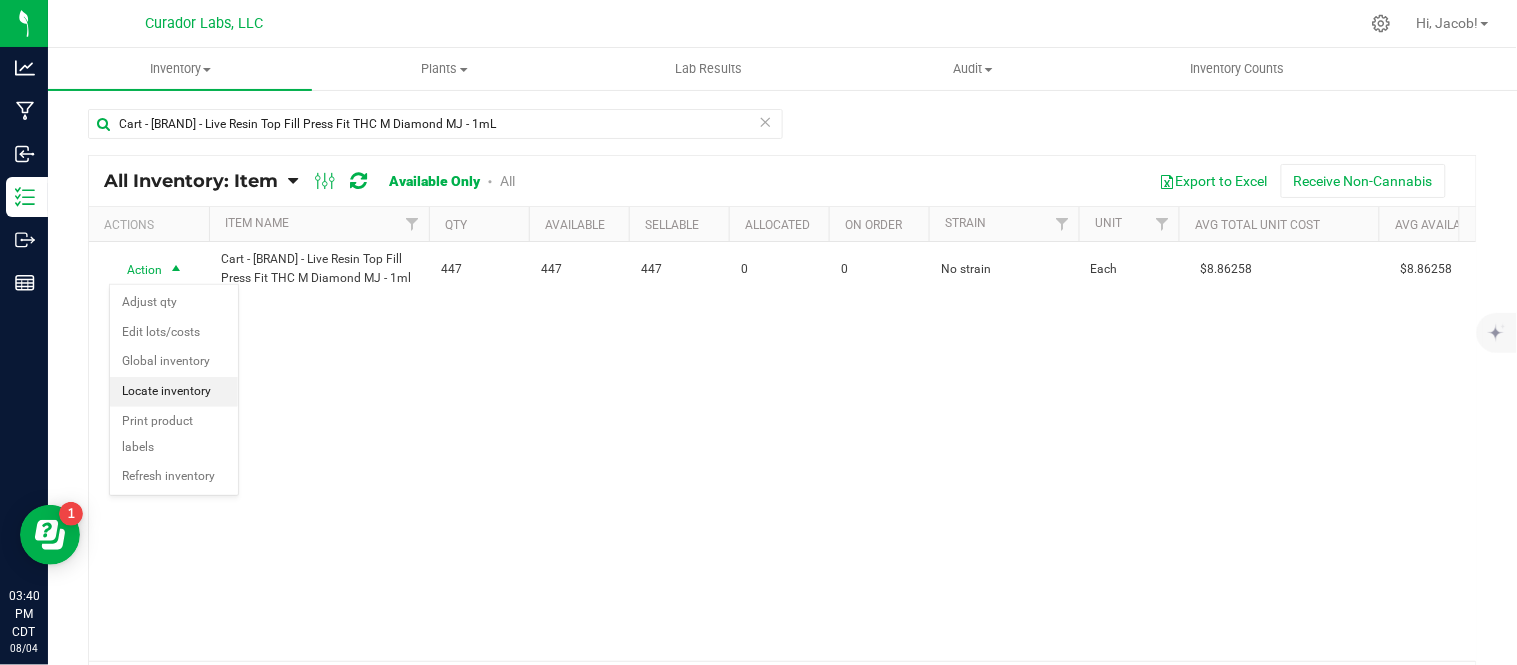 click on "Locate inventory" at bounding box center [174, 392] 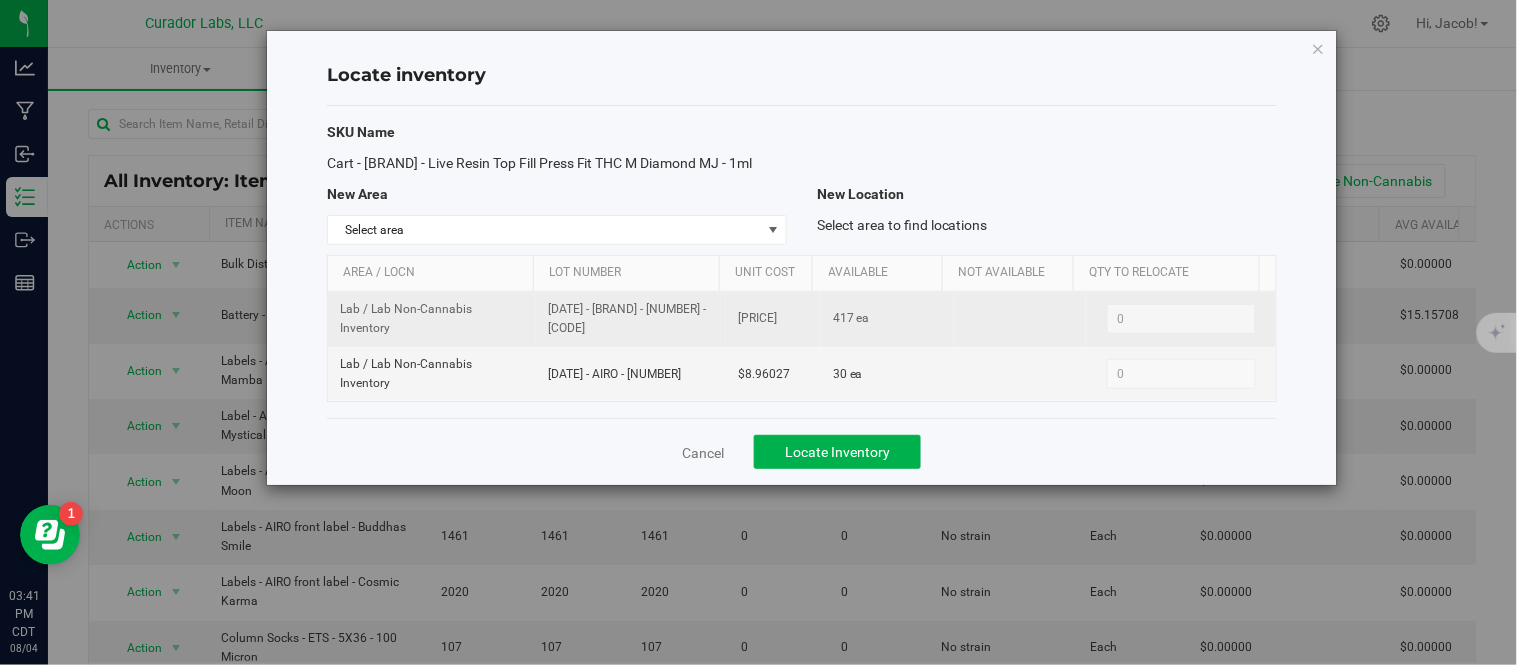 drag, startPoint x: 707, startPoint y: 314, endPoint x: 535, endPoint y: 325, distance: 172.35138 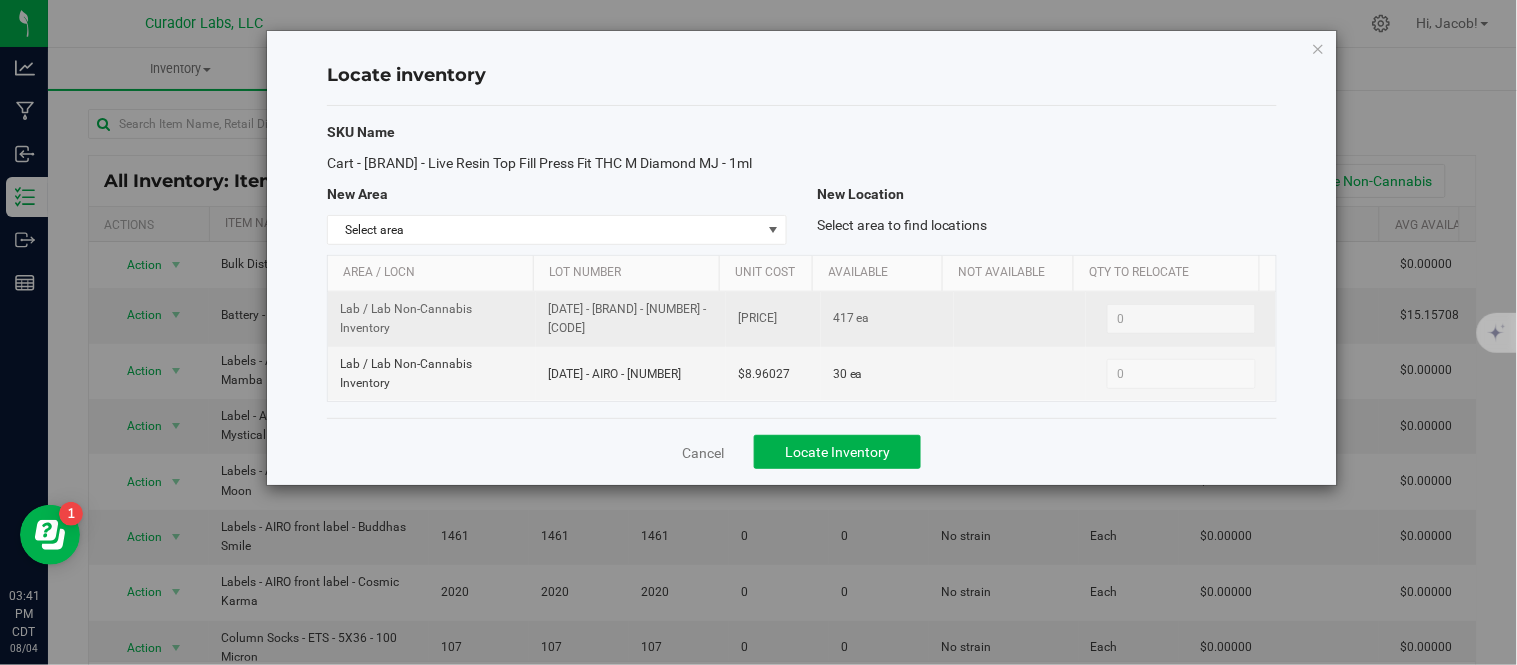 click on "[DATE] - [BRAND] - [NUMBER] - [CODE]" at bounding box center (631, 319) 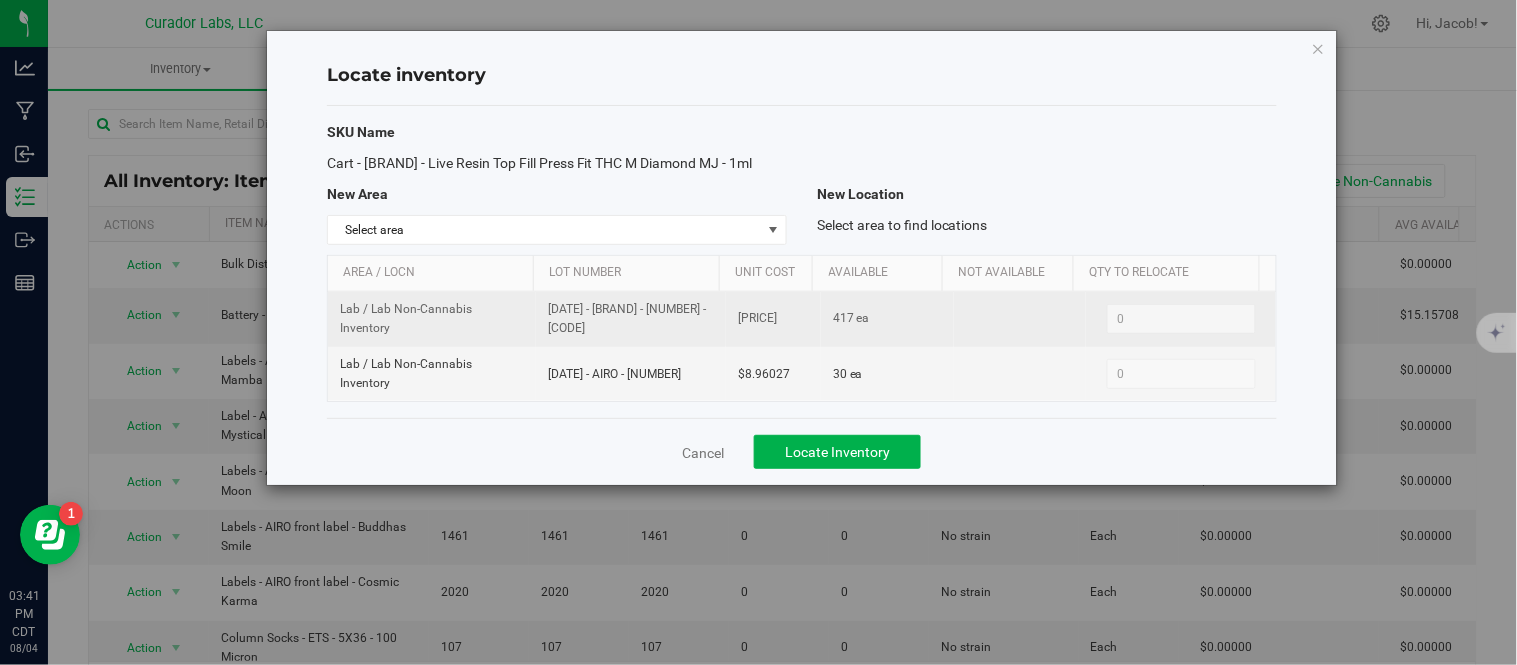 drag, startPoint x: 791, startPoint y: 317, endPoint x: 724, endPoint y: 321, distance: 67.11929 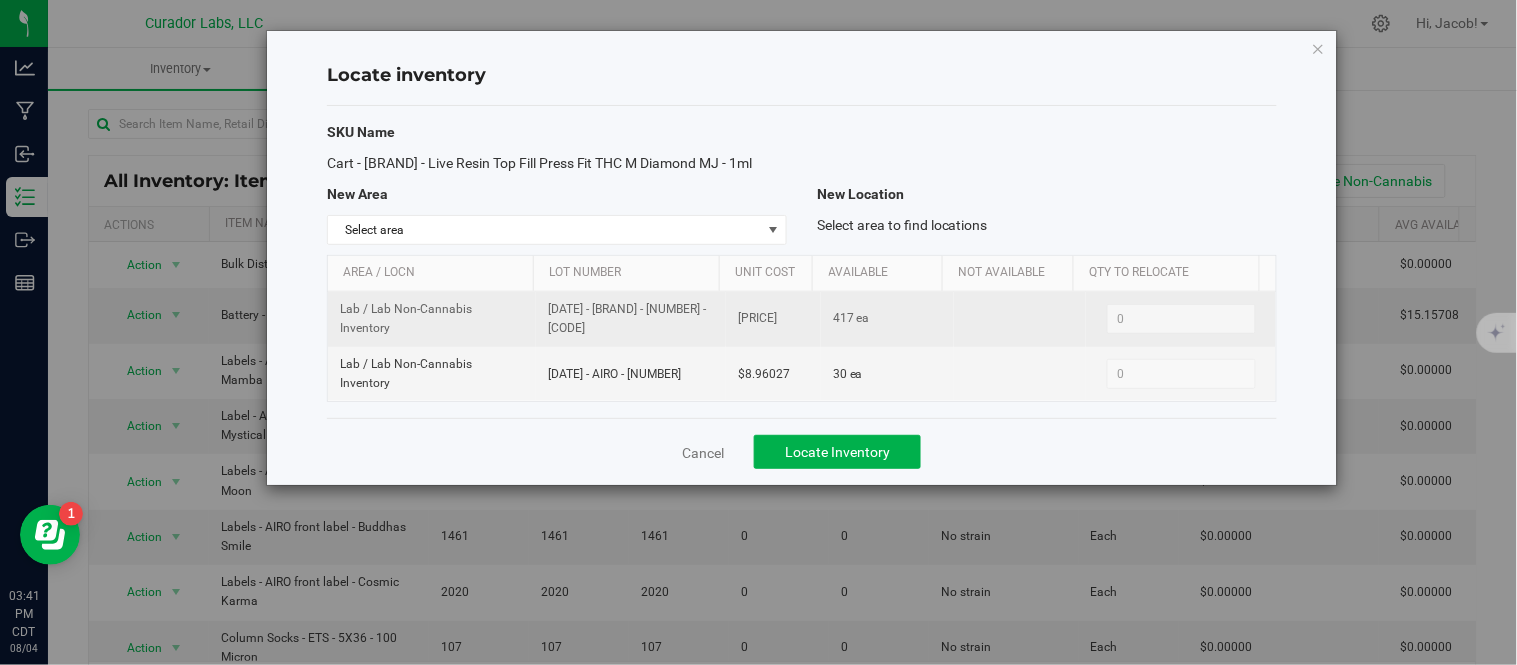 click on "[PRICE]" at bounding box center (773, 319) 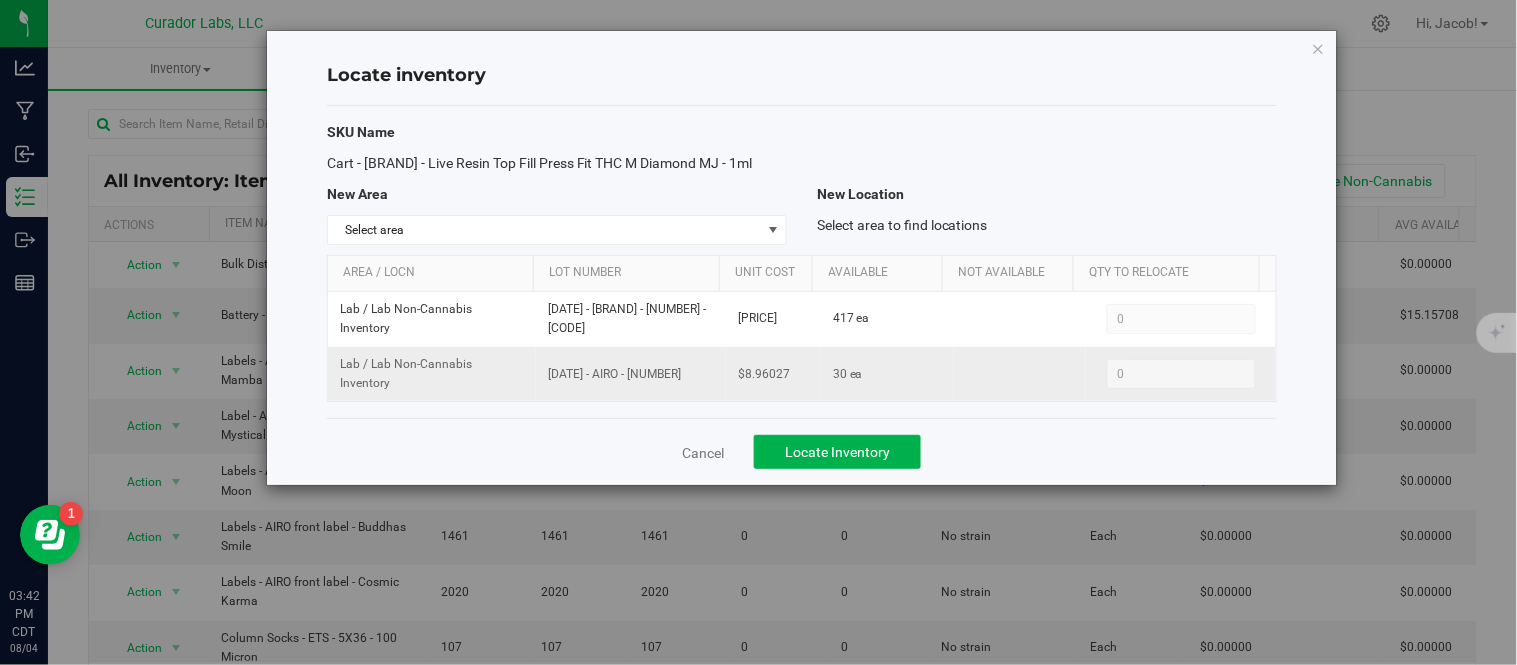 drag, startPoint x: 665, startPoint y: 365, endPoint x: 536, endPoint y: 367, distance: 129.0155 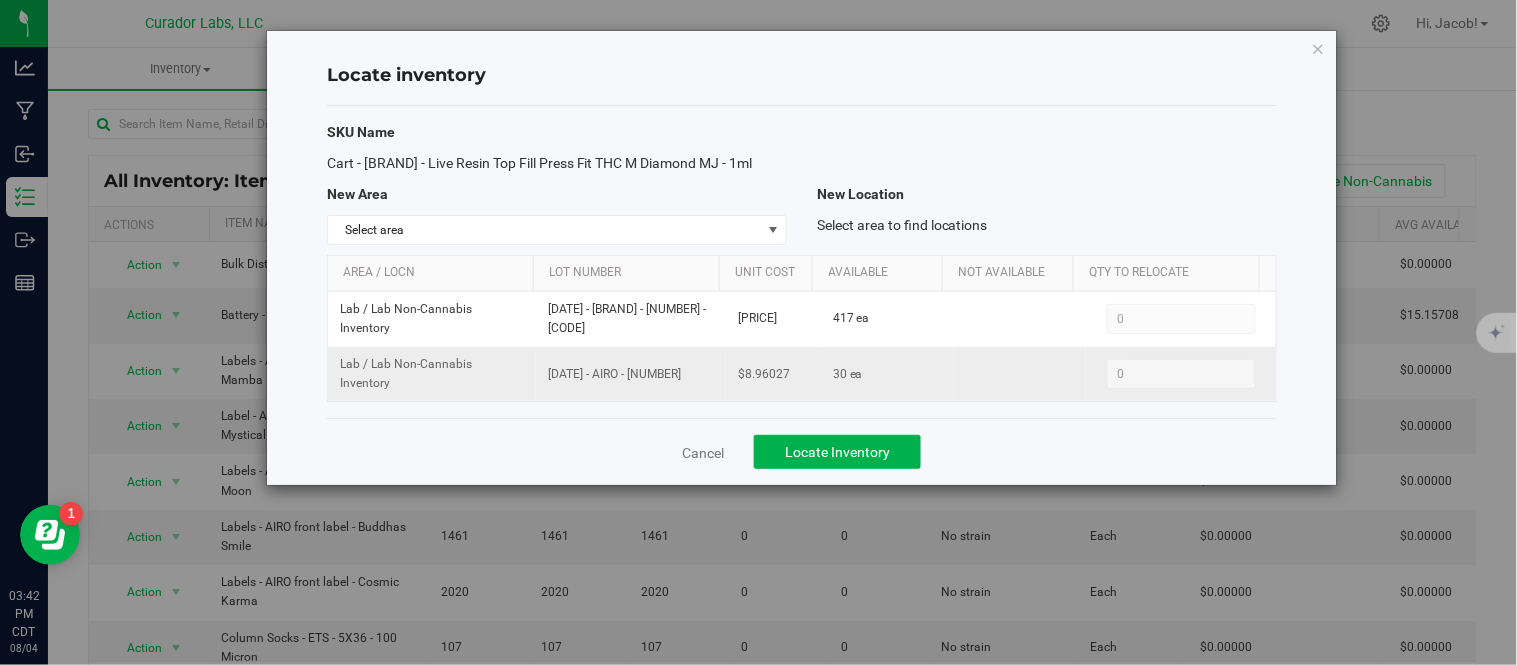 click on "[DATE] - AIRO - [NUMBER]" at bounding box center [631, 374] 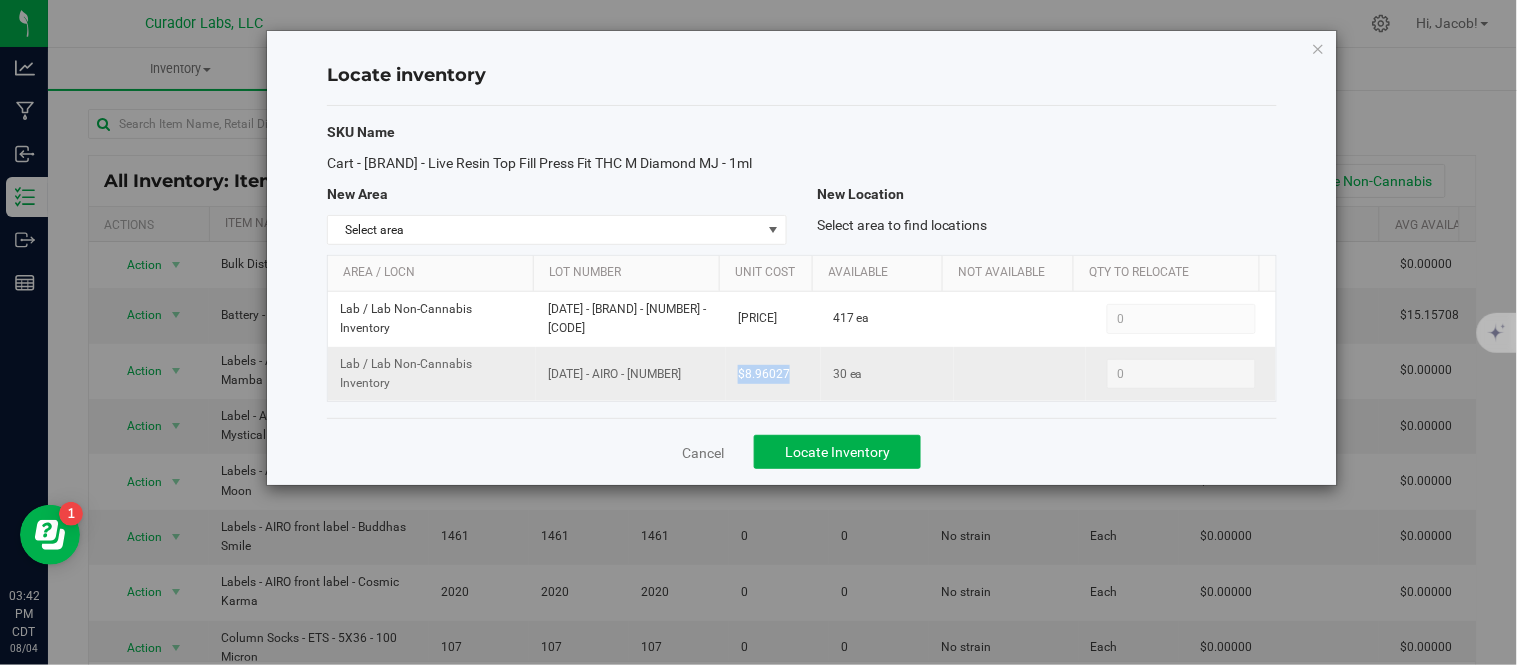 drag, startPoint x: 797, startPoint y: 365, endPoint x: 728, endPoint y: 364, distance: 69.00725 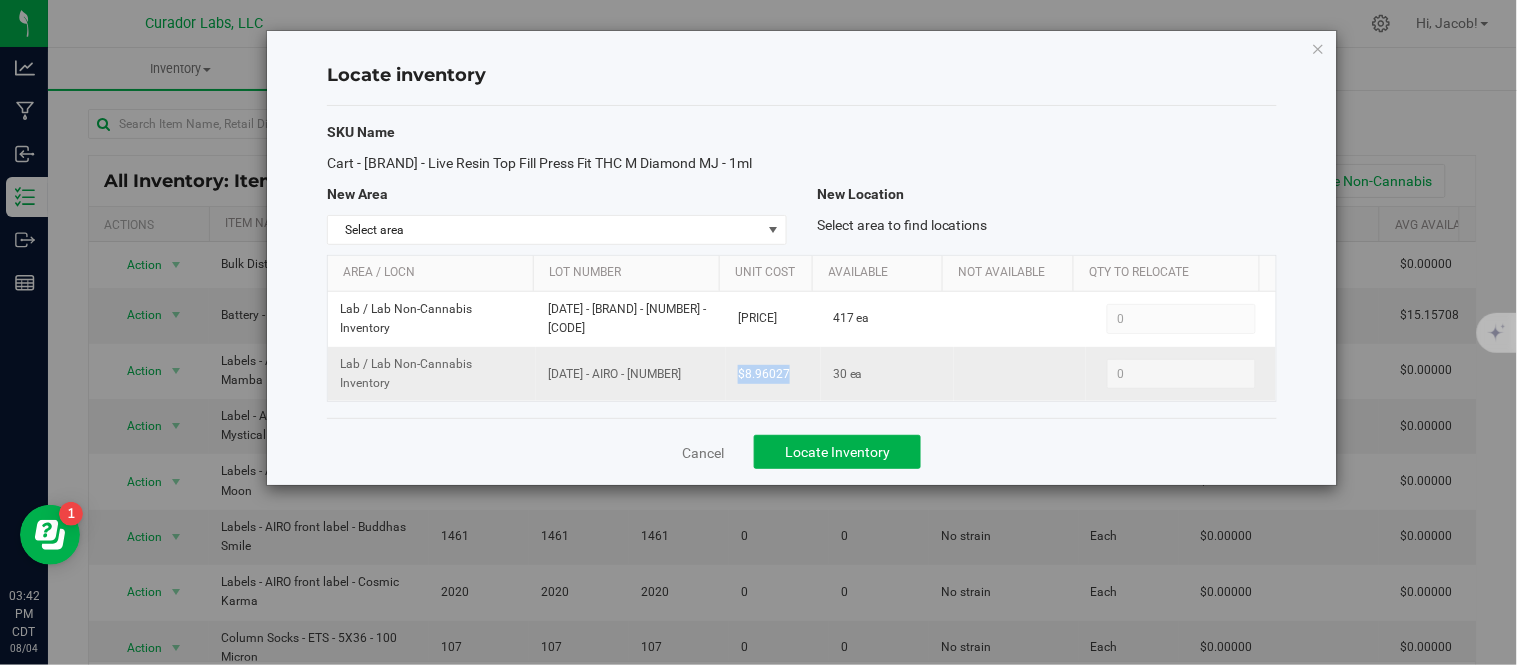 click on "$8.96027" at bounding box center (773, 374) 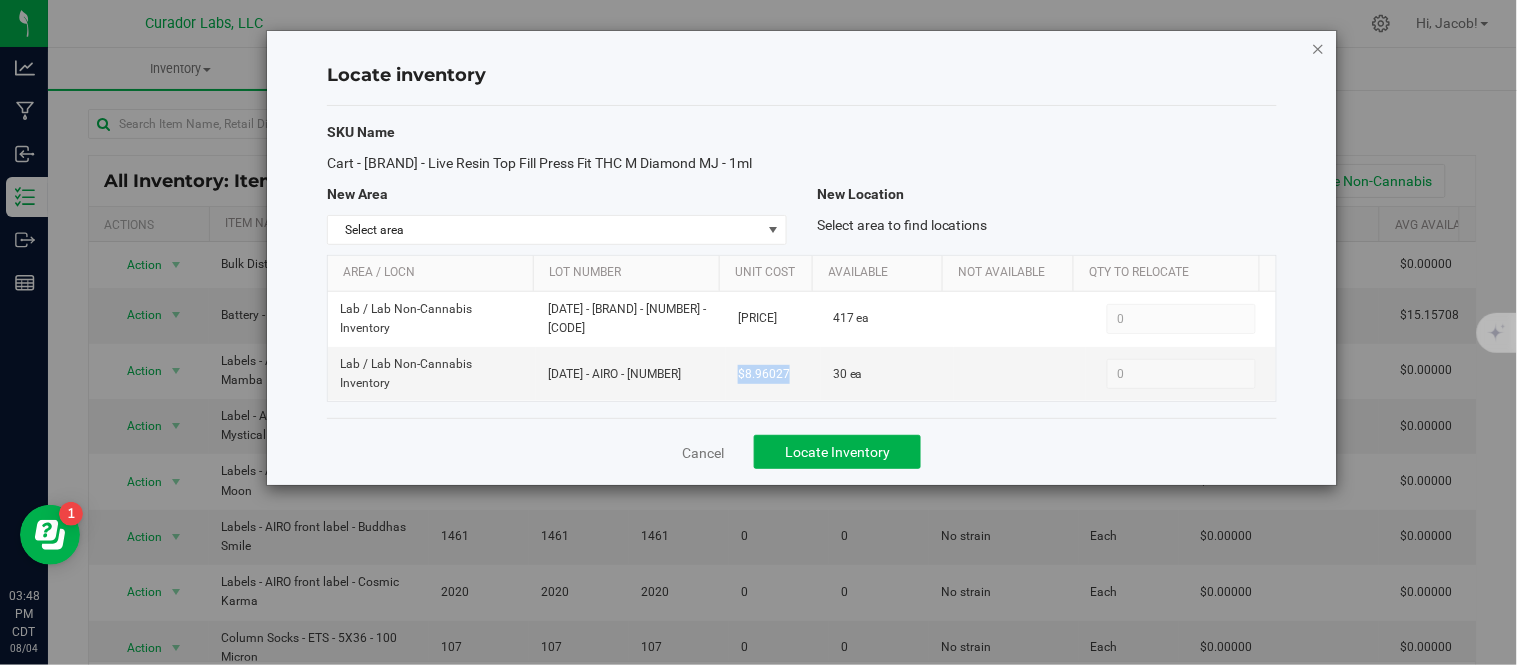 click at bounding box center (1319, 48) 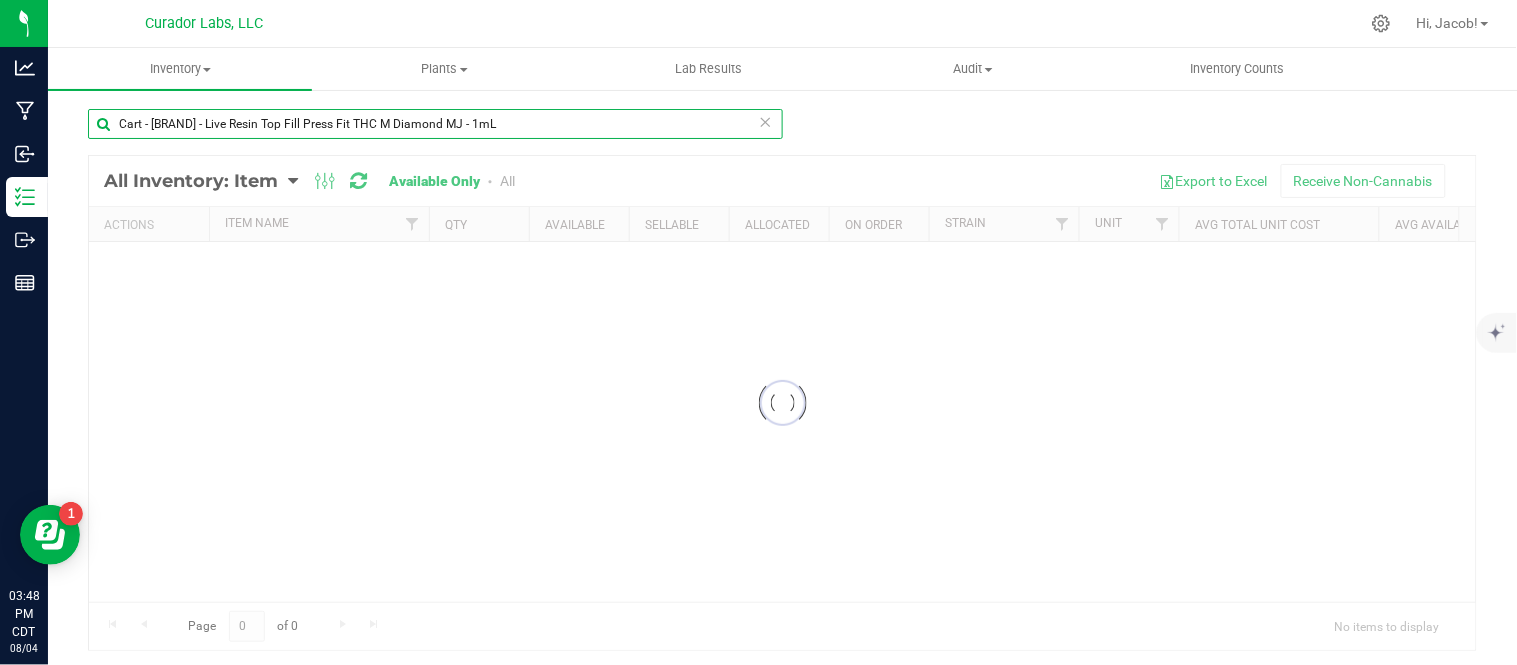 click on "Cart - [BRAND] - Live Resin Top Fill Press Fit THC M Diamond MJ - 1mL" at bounding box center [435, 124] 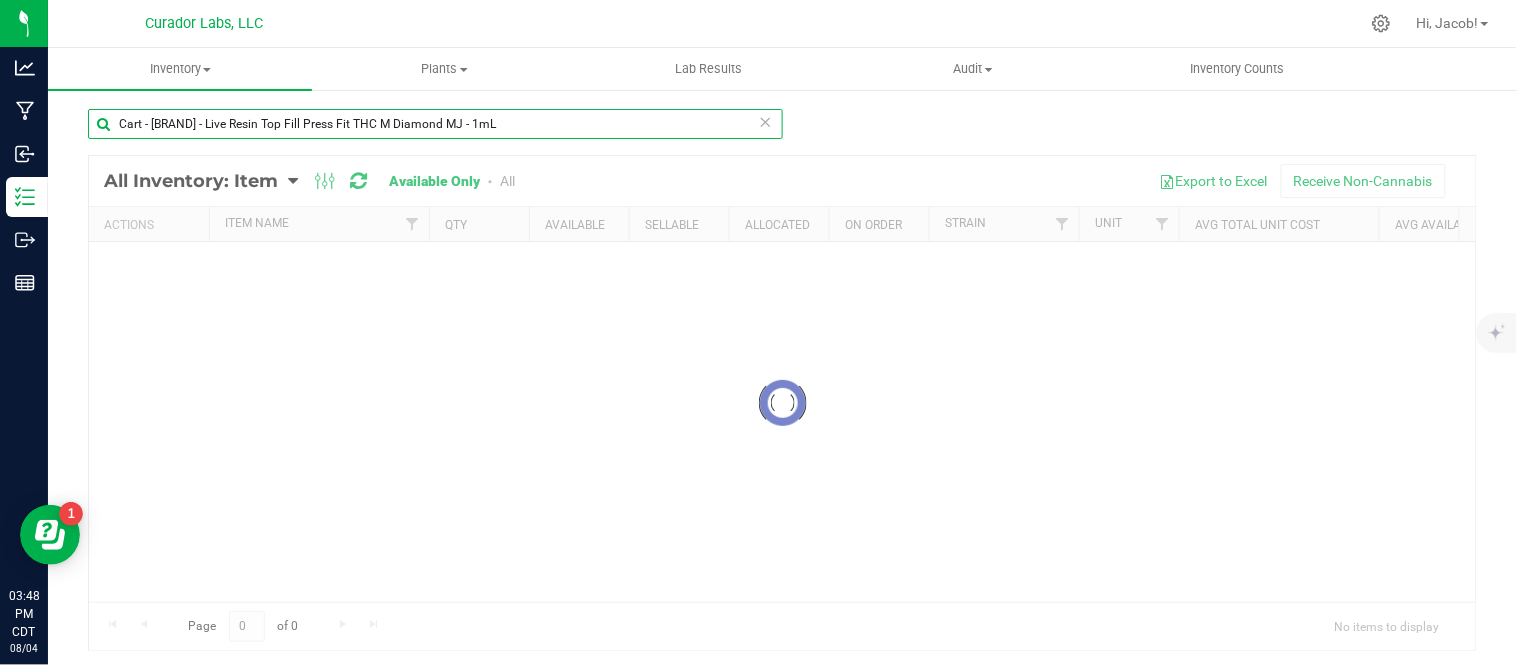 click on "Cart - [BRAND] - Live Resin Top Fill Press Fit THC M Diamond MJ - 1mL" at bounding box center (435, 124) 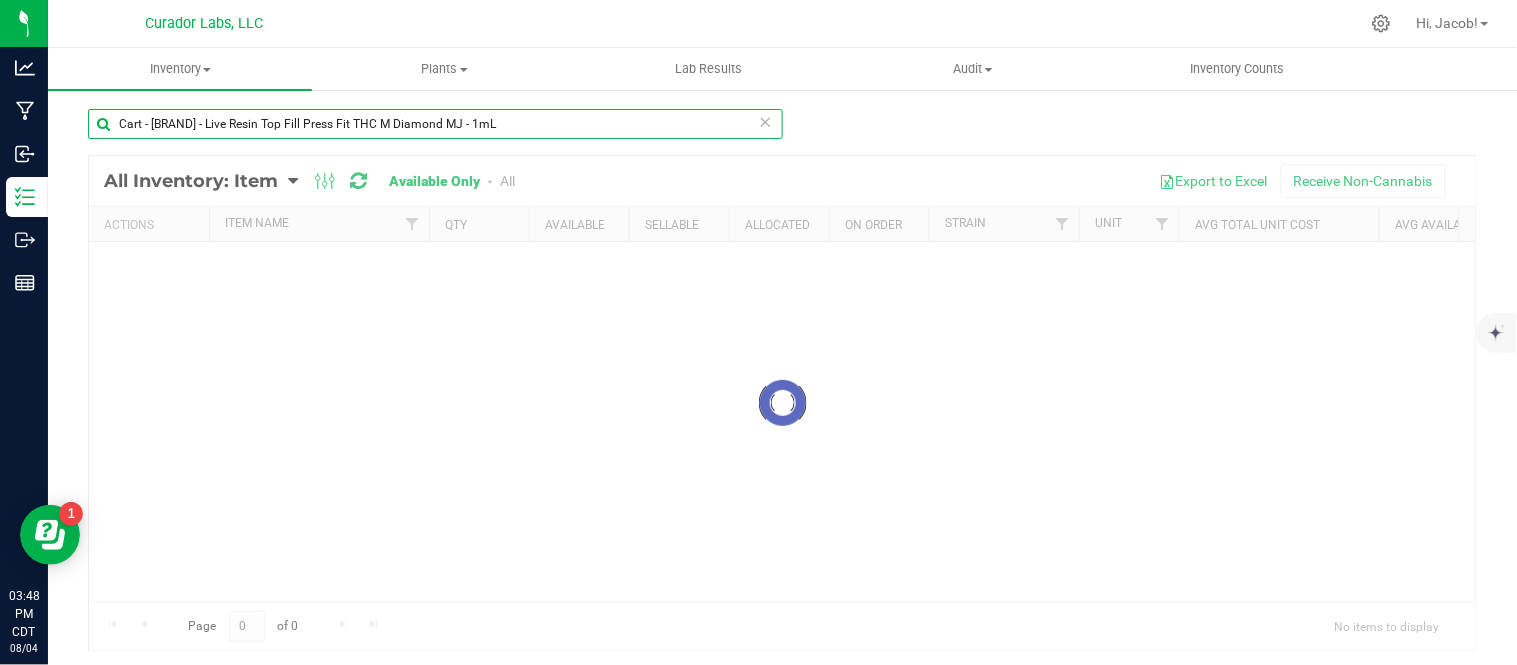 click on "Cart - [BRAND] - Live Resin Top Fill Press Fit THC M Diamond MJ - 1mL" at bounding box center (435, 124) 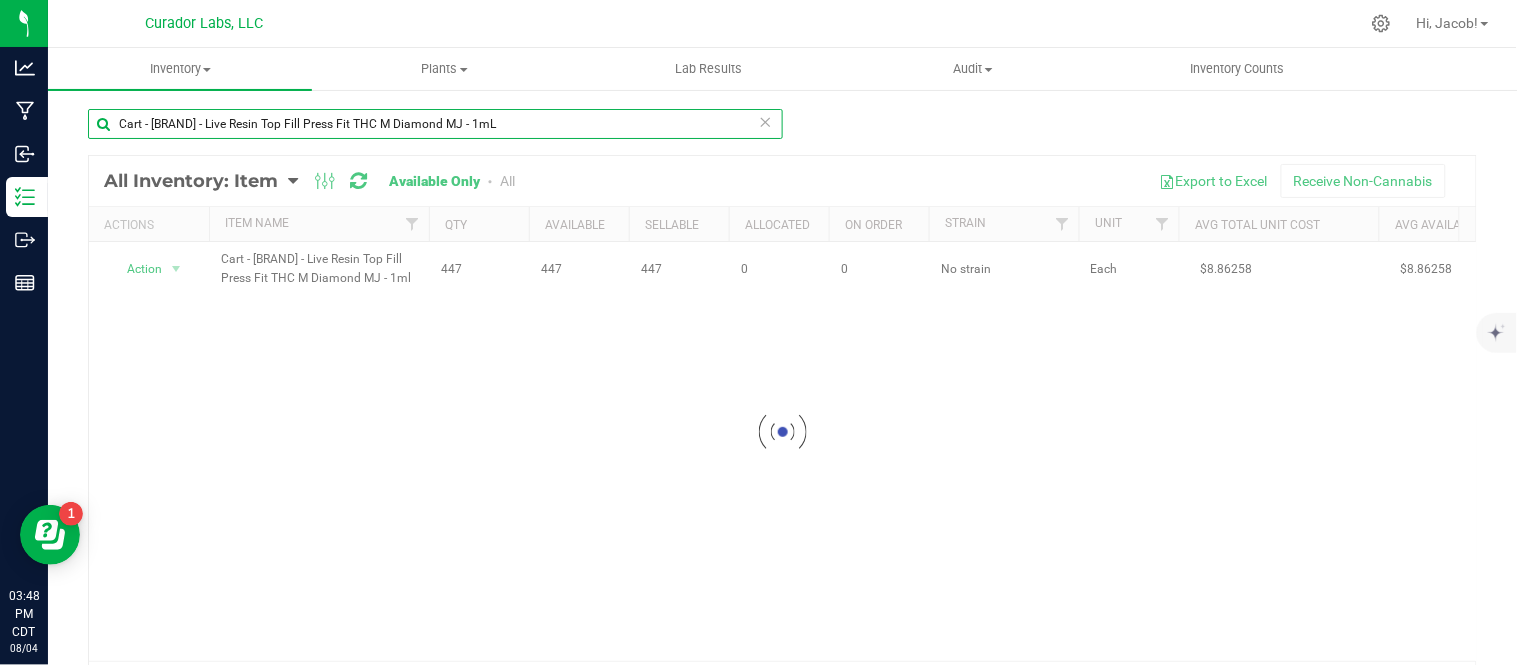 paste on "osin Top Fill Press Fit THC M Diamond MJ - .5ml" 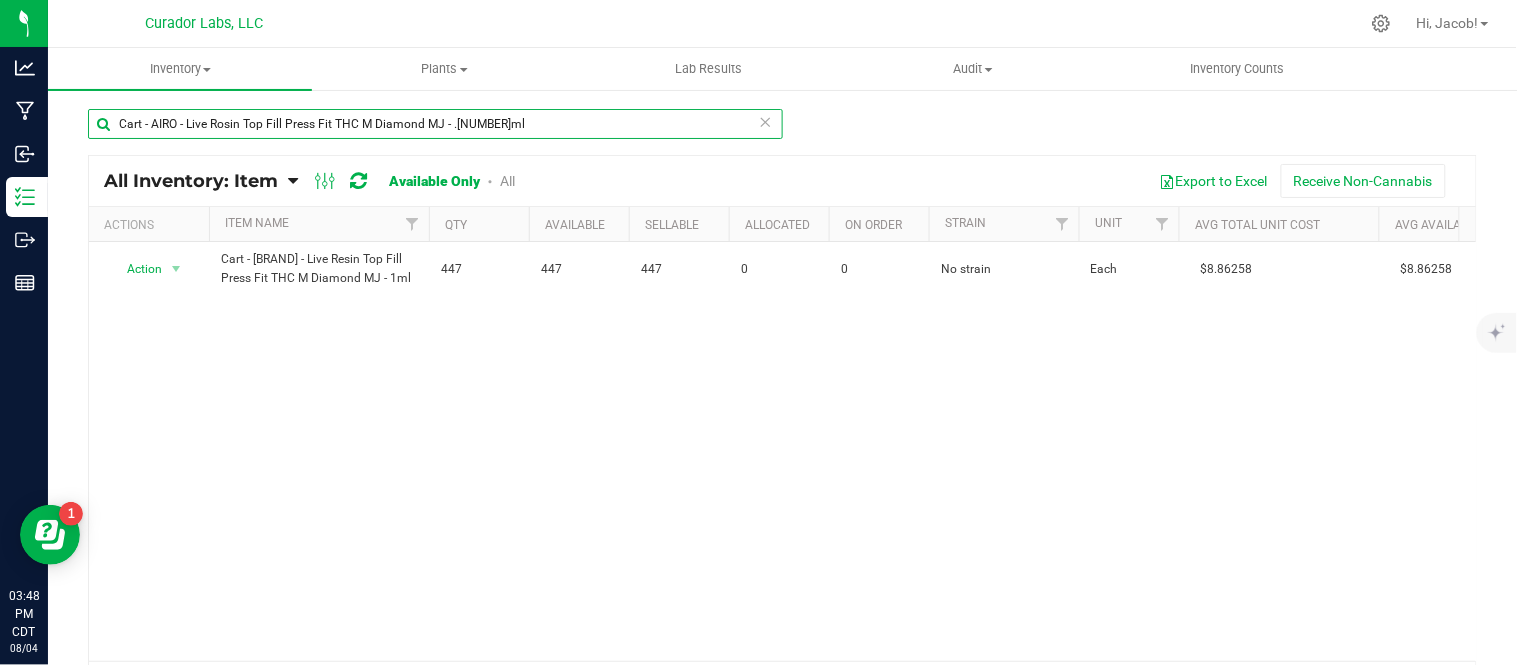 type on "Cart - AIRO - Live Rosin Top Fill Press Fit THC M Diamond MJ - .[NUMBER]ml" 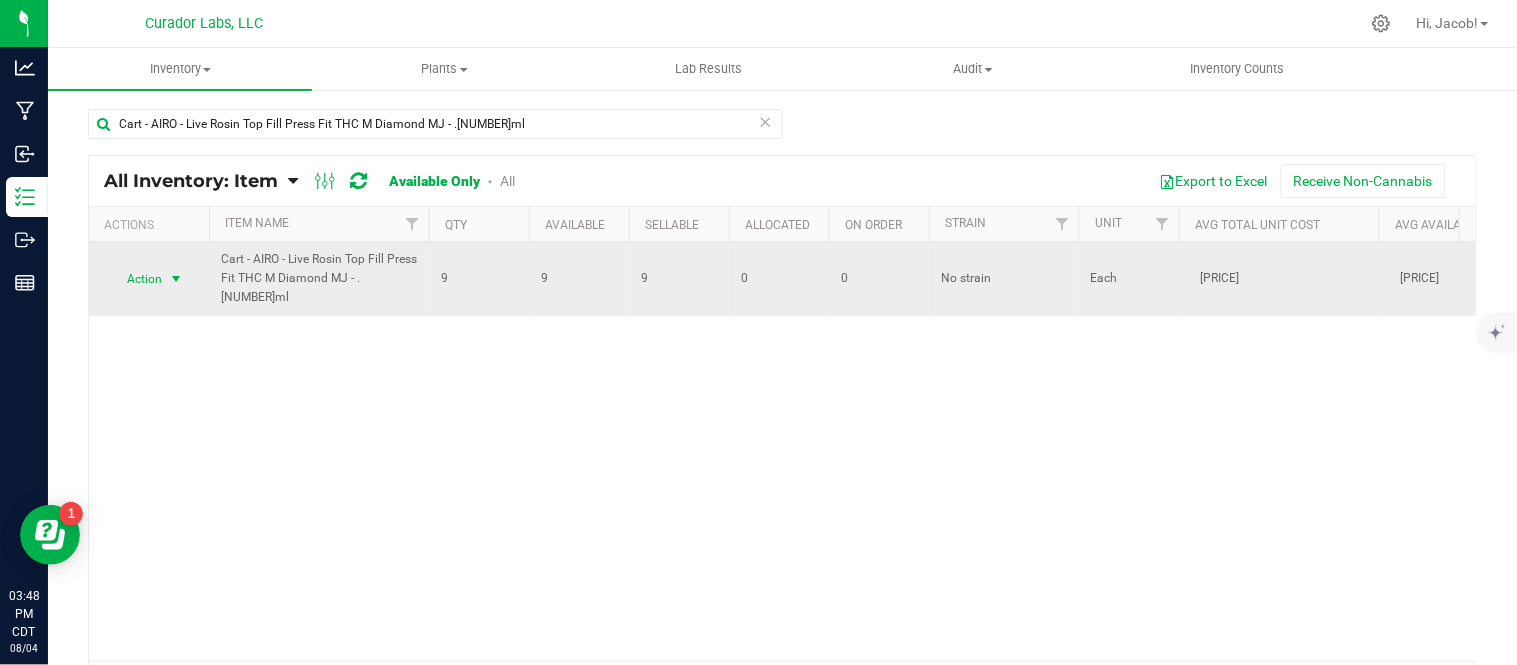 click on "Action" at bounding box center (136, 279) 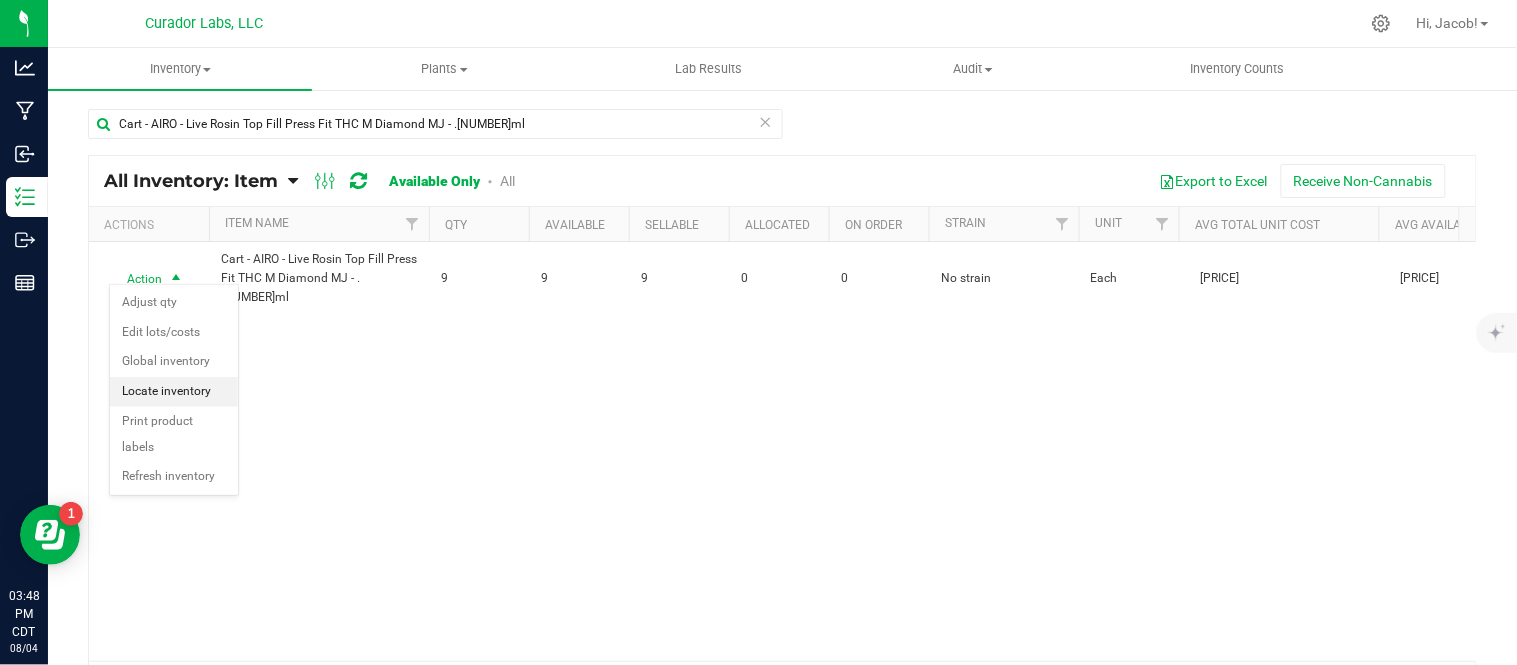 click on "Locate inventory" at bounding box center (174, 392) 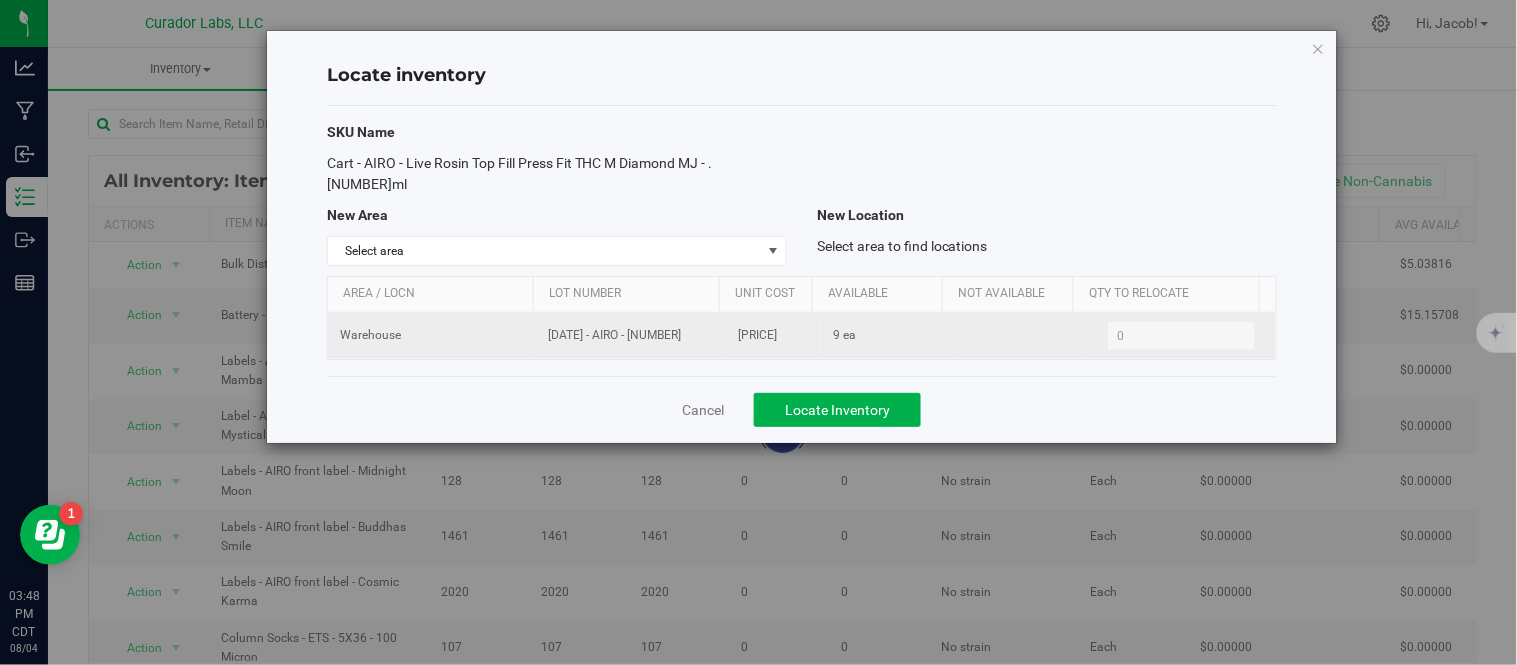 drag, startPoint x: 678, startPoint y: 323, endPoint x: 544, endPoint y: 322, distance: 134.00374 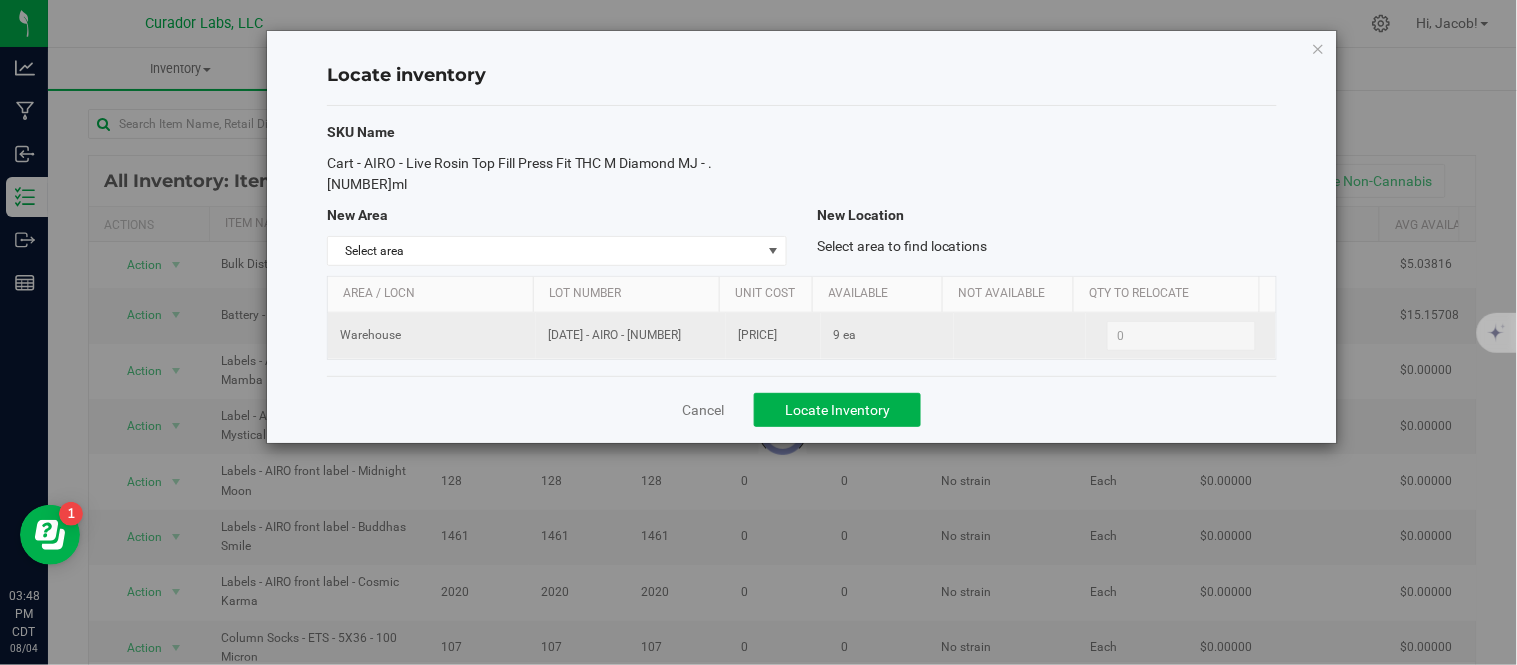 click on "[DATE] - AIRO - [NUMBER]" at bounding box center (631, 335) 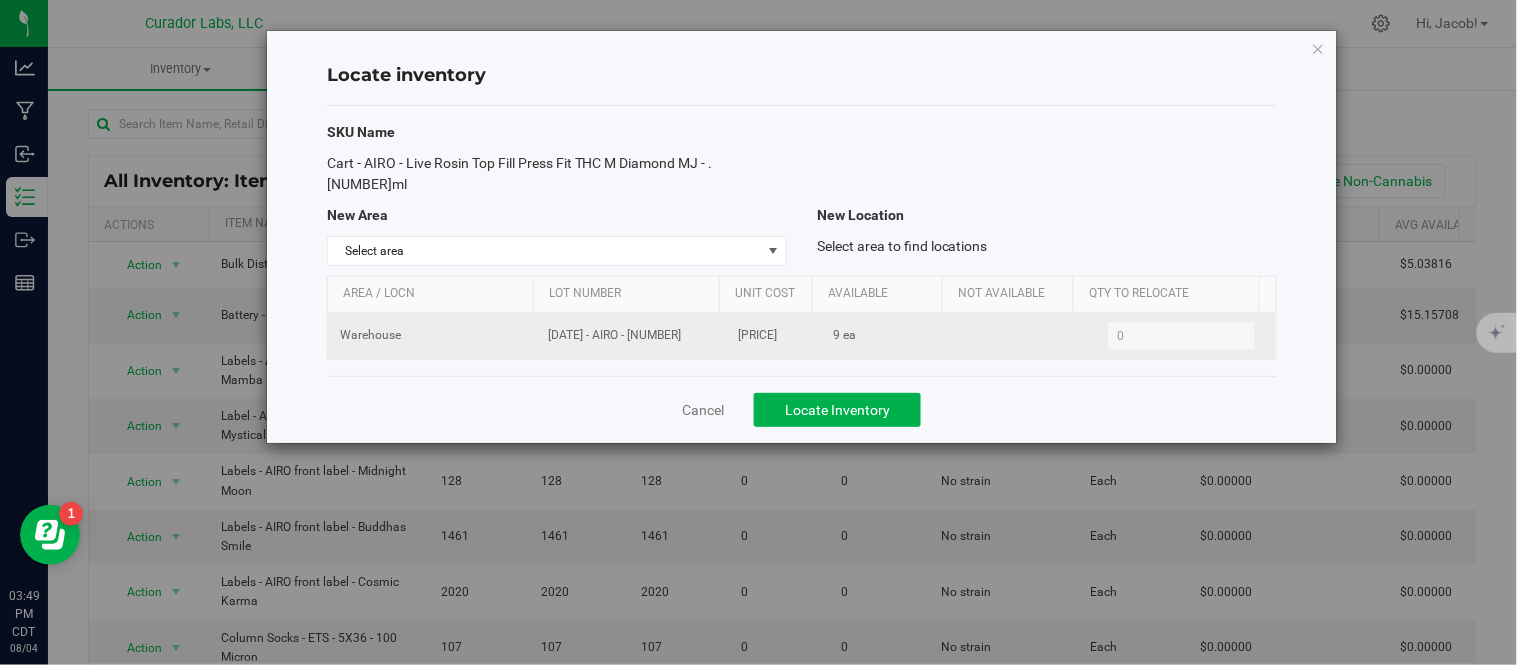 click on "[DATE] - AIRO - [NUMBER]" at bounding box center [631, 335] 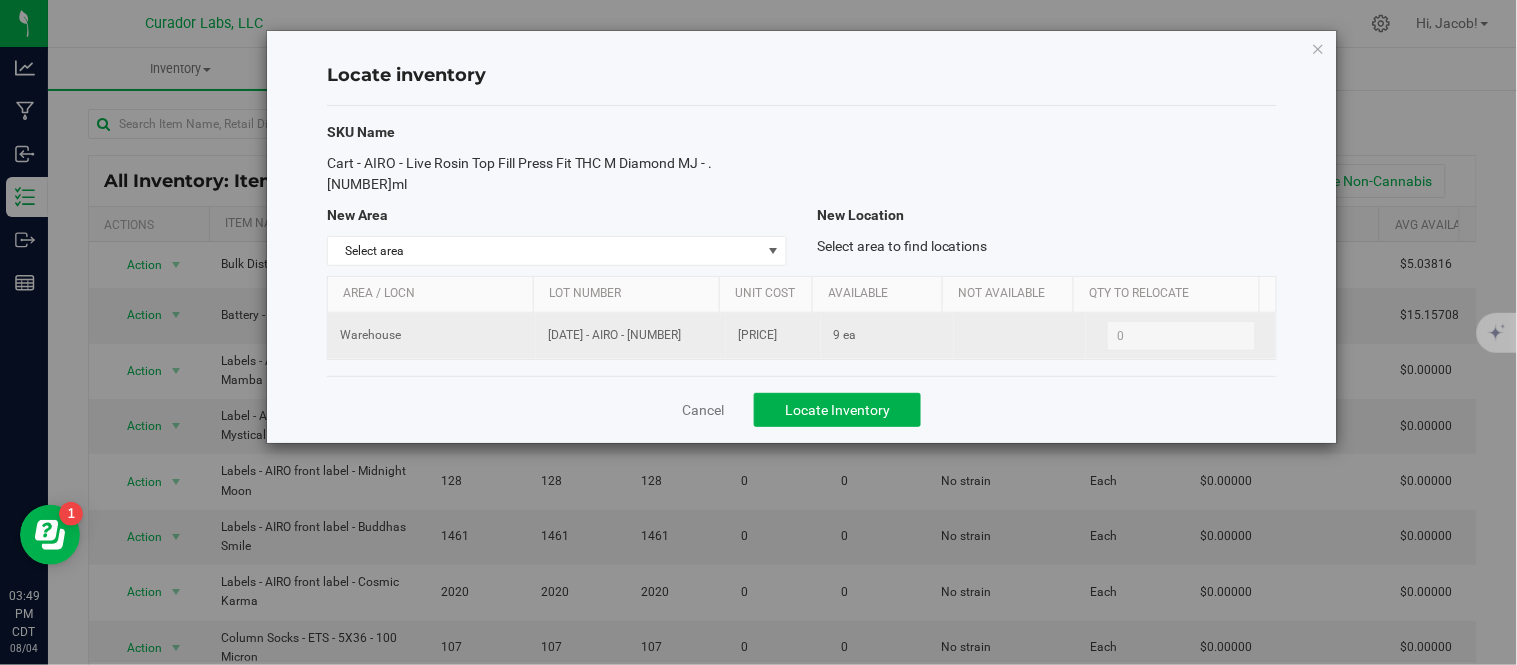drag, startPoint x: 684, startPoint y: 318, endPoint x: 550, endPoint y: 317, distance: 134.00374 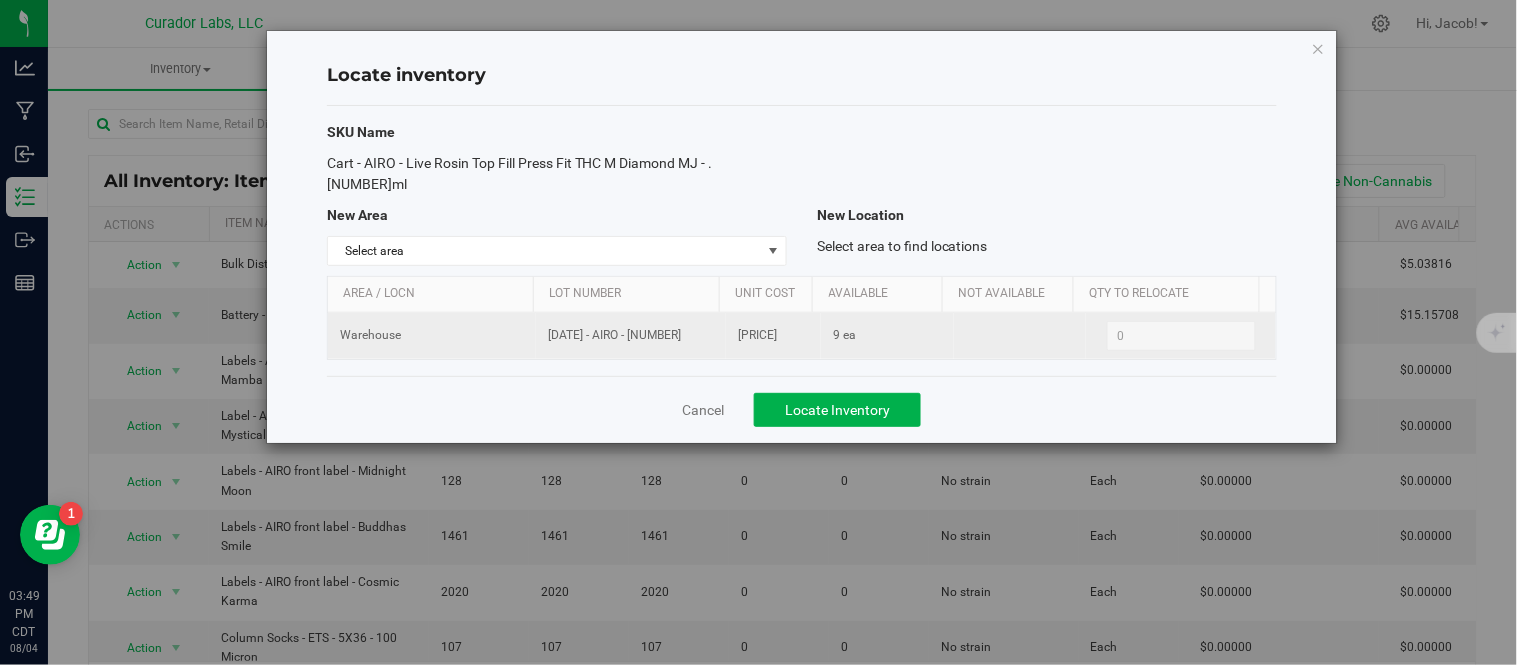 click on "[DATE] - AIRO - [NUMBER]" at bounding box center [631, 335] 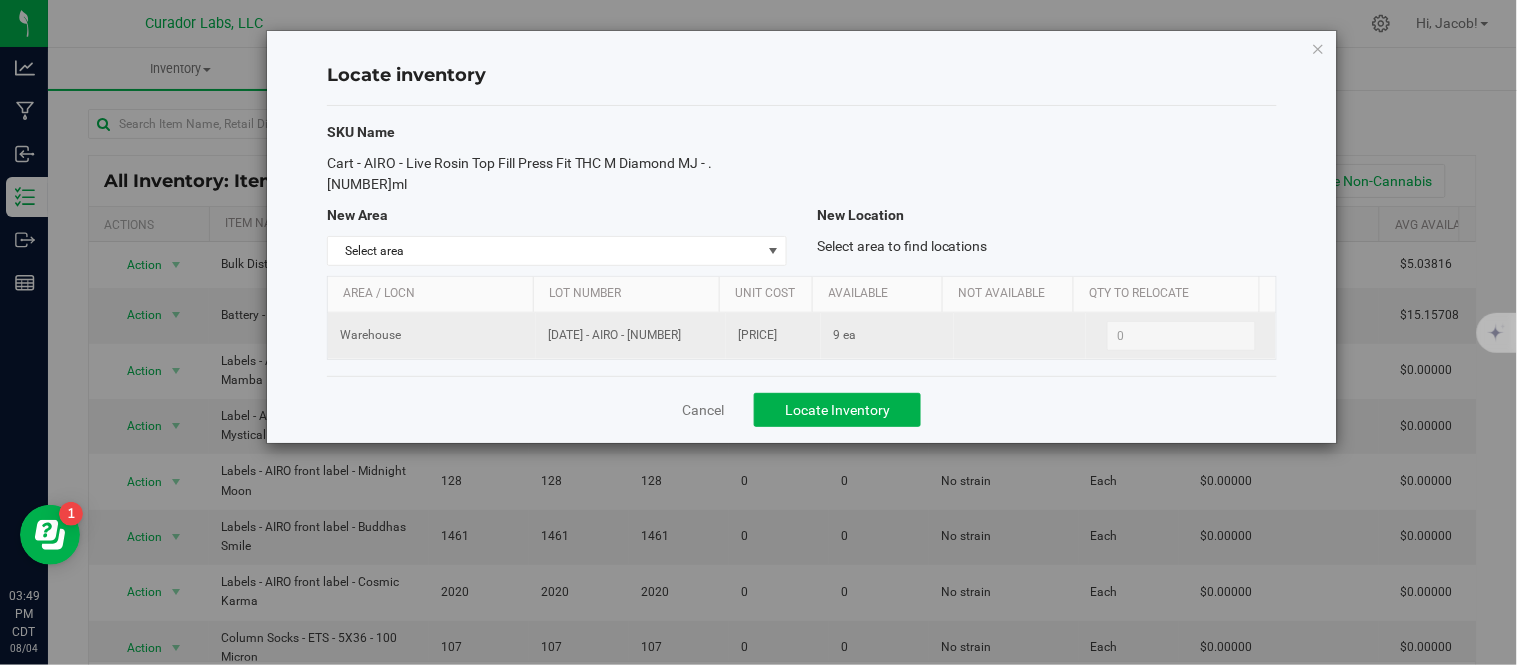 drag, startPoint x: 795, startPoint y: 310, endPoint x: 725, endPoint y: 314, distance: 70.11419 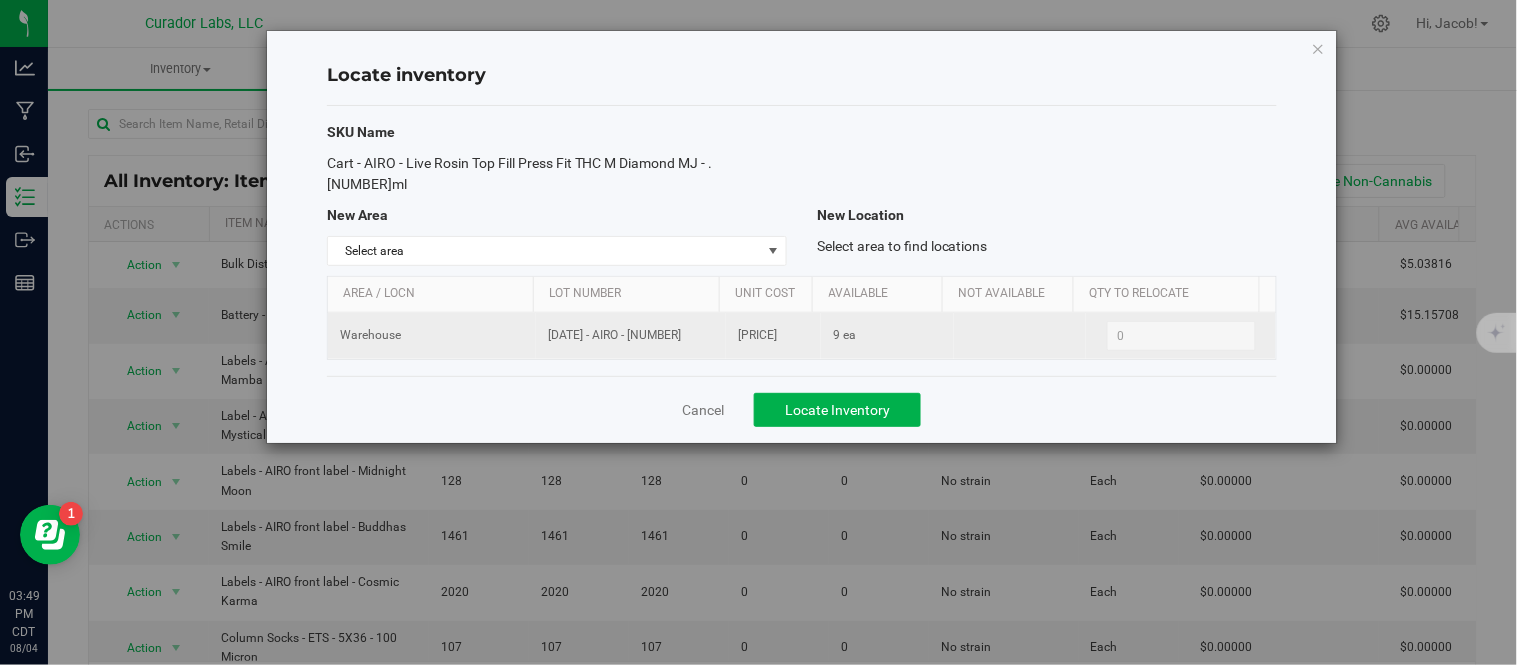 click on "[PRICE]" at bounding box center (773, 336) 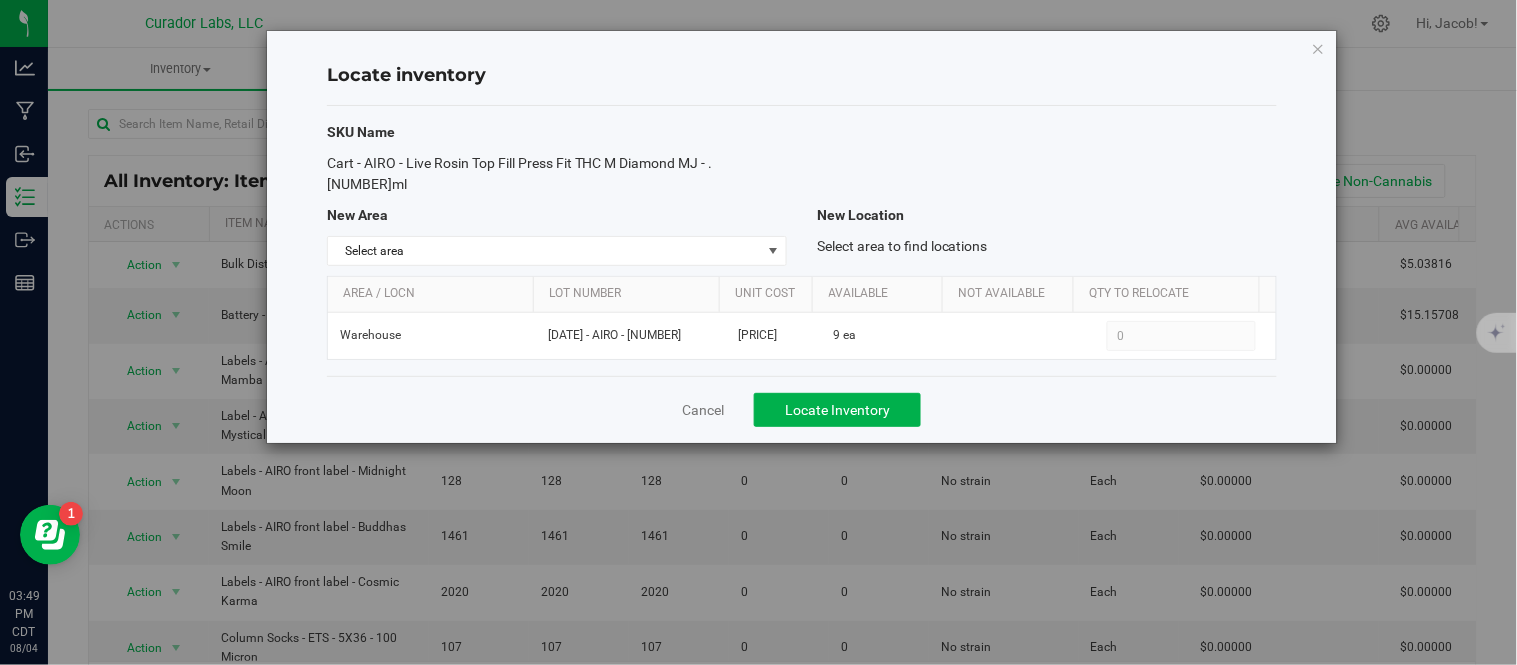 click on "Locate inventory
SKU Name
Cart - [BRAND] - Live Rosin Top Fill Press Fit THC M Diamond MJ - .5ml
New Area
New Location
Select area Select area BHO Lab BHO Lab Convection Oven 1 BHO Lab Convection Oven 2 BHO Lab Convection Oven 3 BHO Lab Convection Oven 4 BHO Lab Cryo Freezer 1 BHO Lab Cryo Freezer 2 BHO Lab Cryo Freezer 3 BHO Lab Freezer 1 BHO Lab Vac Oven 1 BHO Lab Vac Oven 2 BHO Lab Vac Oven 3 BHO Lab Vac Oven 4 BHO Lab Vac Oven 5 BHO Lab Vac Oven 6 Cannatrol Carting Room Distillate Rack Dock Flower Production Room Flower Room For Sale Fridge 1 For Sale Fridge 2 For Sale Rack 1 For Sale Rack 2 For Sale Rack 3 For Sale Rack 4 For Sale Rack 5 For Sale Rack 6 Lab" at bounding box center (802, 237) 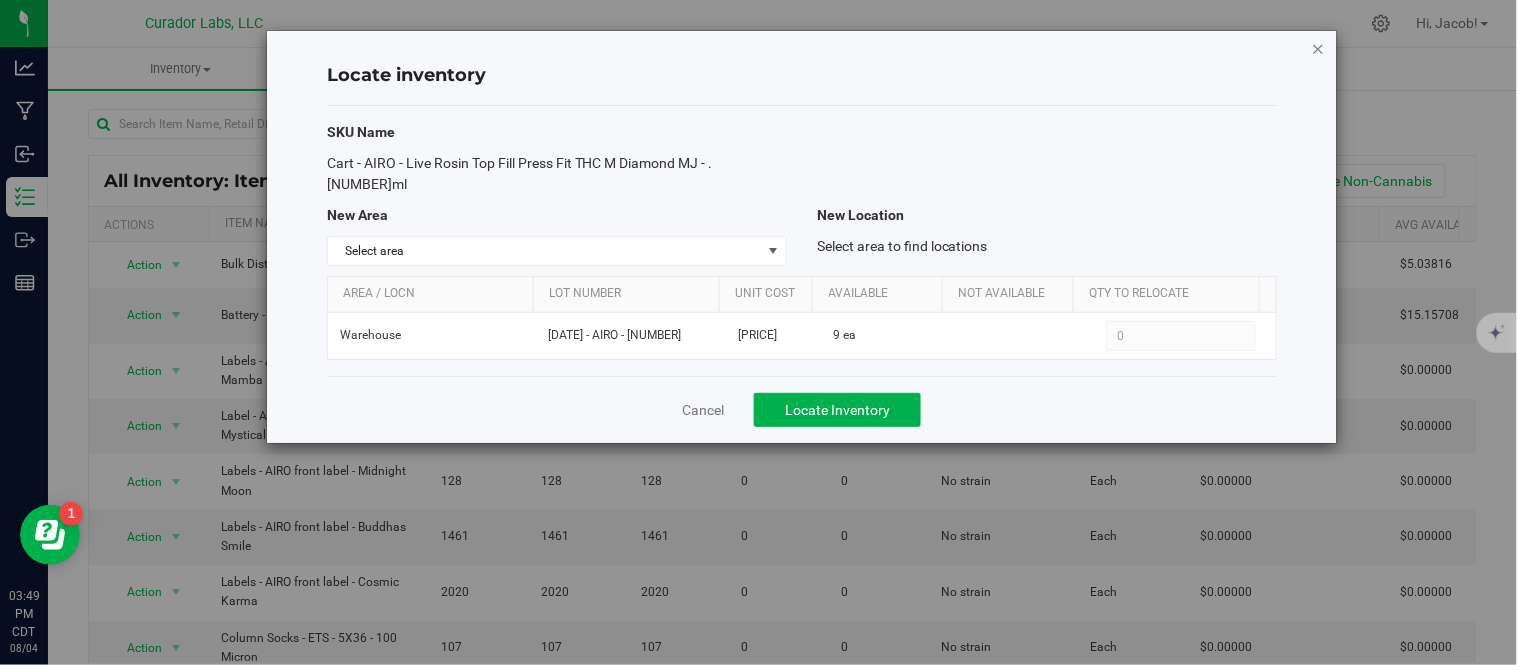 click at bounding box center [1319, 48] 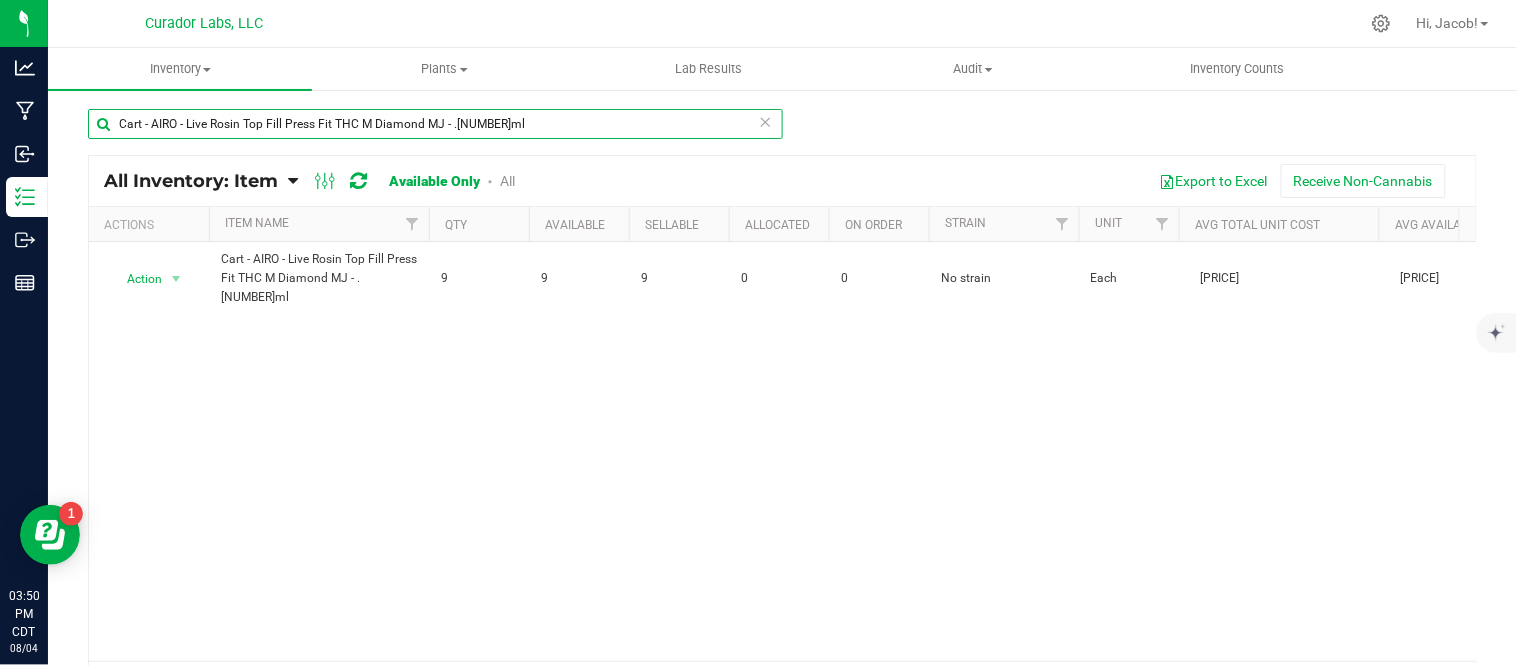 drag, startPoint x: 577, startPoint y: 122, endPoint x: 100, endPoint y: 127, distance: 477.0262 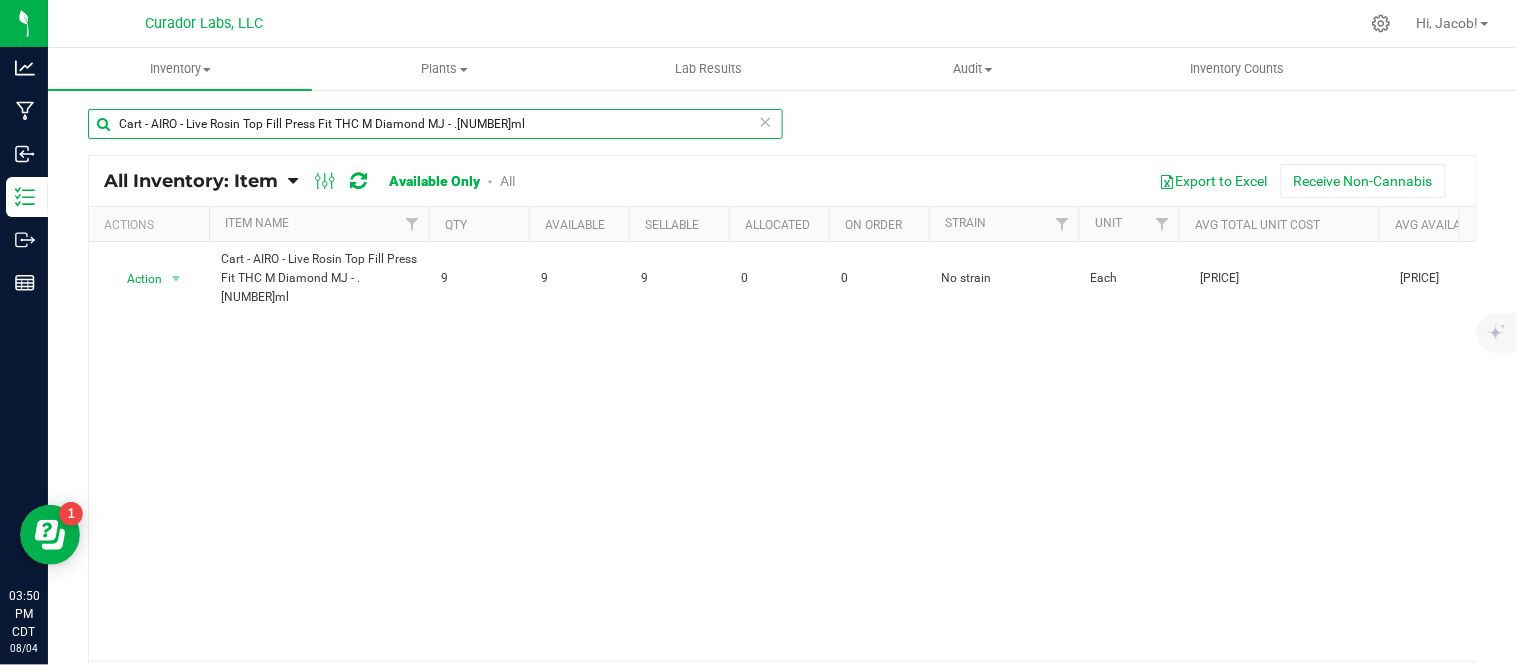 click on "Cart - AIRO - Live Rosin Top Fill Press Fit THC M Diamond MJ - .[NUMBER]ml" at bounding box center [435, 124] 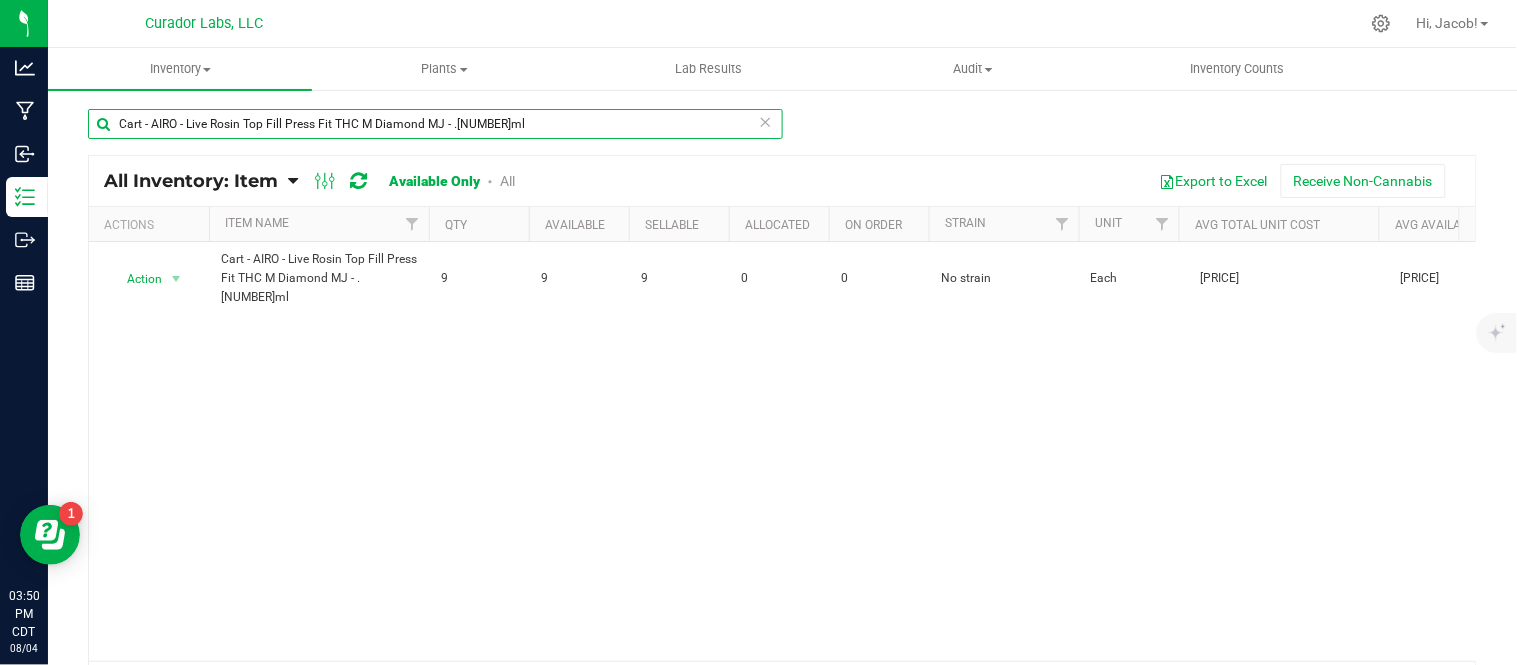 paste on "Top Fill Press Fit THC M Diamond MJ - 1mL" 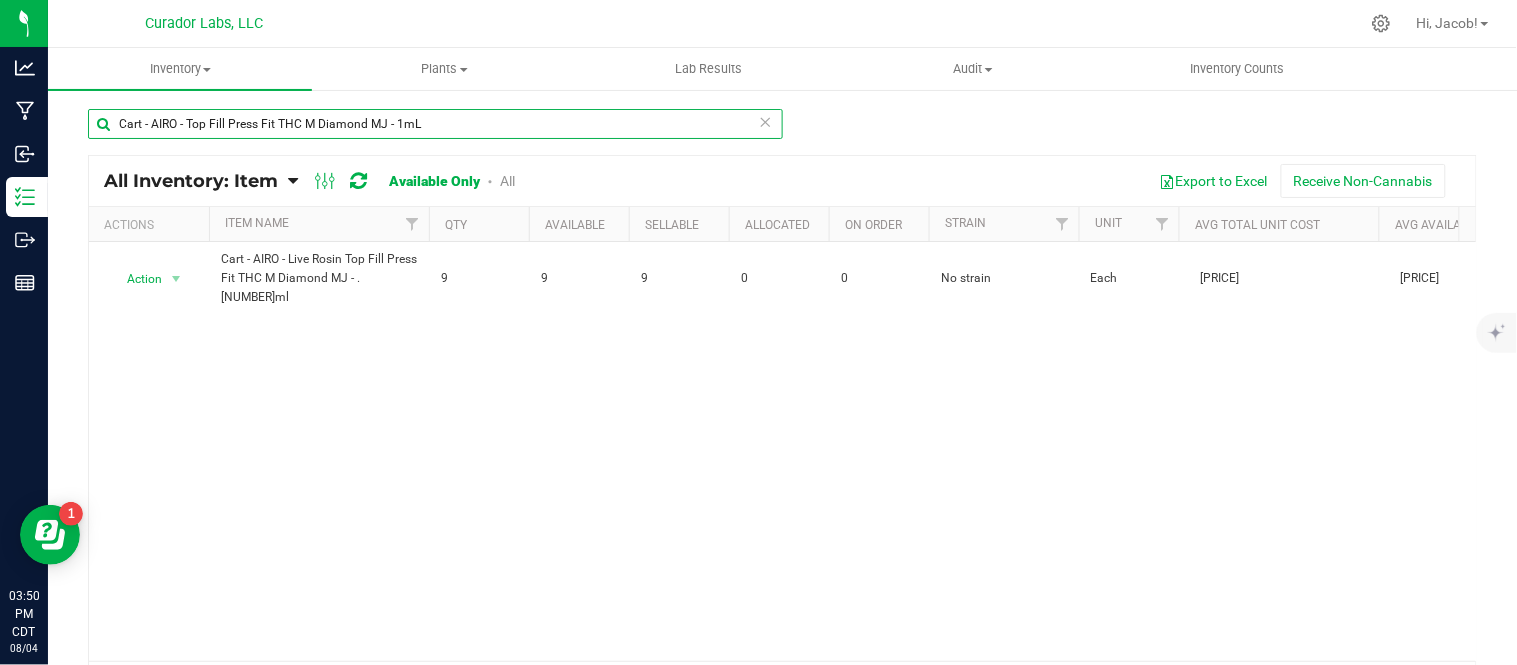 type on "Cart - AIRO - Top Fill Press Fit THC M Diamond MJ - 1mL" 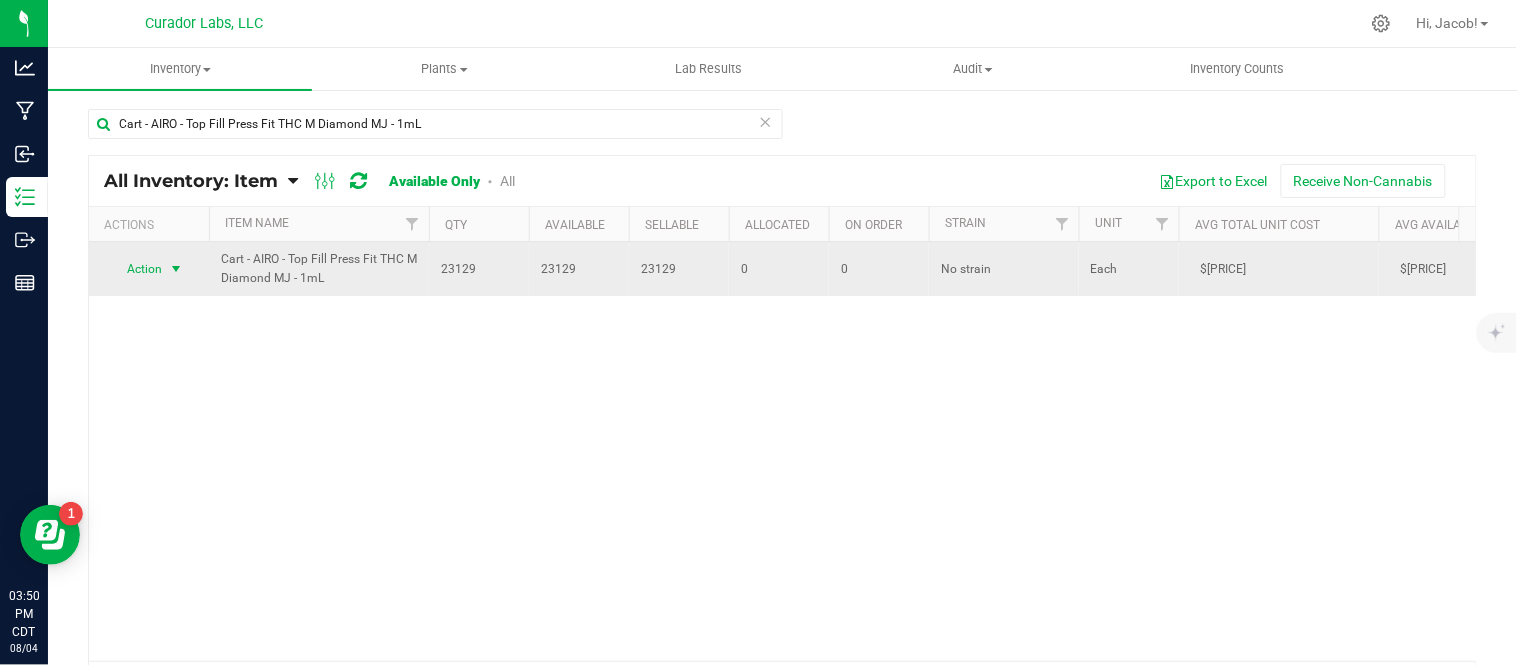 click at bounding box center (176, 269) 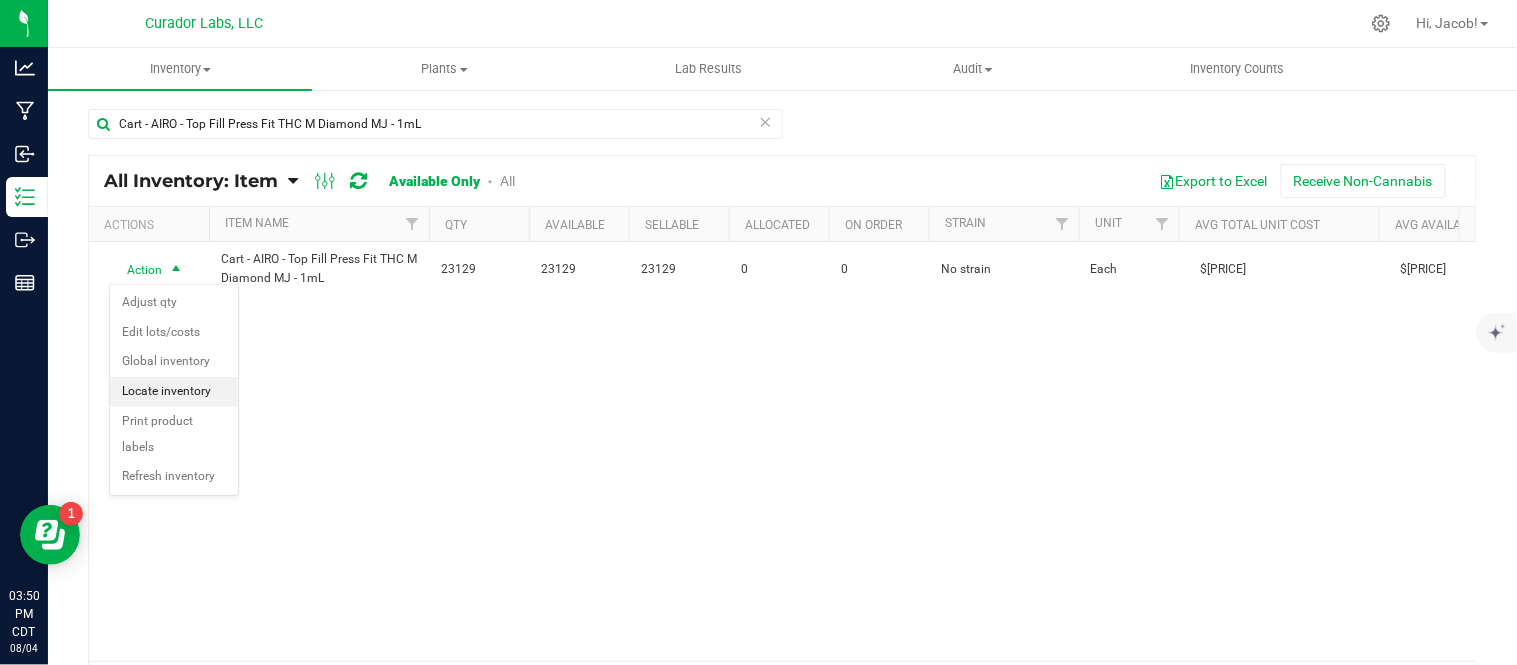 click on "Locate inventory" at bounding box center (174, 392) 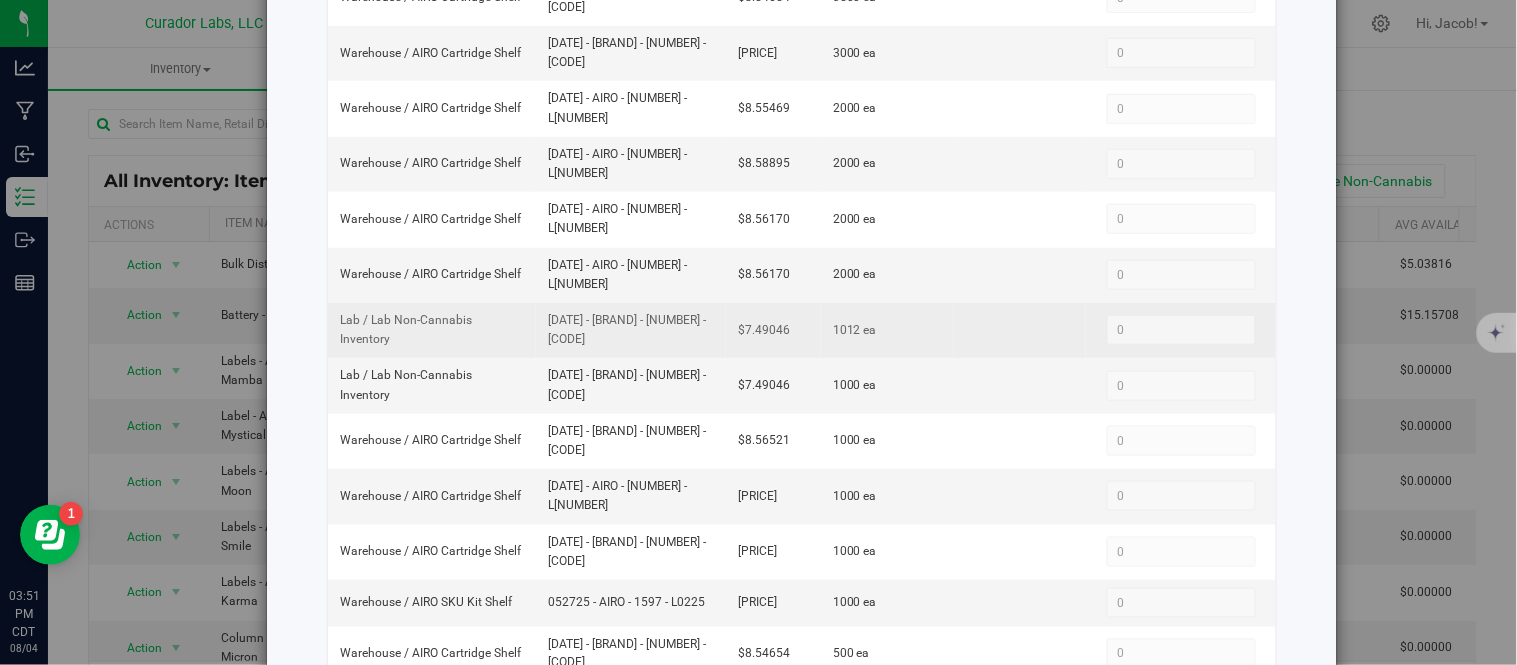 scroll, scrollTop: 0, scrollLeft: 0, axis: both 